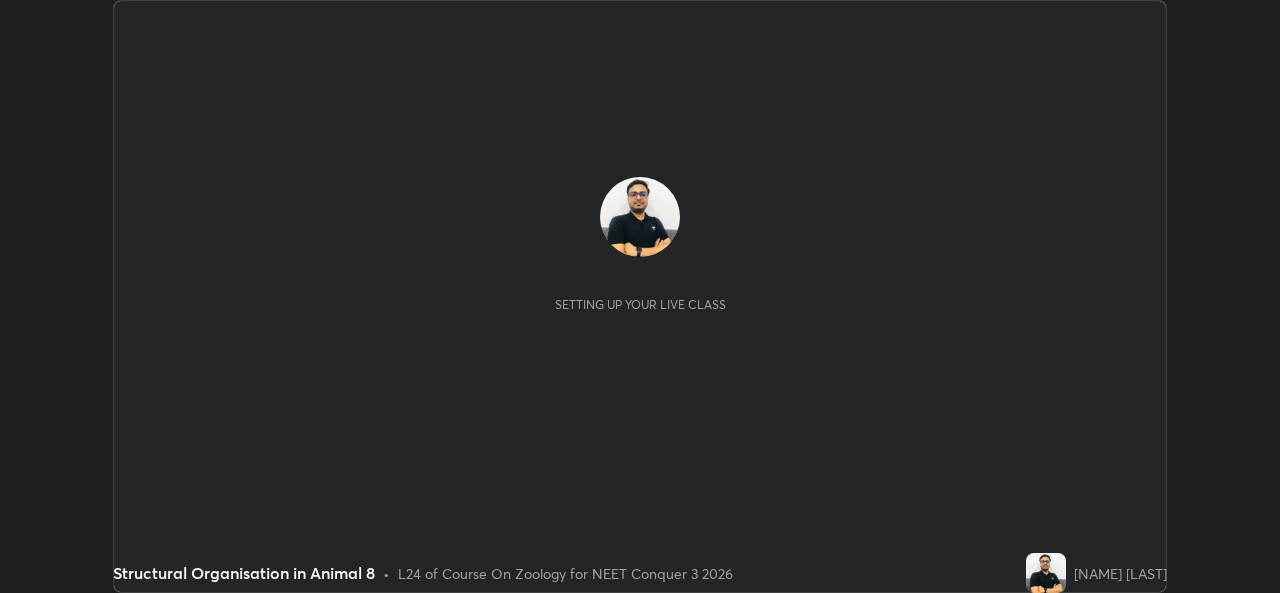 scroll, scrollTop: 0, scrollLeft: 0, axis: both 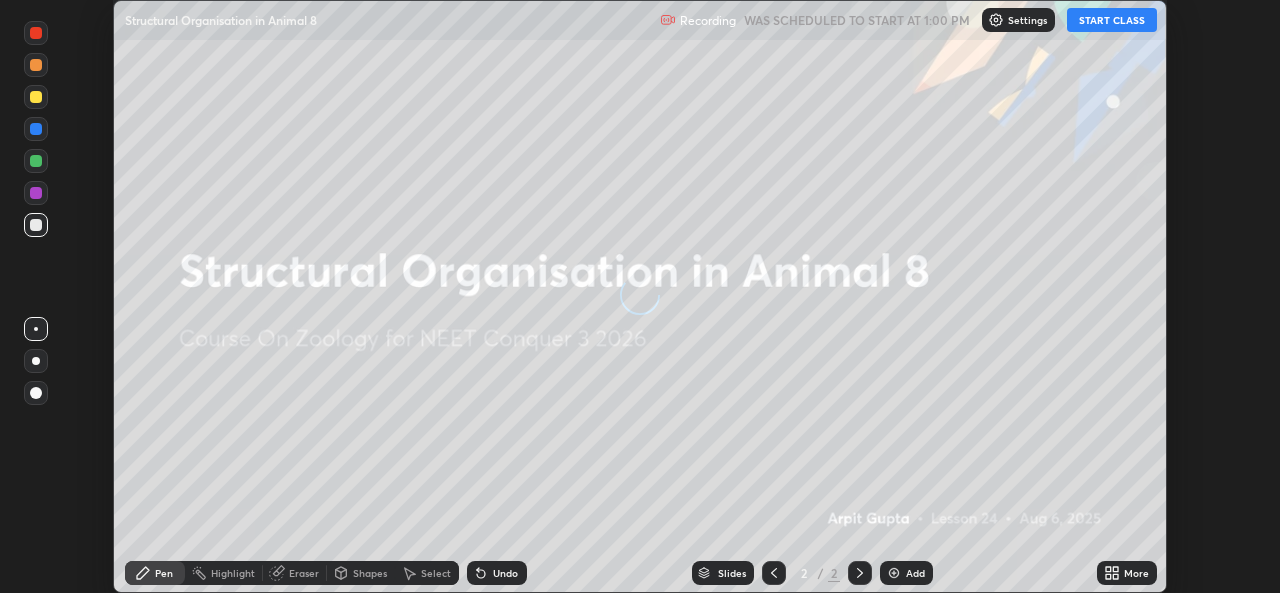 click on "START CLASS" at bounding box center [1112, 20] 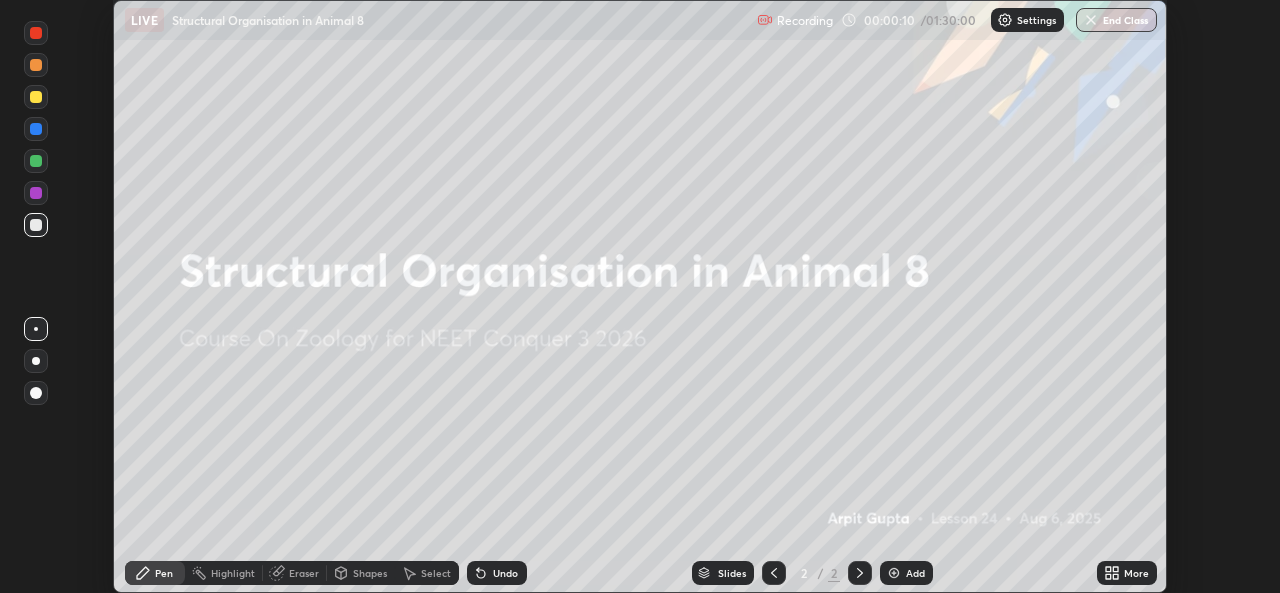 click 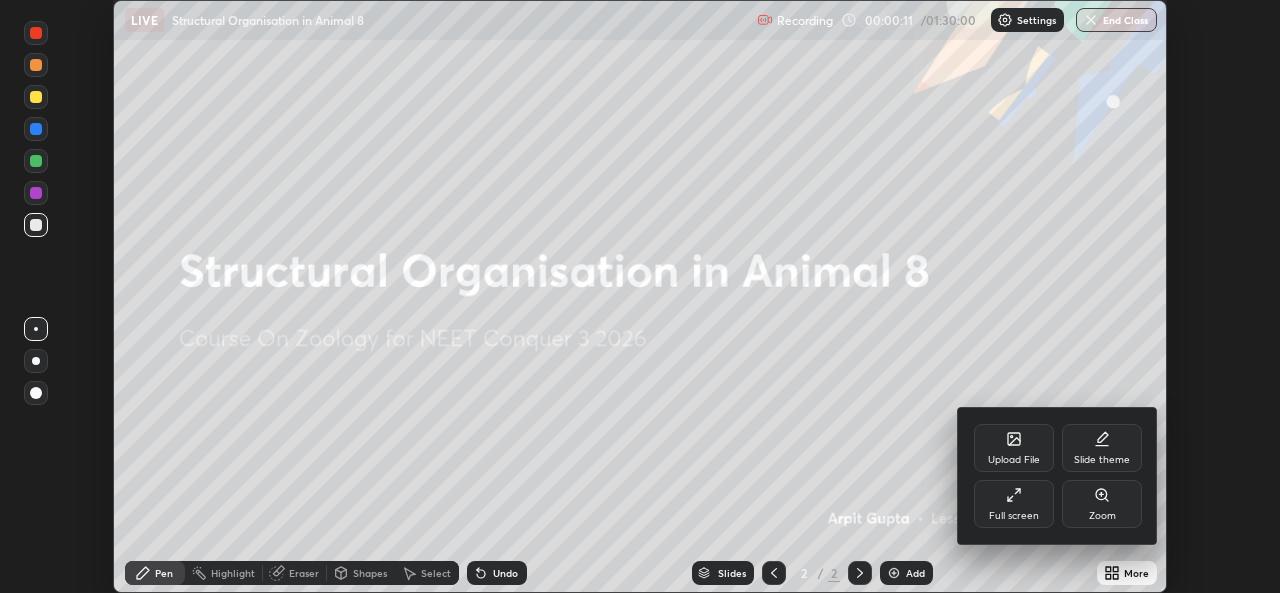 click on "Full screen" at bounding box center [1014, 504] 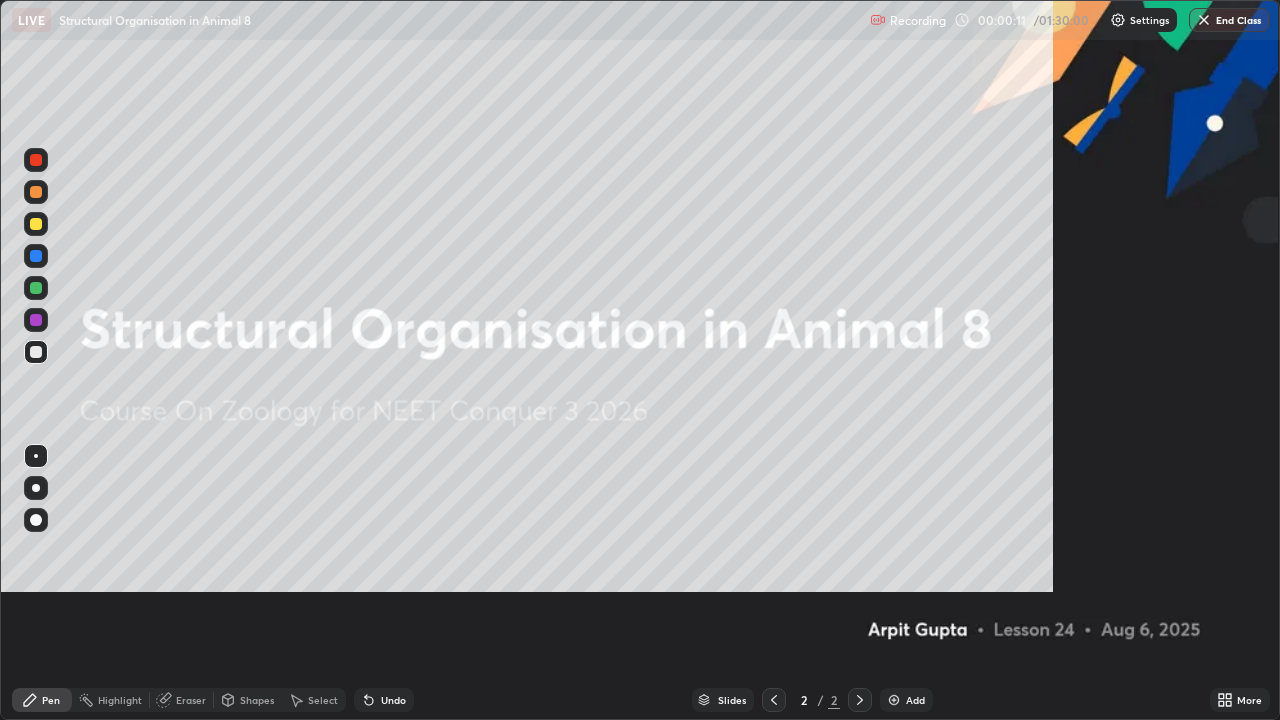scroll, scrollTop: 99280, scrollLeft: 98720, axis: both 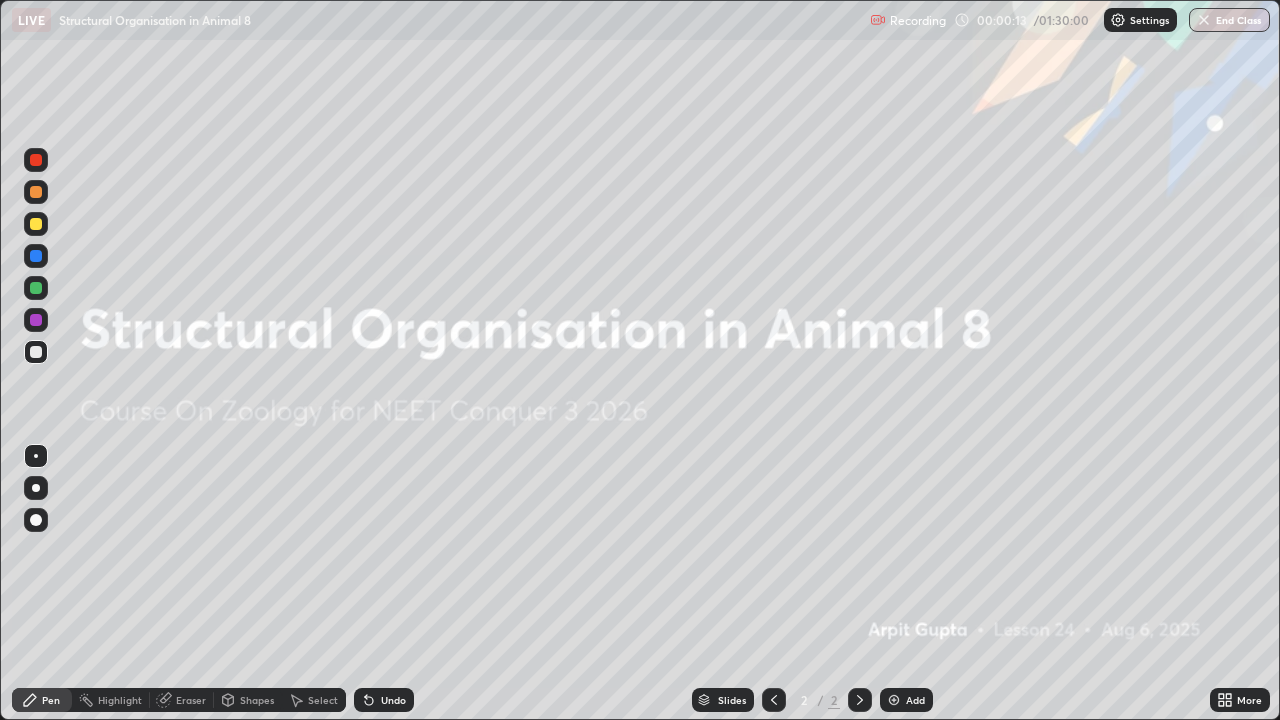 click 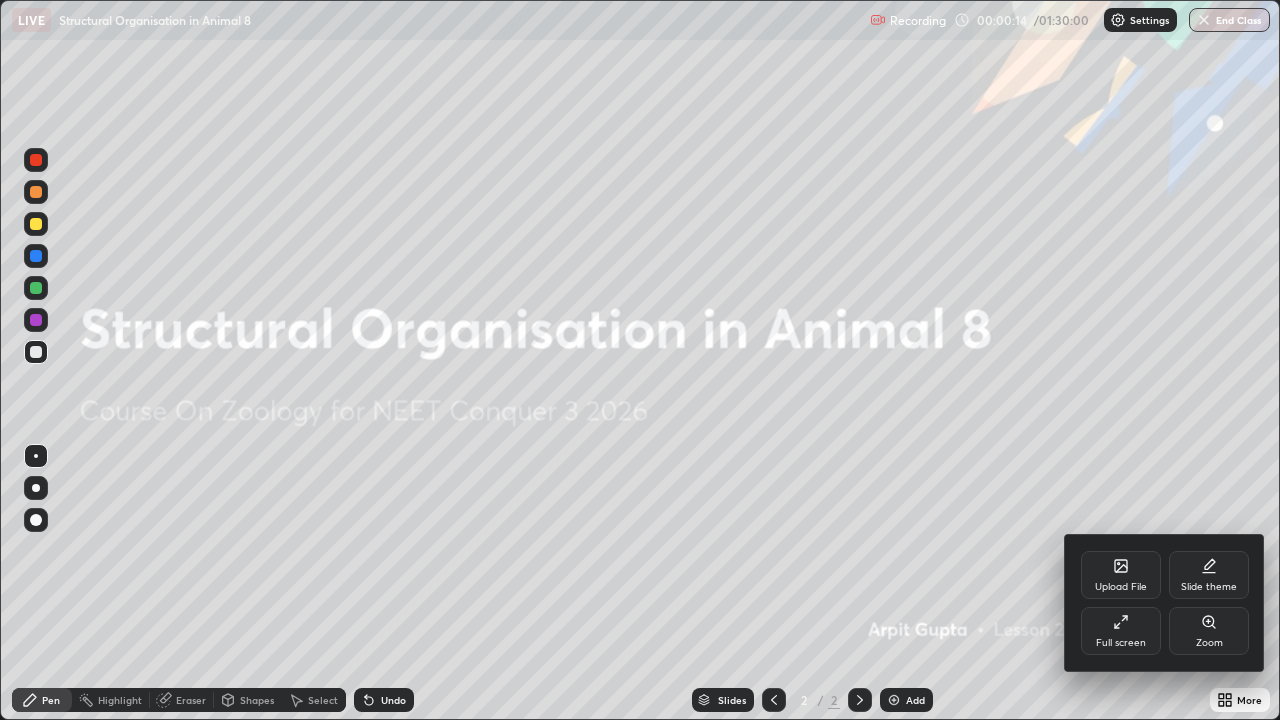 click 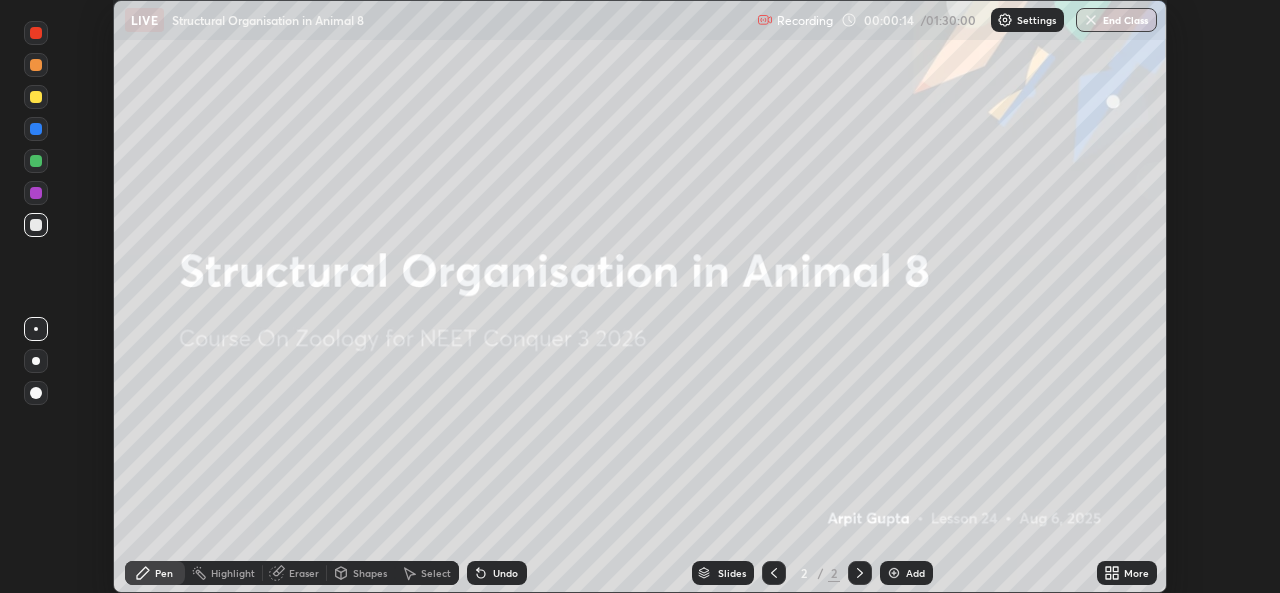 scroll, scrollTop: 593, scrollLeft: 1280, axis: both 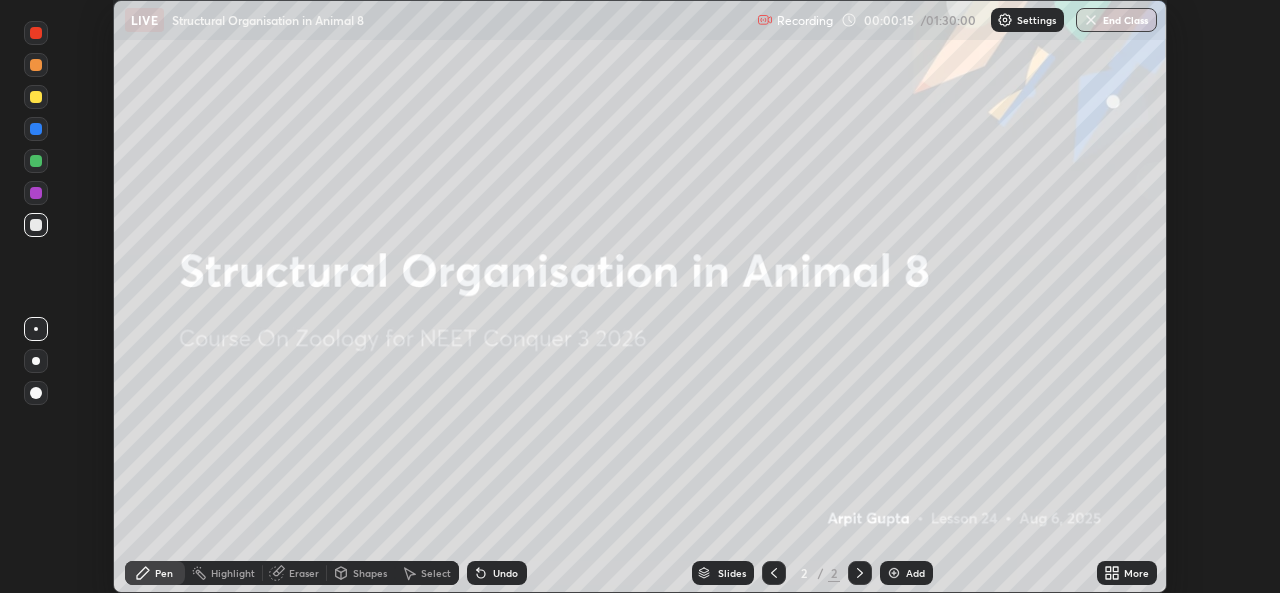 click 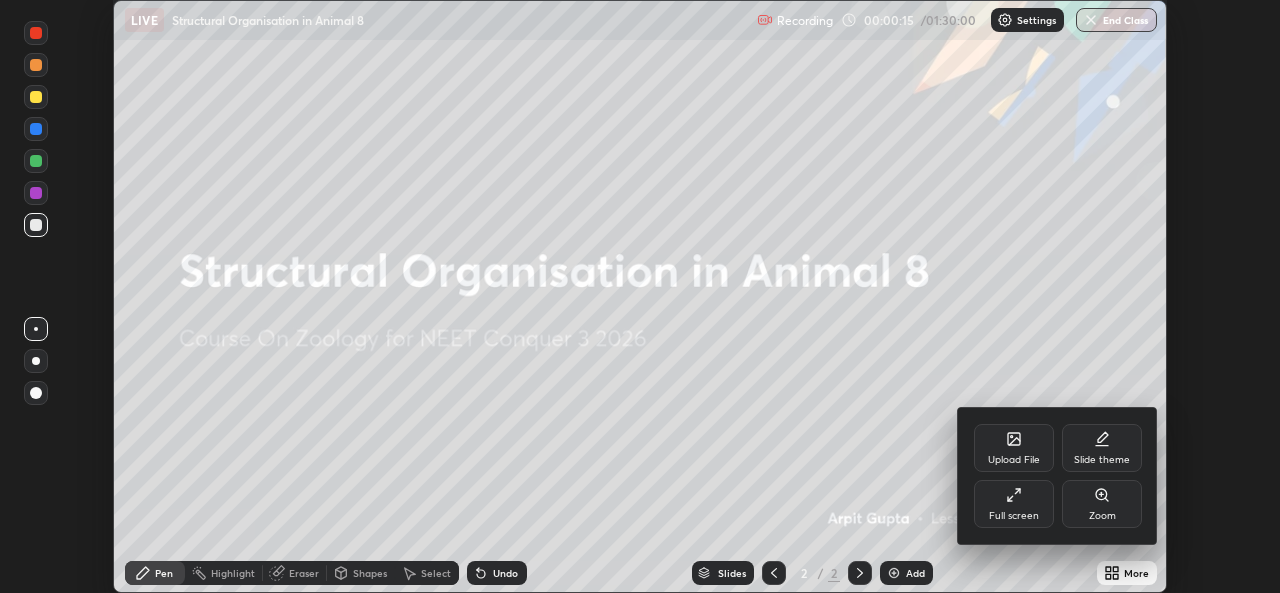 click on "Upload File" at bounding box center [1014, 448] 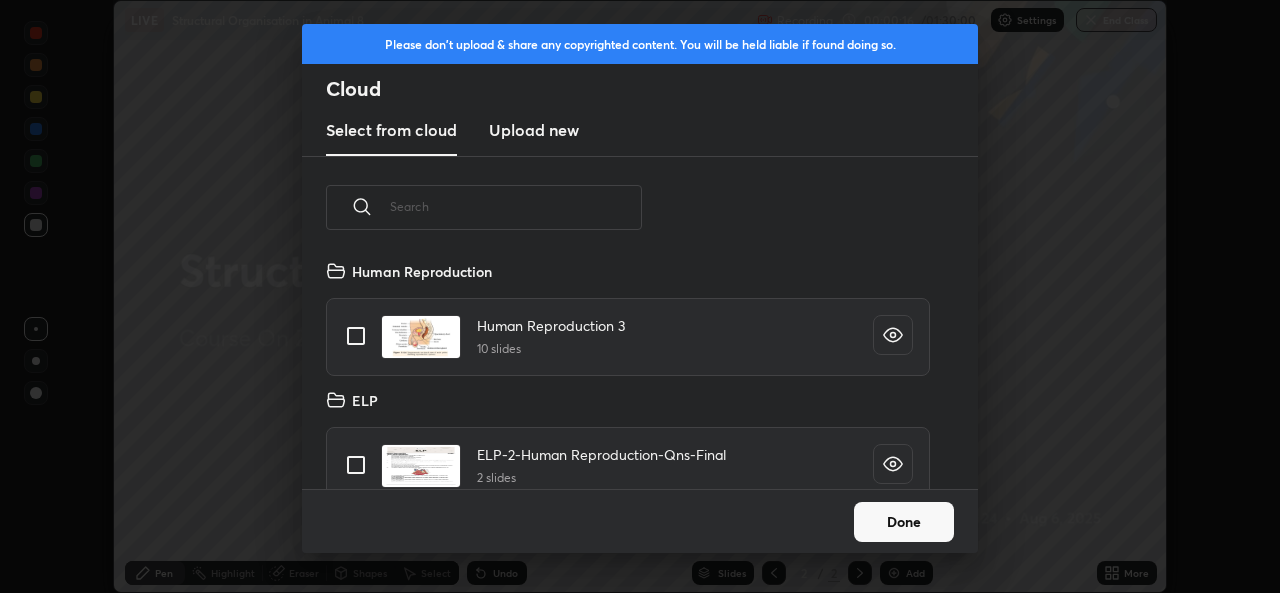 scroll, scrollTop: 7, scrollLeft: 11, axis: both 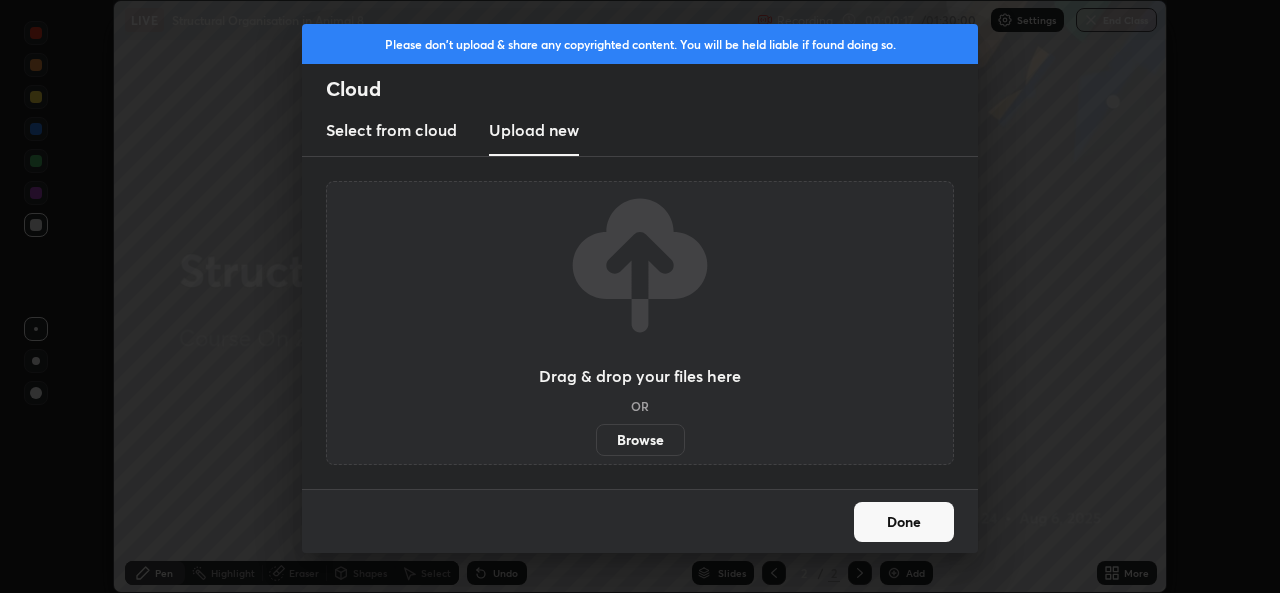 click on "Browse" at bounding box center [640, 440] 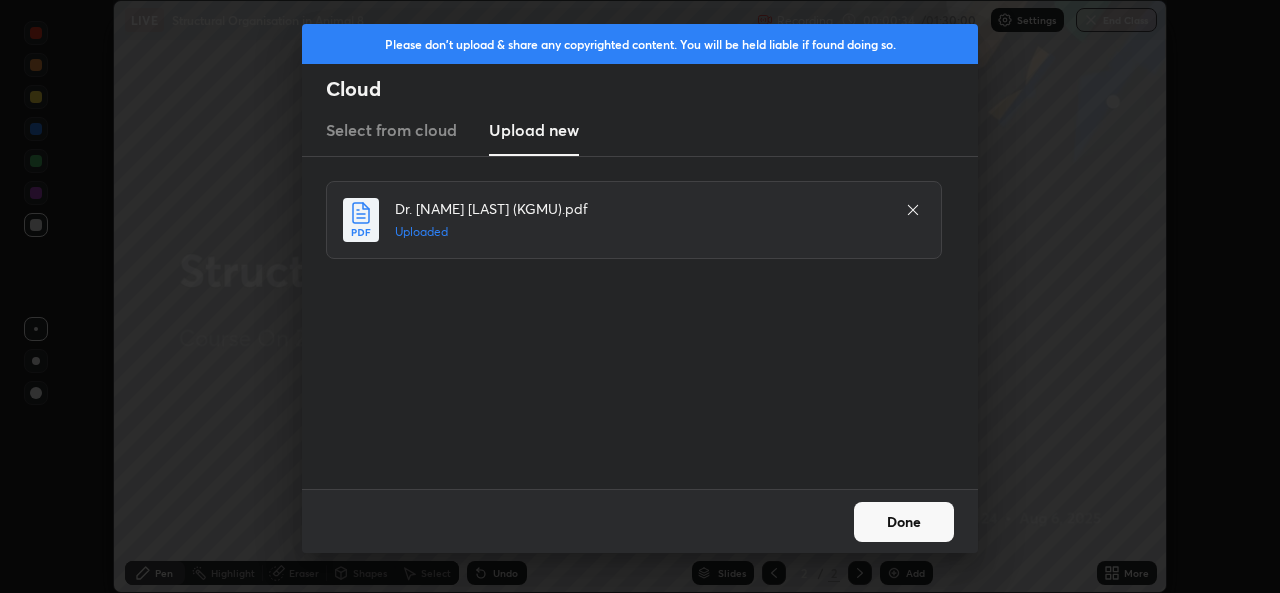 click on "Done" at bounding box center (904, 522) 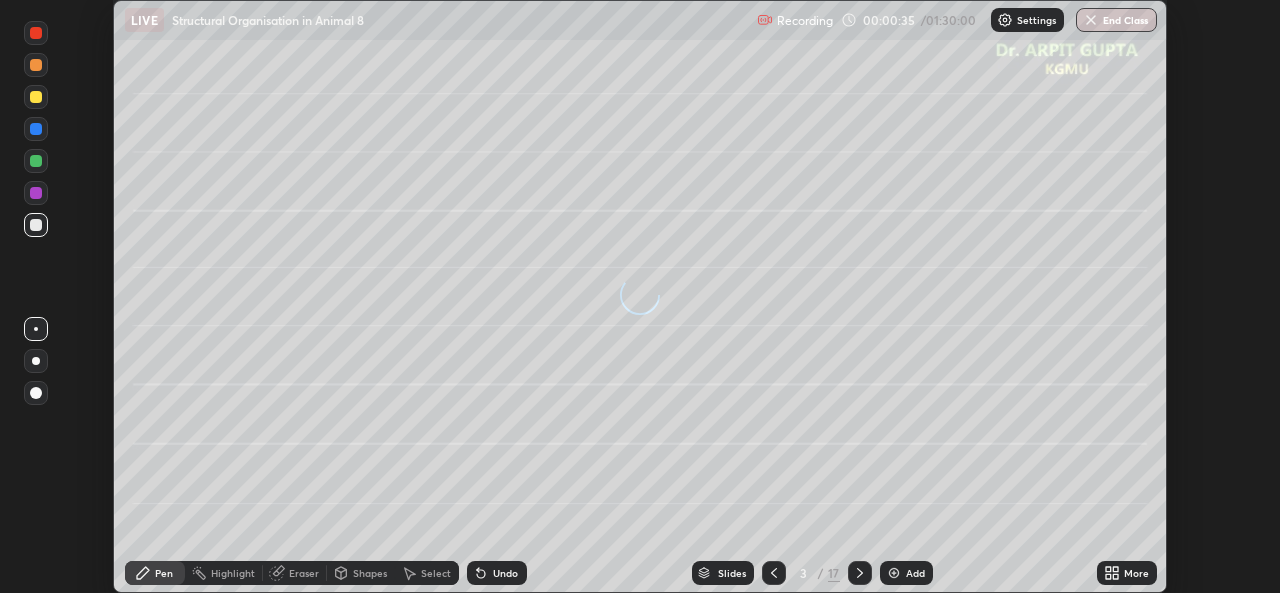click 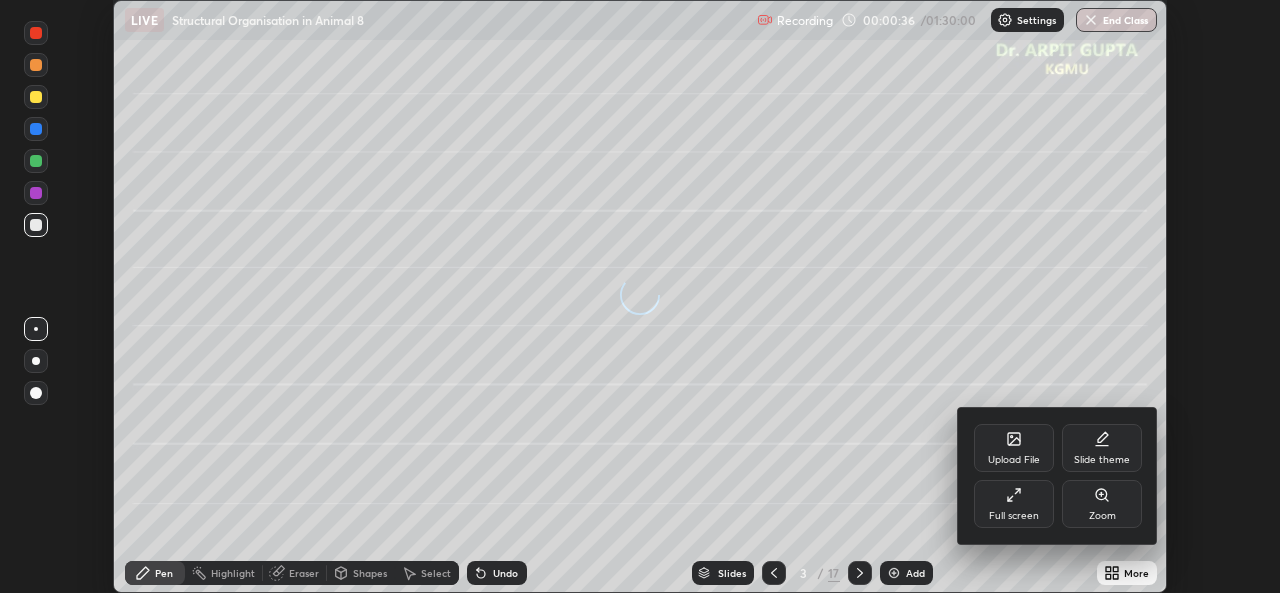 click on "Full screen" at bounding box center (1014, 516) 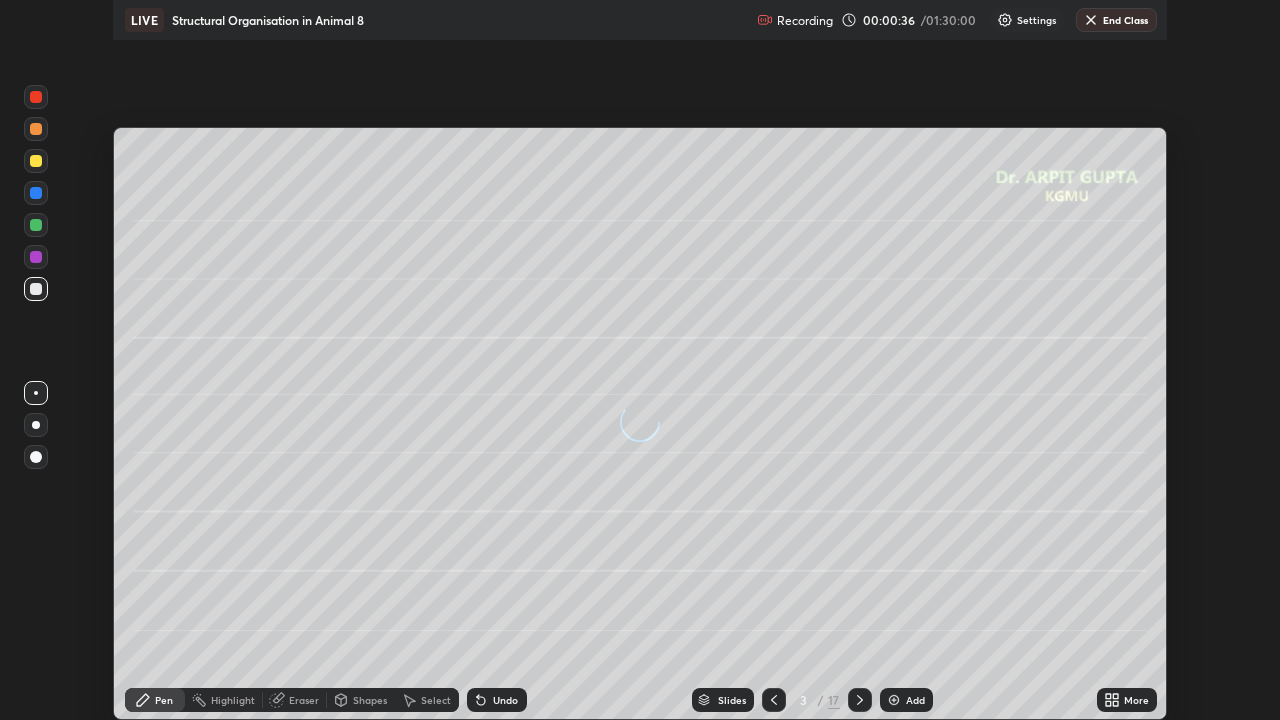 scroll, scrollTop: 99280, scrollLeft: 98720, axis: both 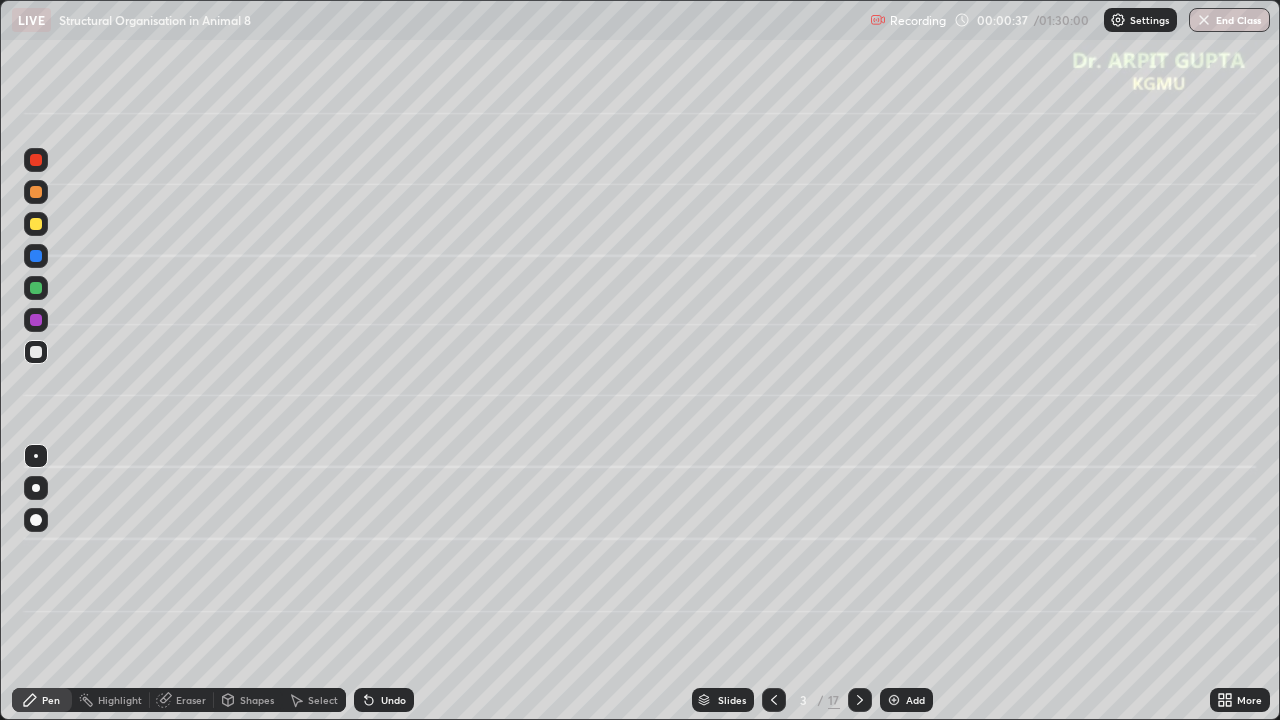 click 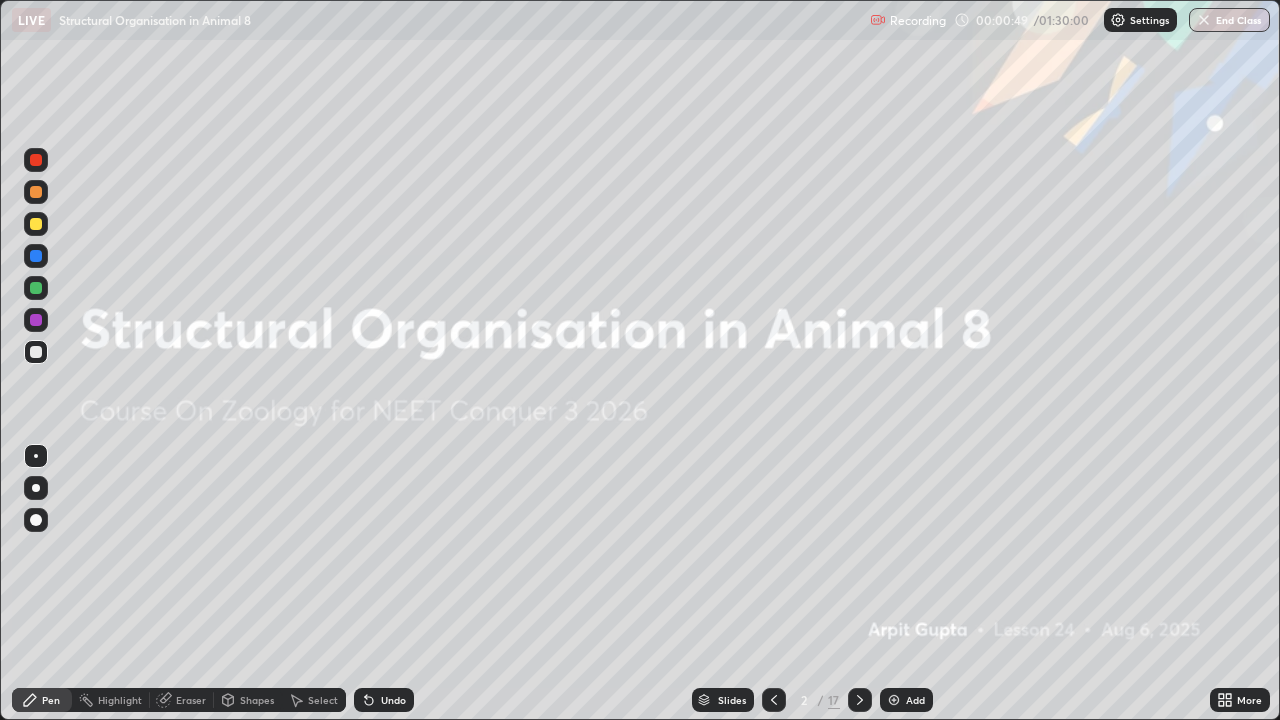 click 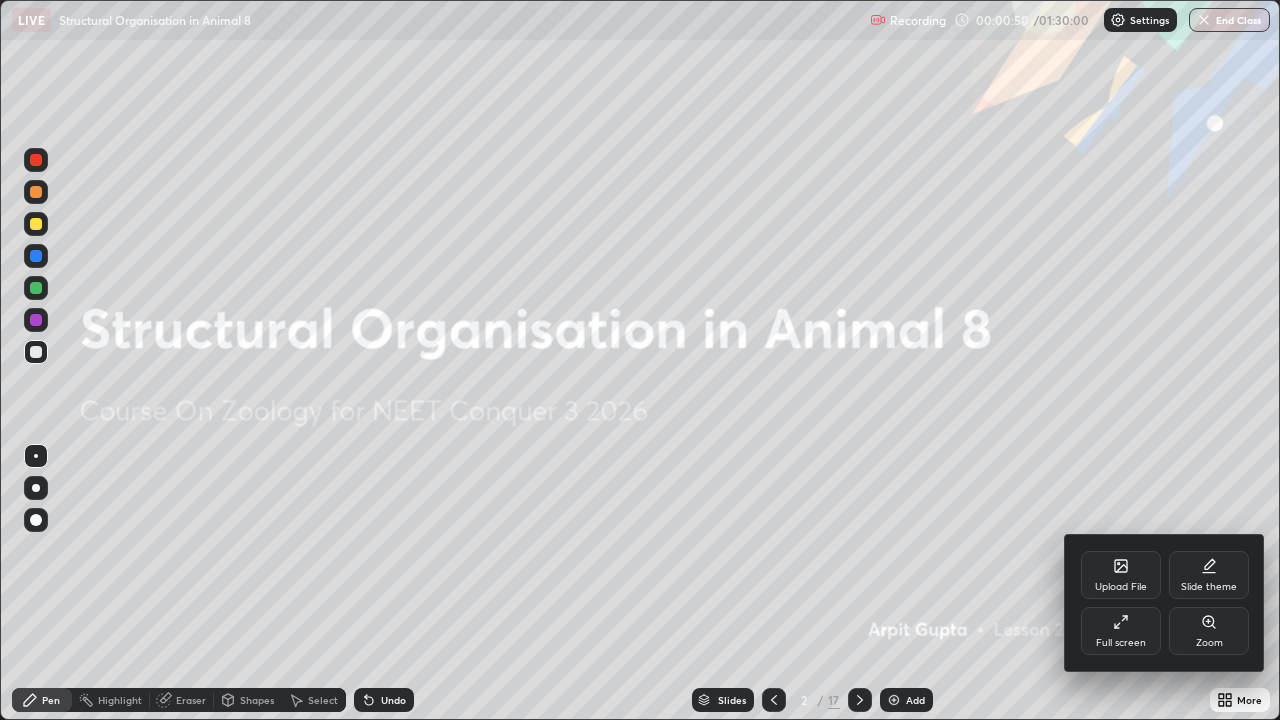 click at bounding box center [640, 360] 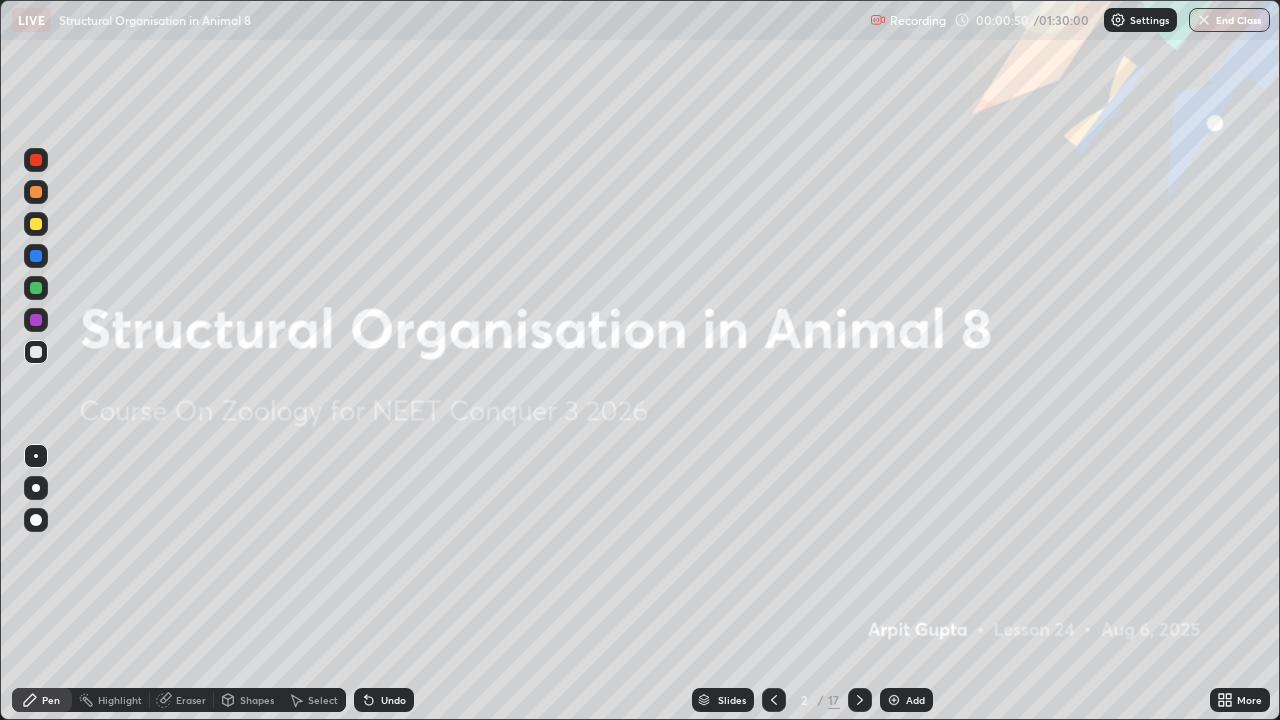 click 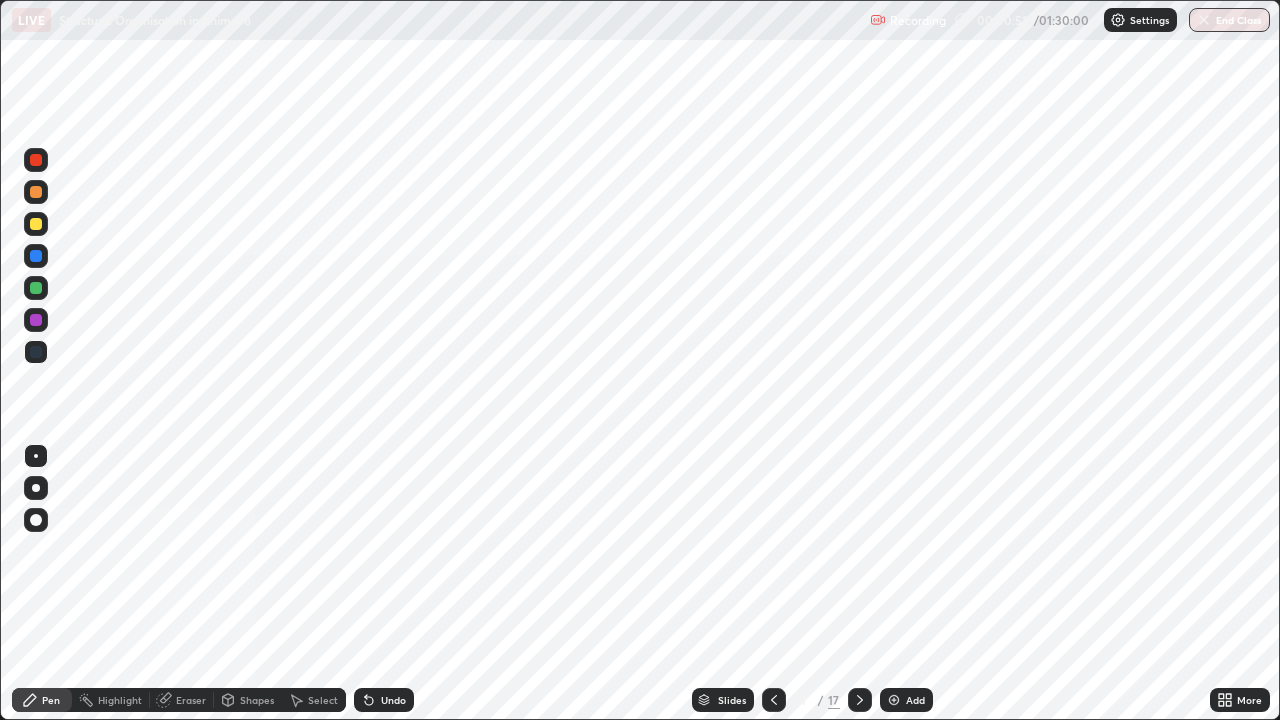 click 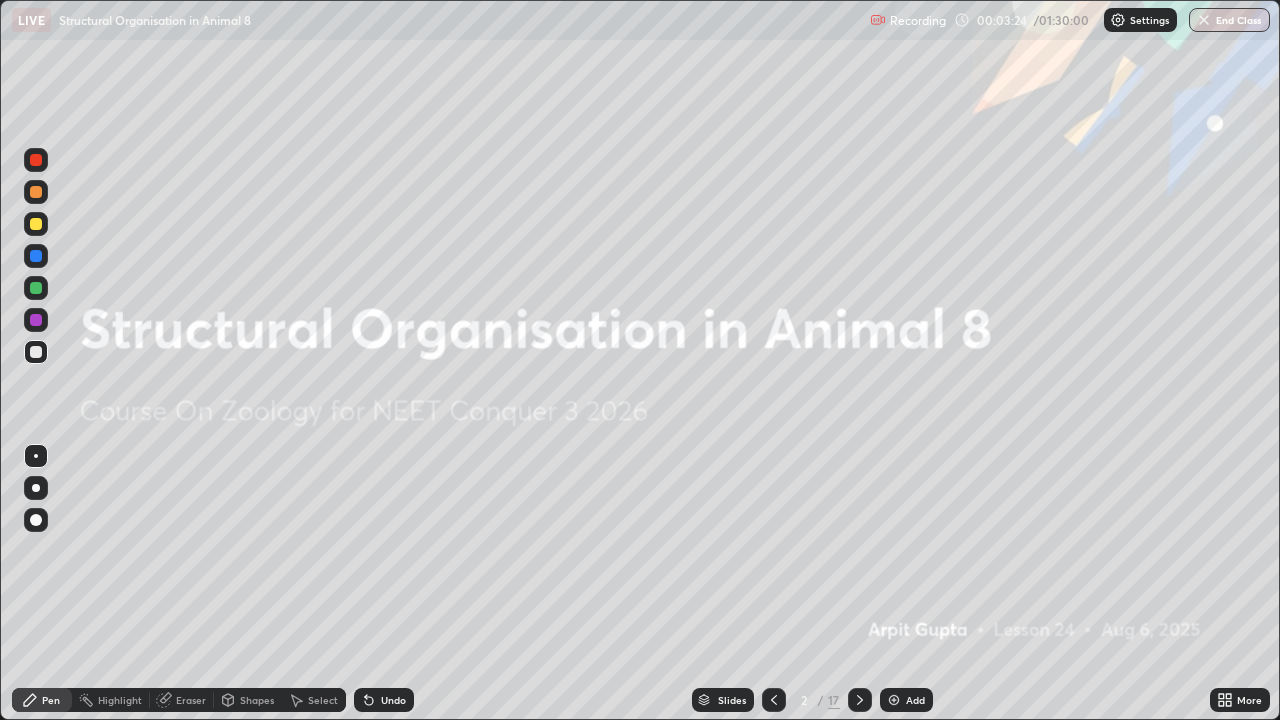 click at bounding box center [860, 700] 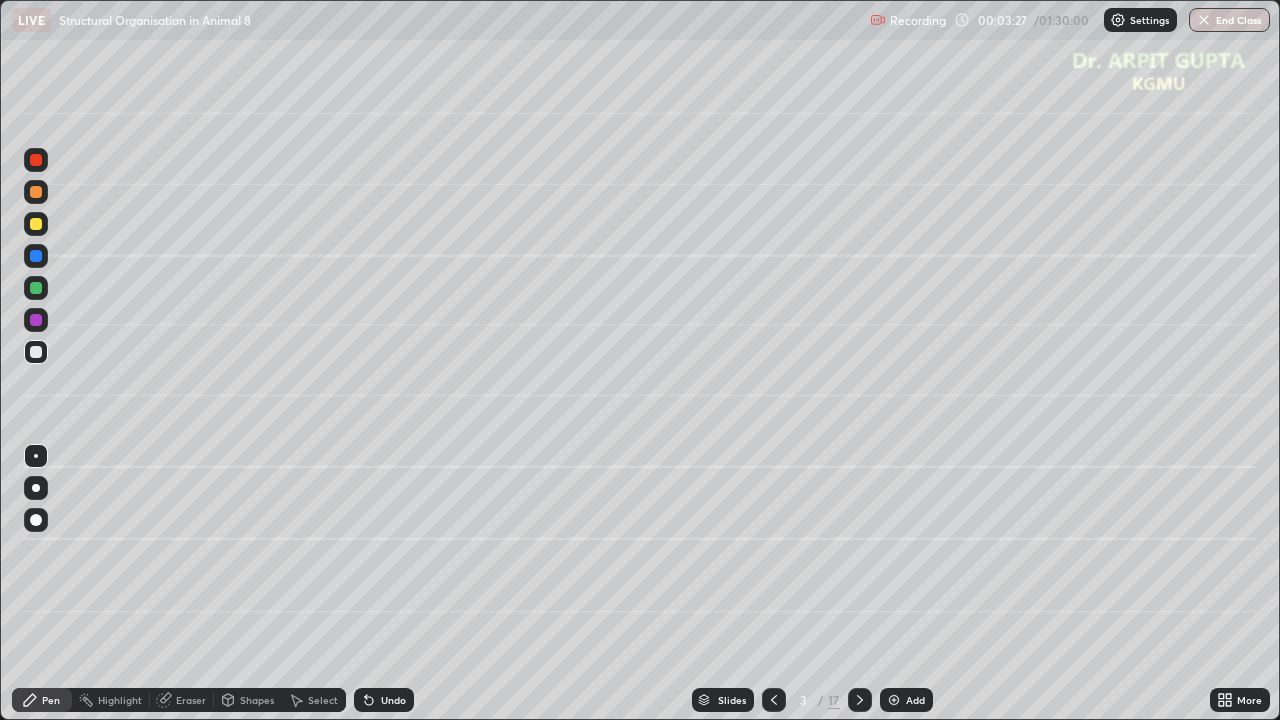 click at bounding box center (36, 224) 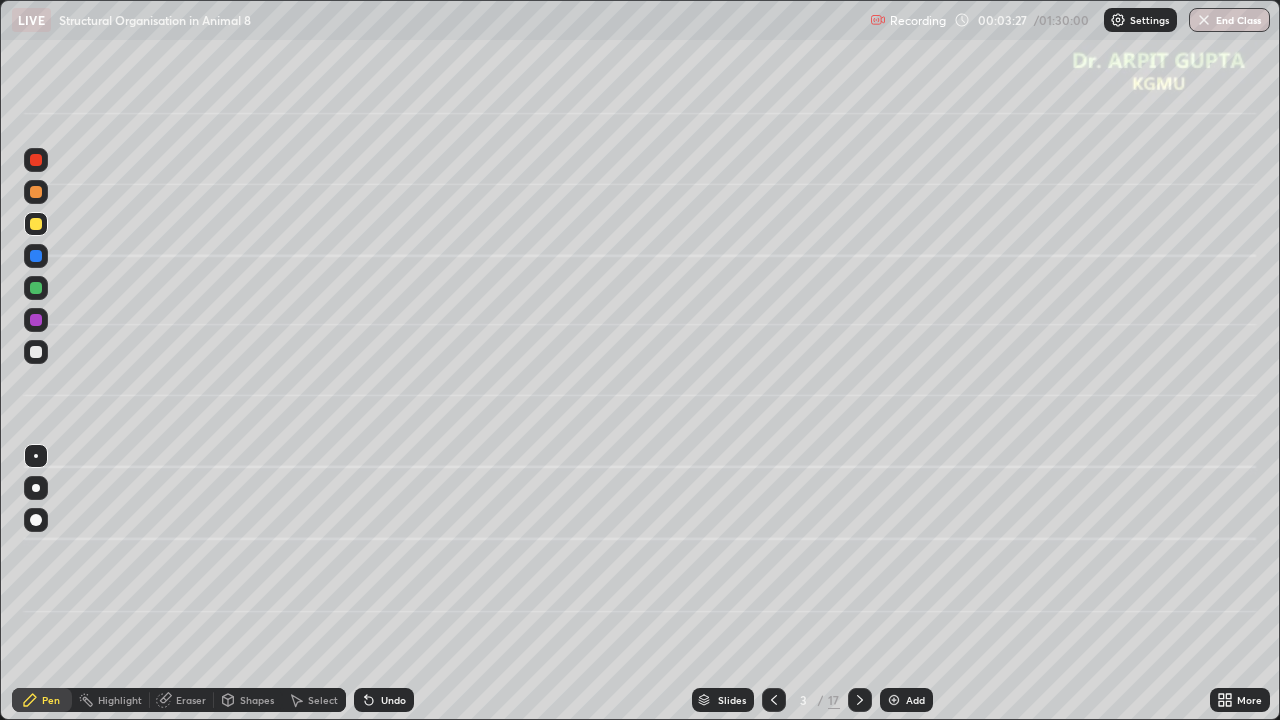 click at bounding box center (36, 520) 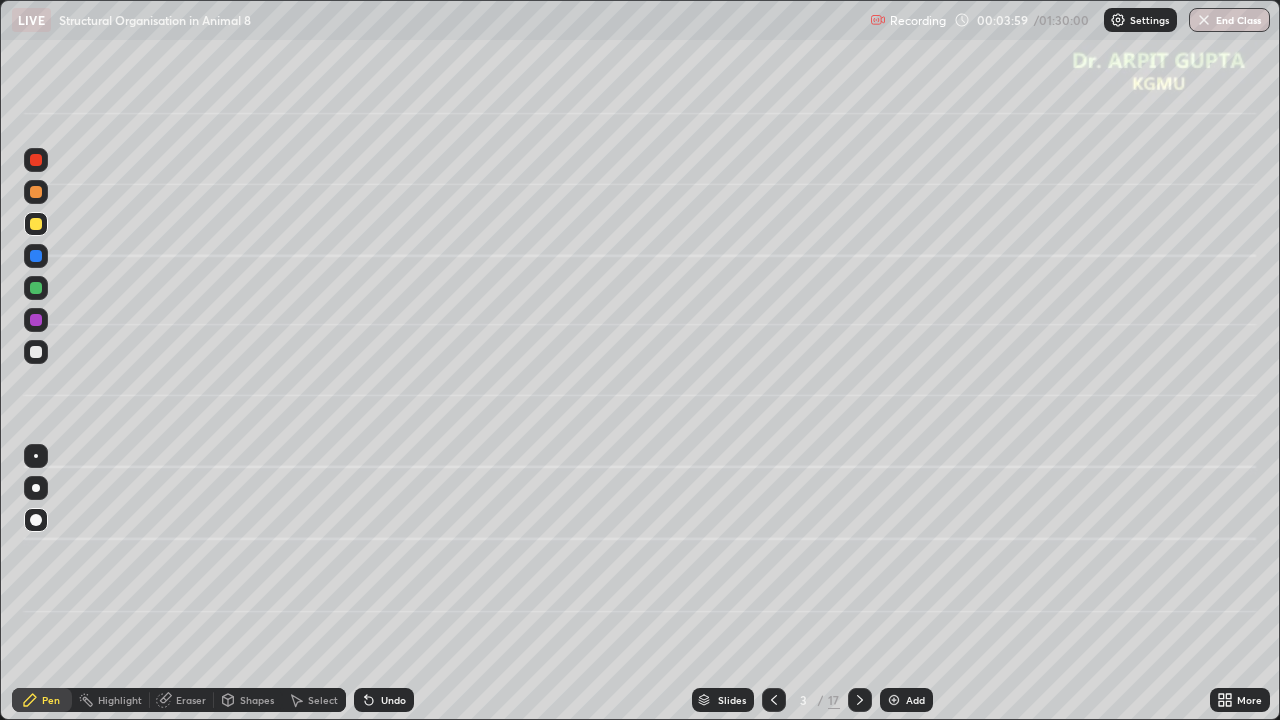 click at bounding box center (36, 288) 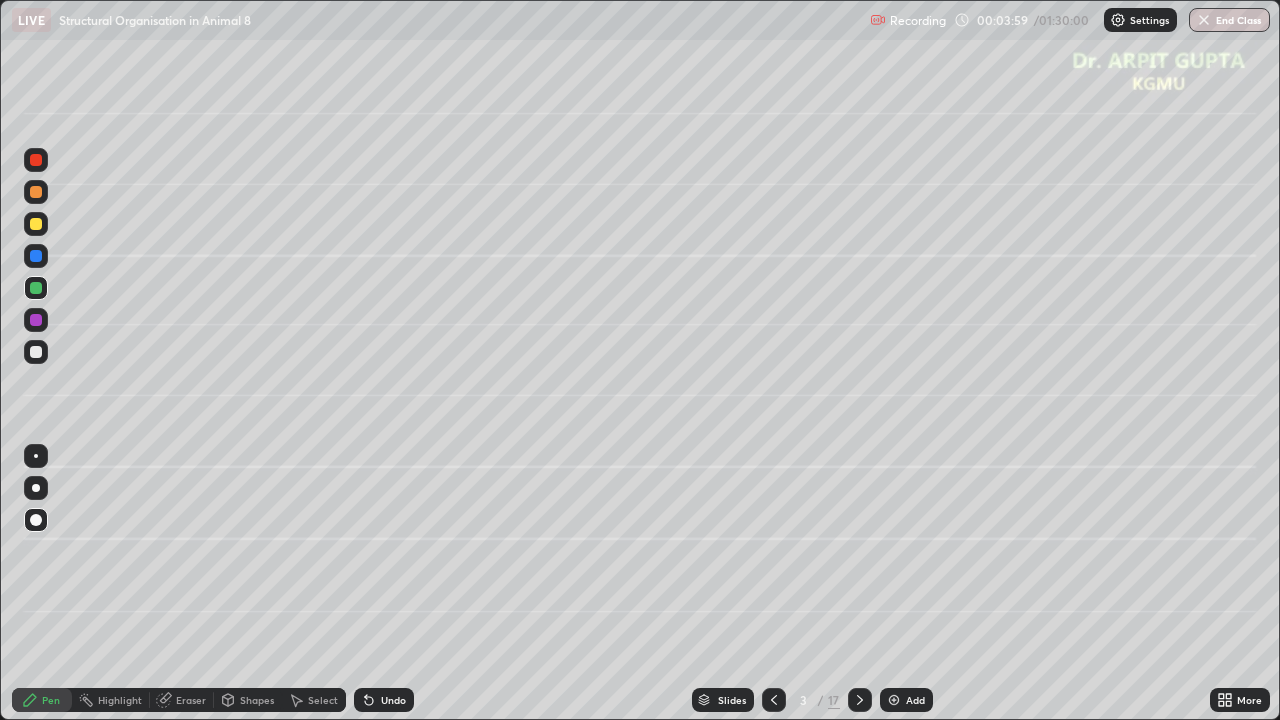 click at bounding box center [36, 488] 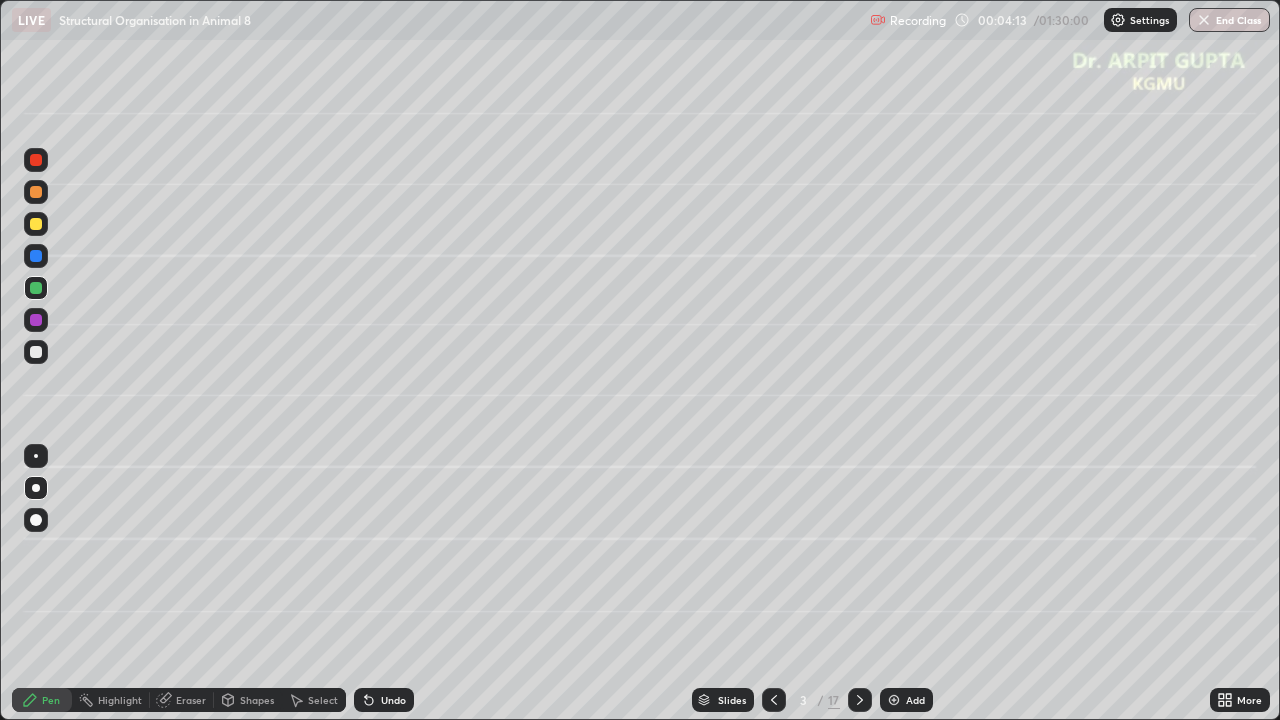 click at bounding box center [36, 352] 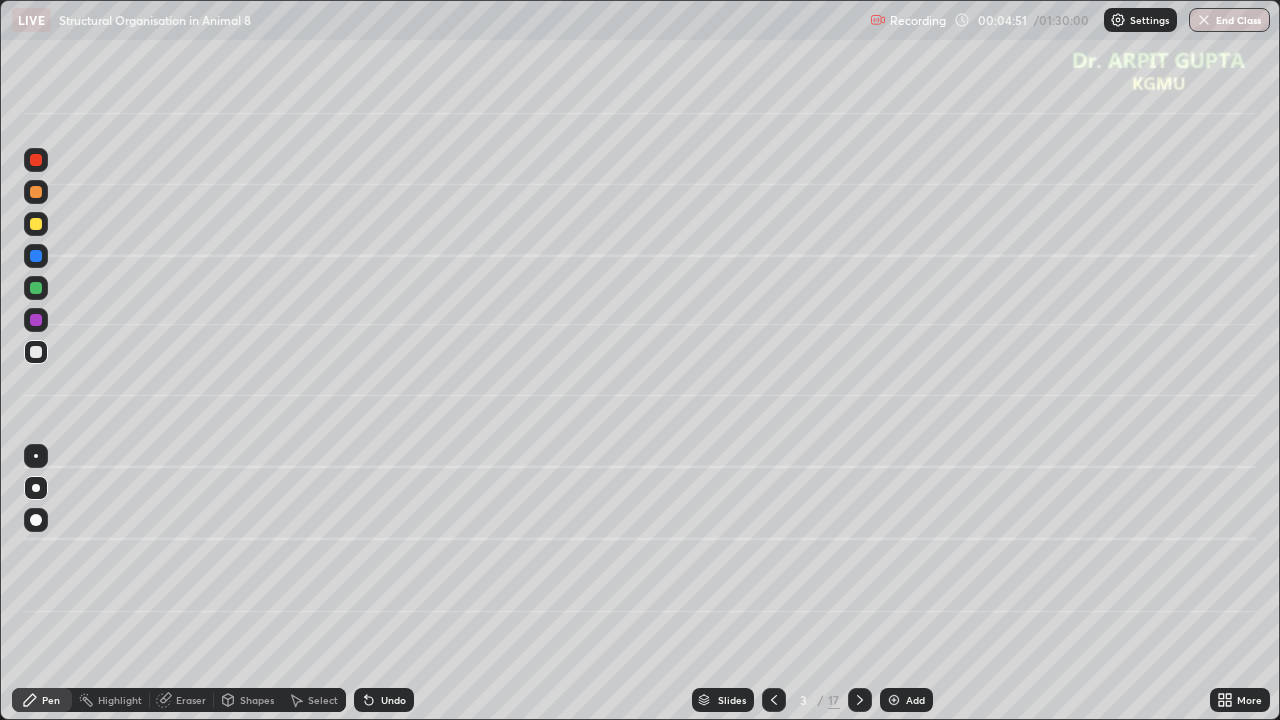 click at bounding box center [36, 224] 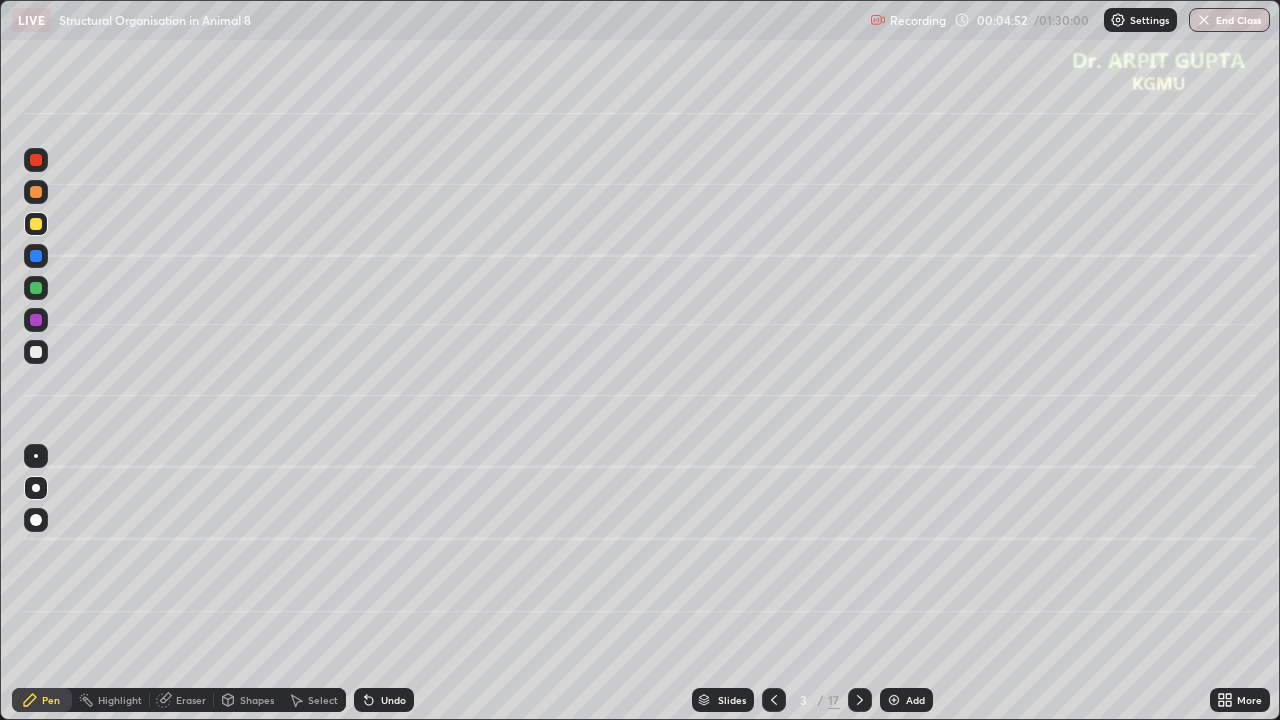 click at bounding box center [36, 320] 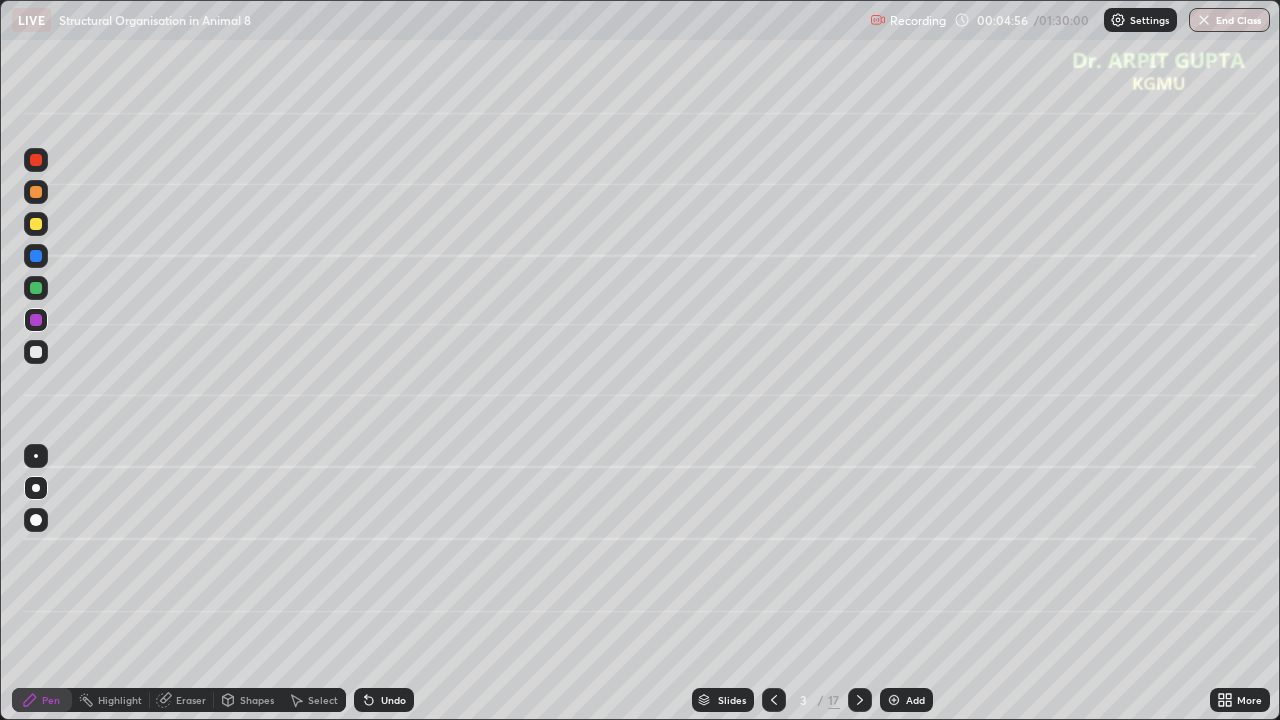click at bounding box center [36, 192] 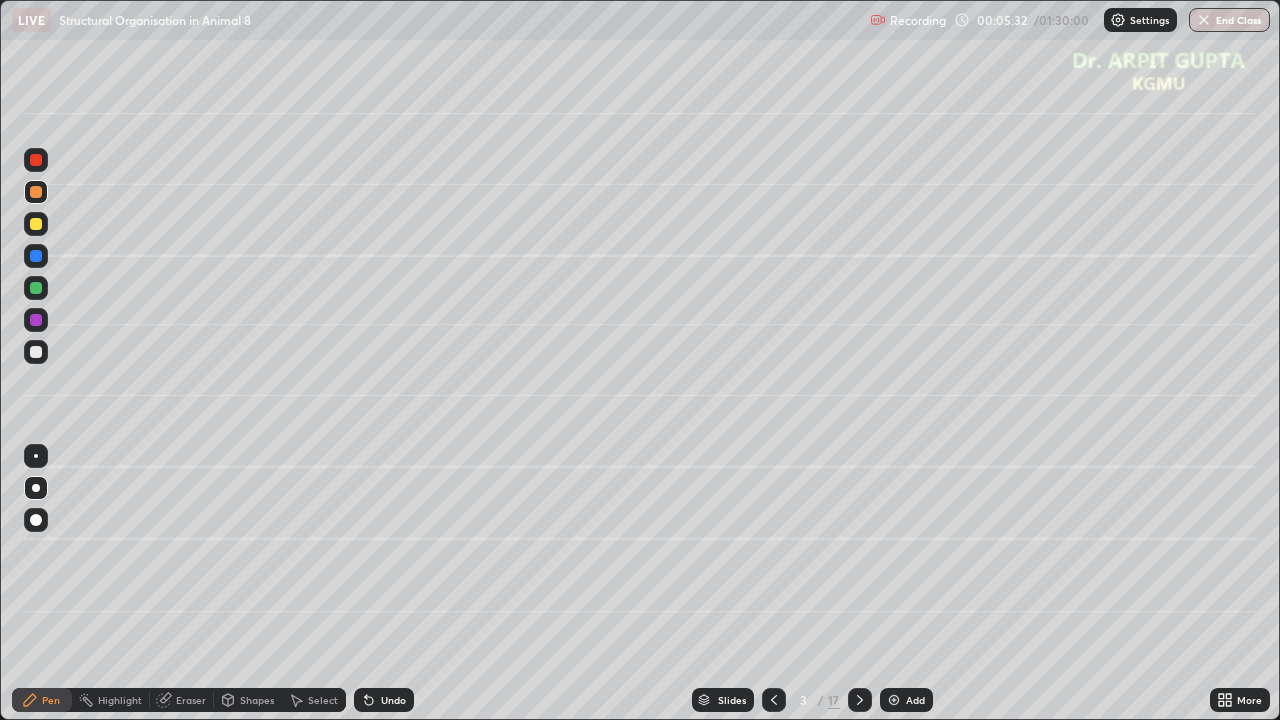 click at bounding box center [36, 352] 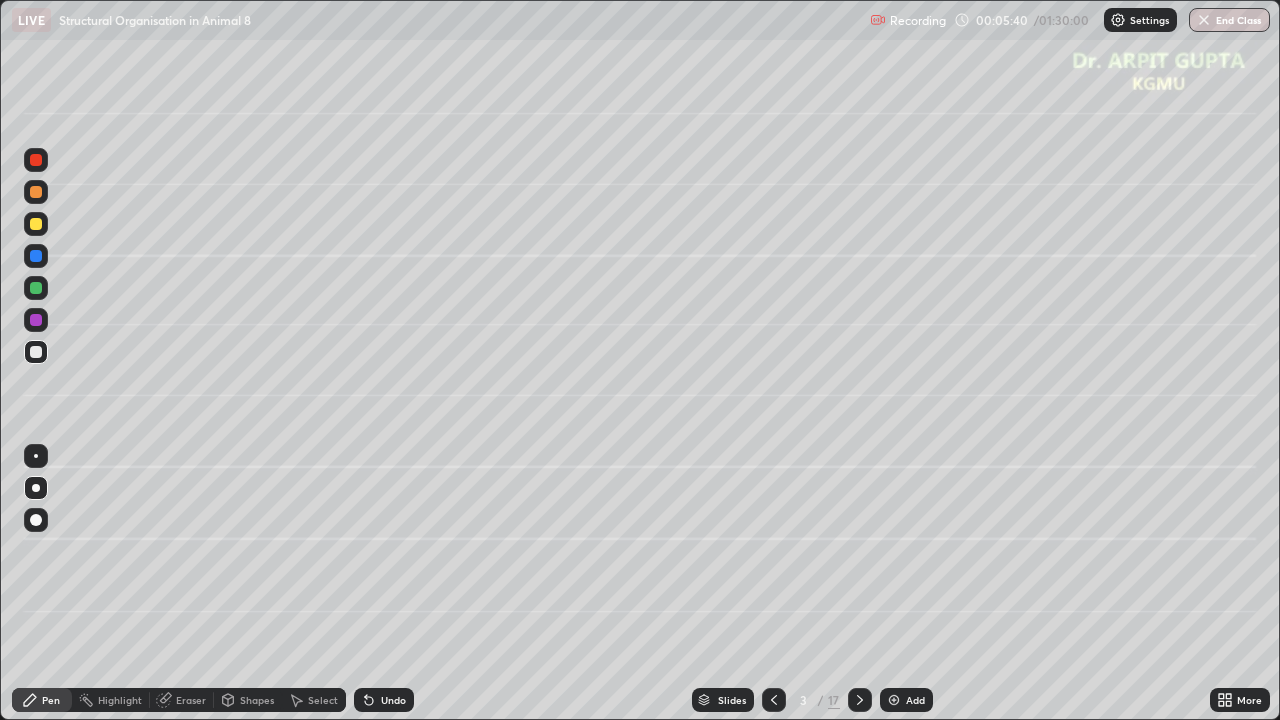 click on "Undo" at bounding box center (384, 700) 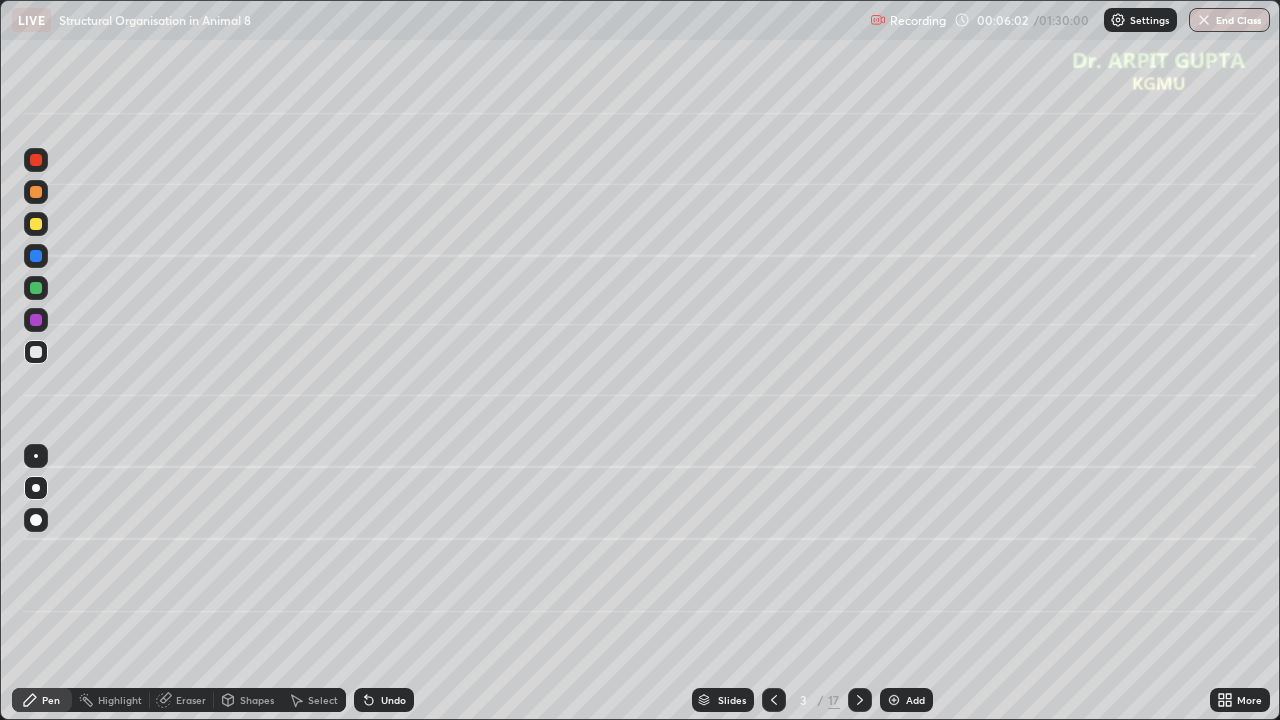 click at bounding box center [36, 320] 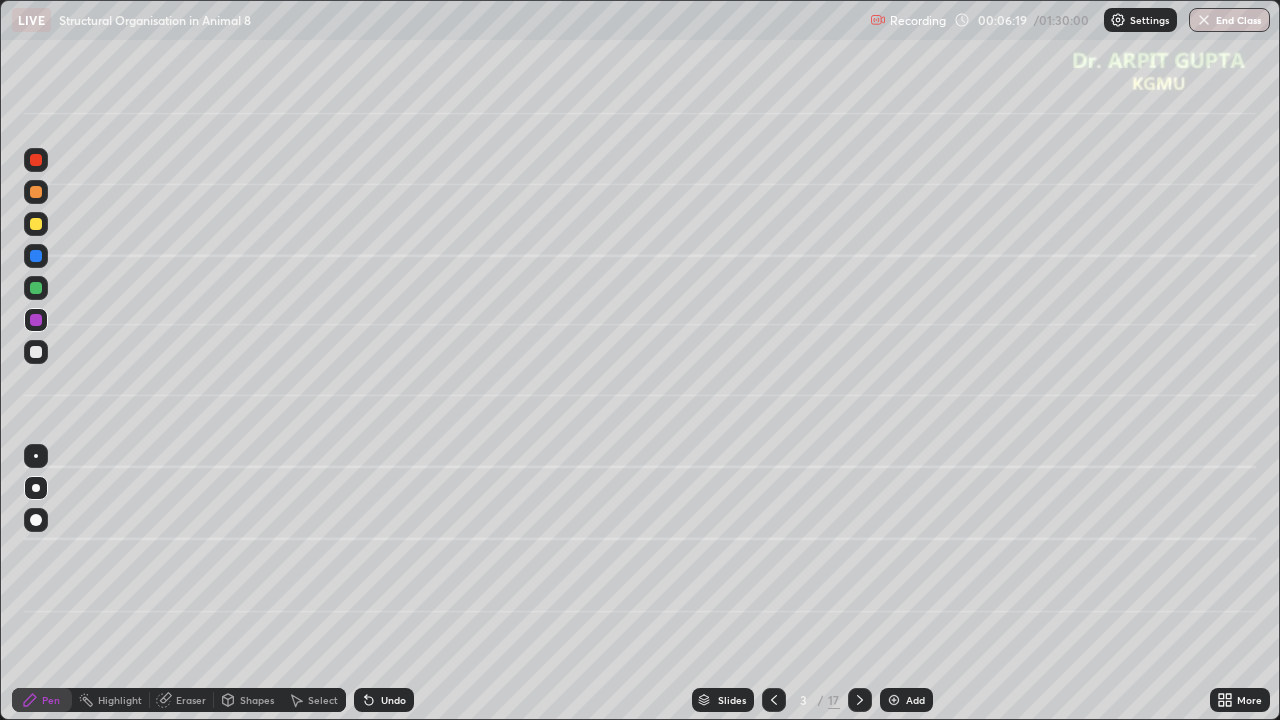 click at bounding box center (36, 352) 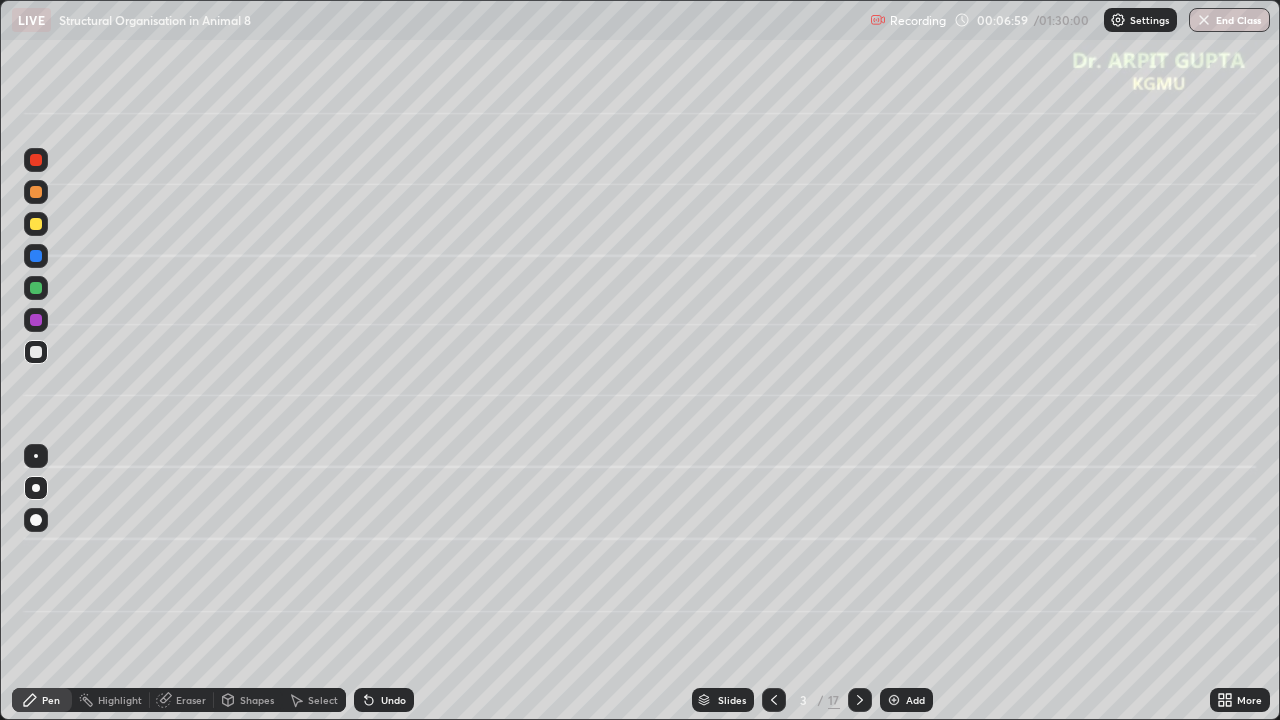 click at bounding box center [36, 352] 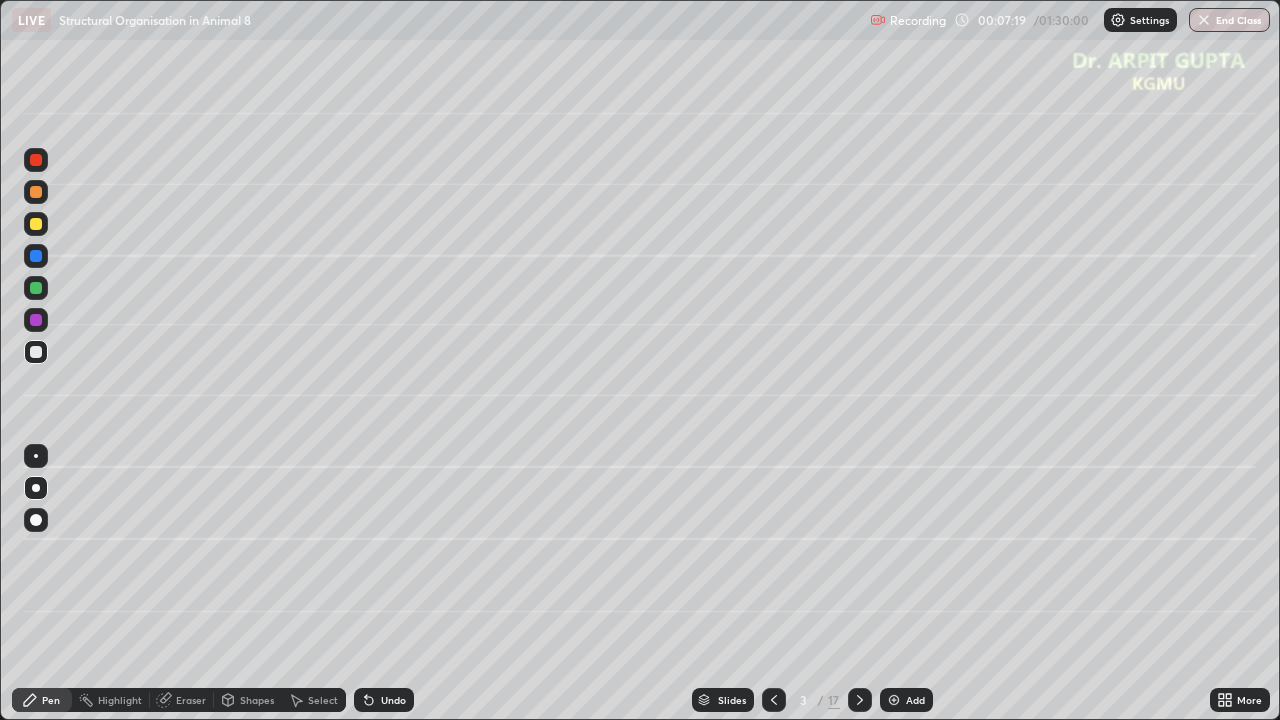 click 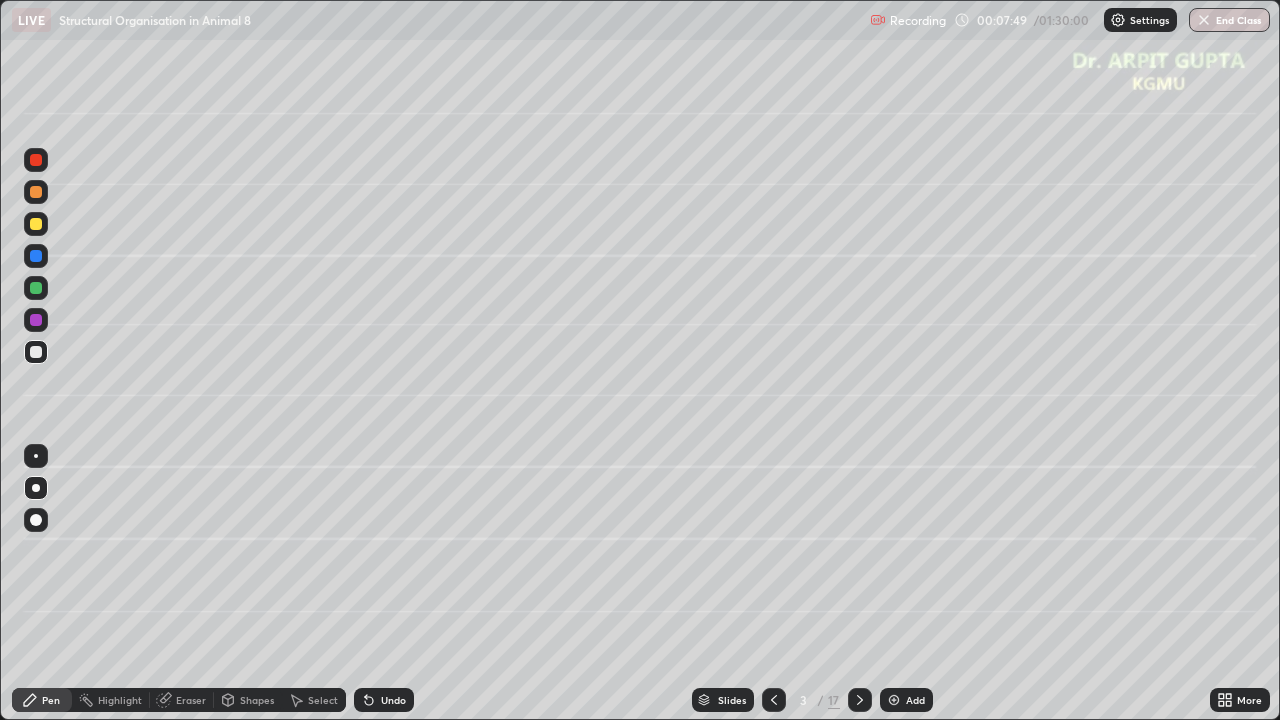 click at bounding box center [36, 288] 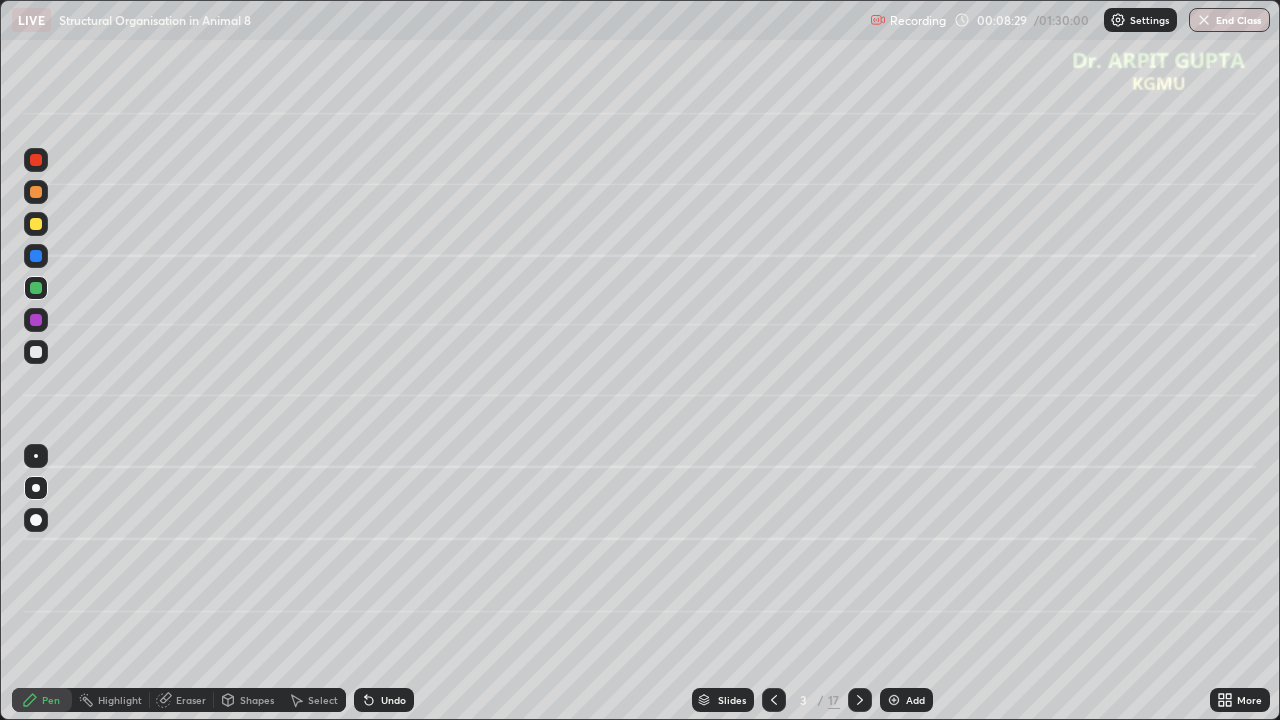 click at bounding box center [36, 224] 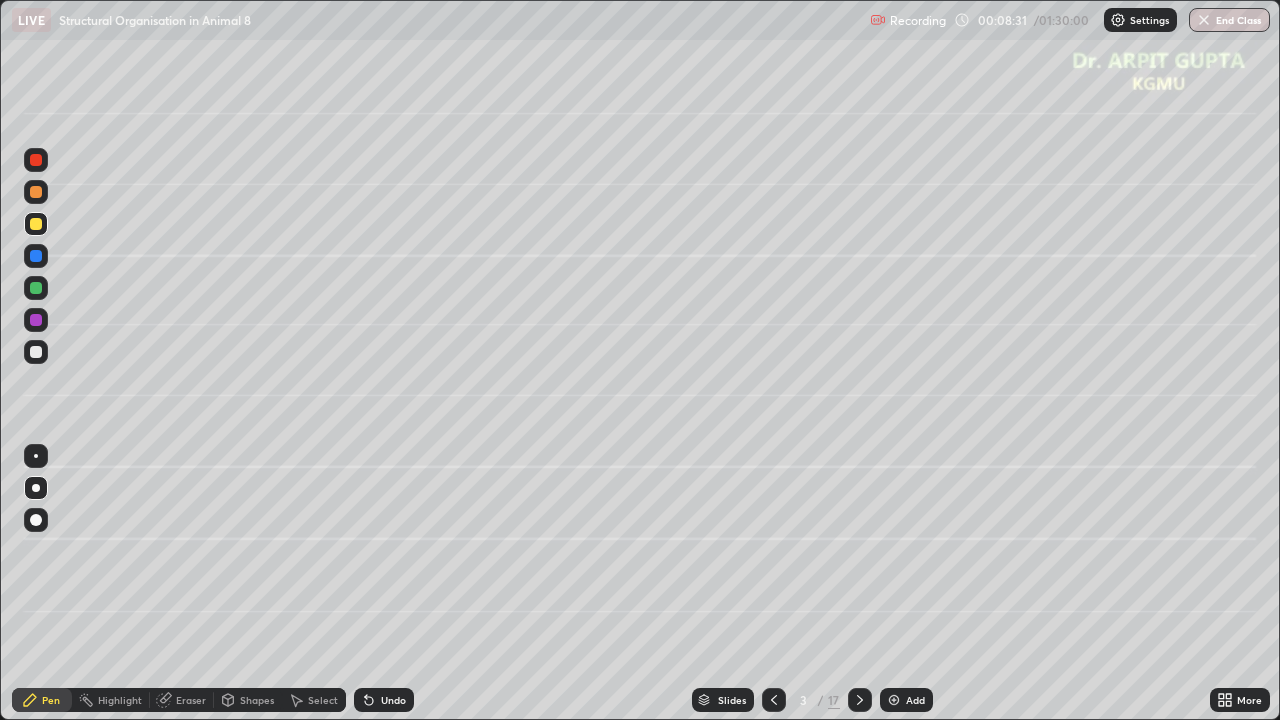 click at bounding box center (36, 288) 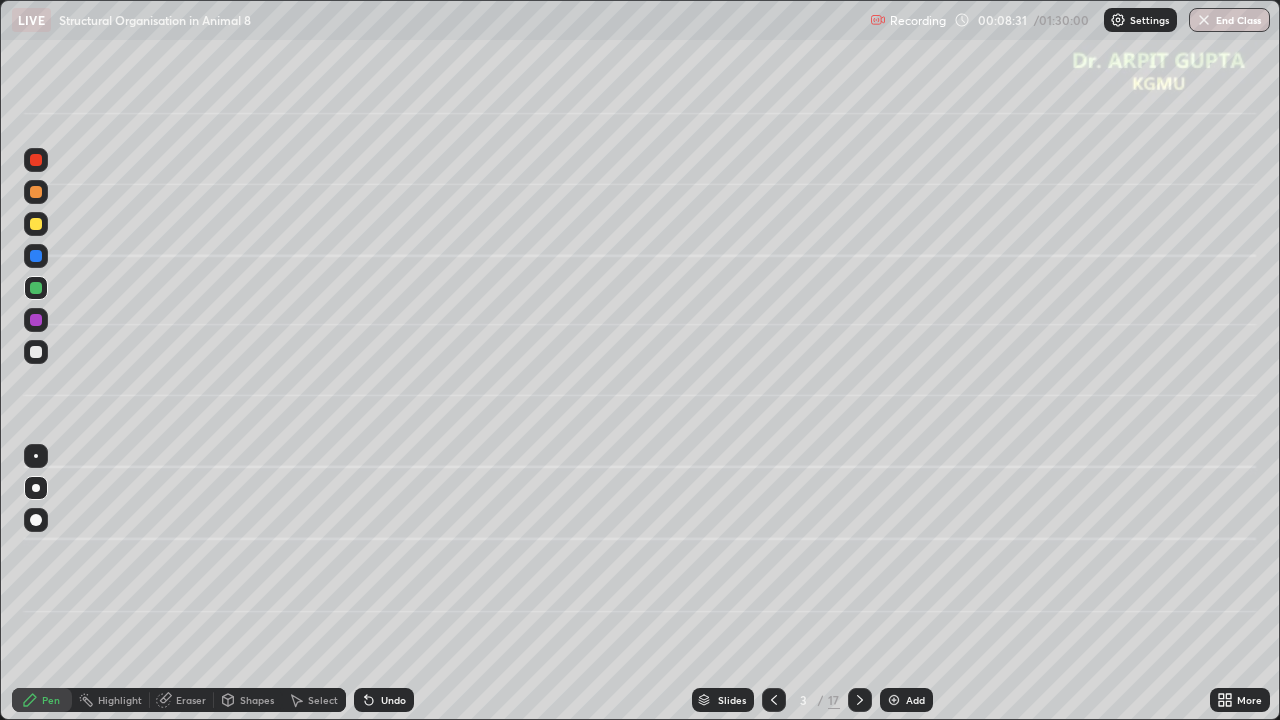 click at bounding box center [36, 352] 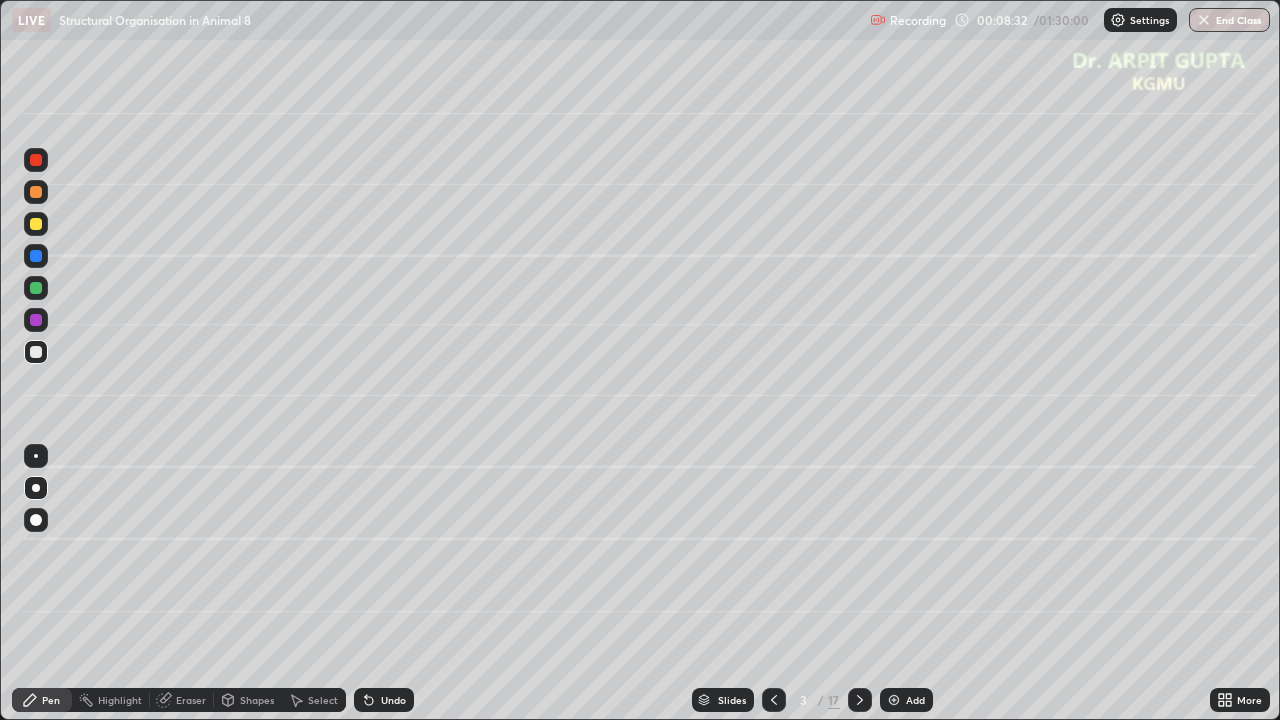 click at bounding box center (36, 224) 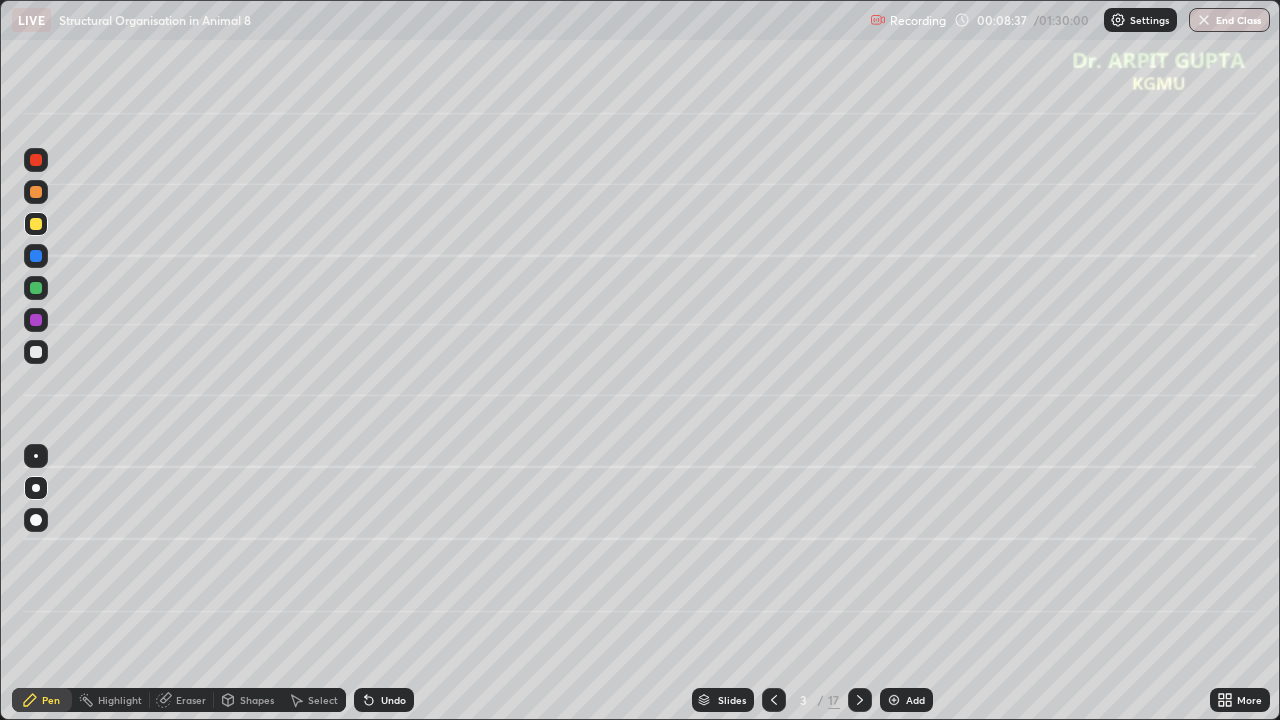 click at bounding box center [36, 288] 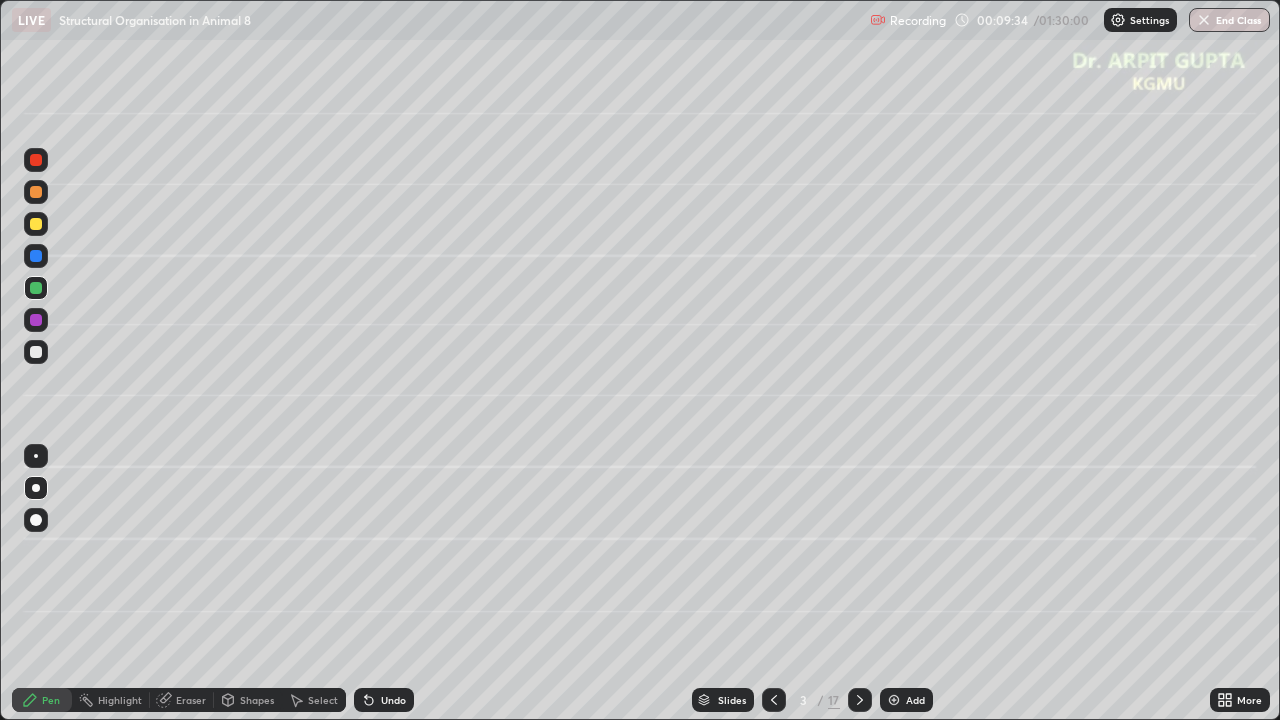 click 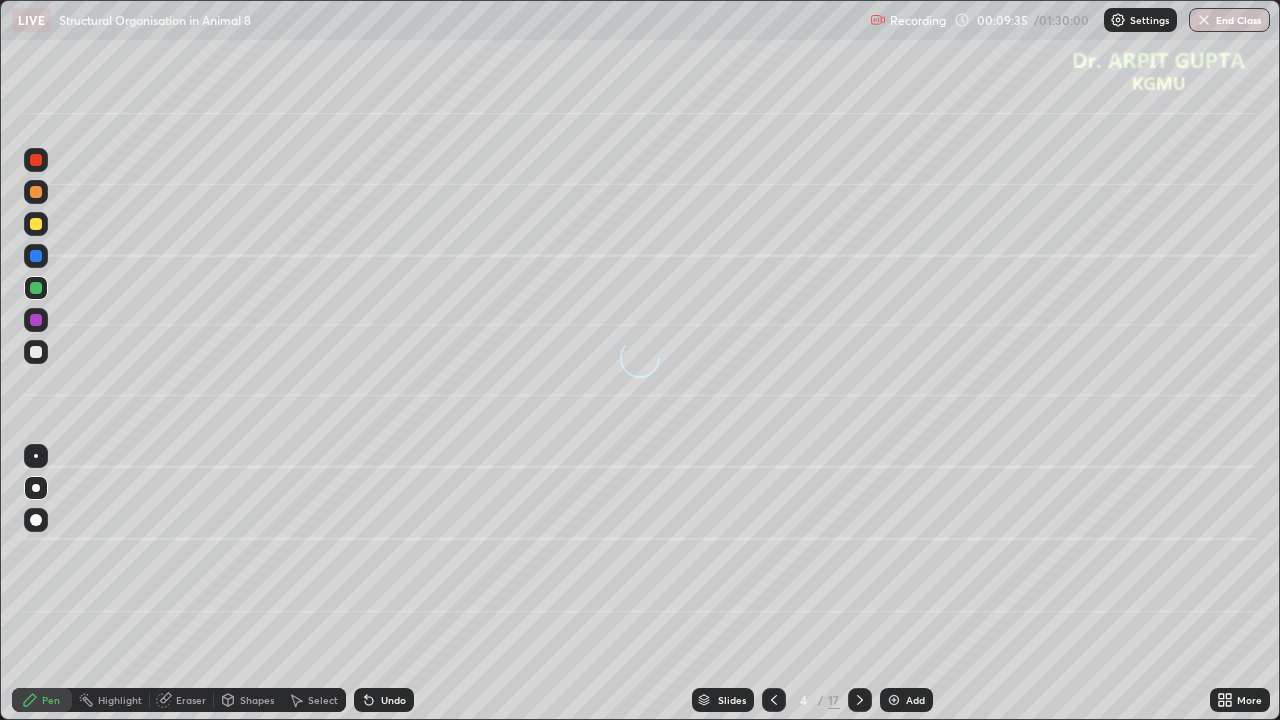 click at bounding box center [36, 256] 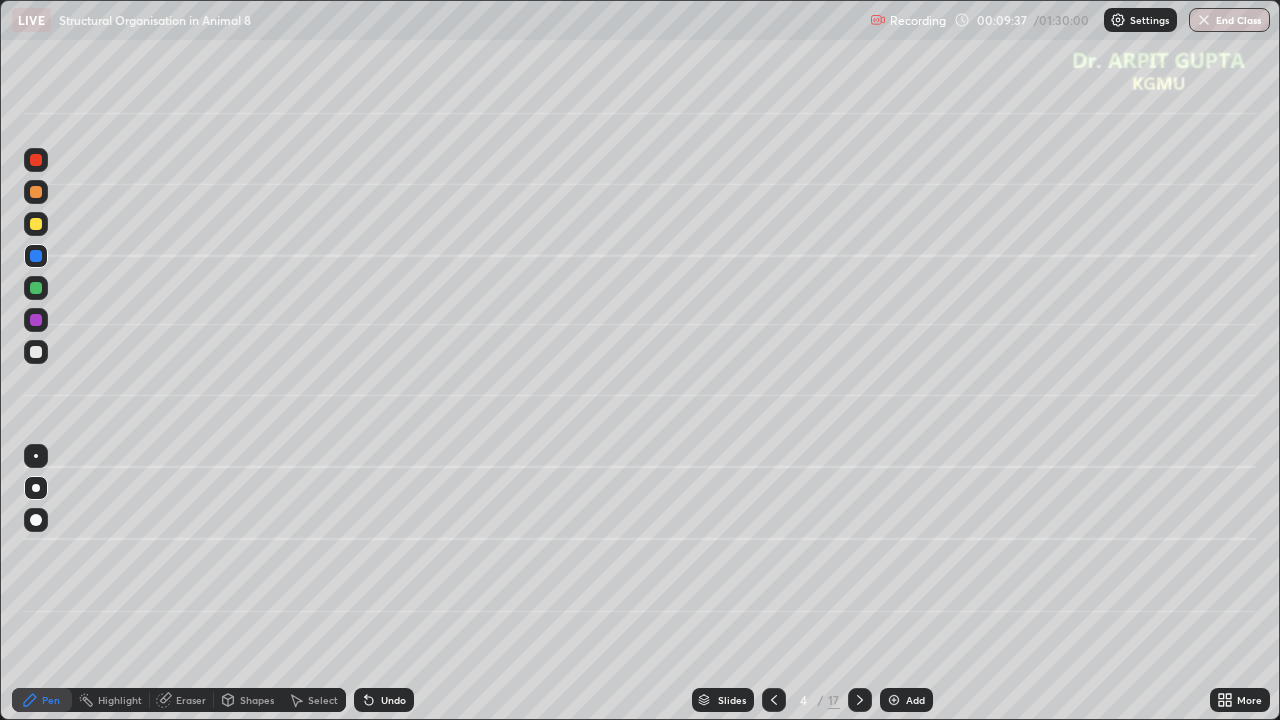click at bounding box center (36, 224) 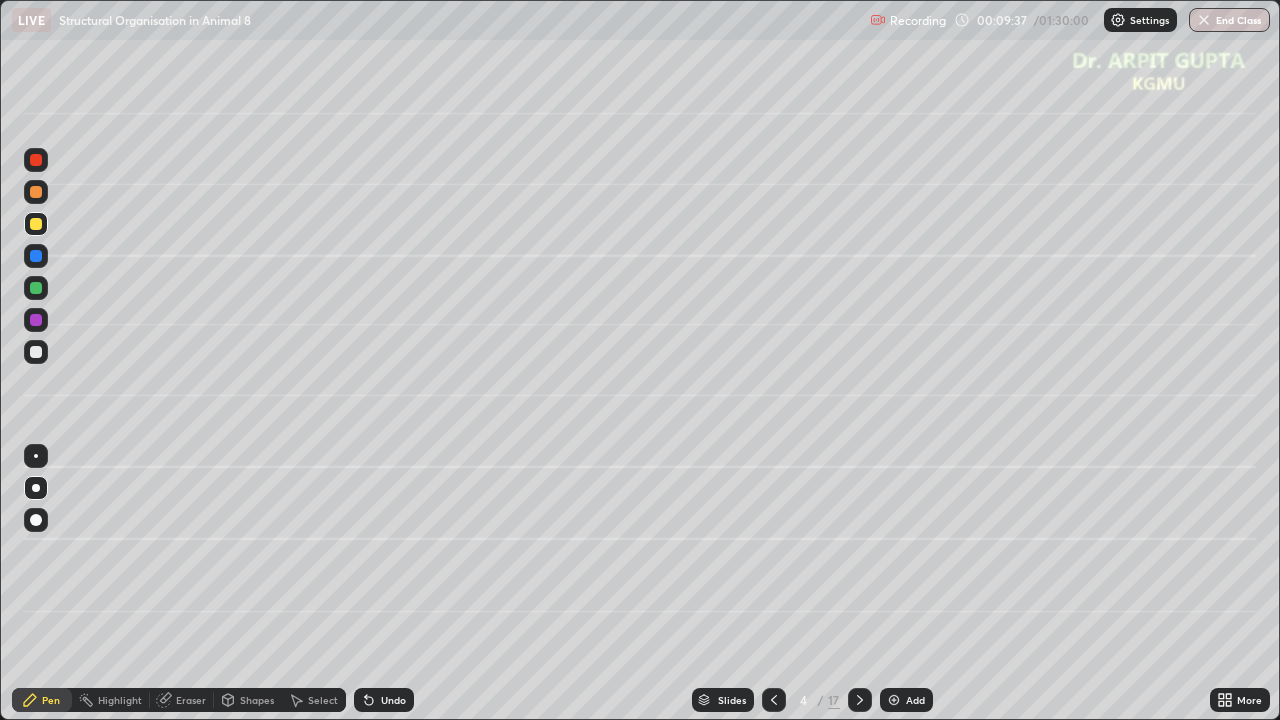 click at bounding box center (36, 192) 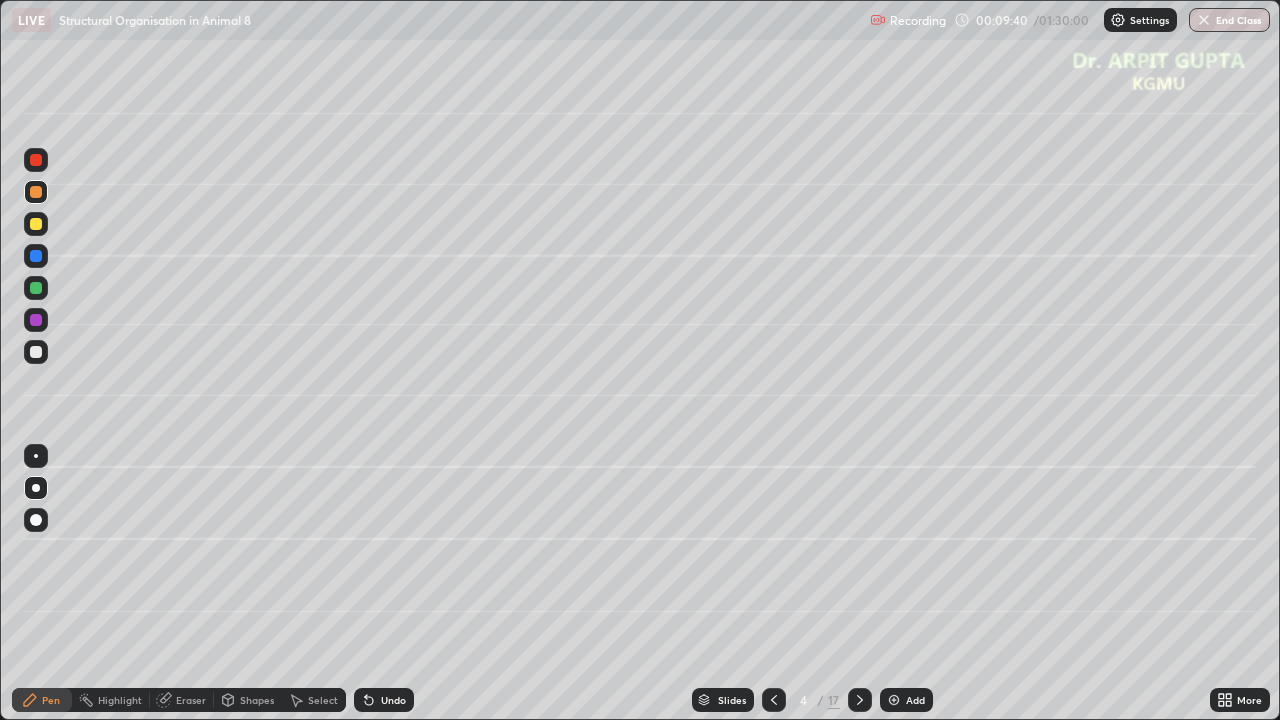 click 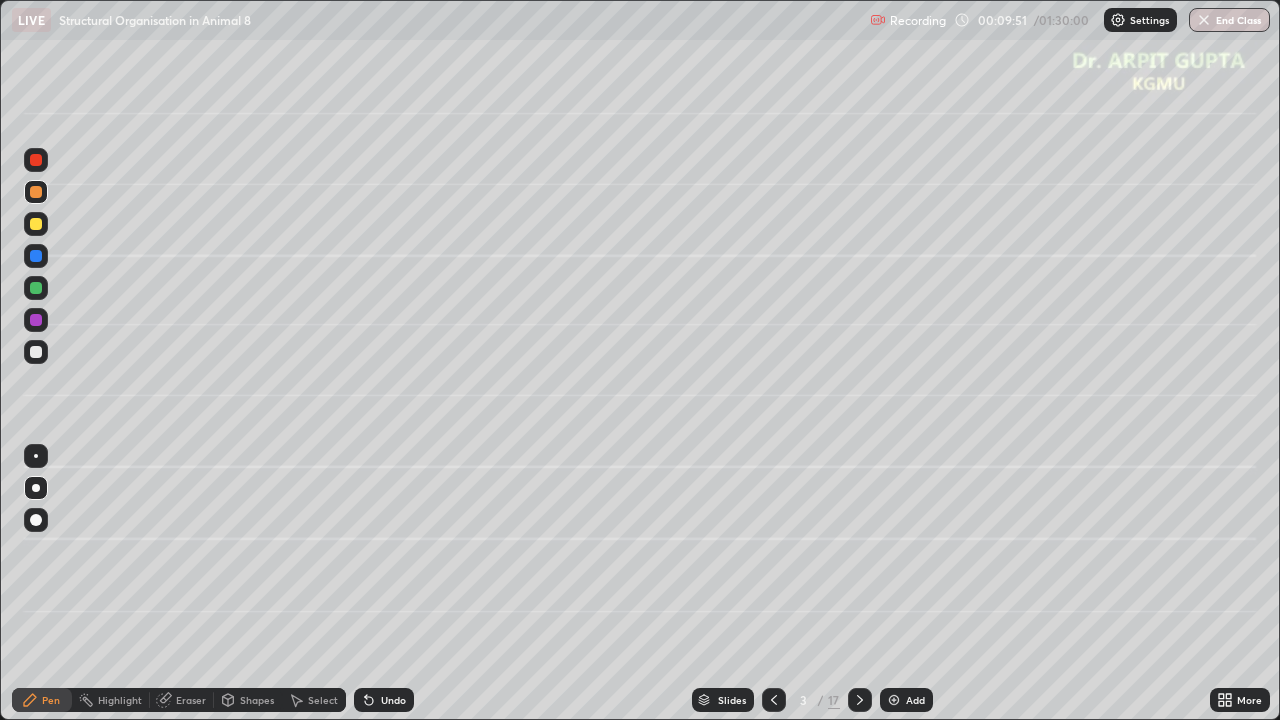 click 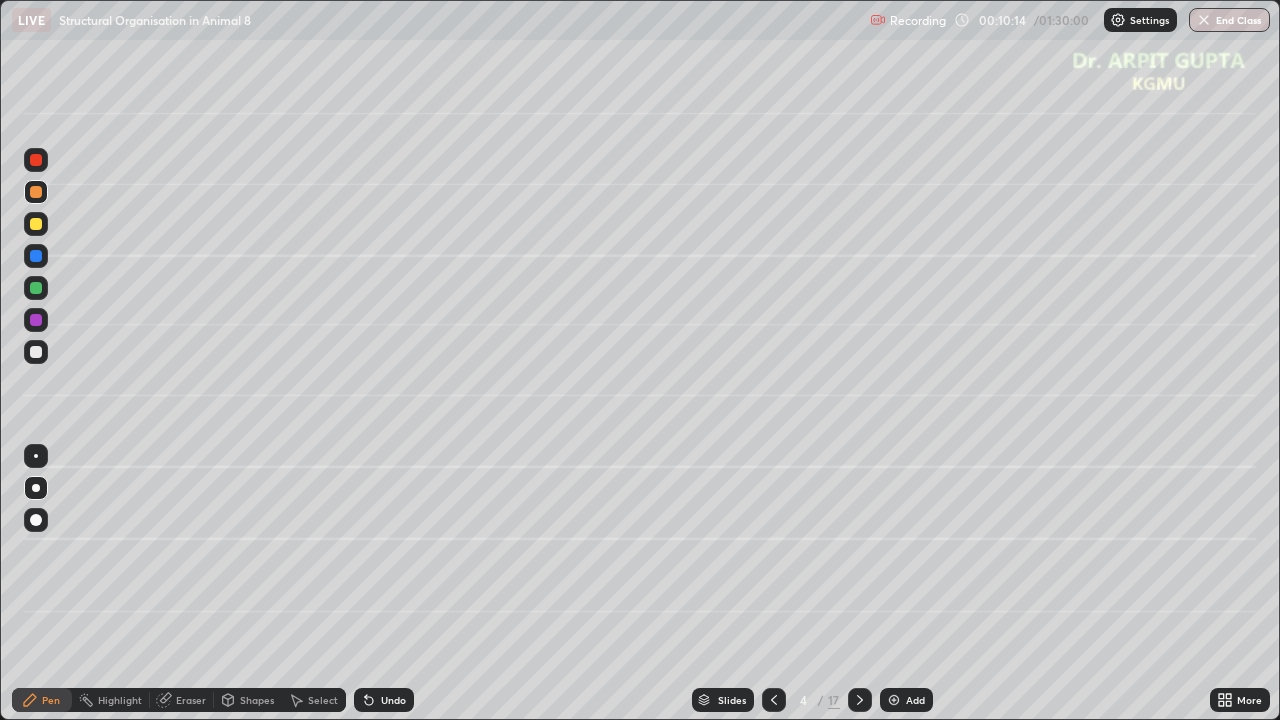 click at bounding box center (36, 256) 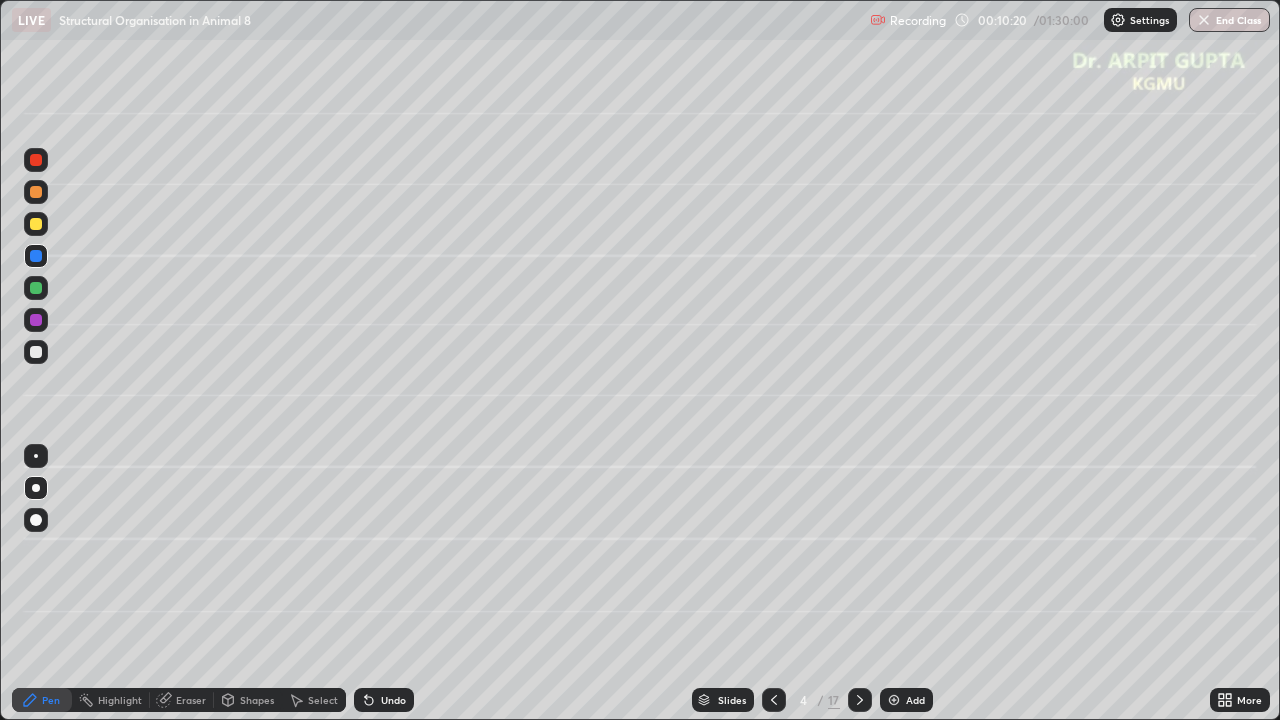 click at bounding box center (36, 160) 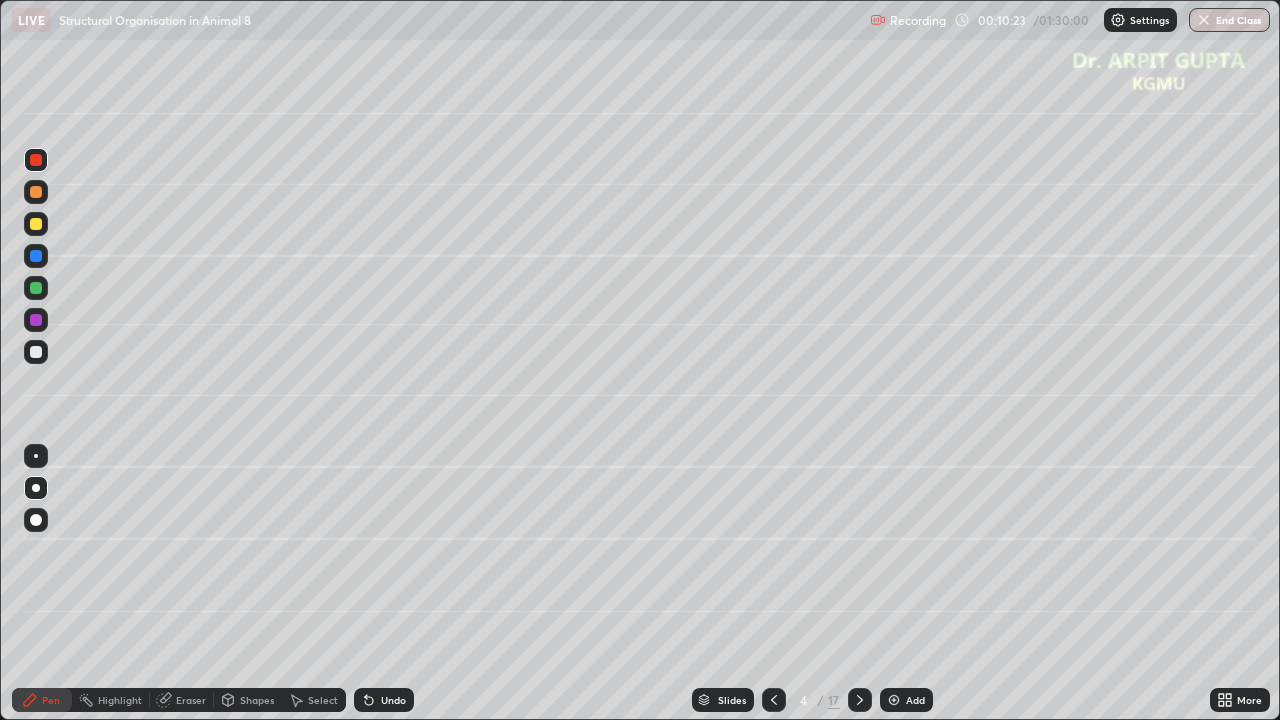 click at bounding box center [36, 288] 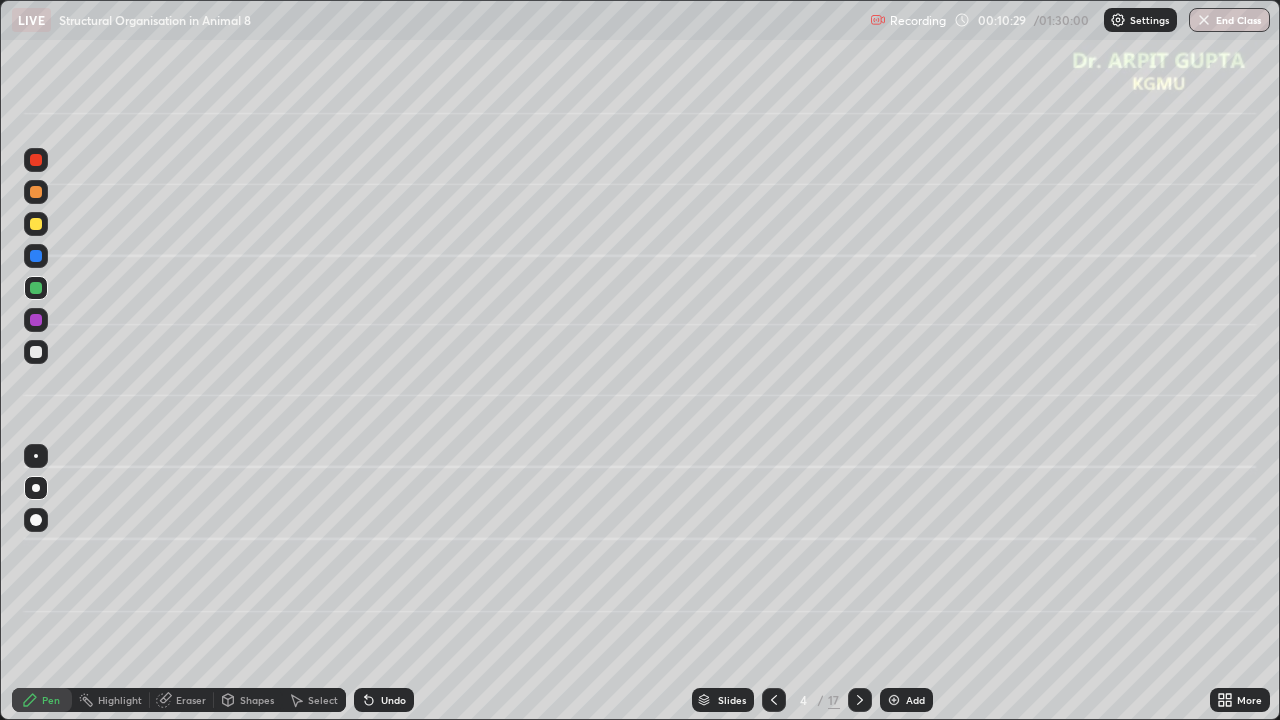 click at bounding box center [36, 224] 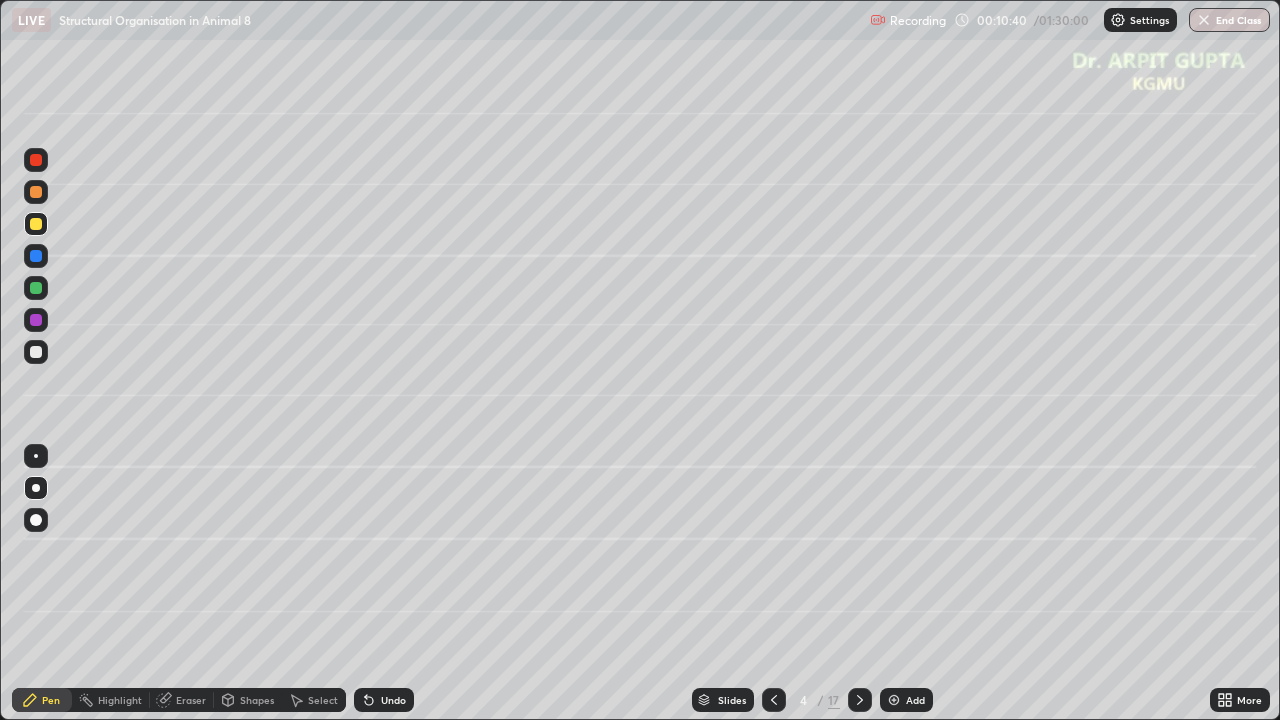 click 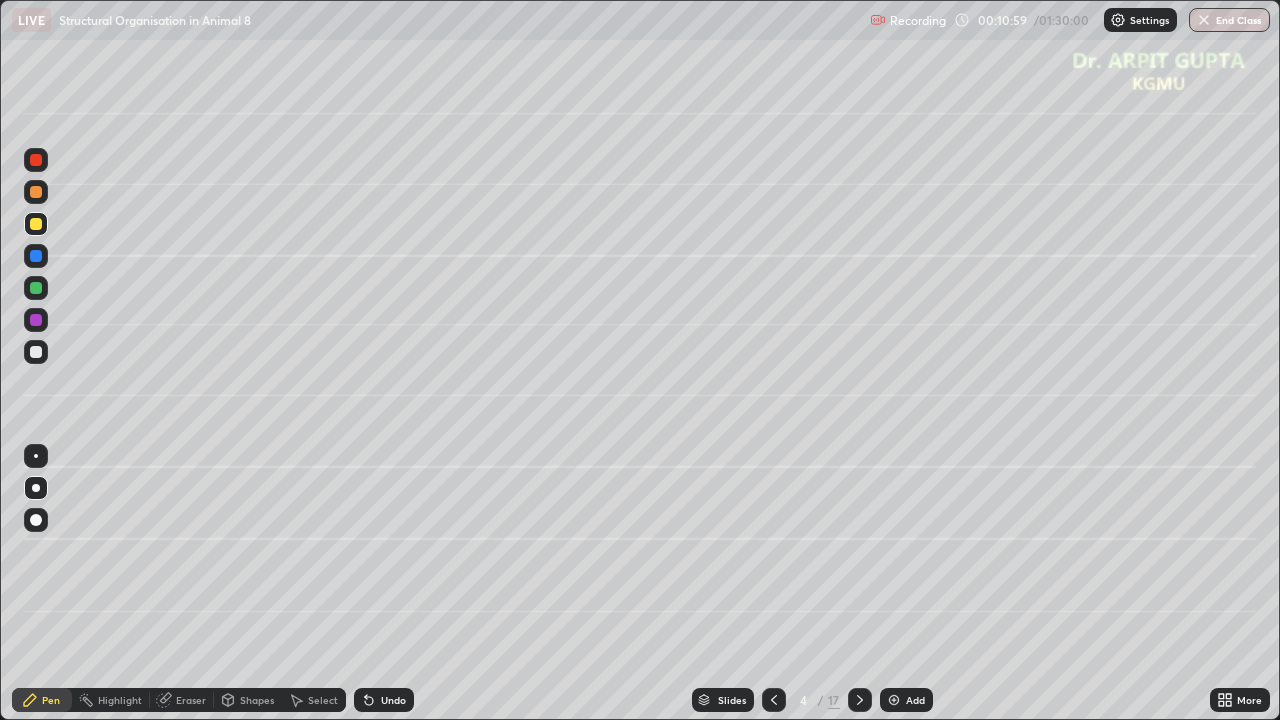 click 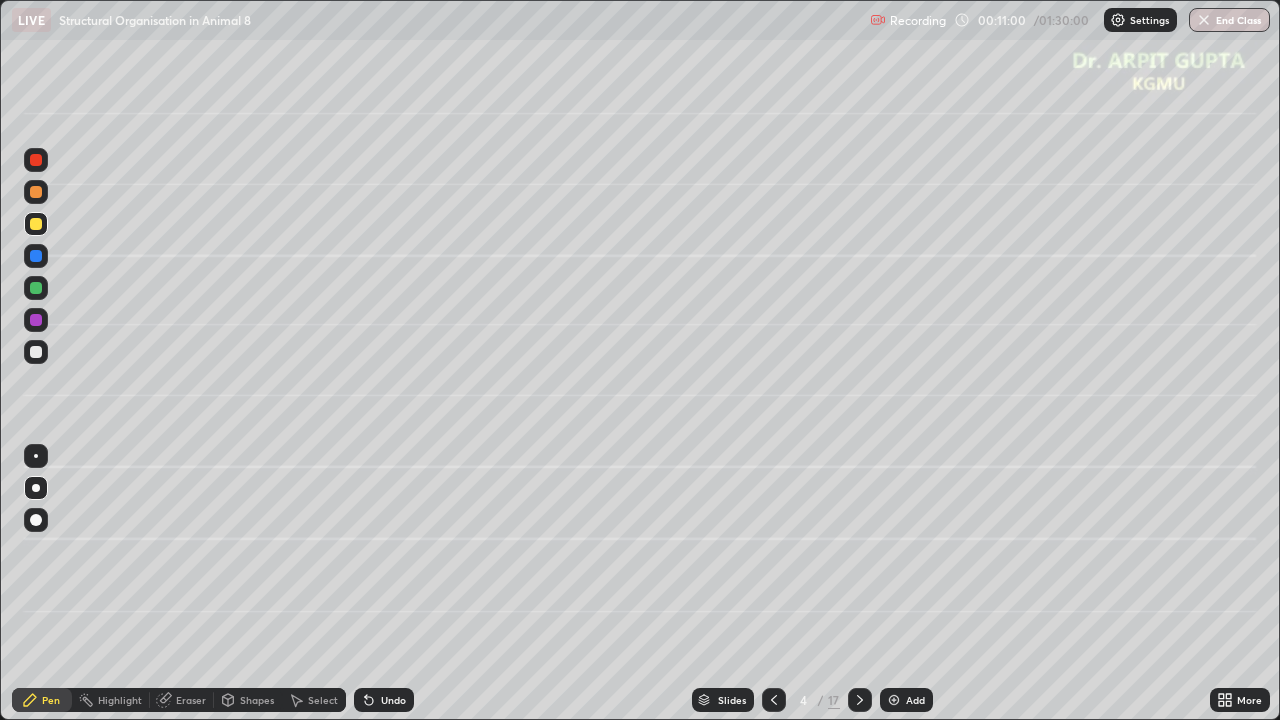 click 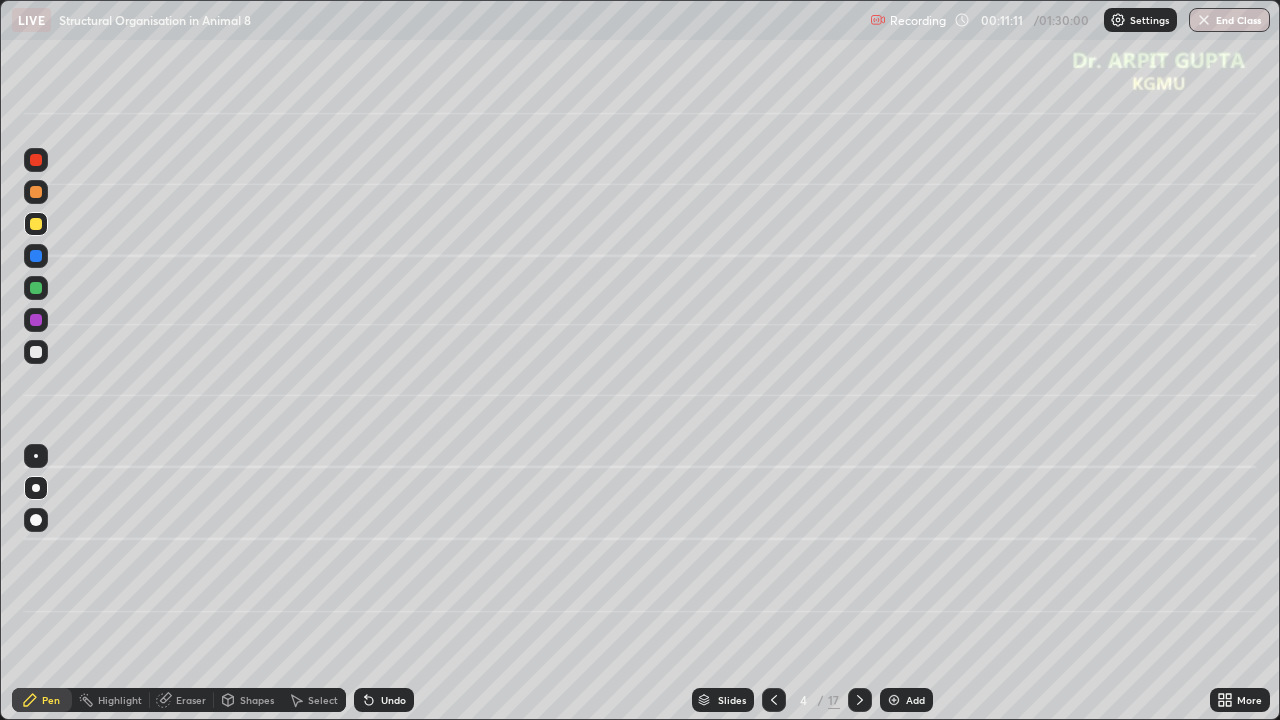click at bounding box center (36, 352) 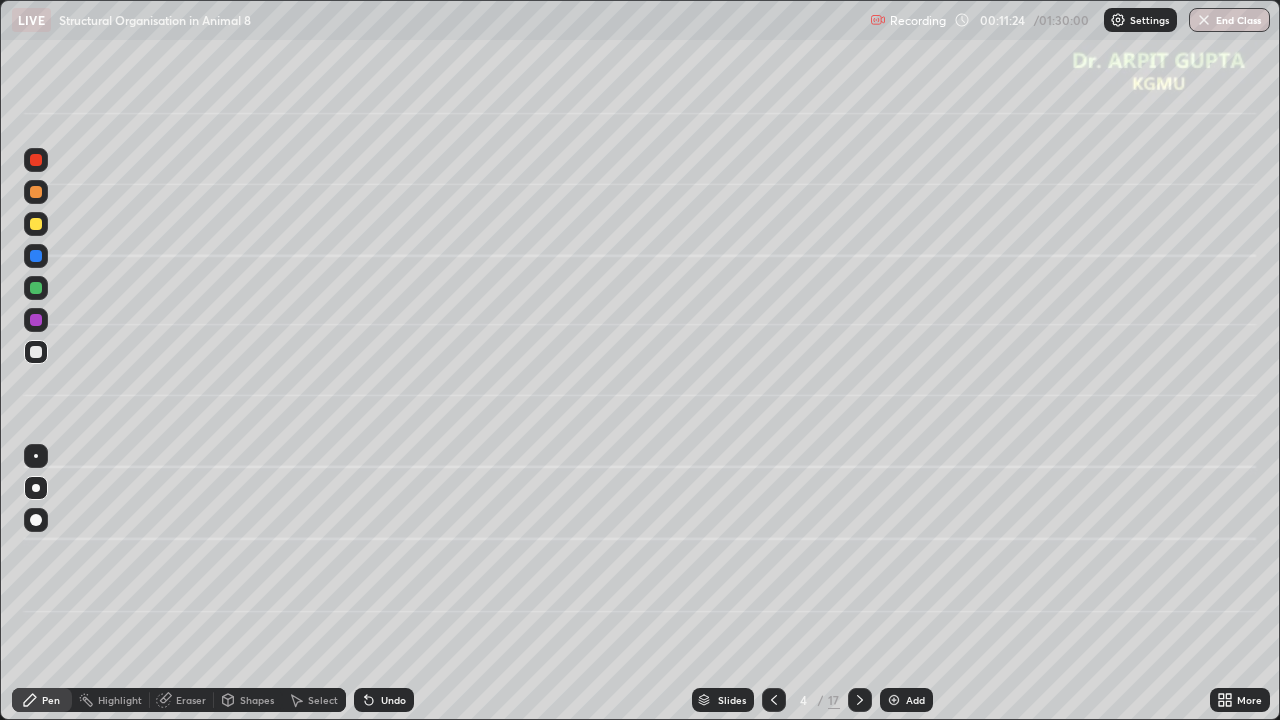 click at bounding box center (36, 320) 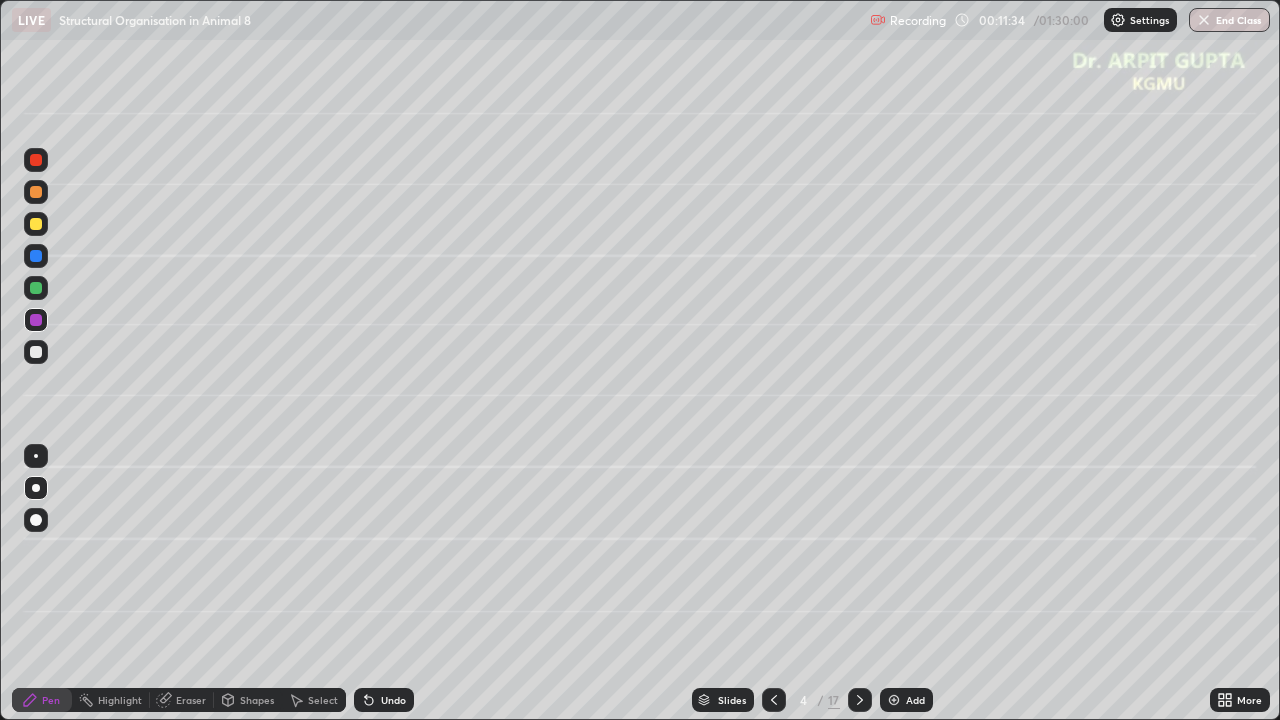 click at bounding box center (36, 160) 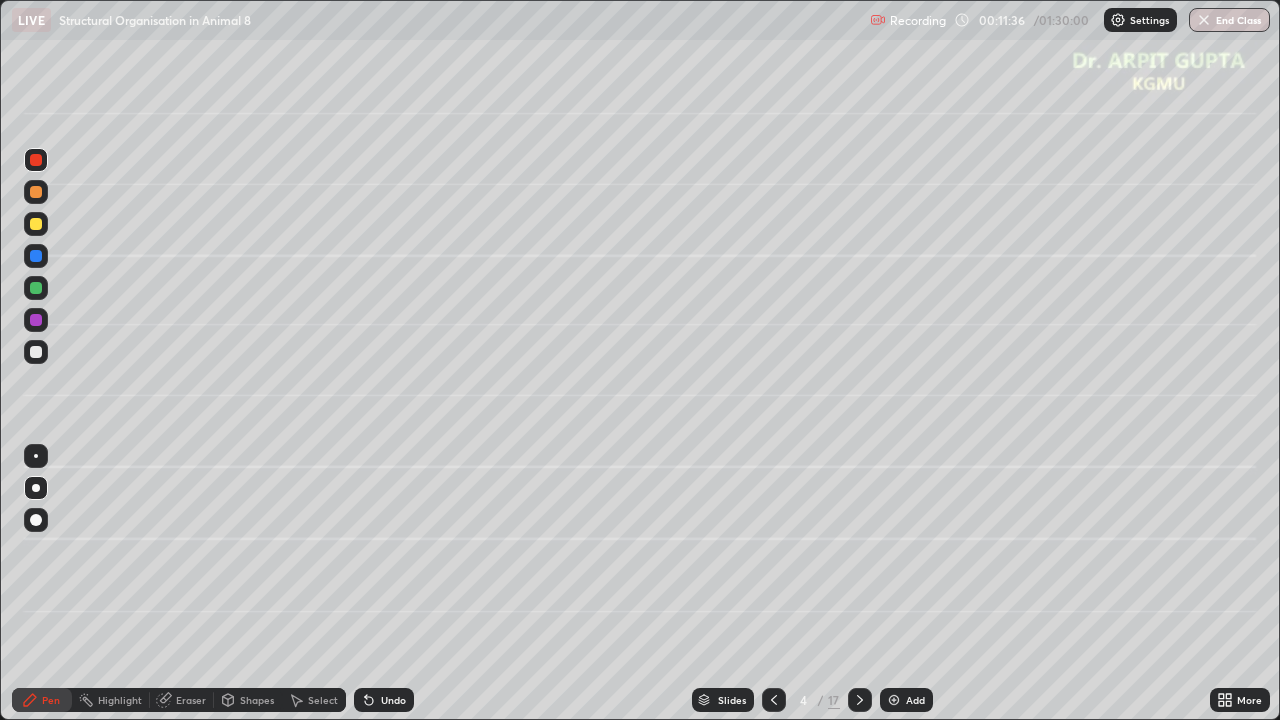 click at bounding box center (36, 520) 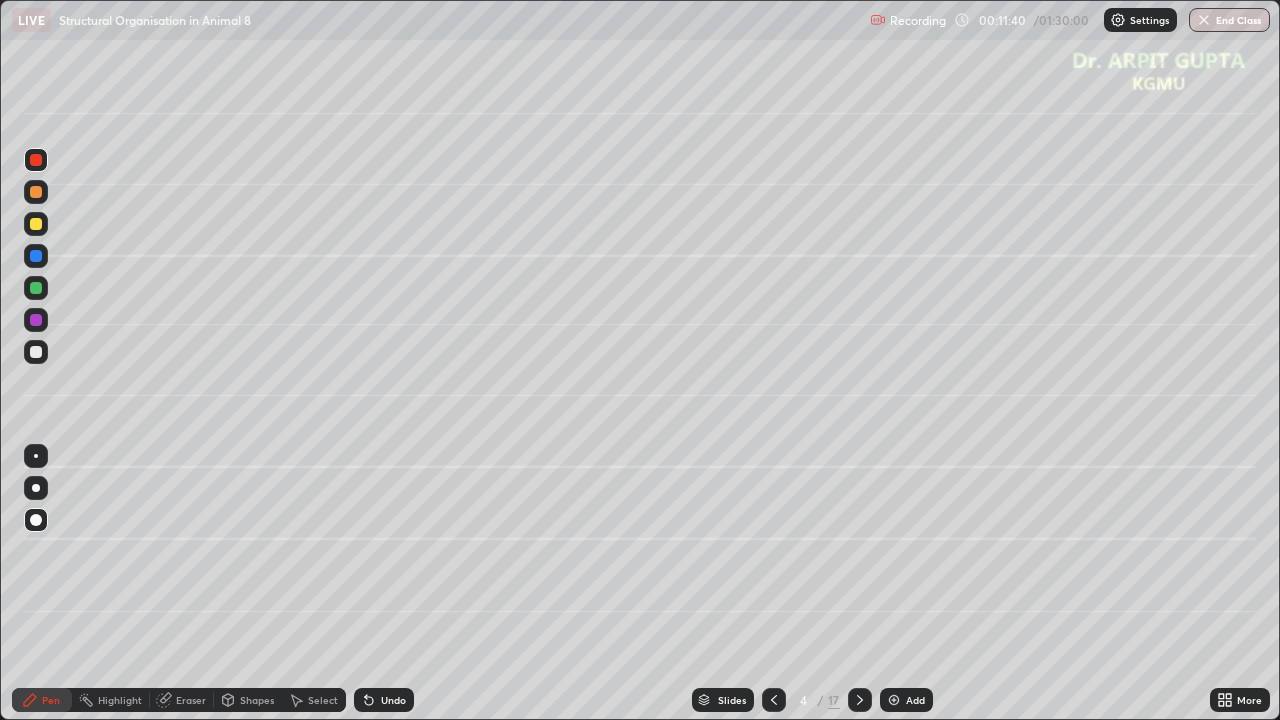 click 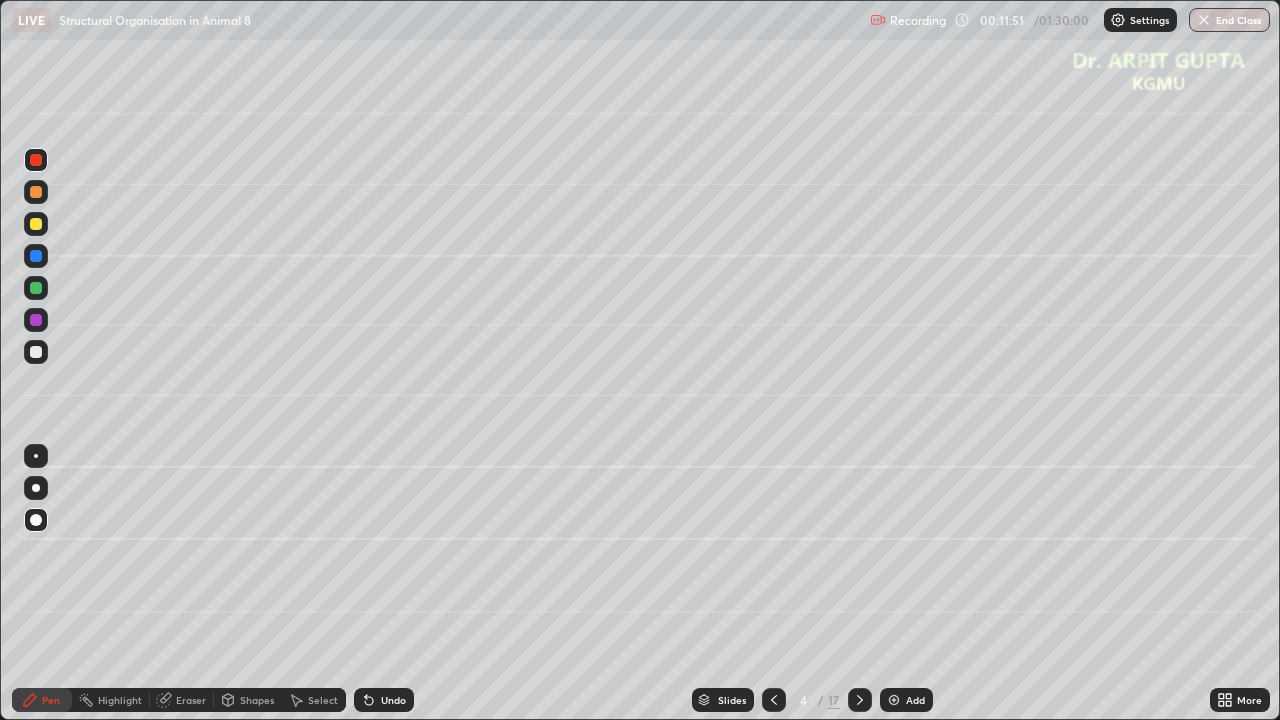 click 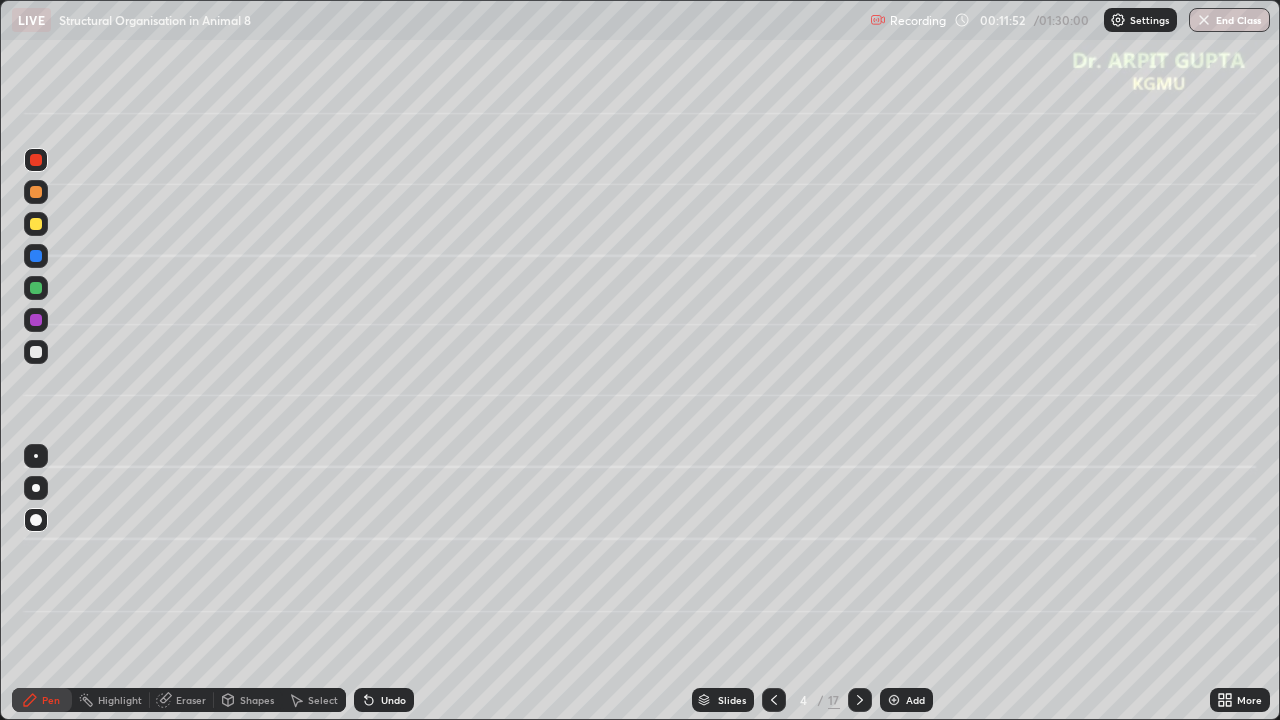 click 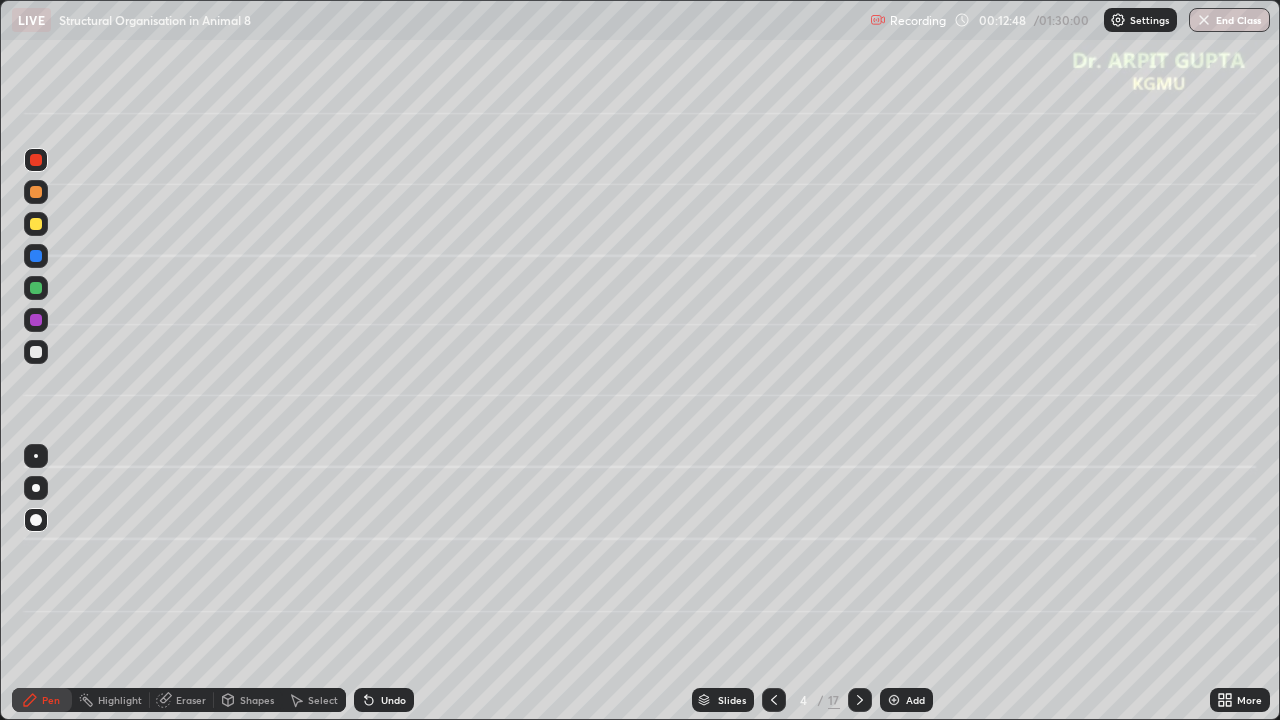 click on "Eraser" at bounding box center [191, 700] 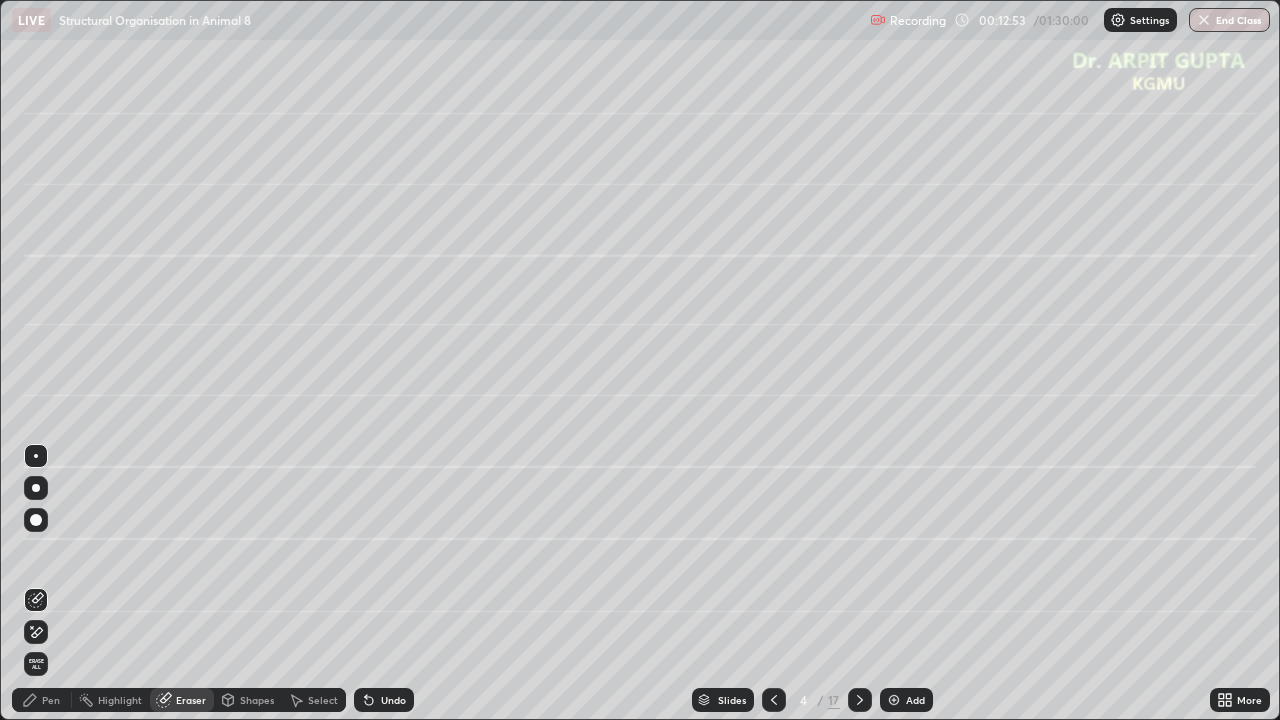 click on "Pen" at bounding box center (51, 700) 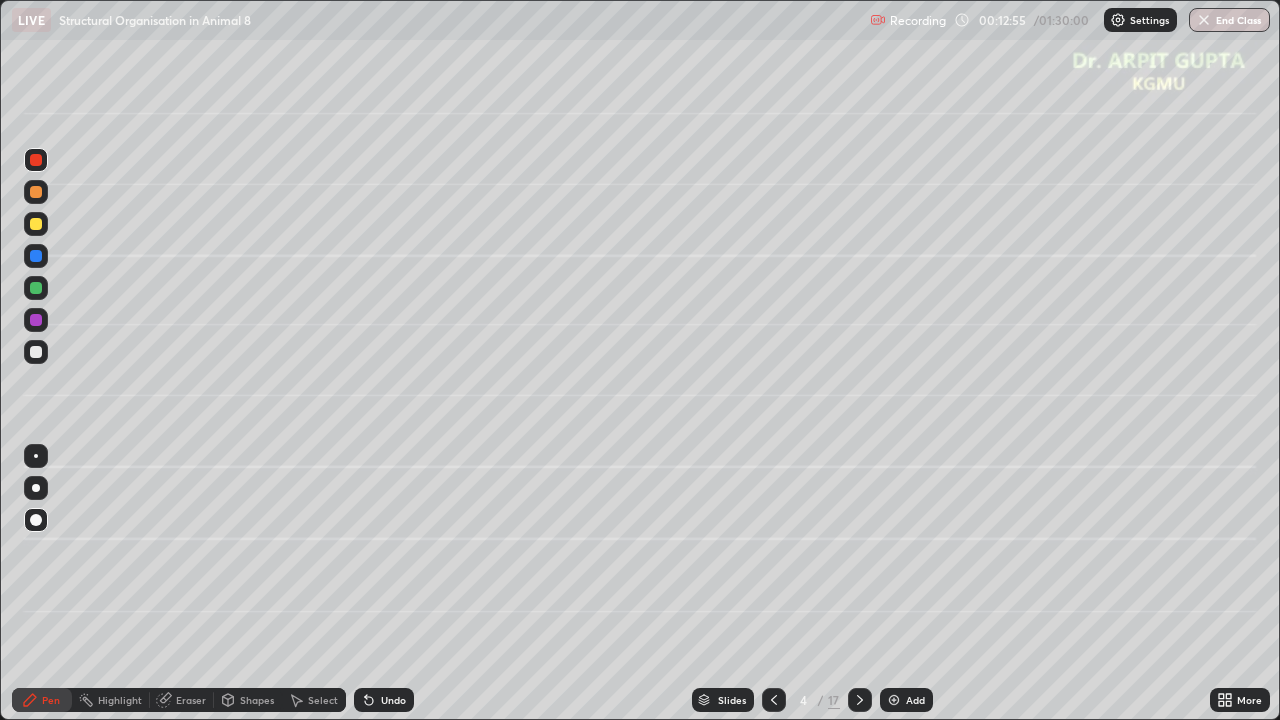 click at bounding box center [36, 352] 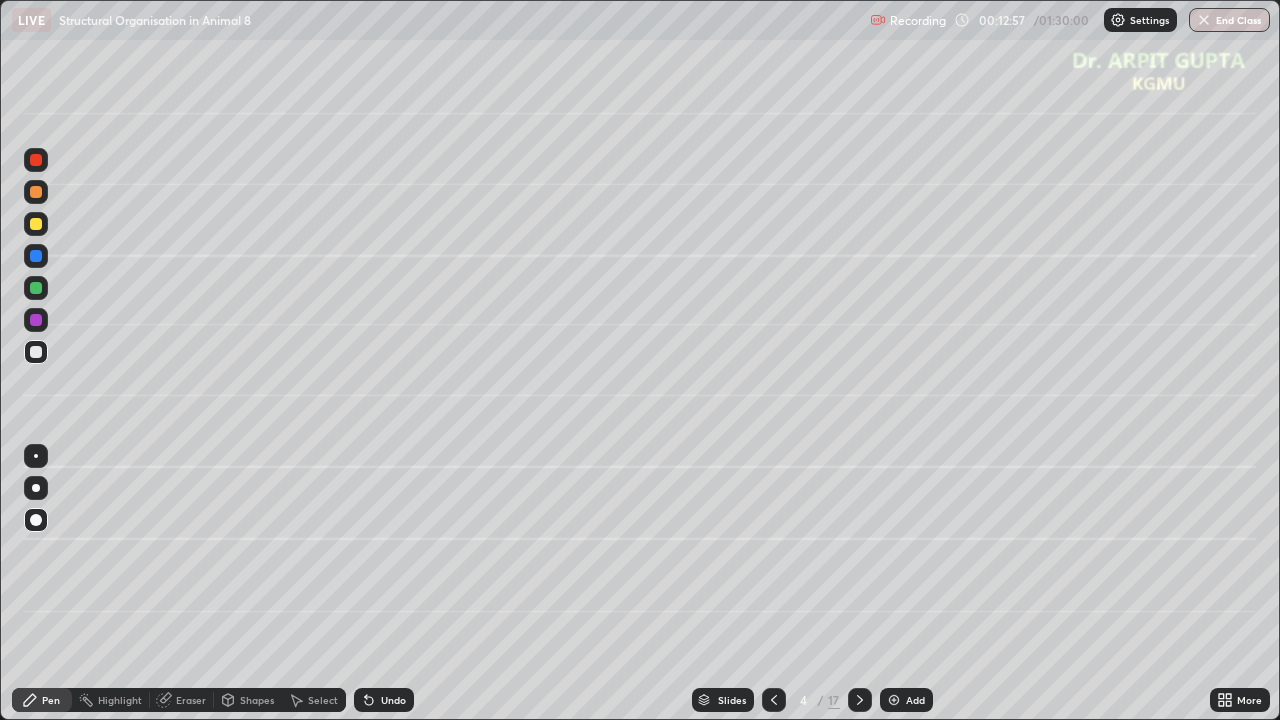 click at bounding box center (36, 256) 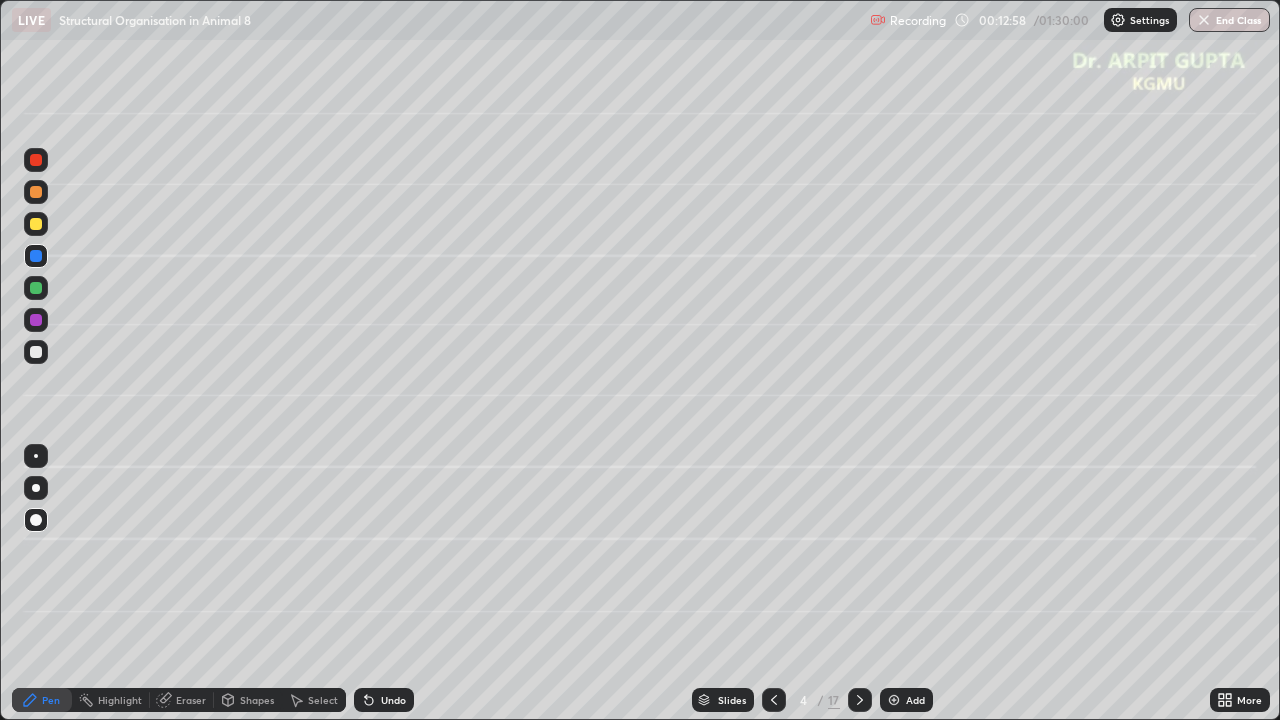 click at bounding box center (36, 288) 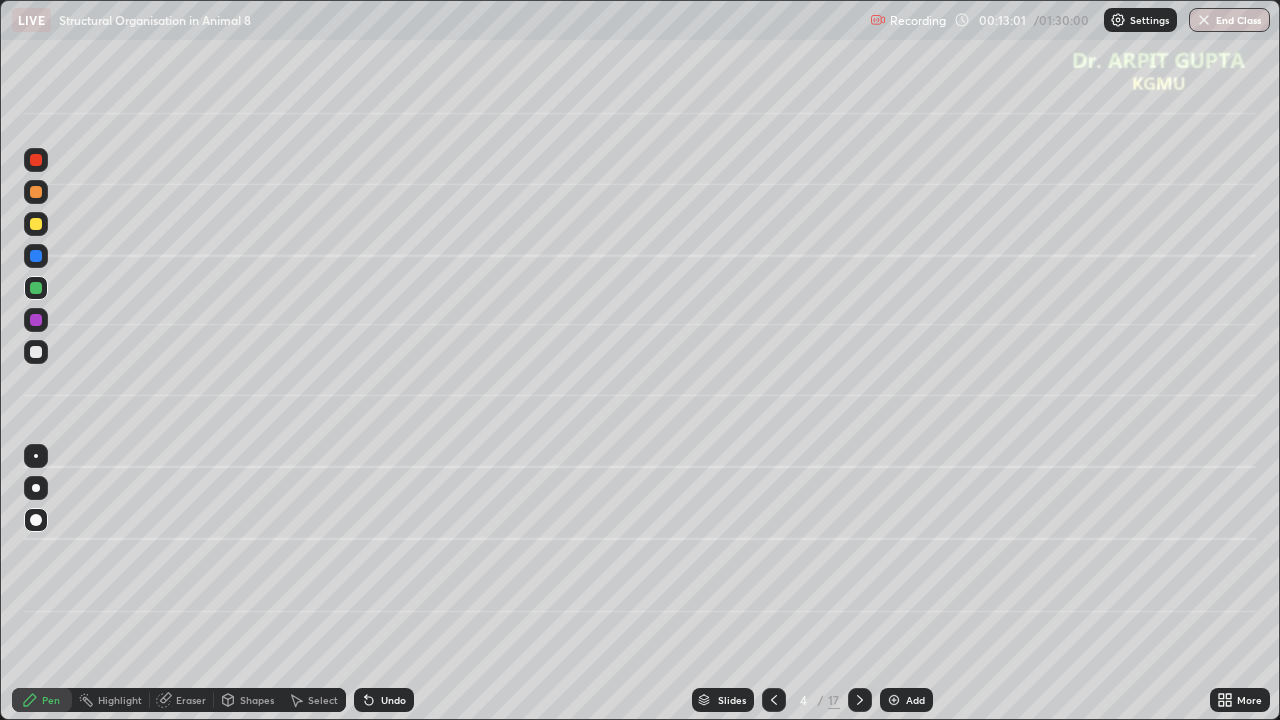 click at bounding box center (36, 224) 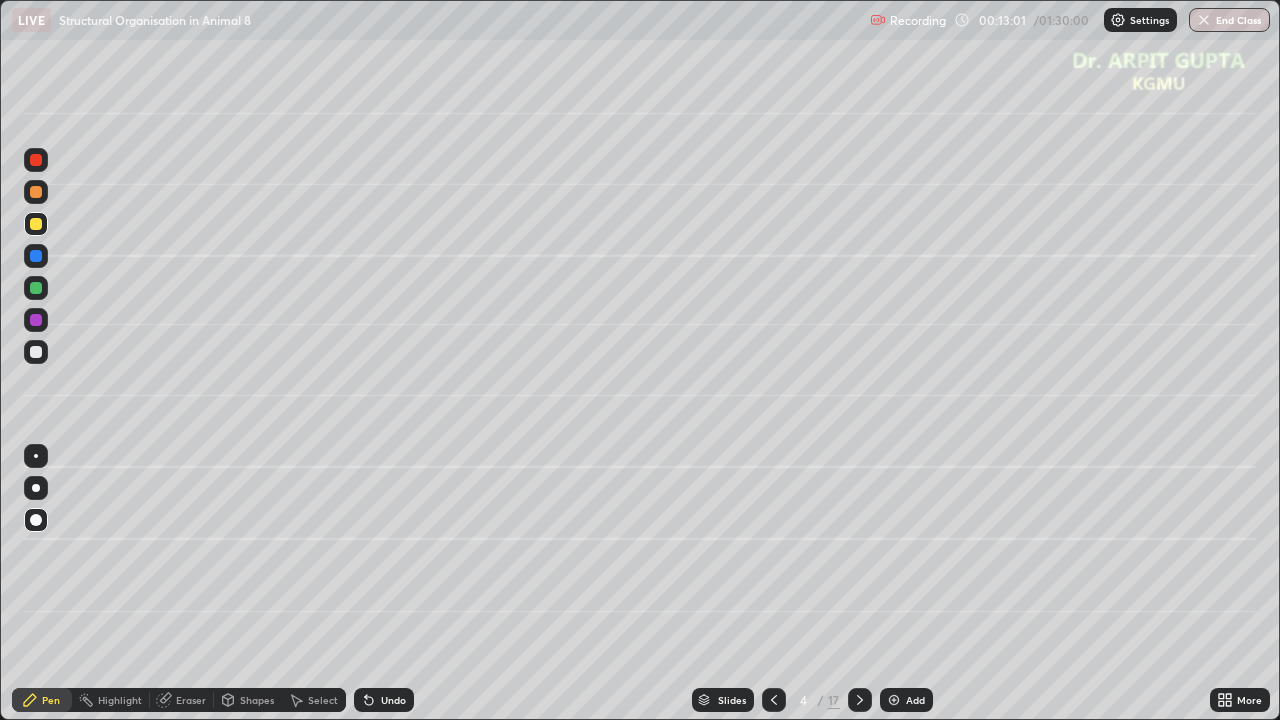 click at bounding box center [36, 256] 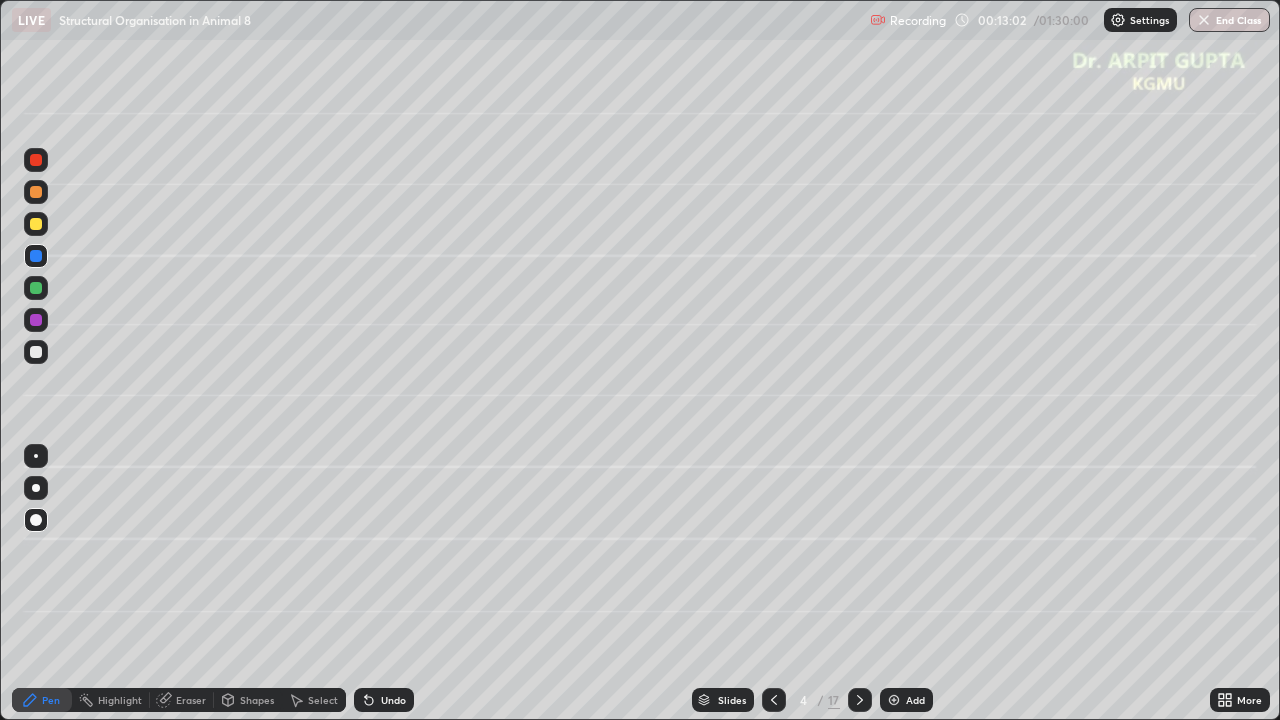 click at bounding box center (36, 224) 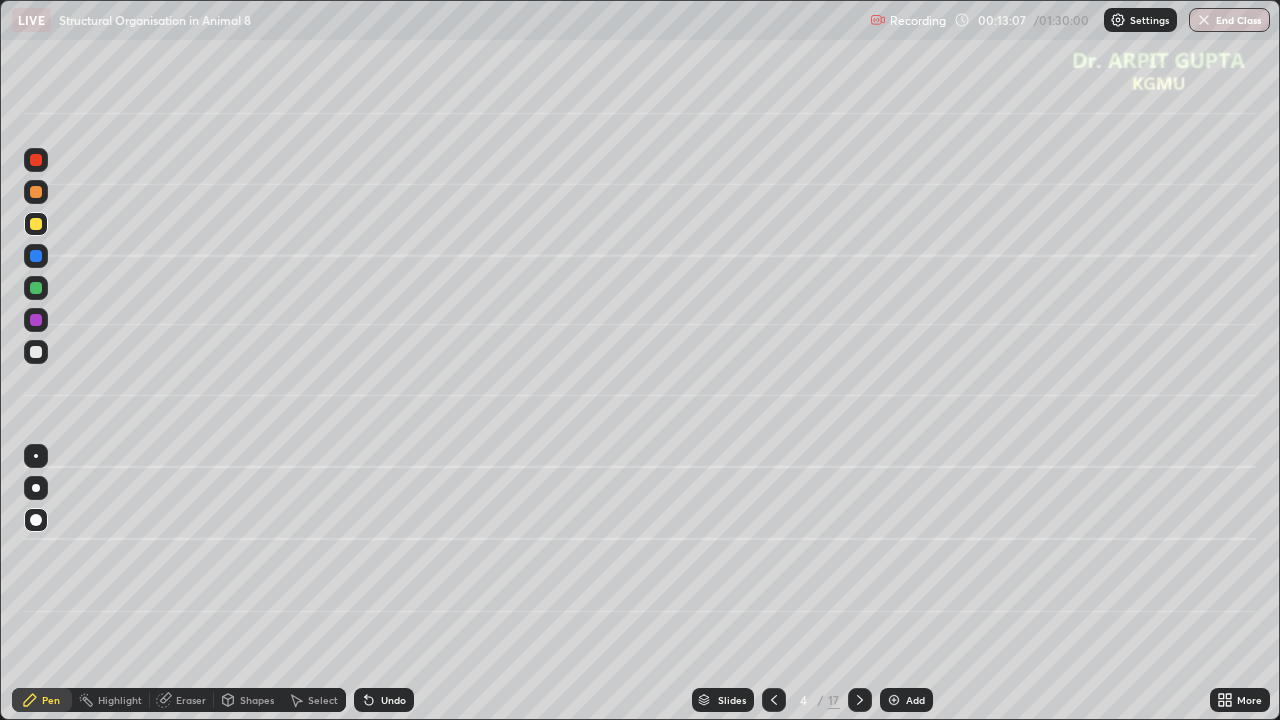 click on "Undo" at bounding box center (384, 700) 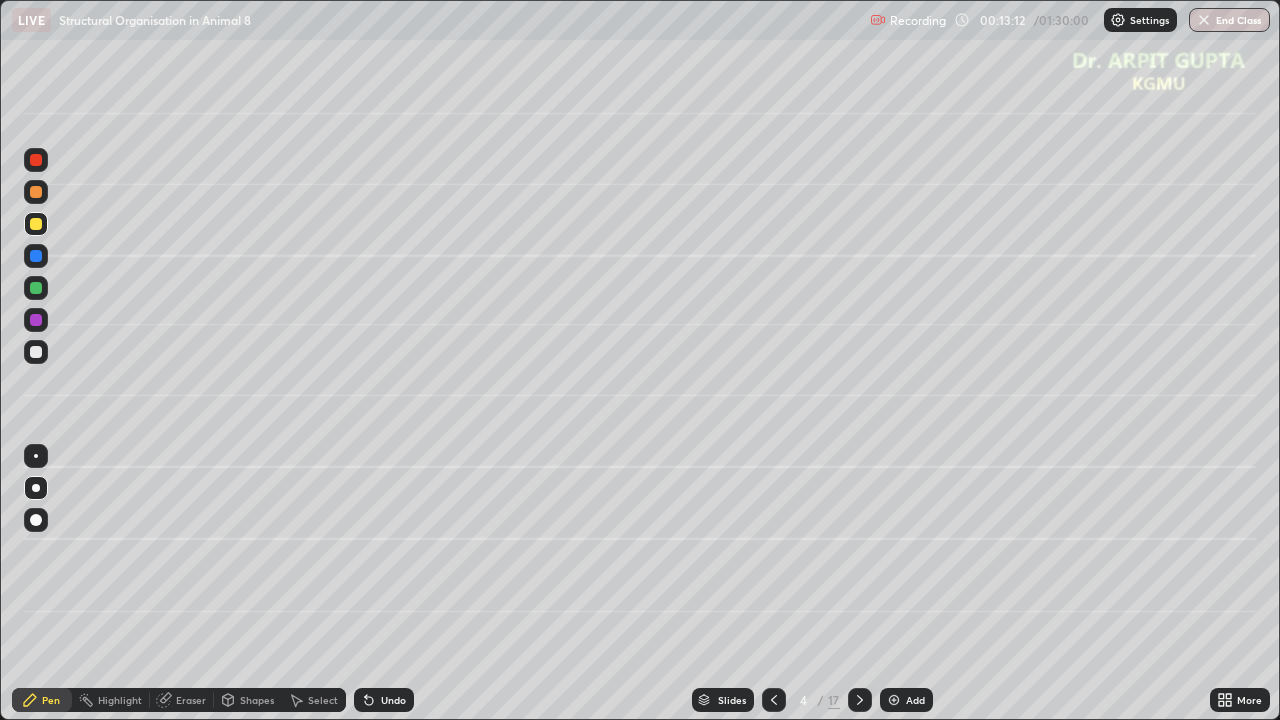 click at bounding box center [36, 352] 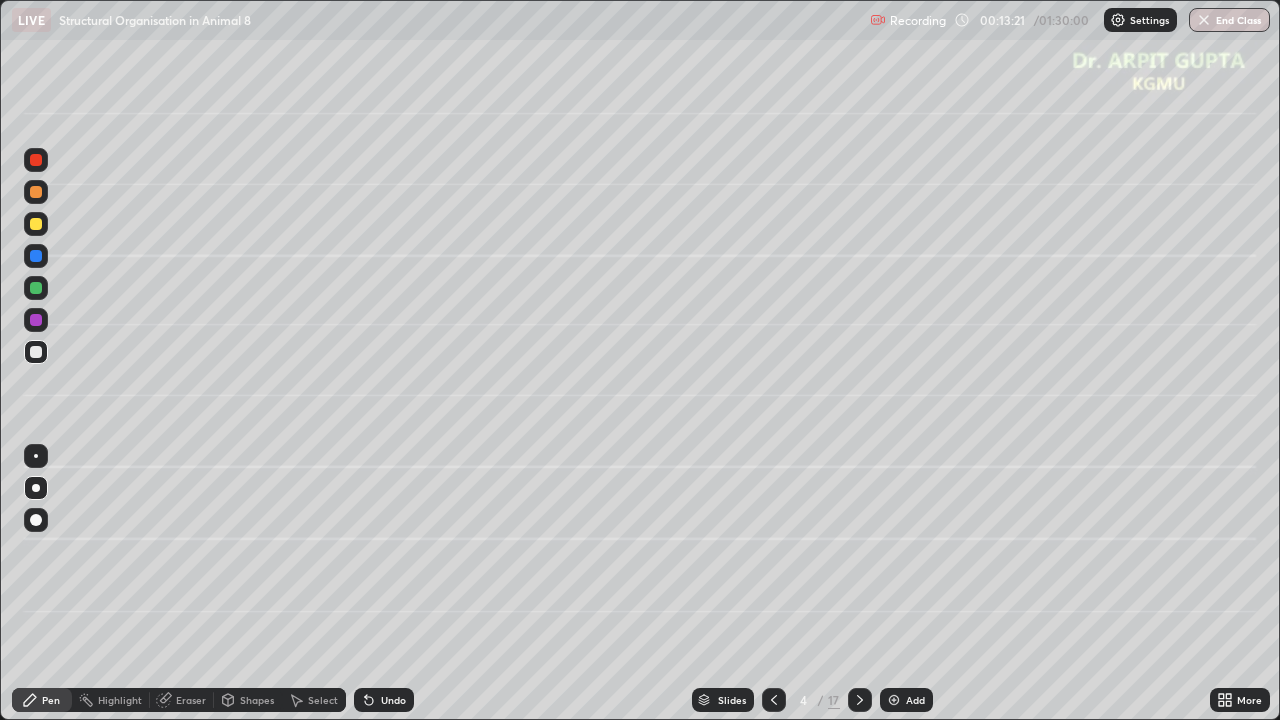 click at bounding box center (36, 320) 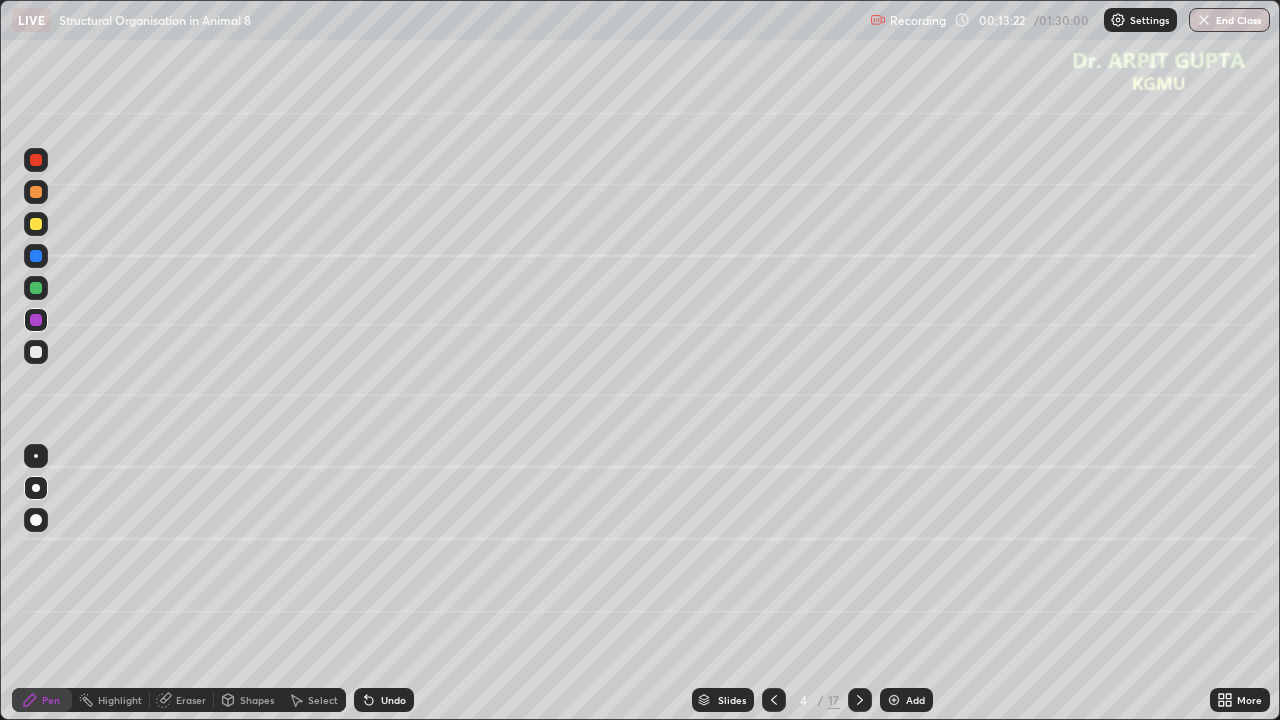 click at bounding box center [36, 288] 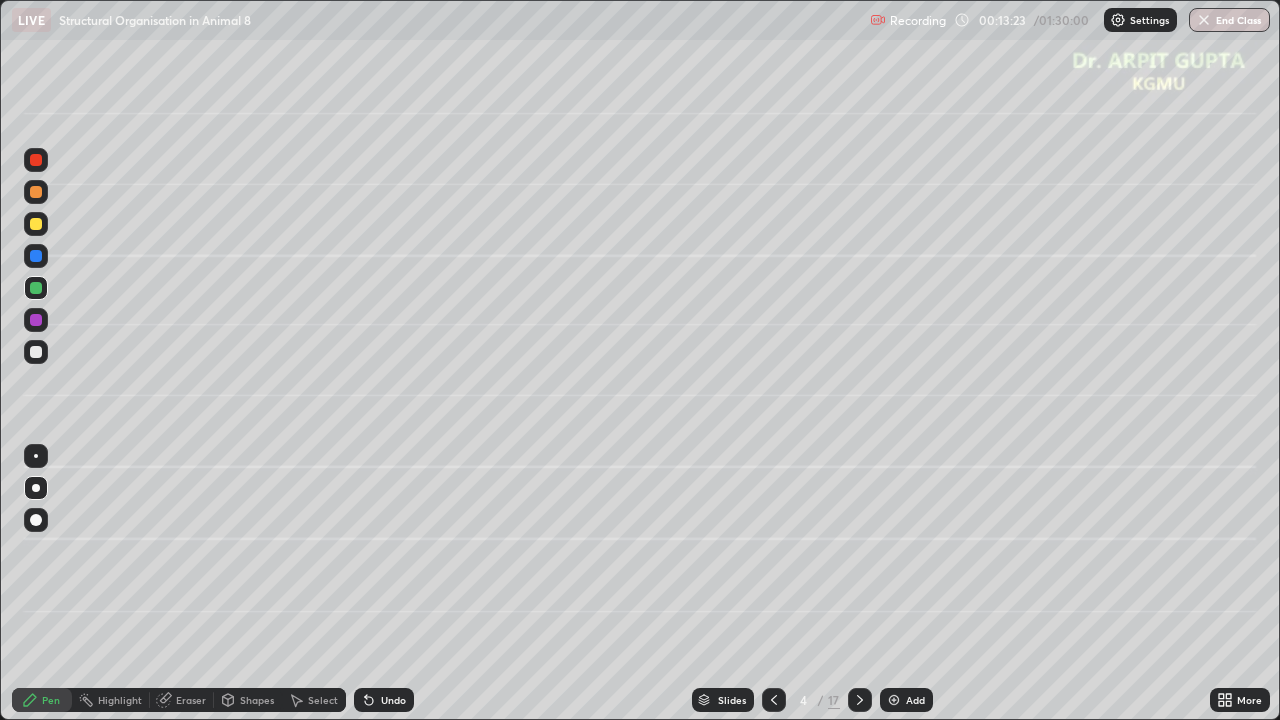 click at bounding box center (36, 192) 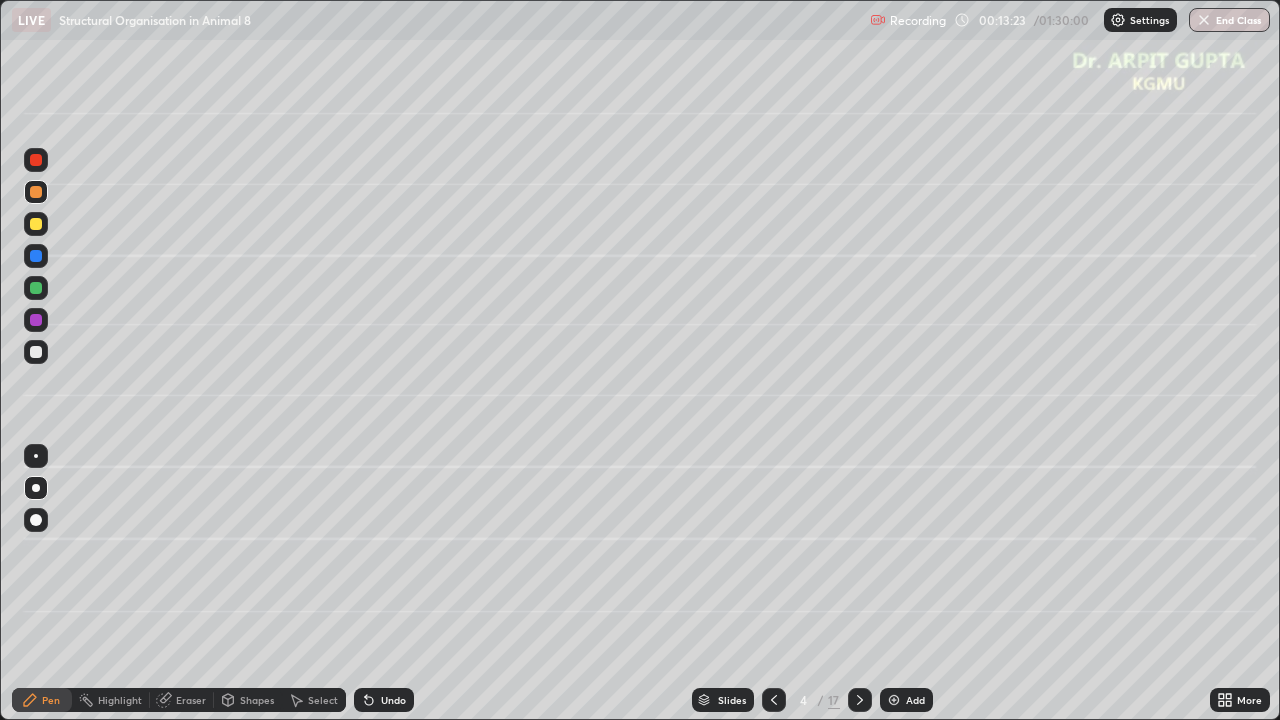 click at bounding box center [36, 352] 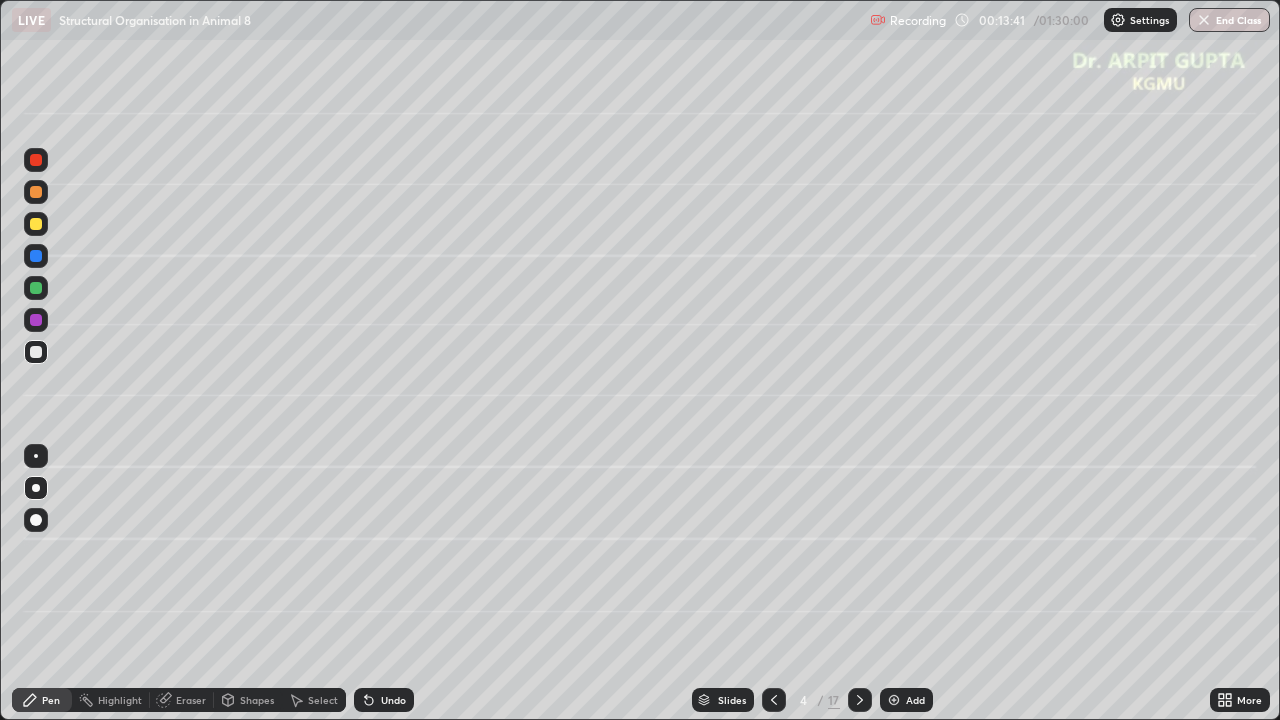 click 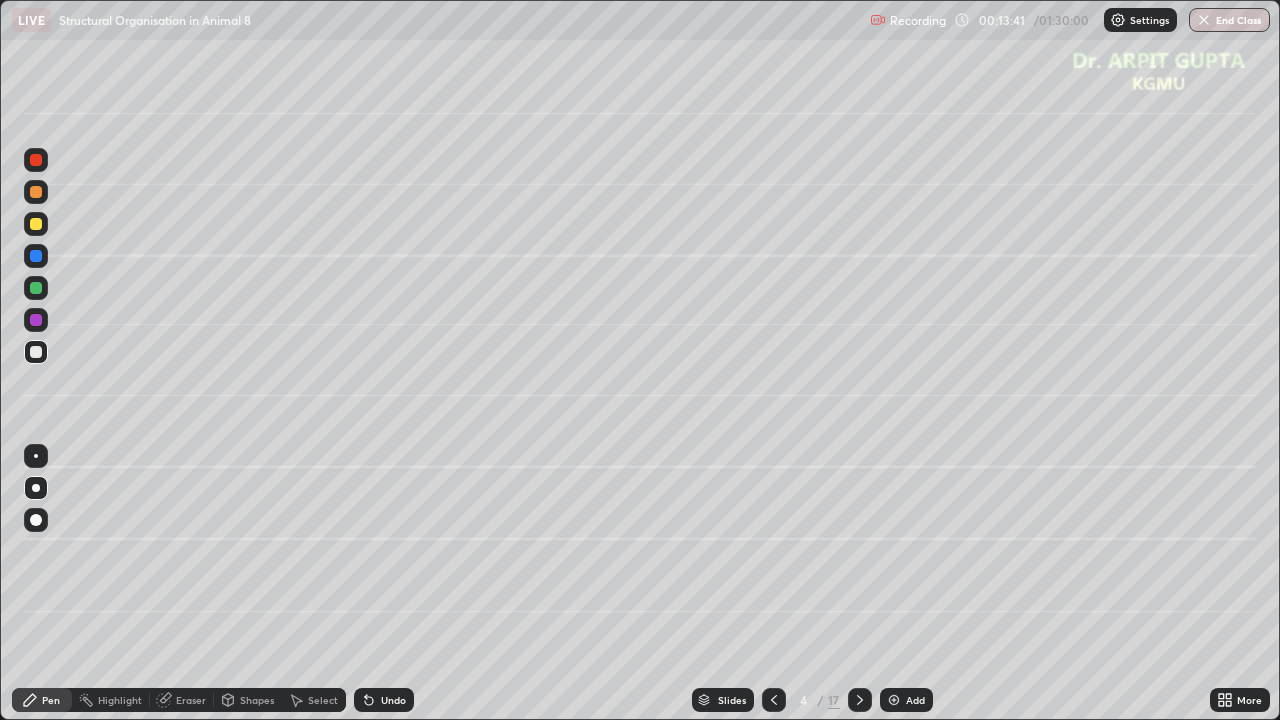 click 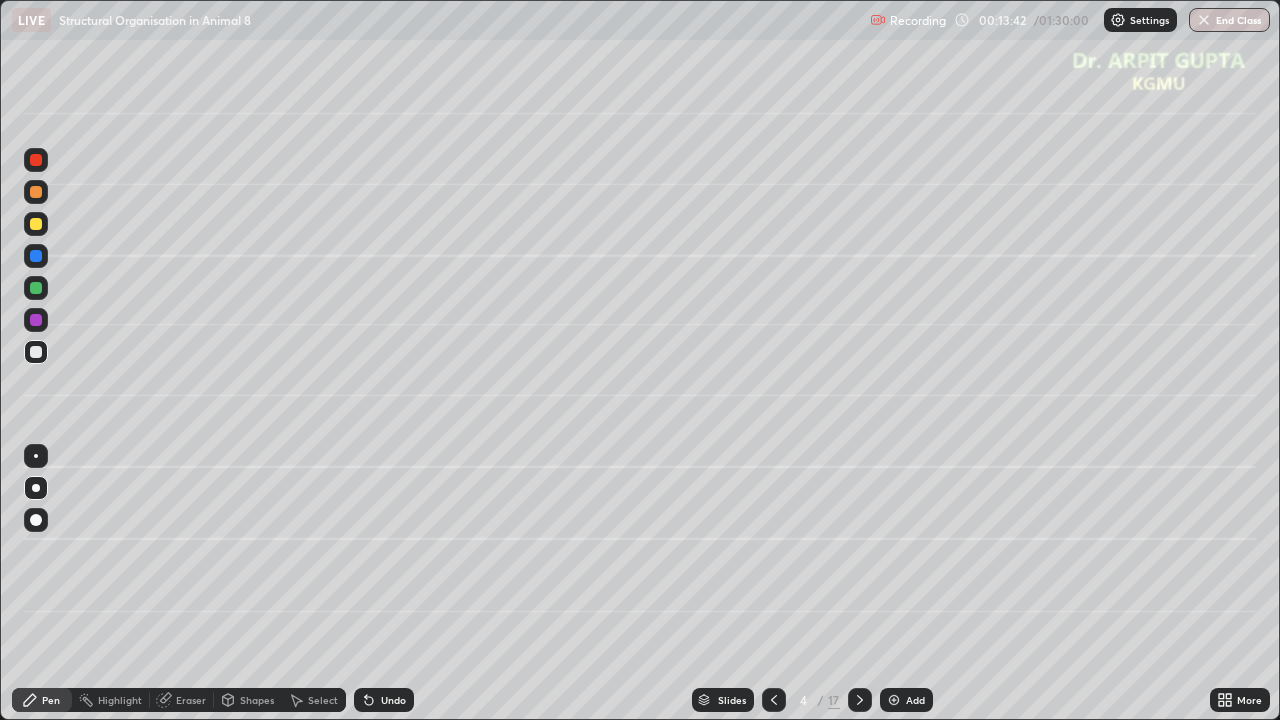 click 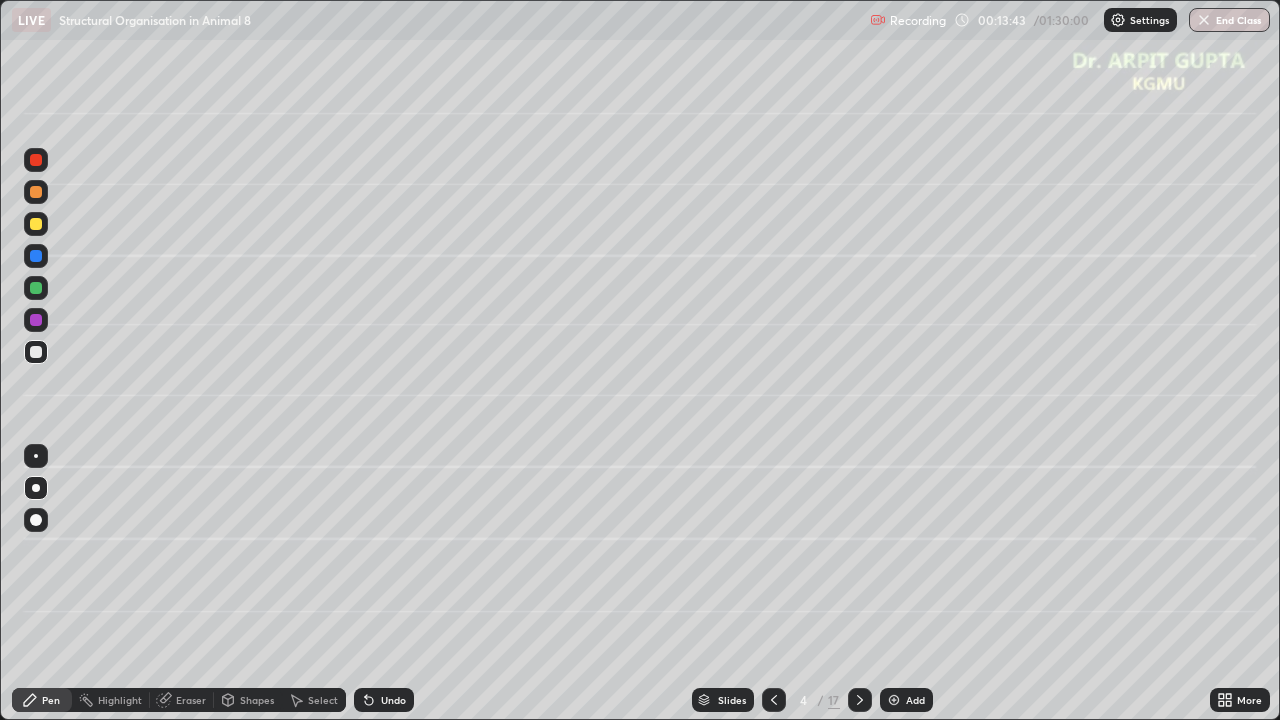 click 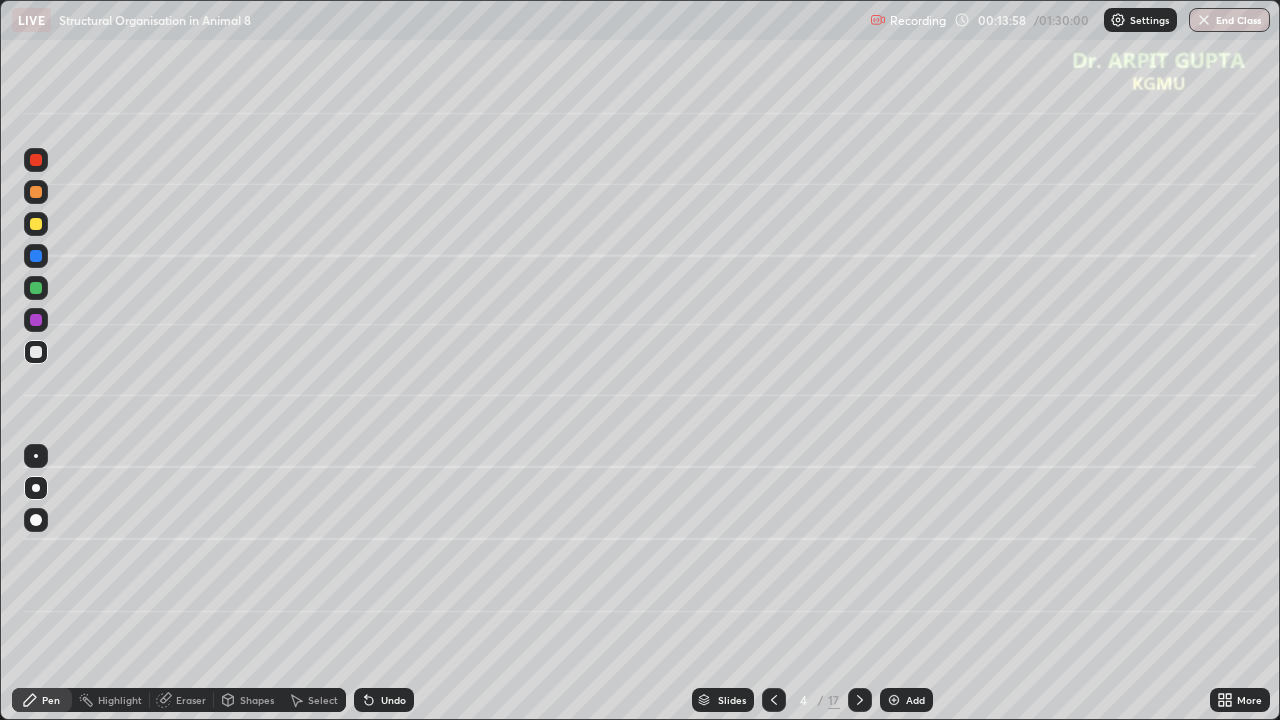 click on "Undo" at bounding box center (384, 700) 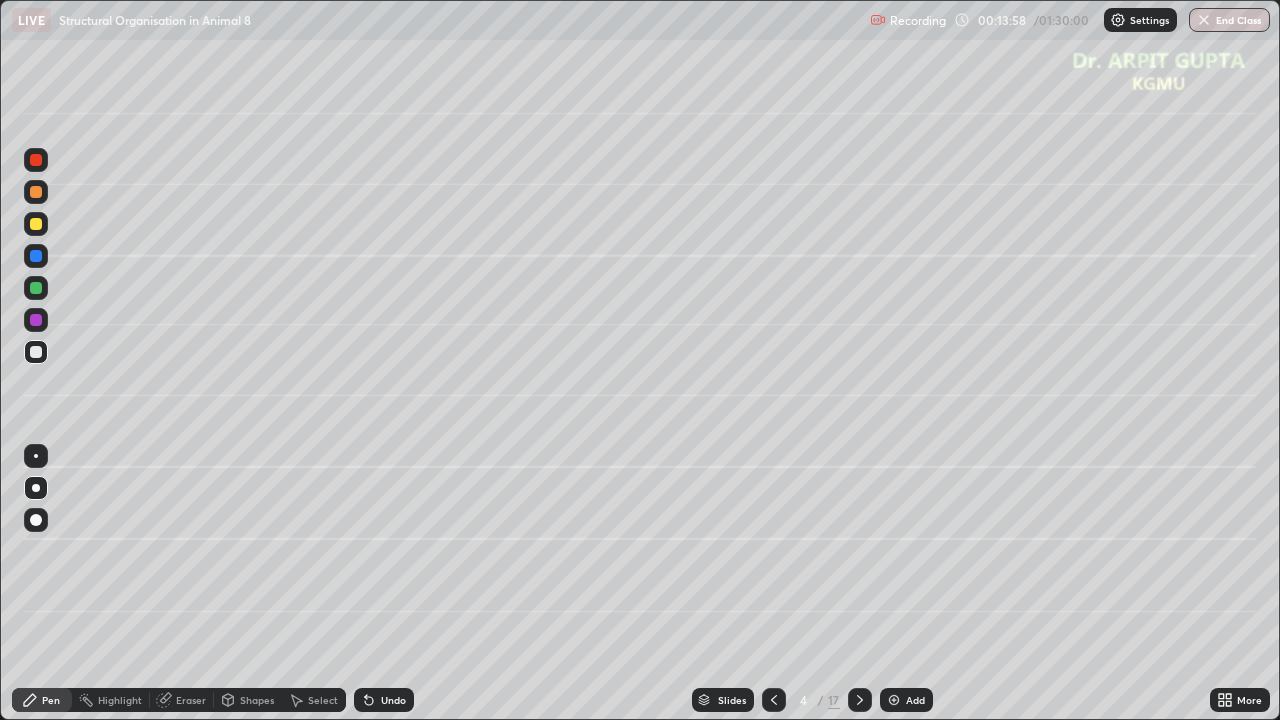 click on "Undo" at bounding box center (384, 700) 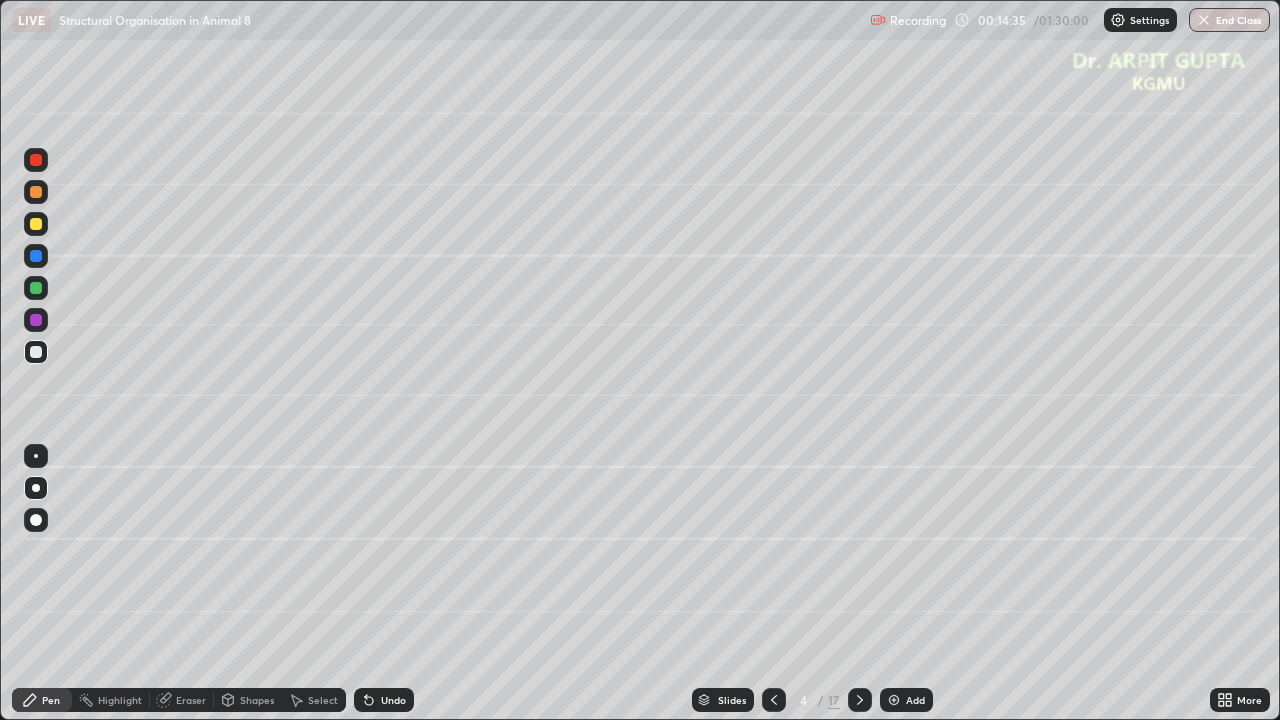 click on "Undo" at bounding box center [384, 700] 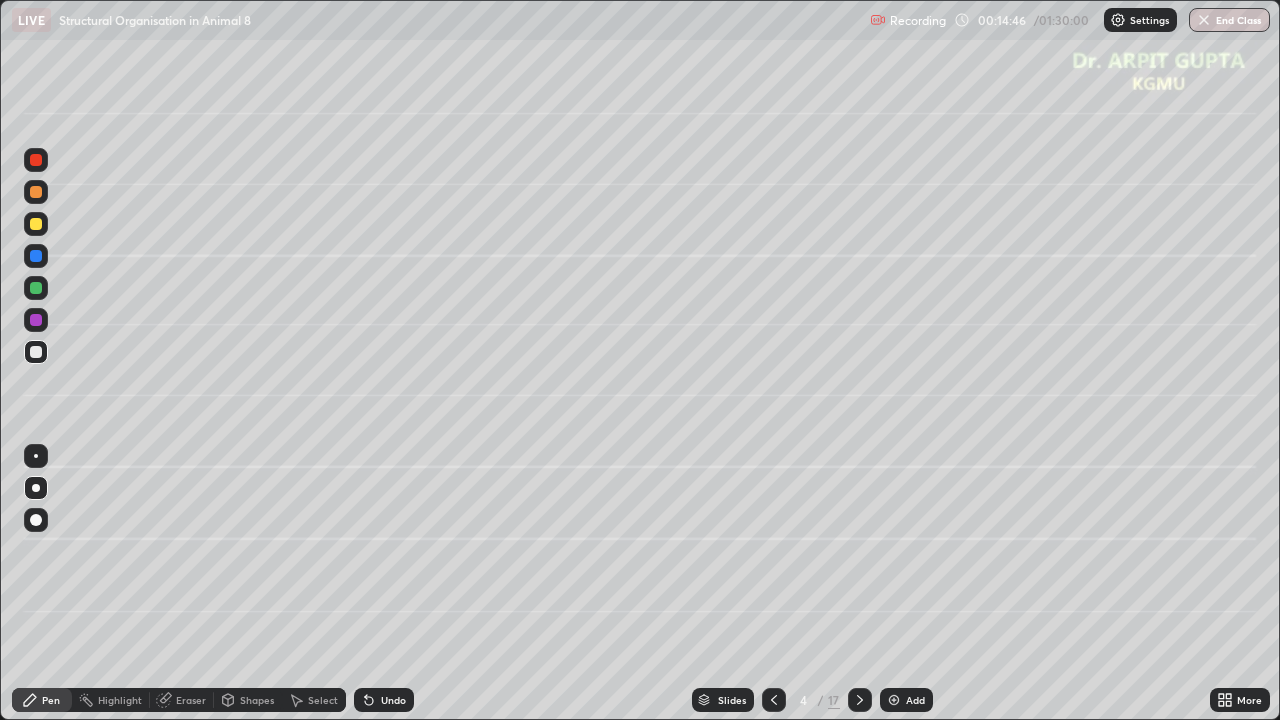 click on "Undo" at bounding box center [384, 700] 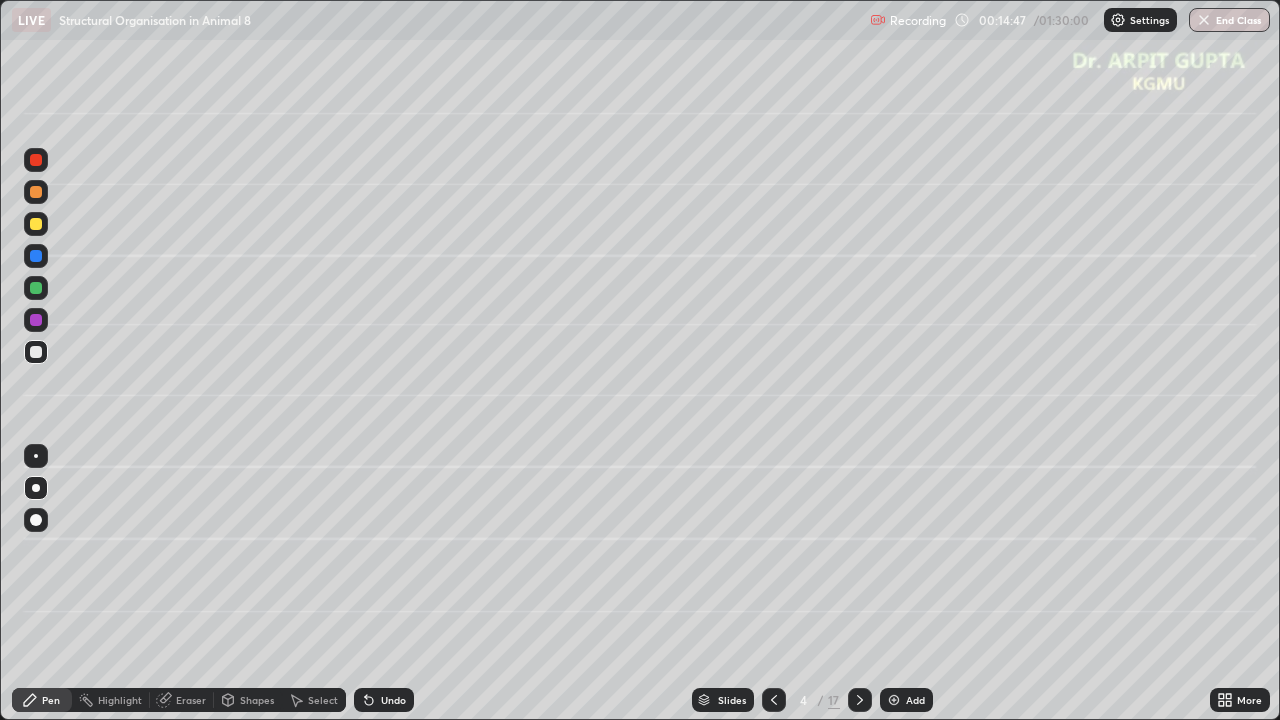 click on "Undo" at bounding box center [393, 700] 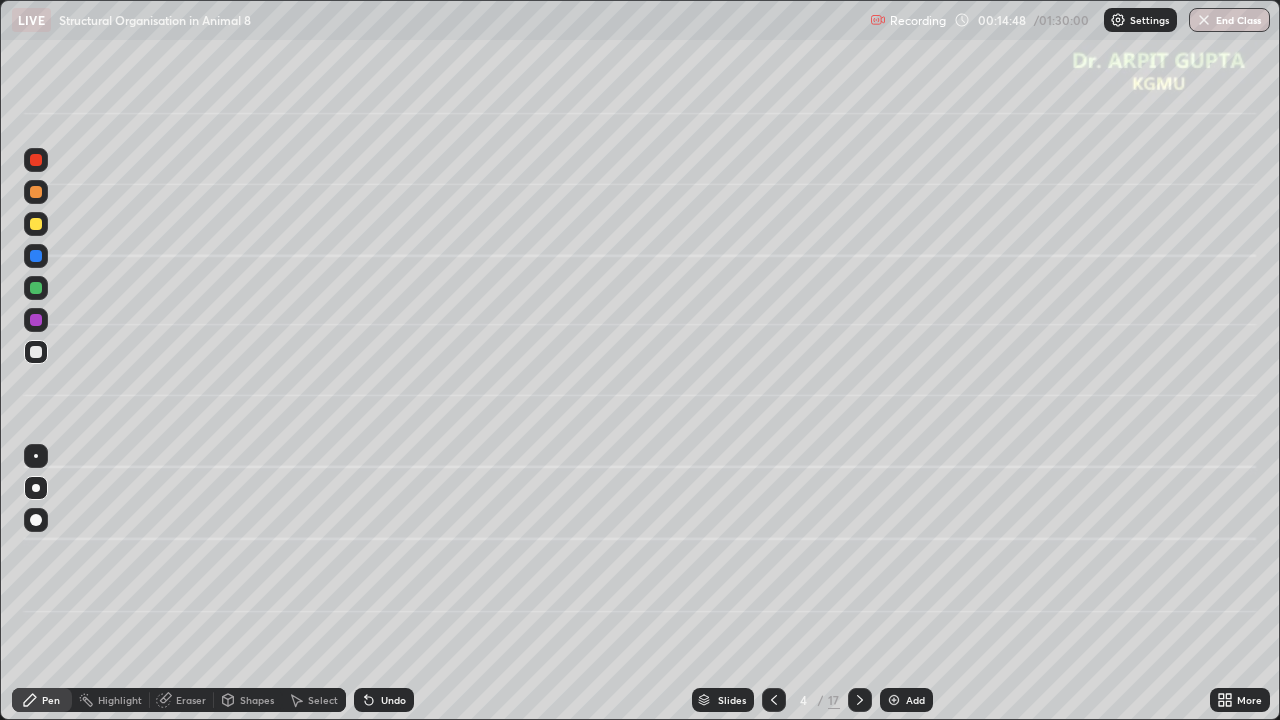 click on "Shapes" at bounding box center (248, 700) 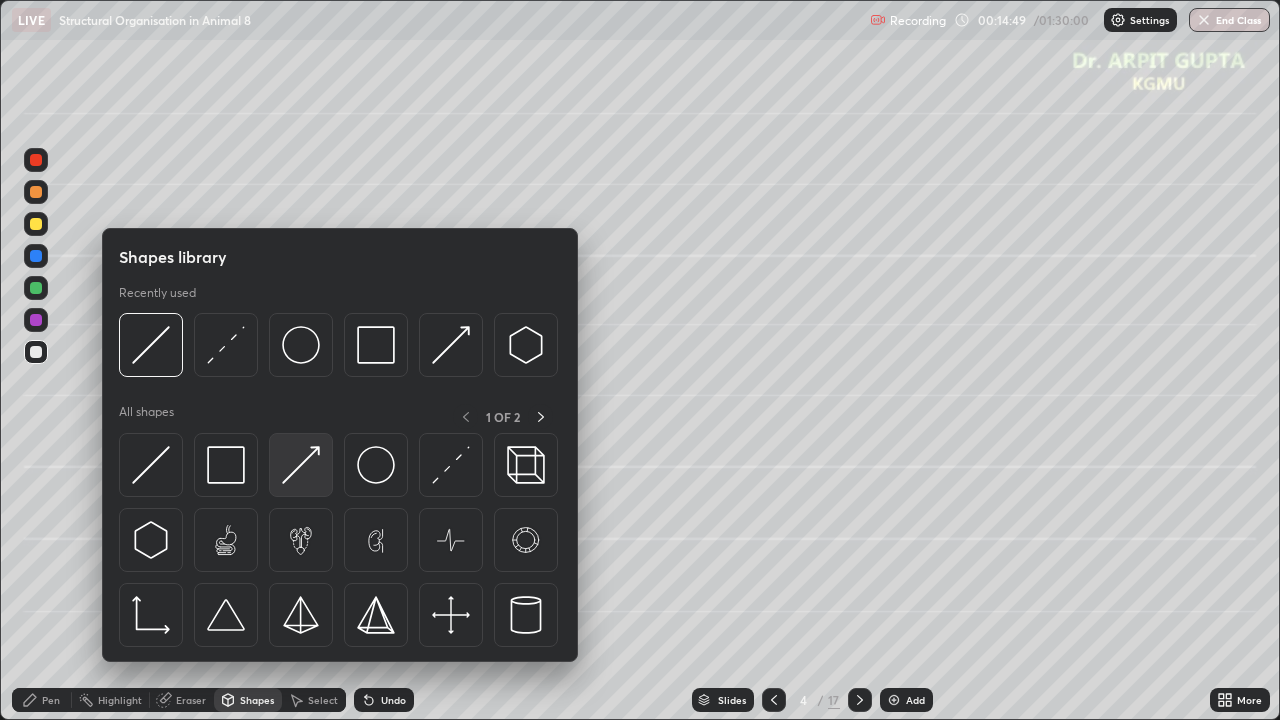 click at bounding box center [301, 465] 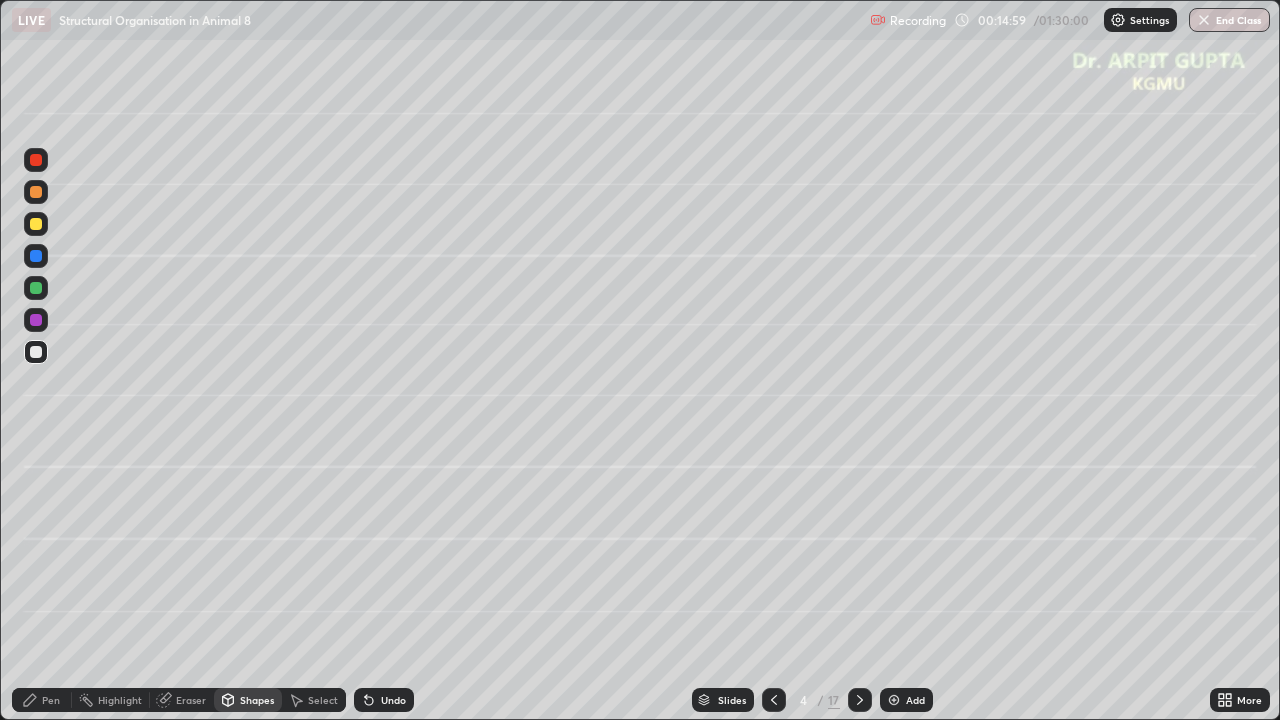 click on "Pen" at bounding box center (42, 700) 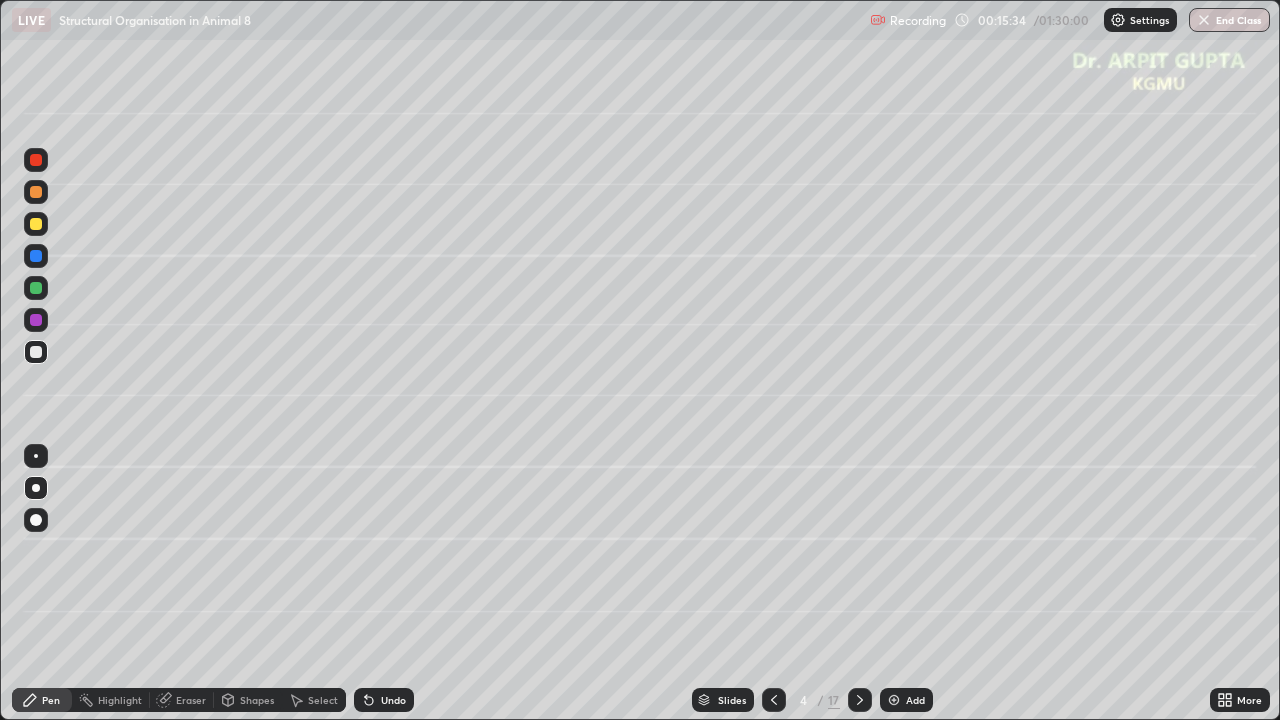 click at bounding box center [36, 288] 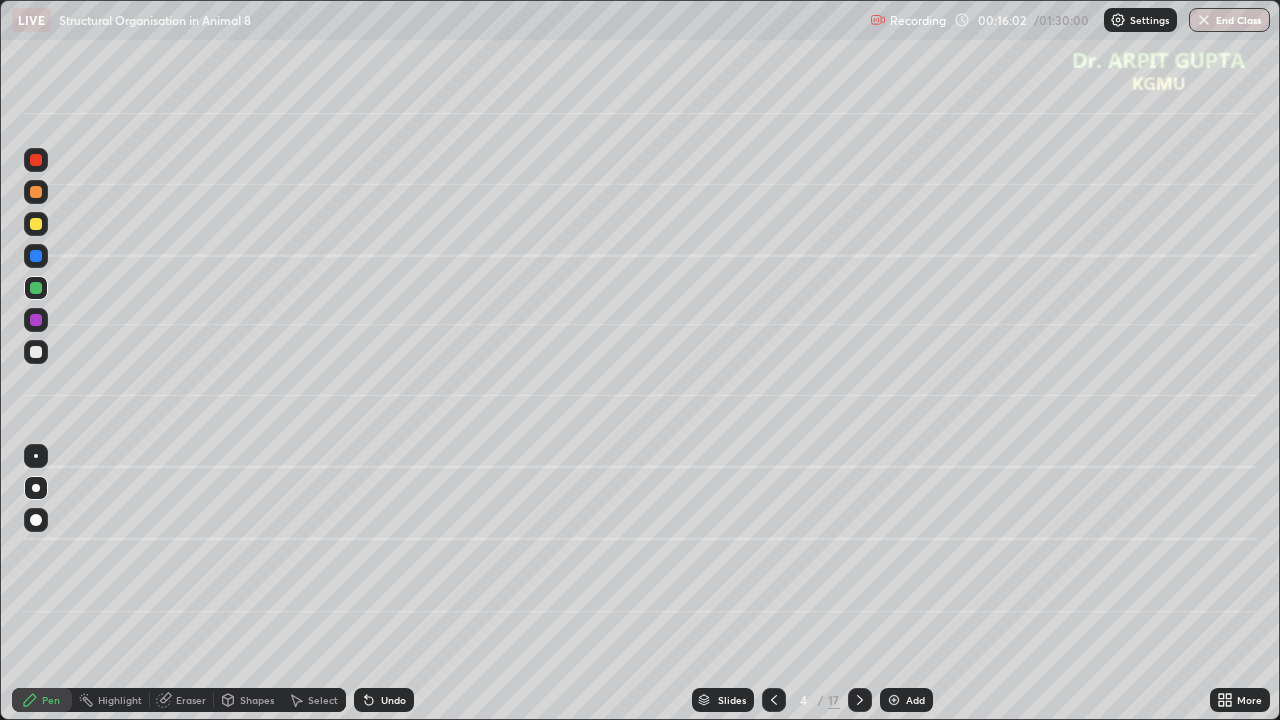 click on "Undo" at bounding box center [384, 700] 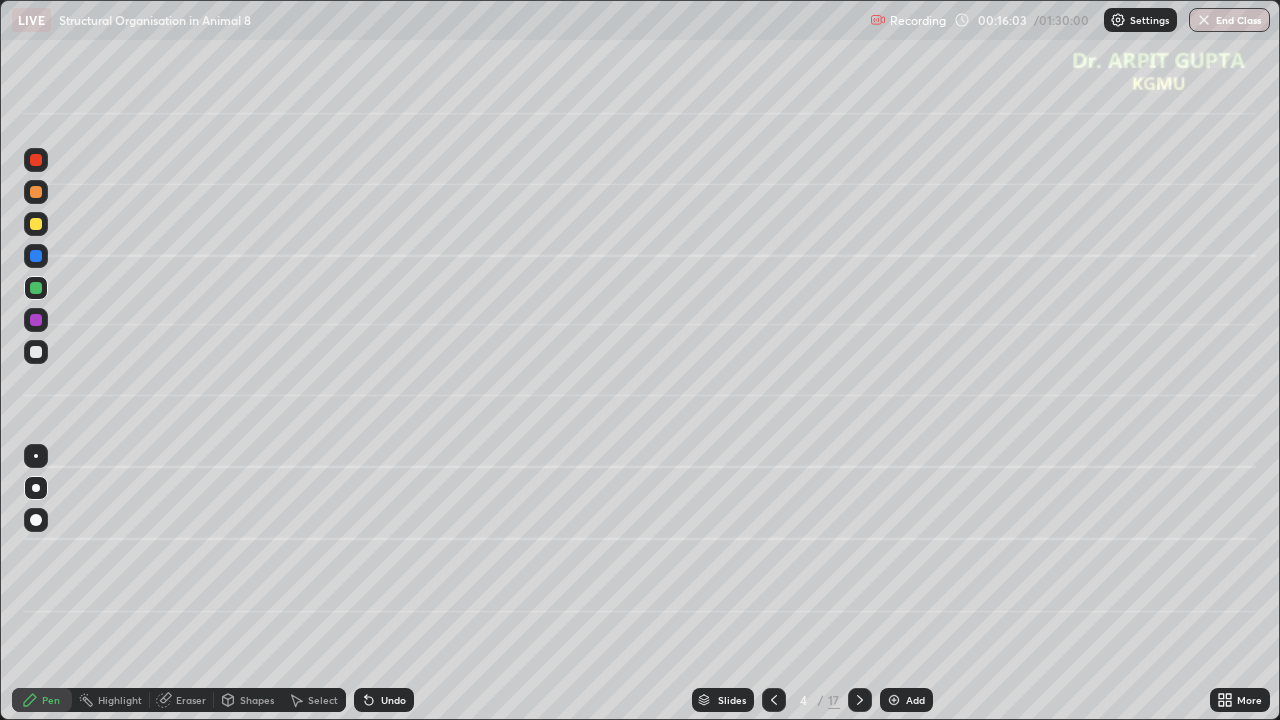 click on "Undo" at bounding box center (384, 700) 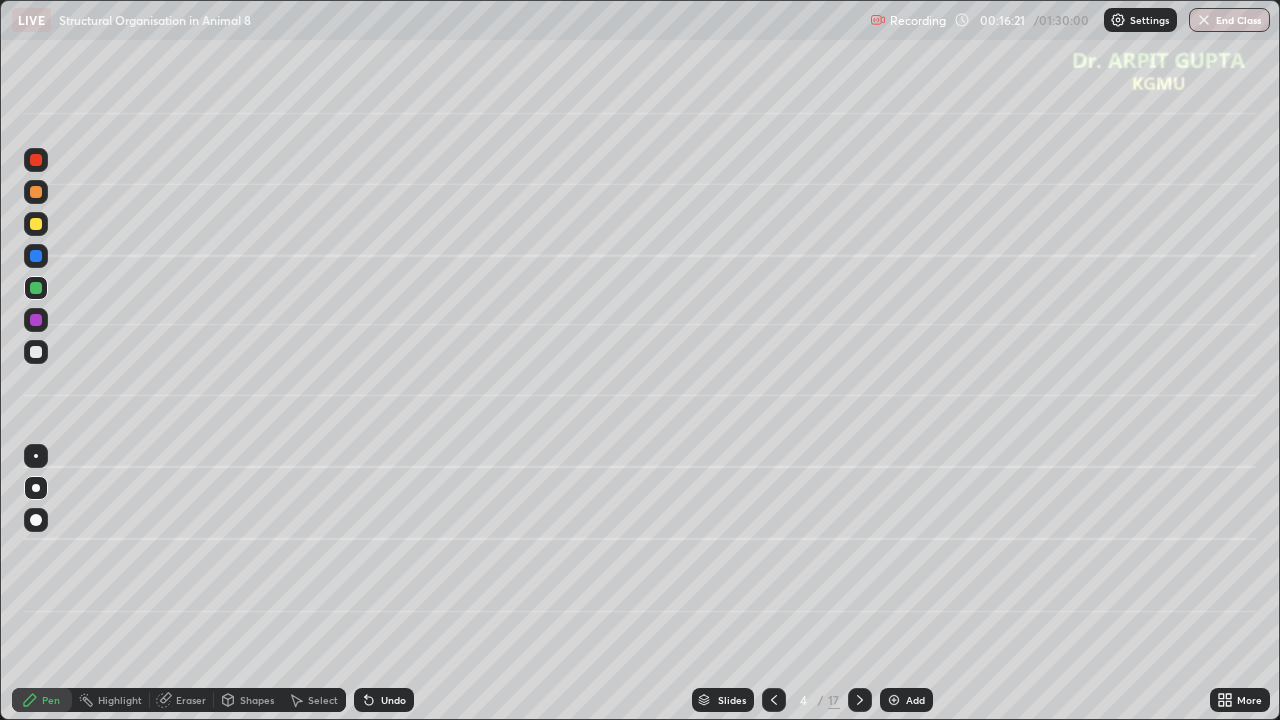 click 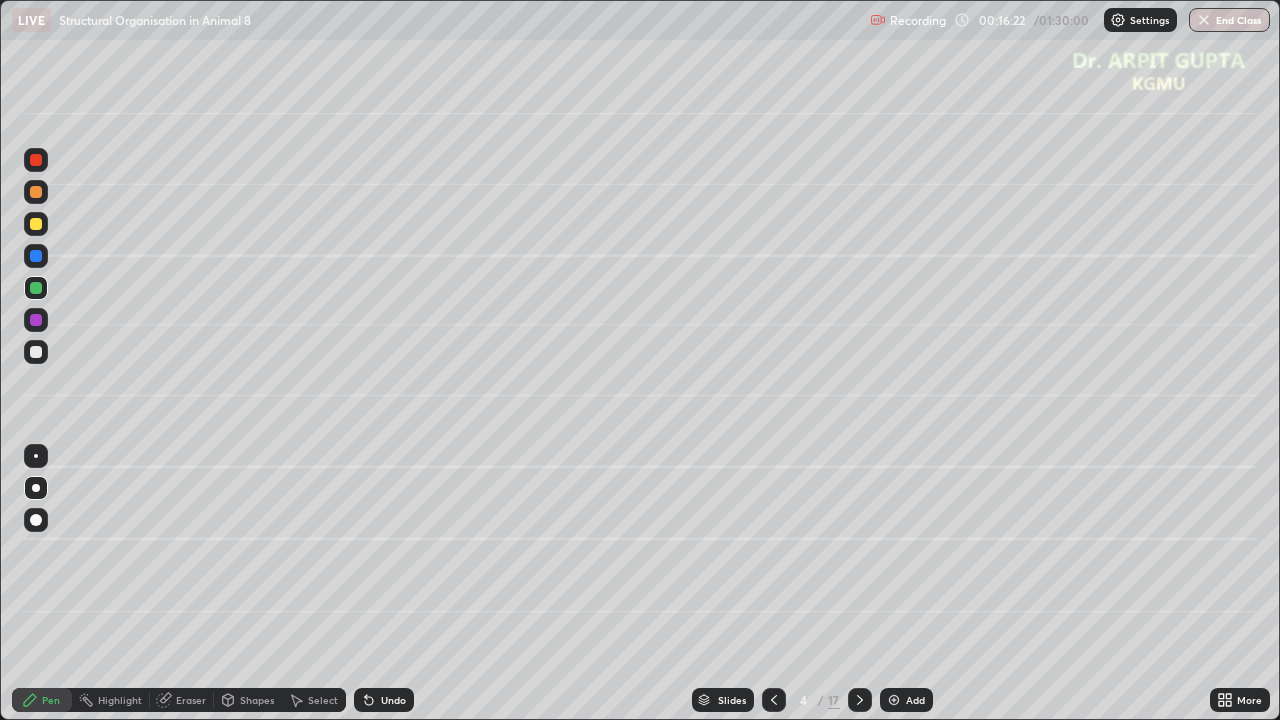 click on "Undo" at bounding box center (384, 700) 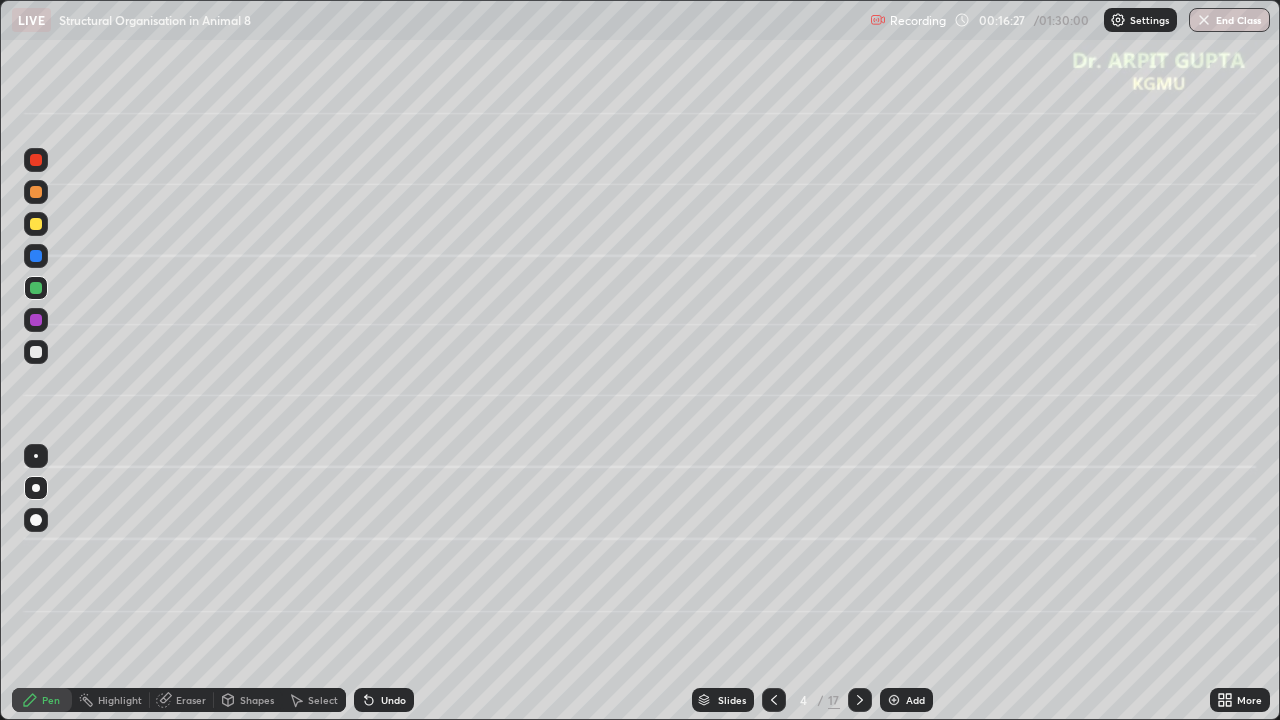 click 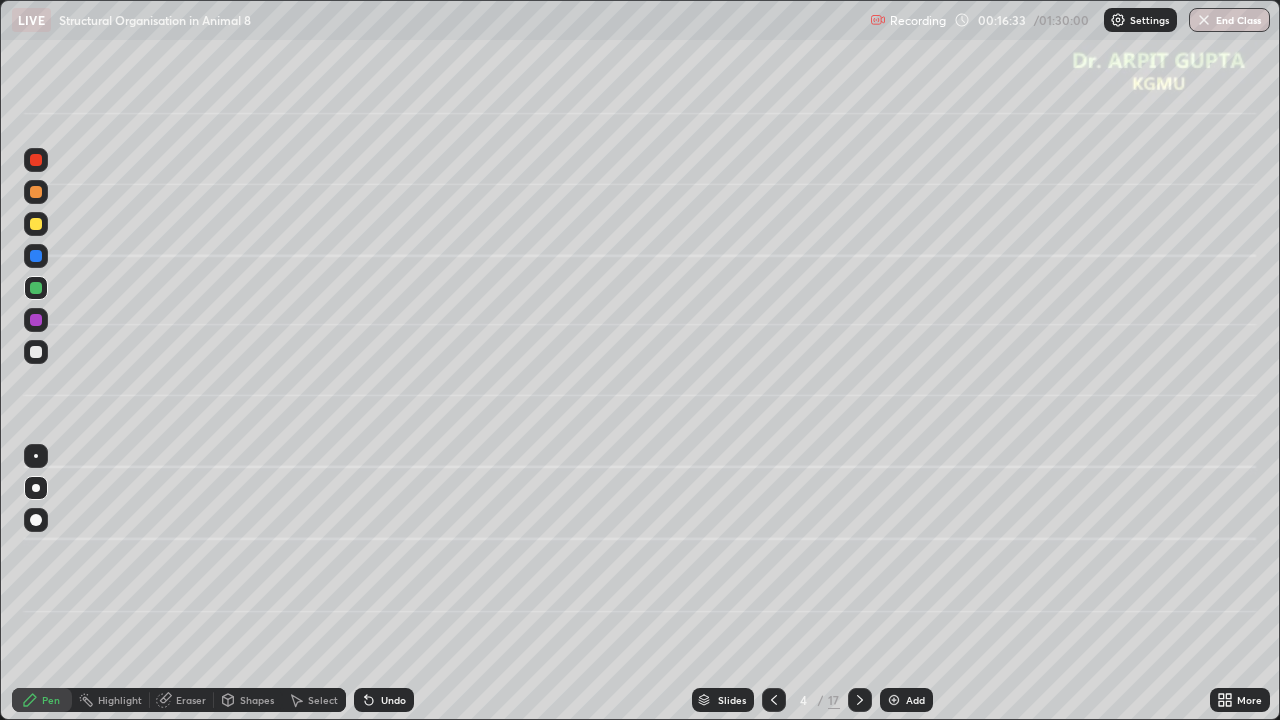 click 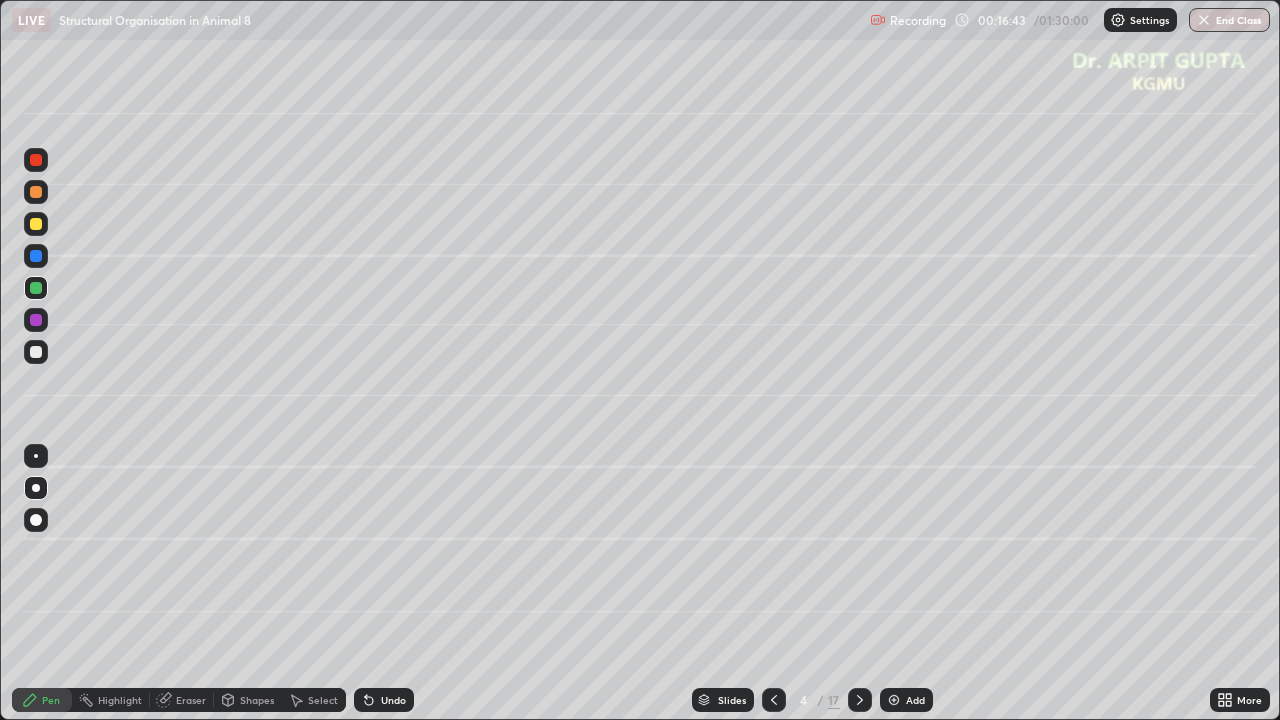 click on "Eraser" at bounding box center (191, 700) 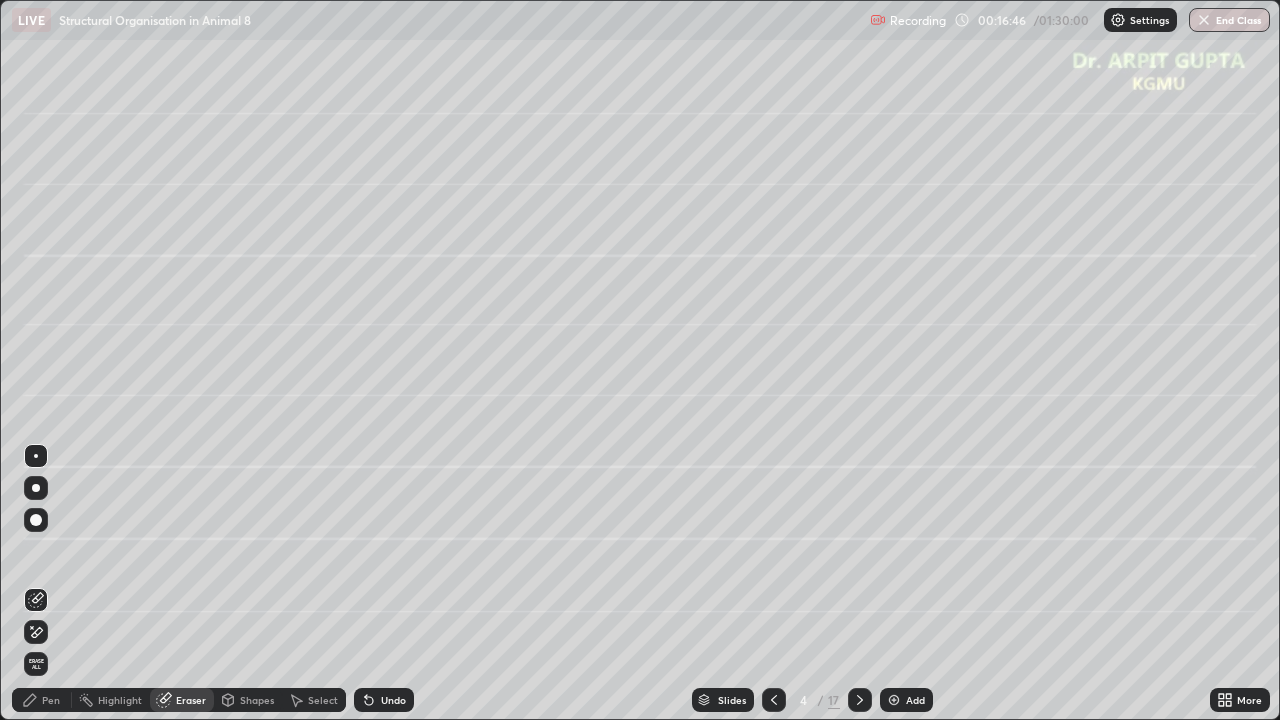 click on "Pen" at bounding box center (51, 700) 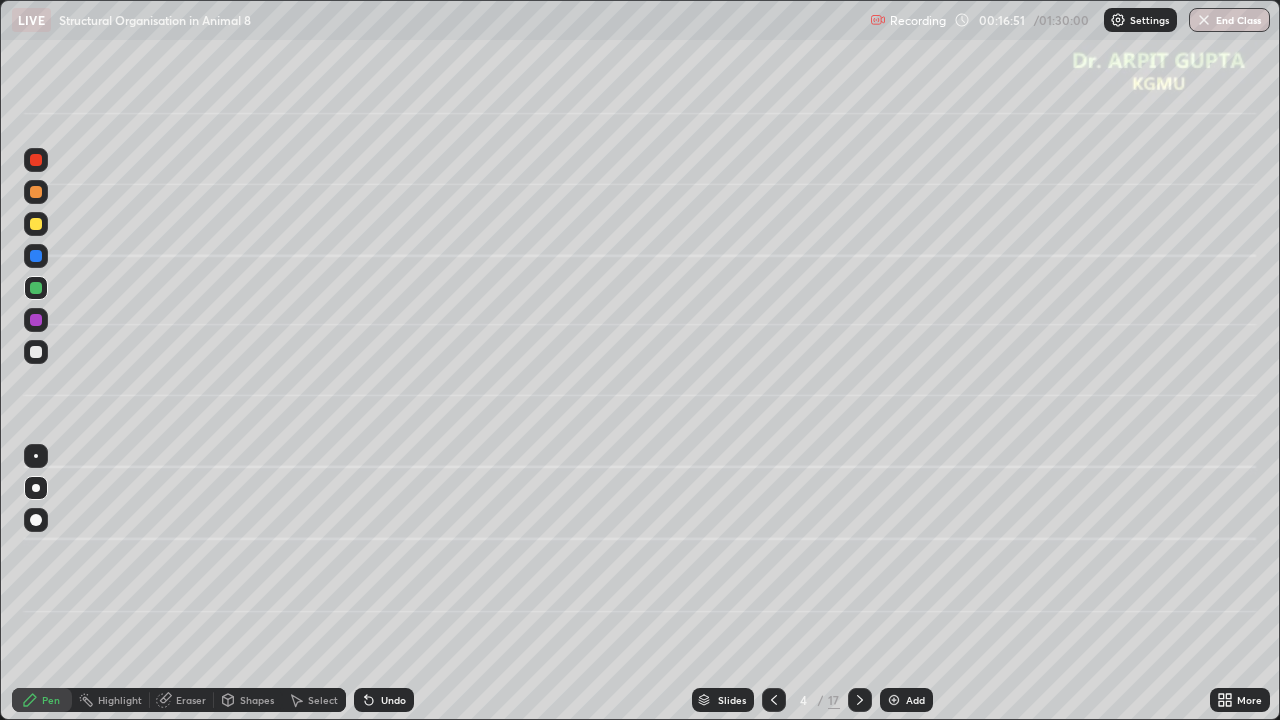click at bounding box center [36, 320] 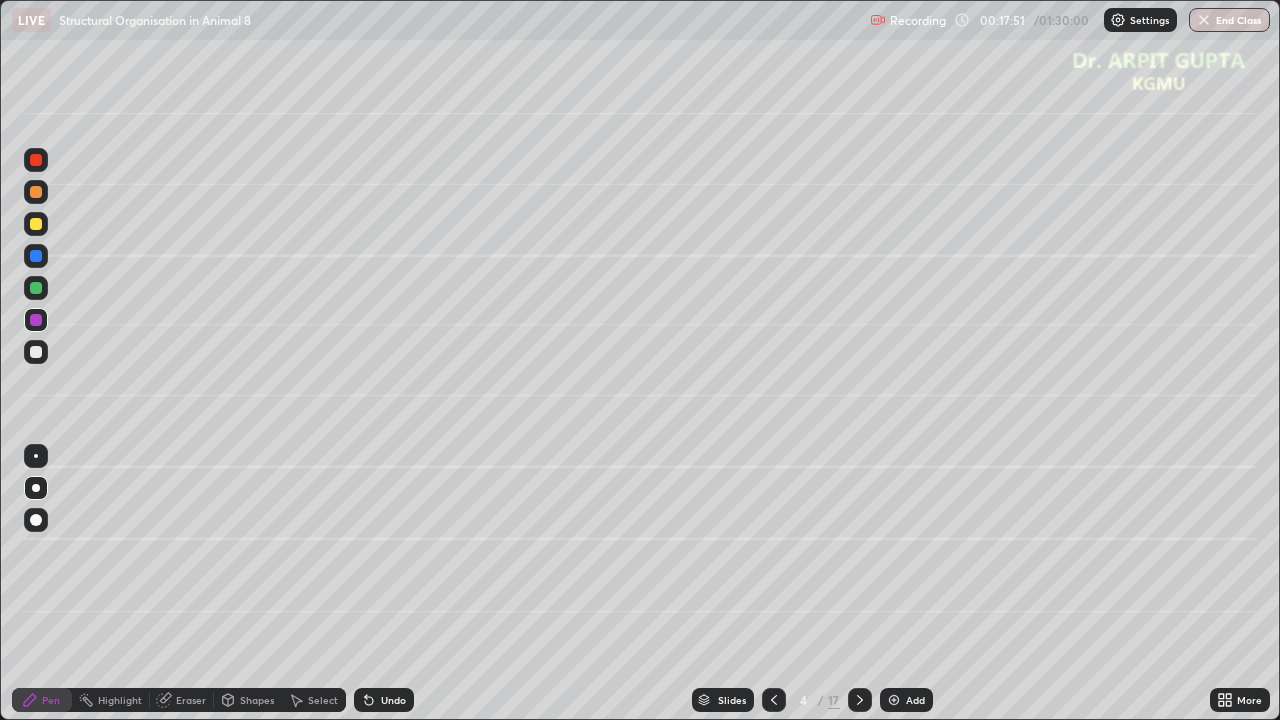 click on "Undo" at bounding box center (393, 700) 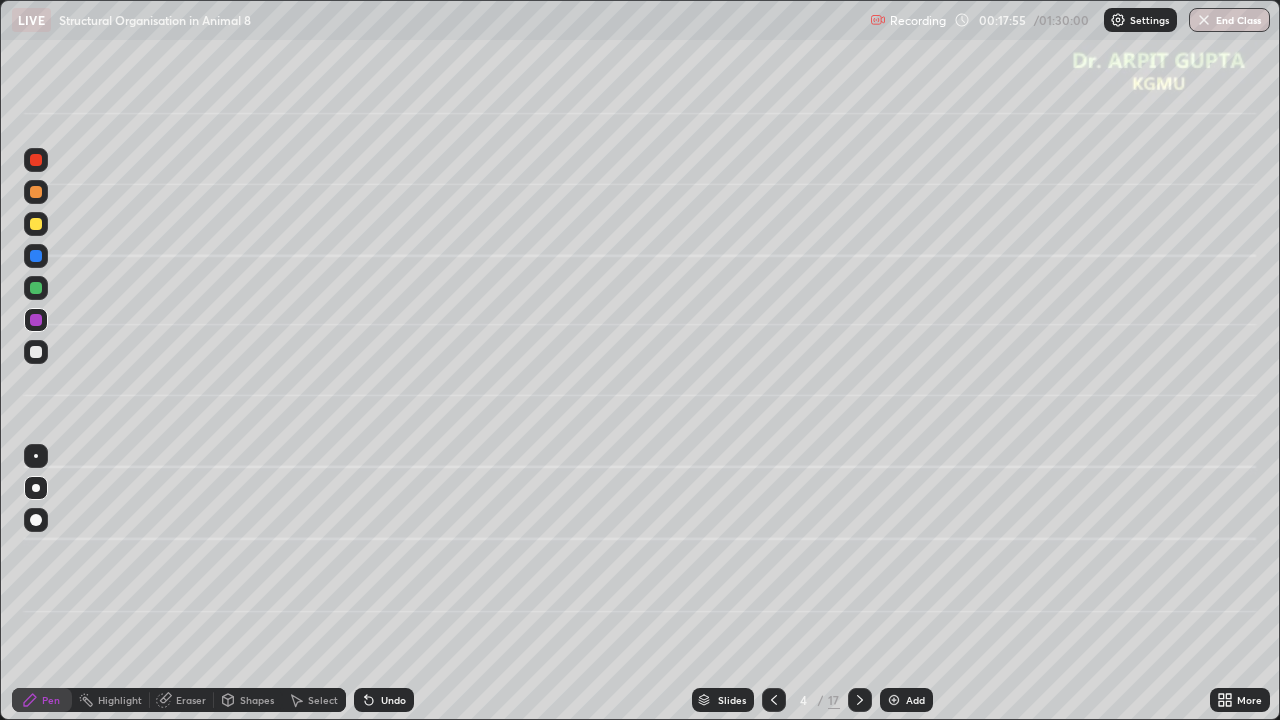 click on "Undo" at bounding box center (393, 700) 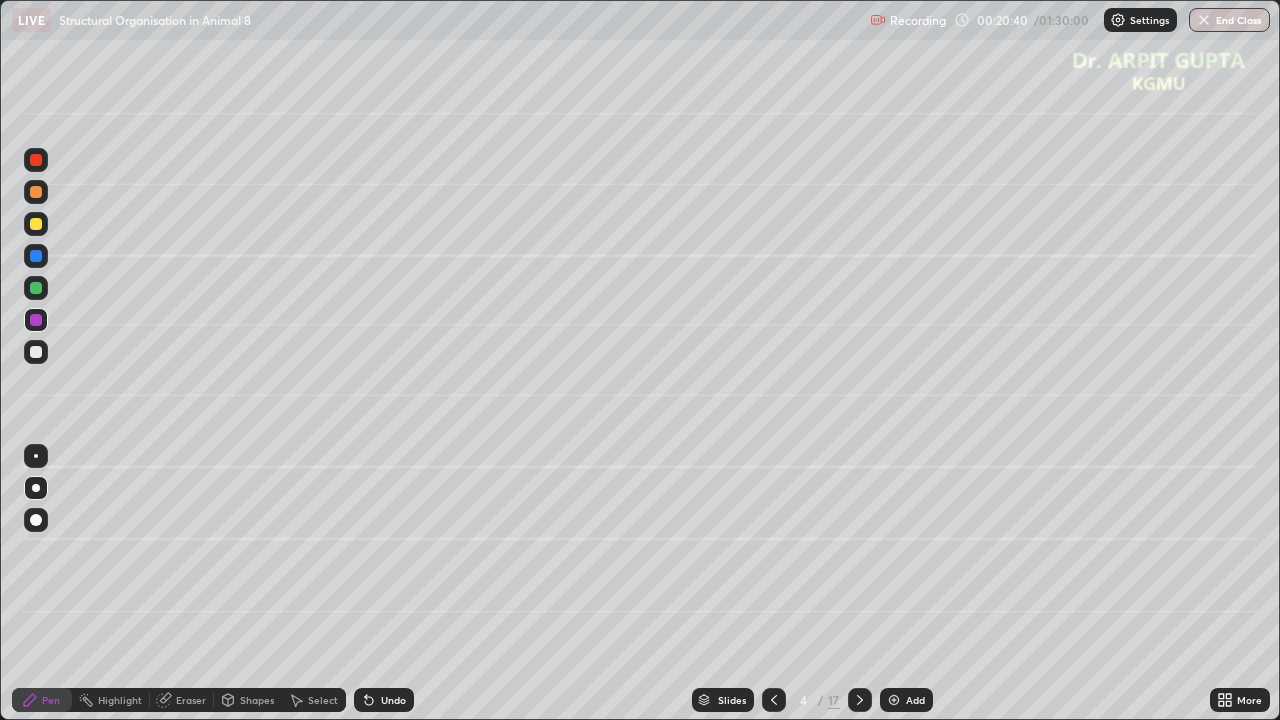 click 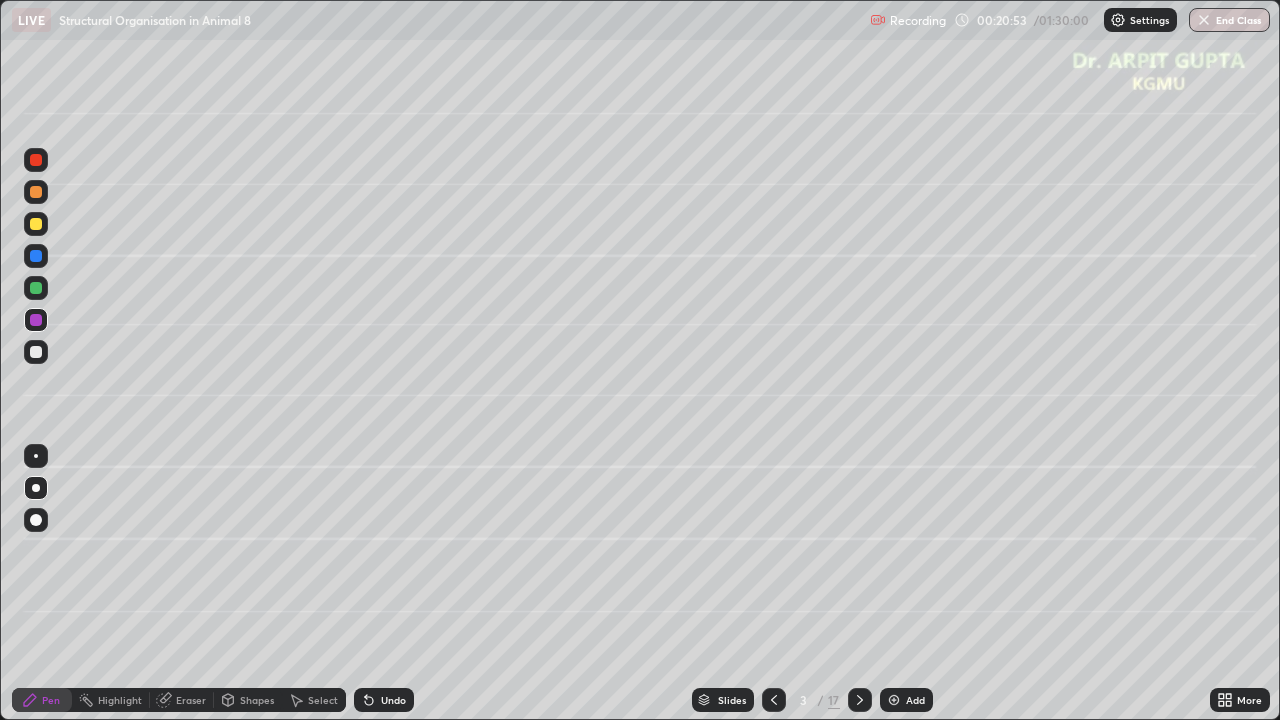 click at bounding box center [860, 700] 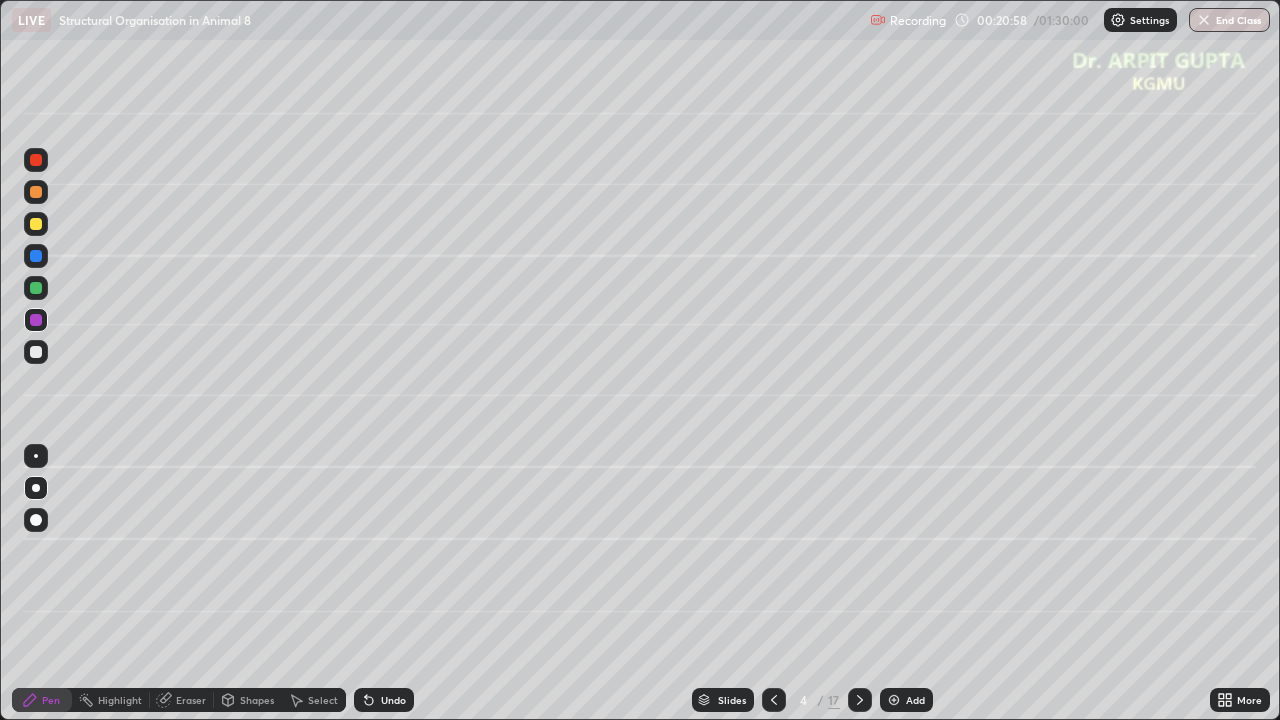 click on "Undo" at bounding box center [384, 700] 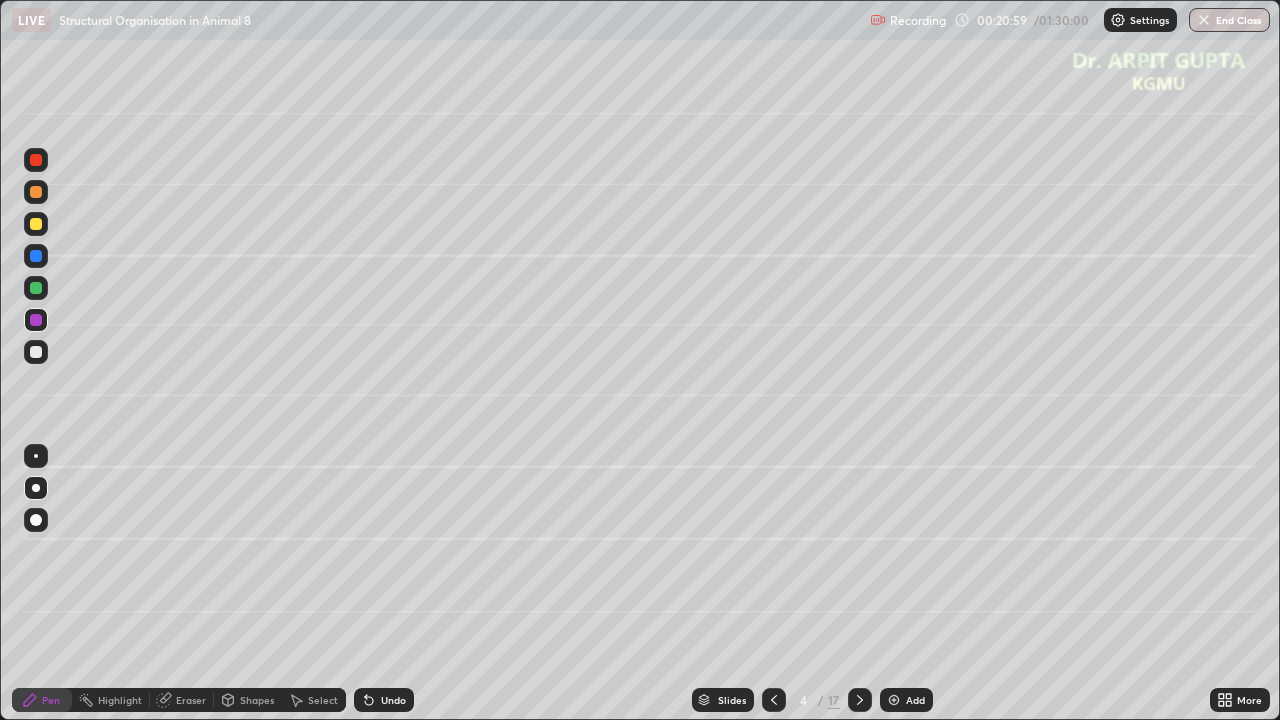 click at bounding box center [36, 352] 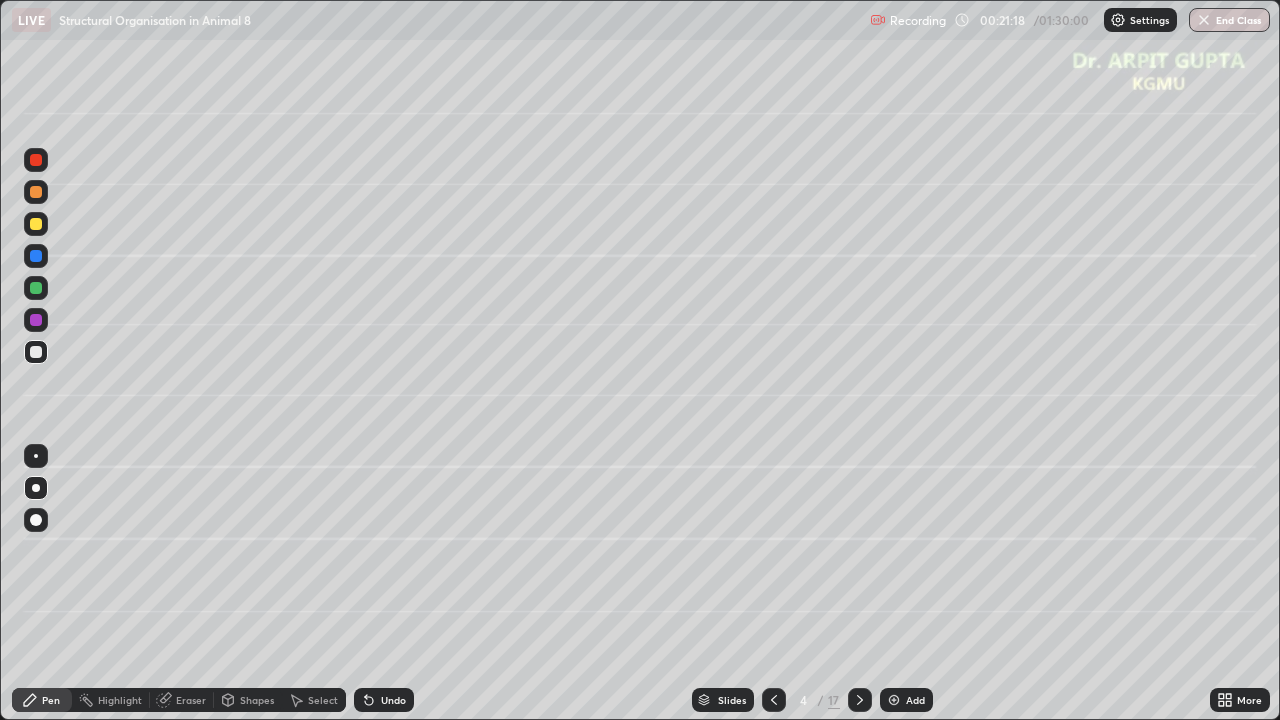 click on "Undo" at bounding box center [393, 700] 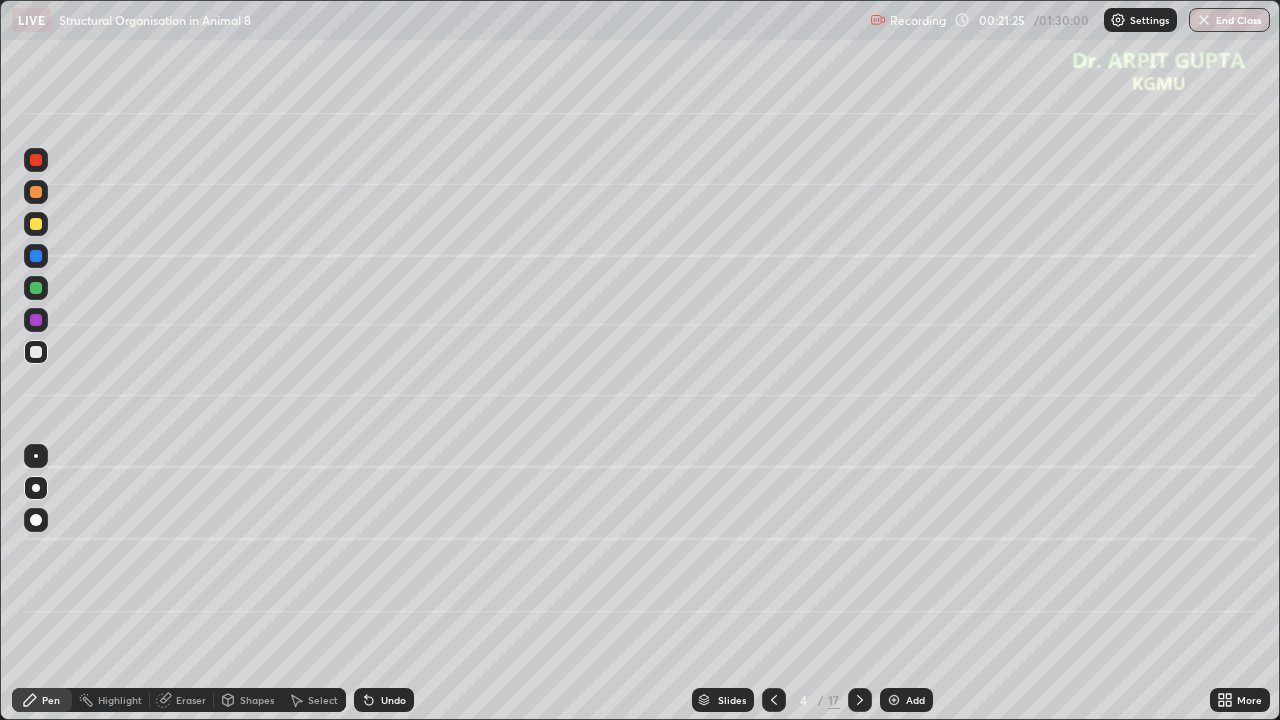 click at bounding box center [774, 700] 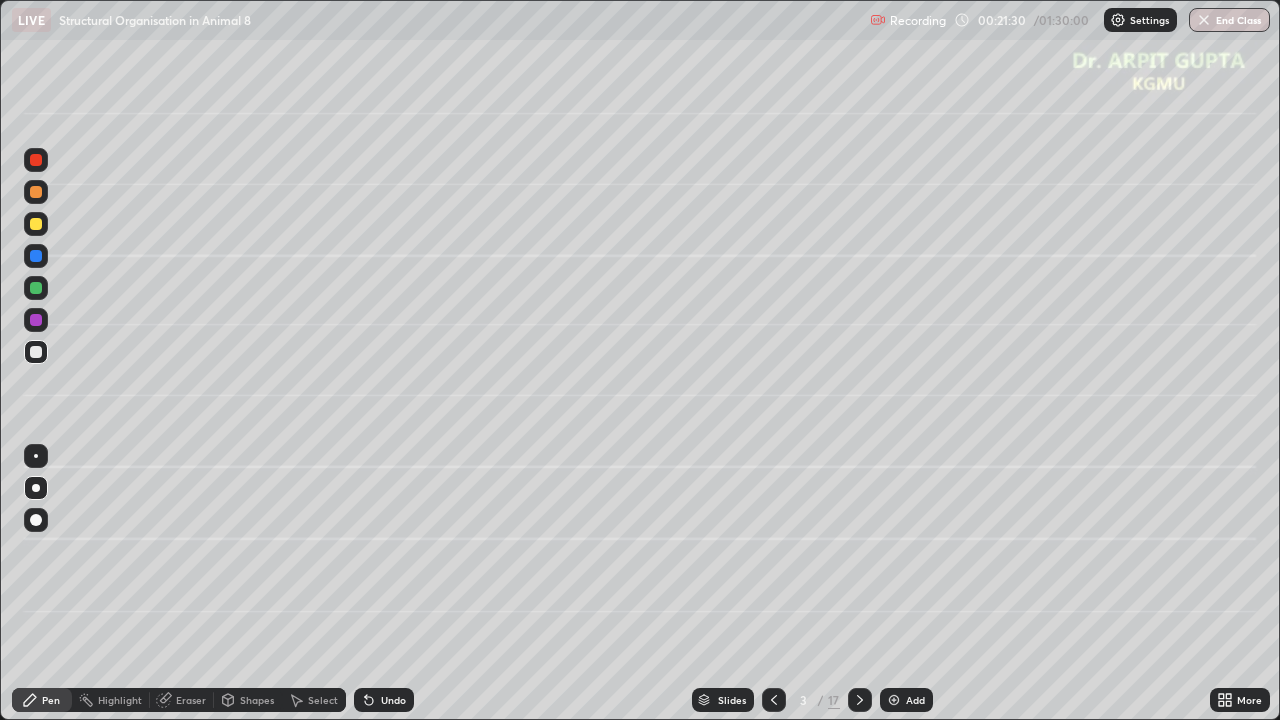 click 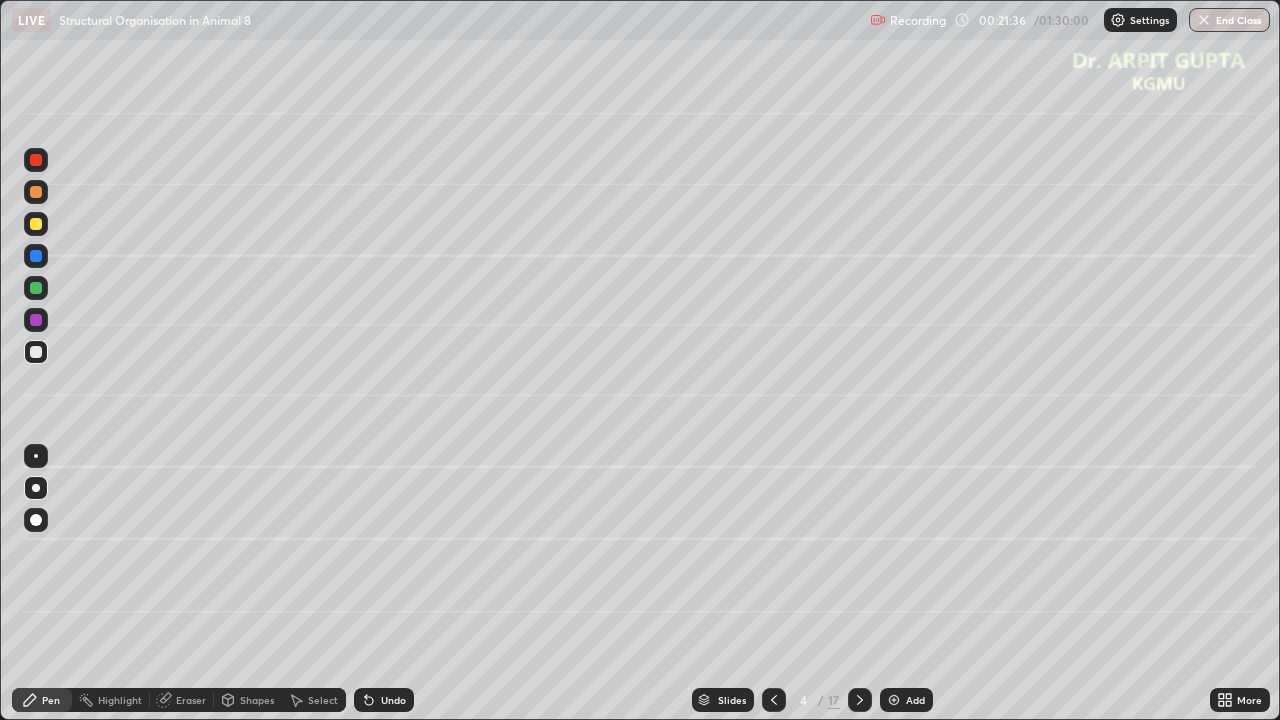 click 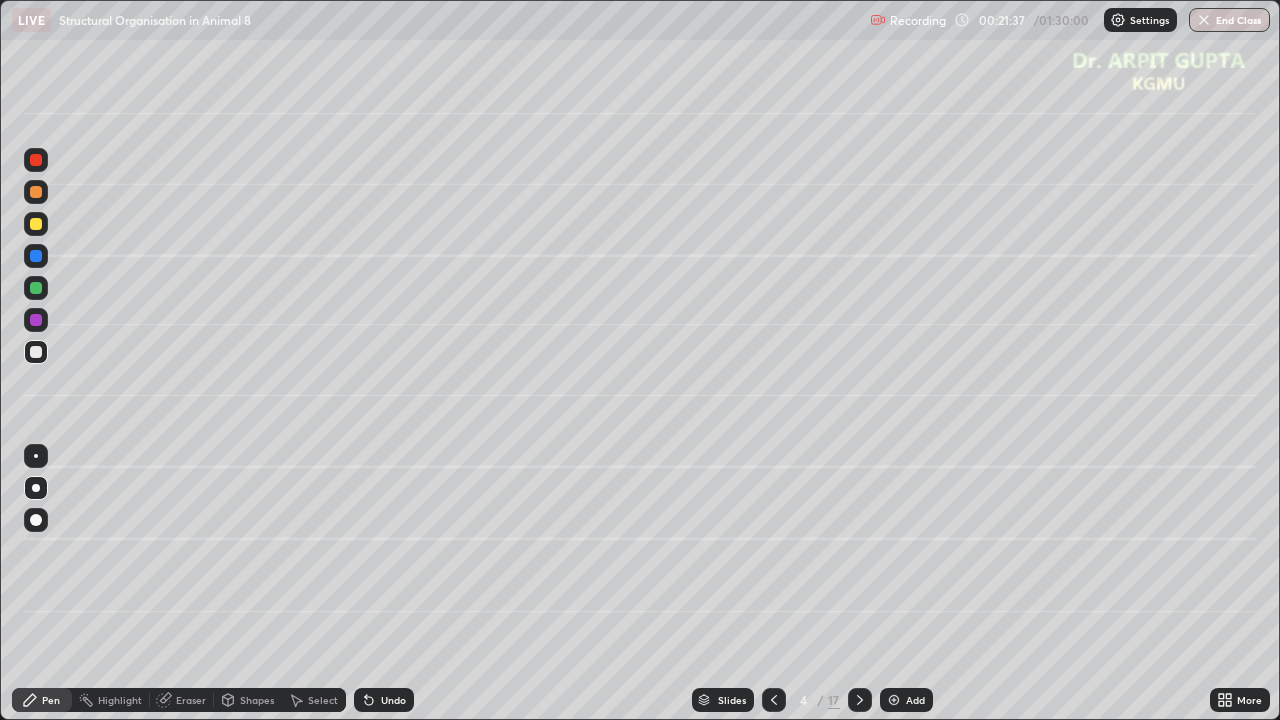 click 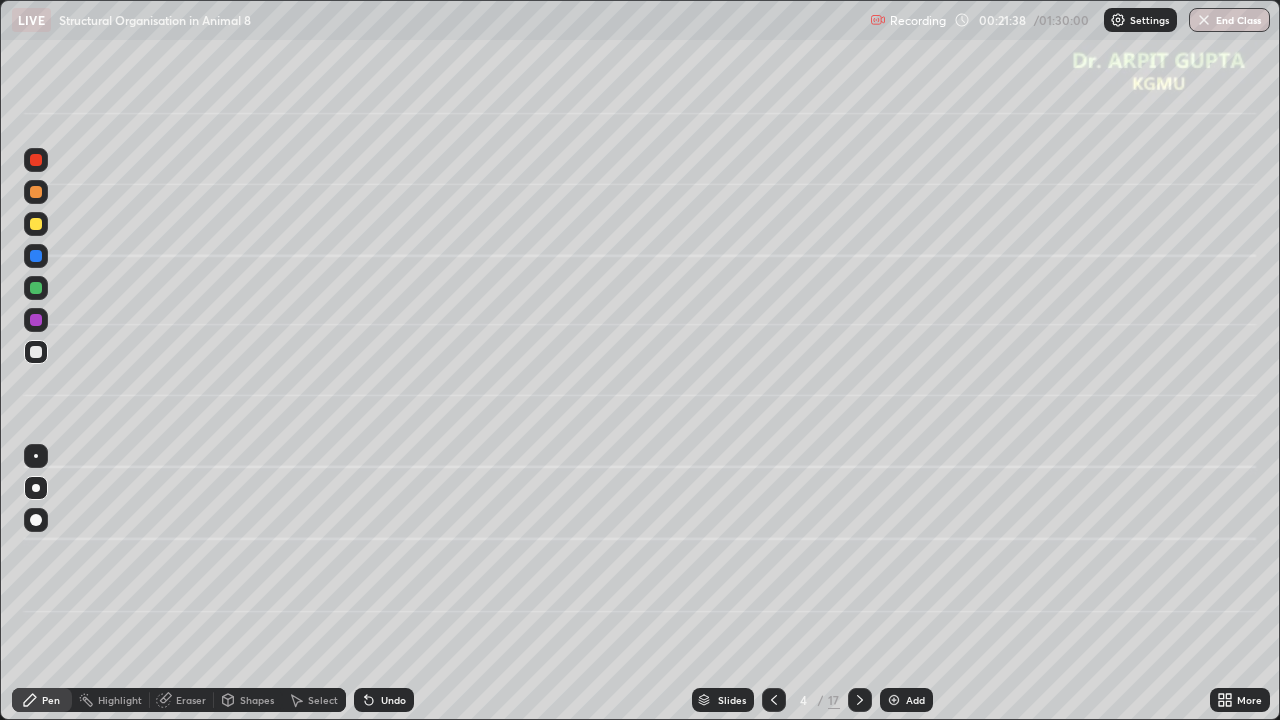 click 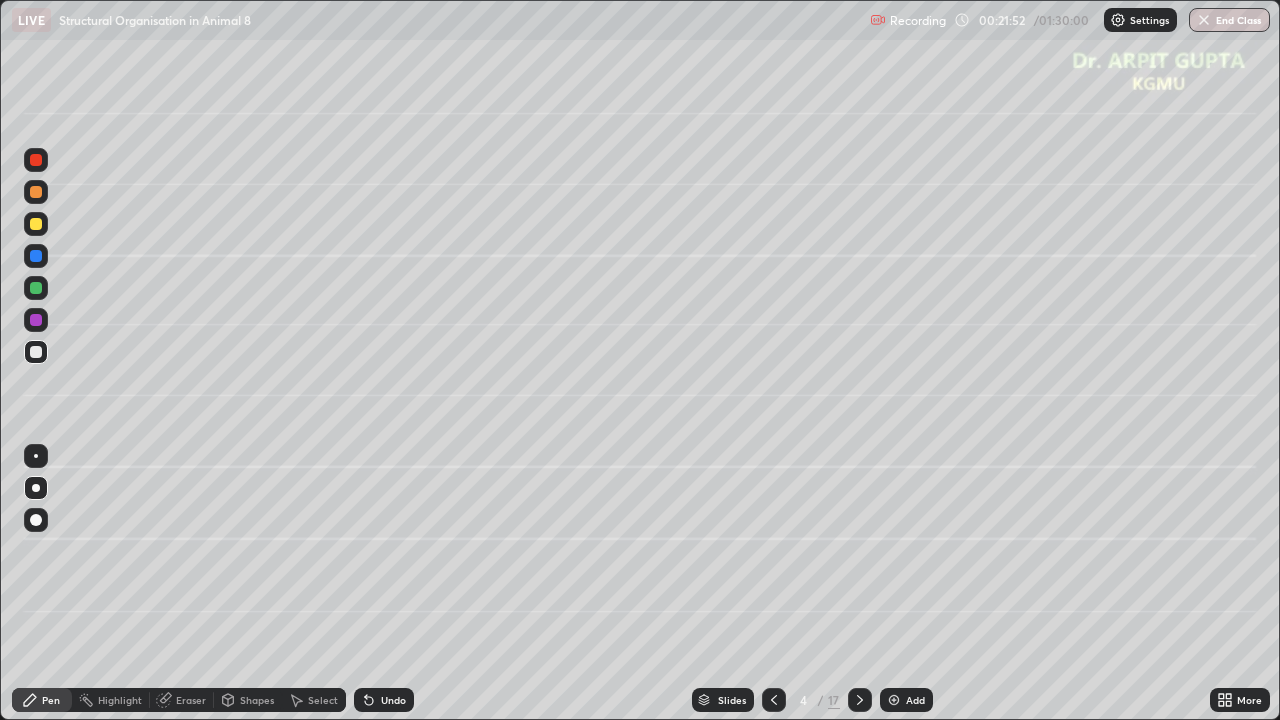 click at bounding box center (36, 224) 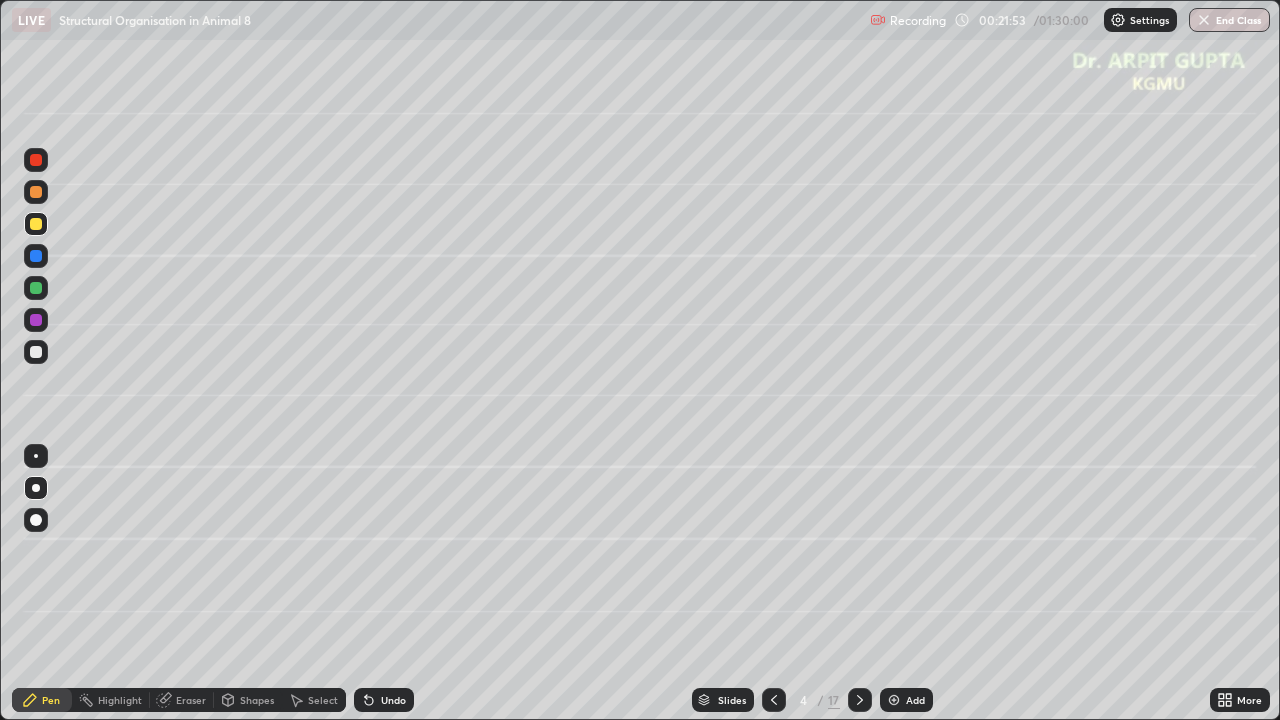 click at bounding box center [36, 520] 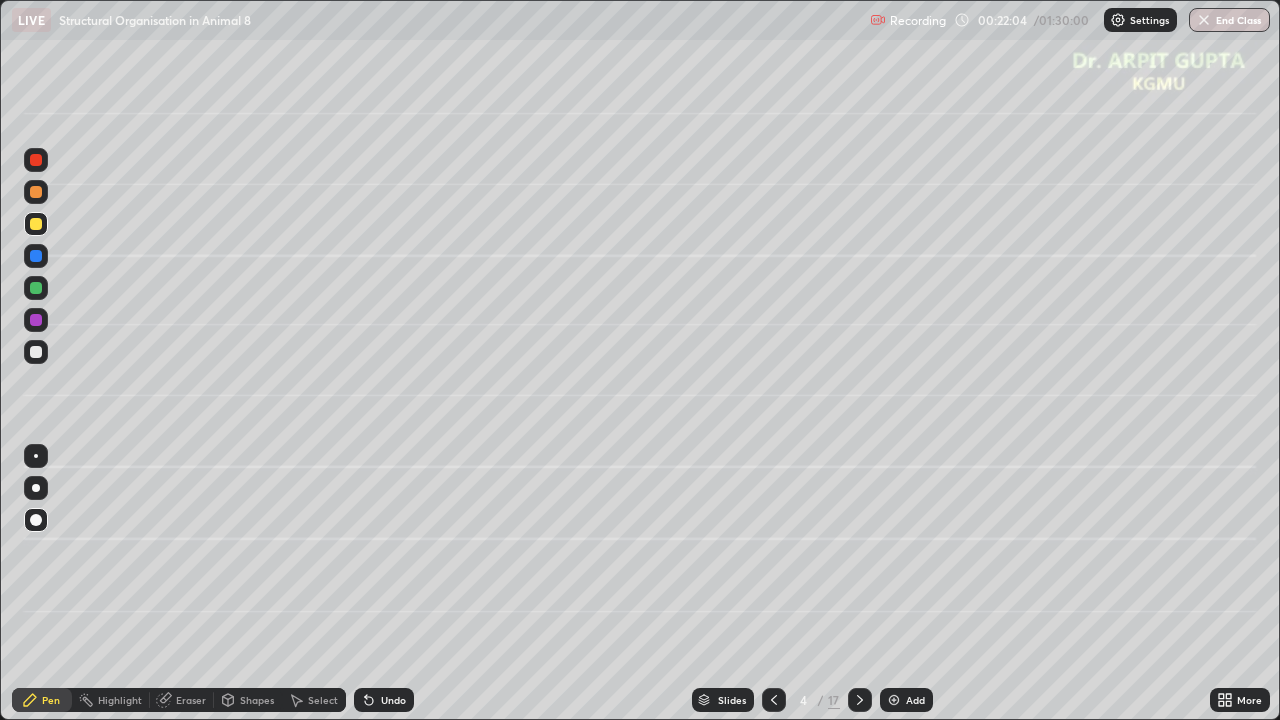 click at bounding box center [36, 488] 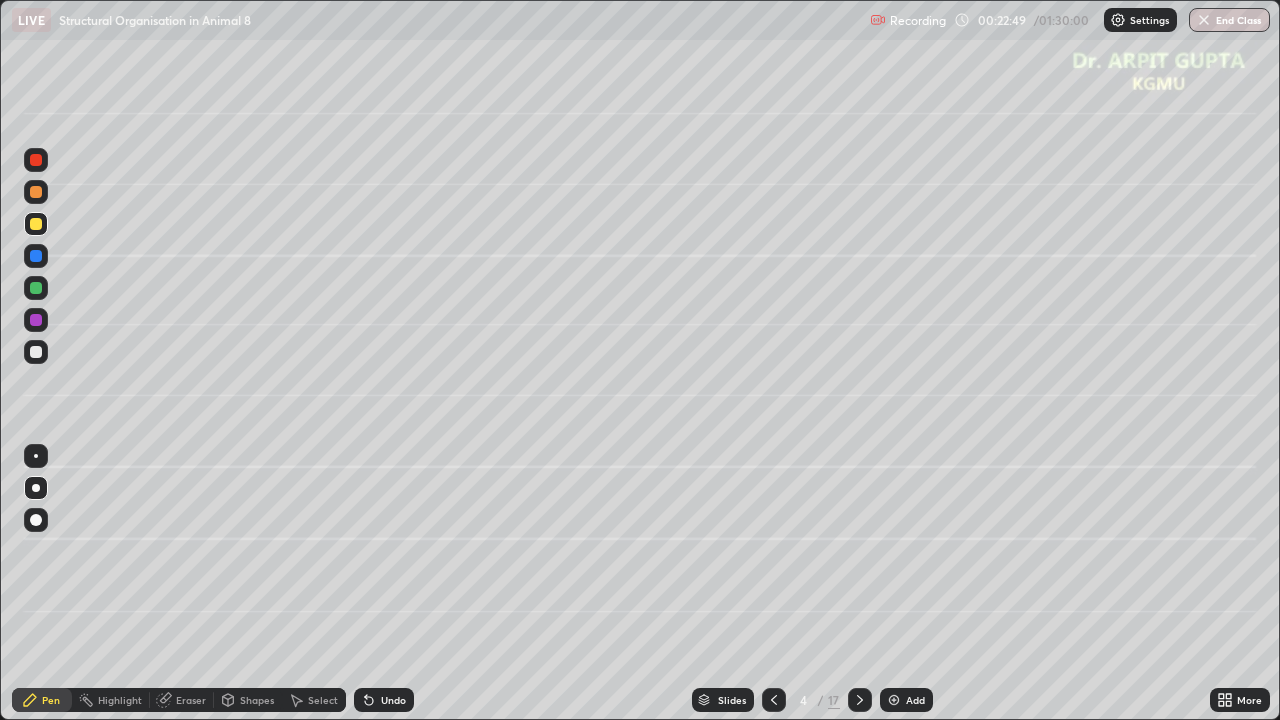 click at bounding box center [774, 700] 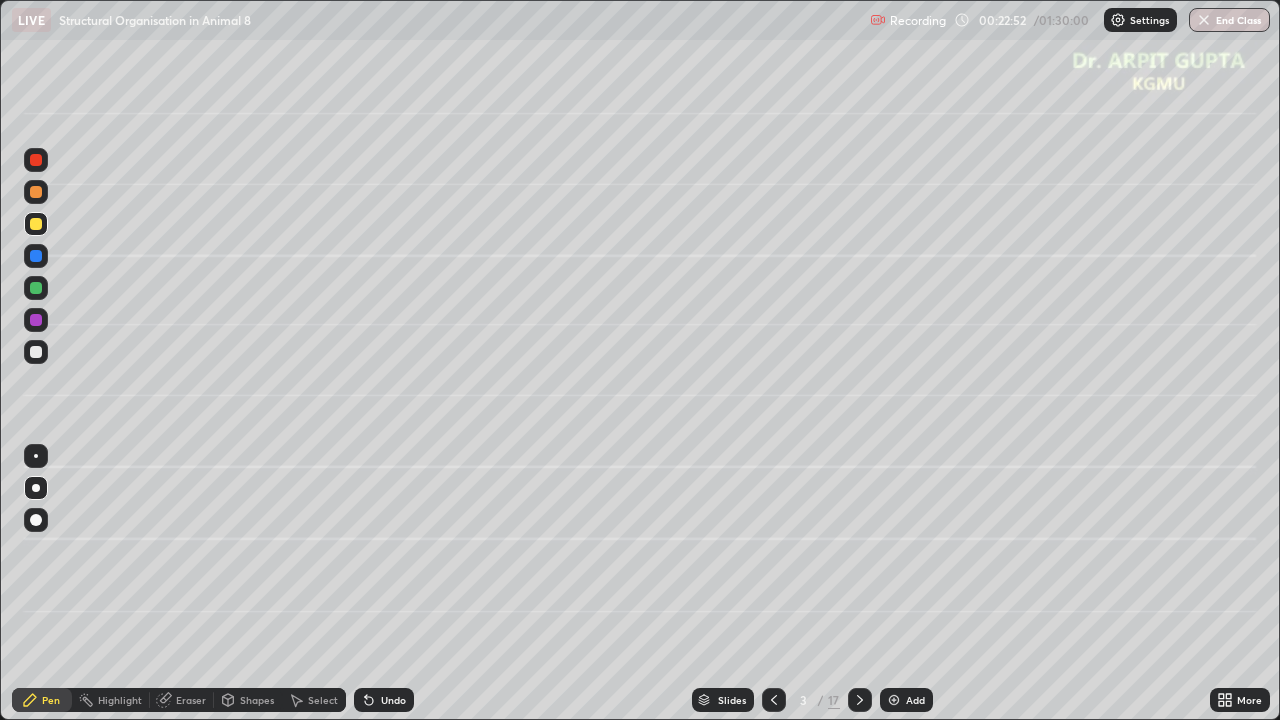 click 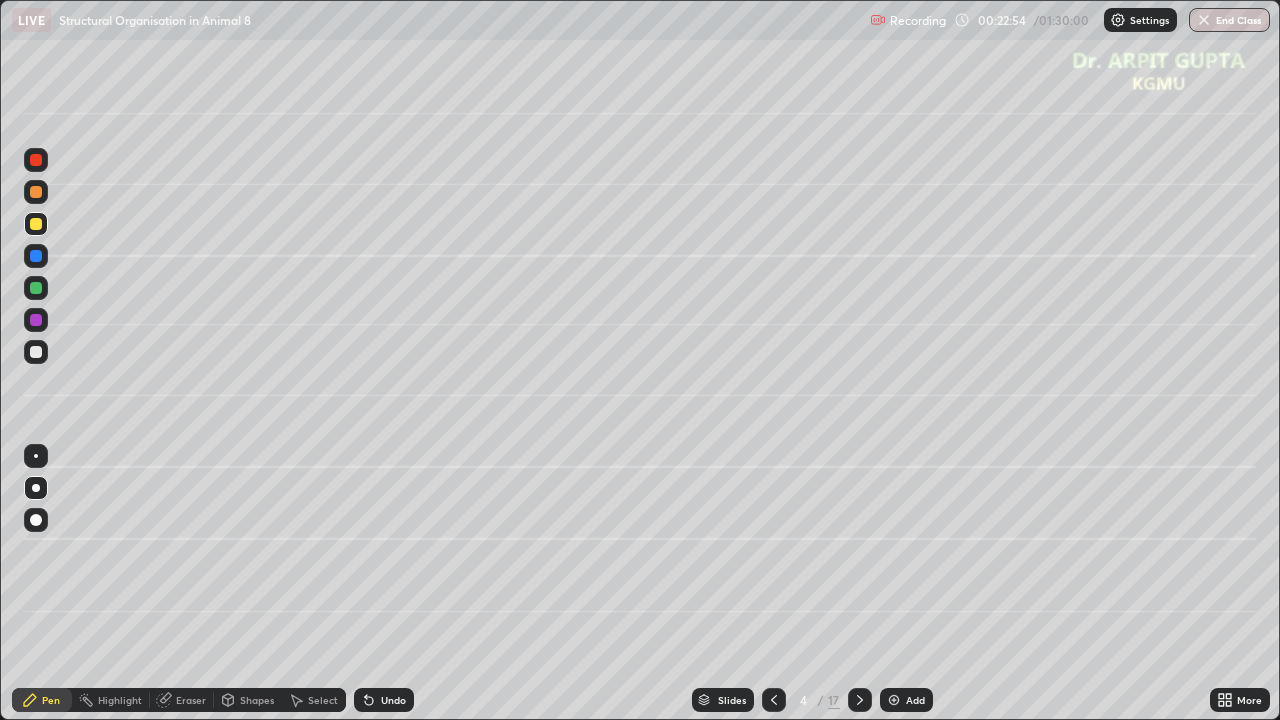 click 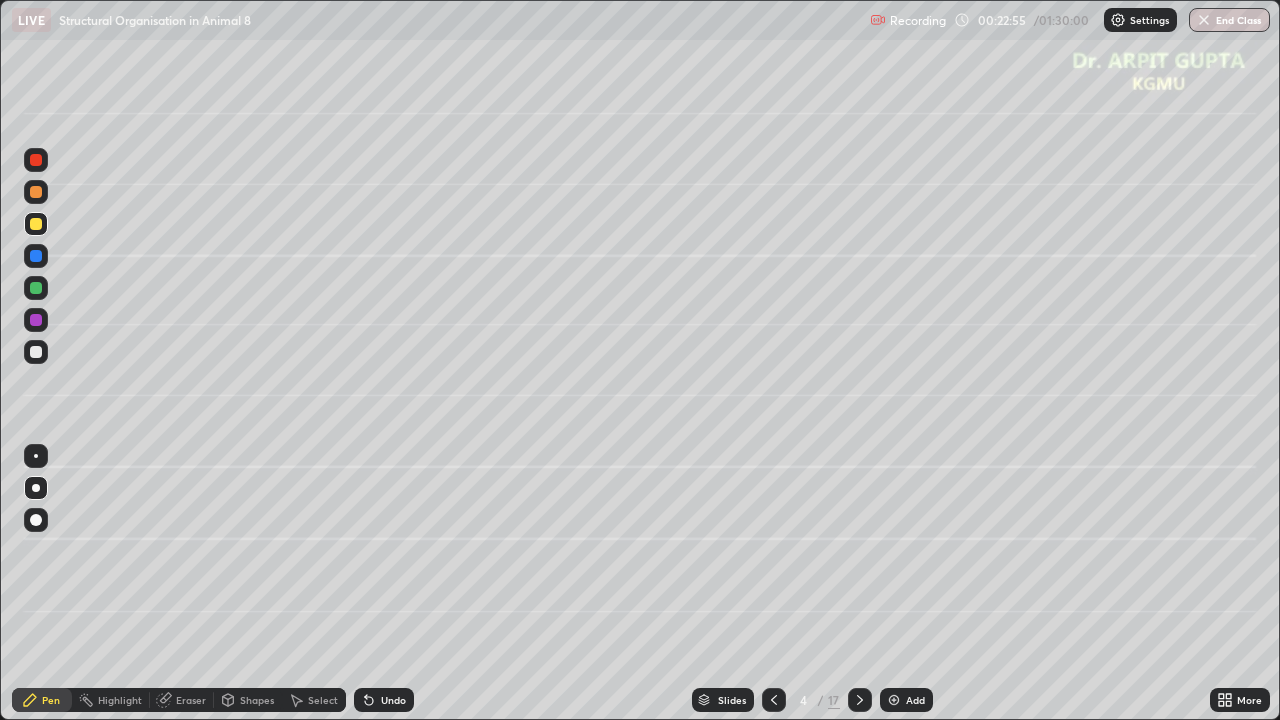 click 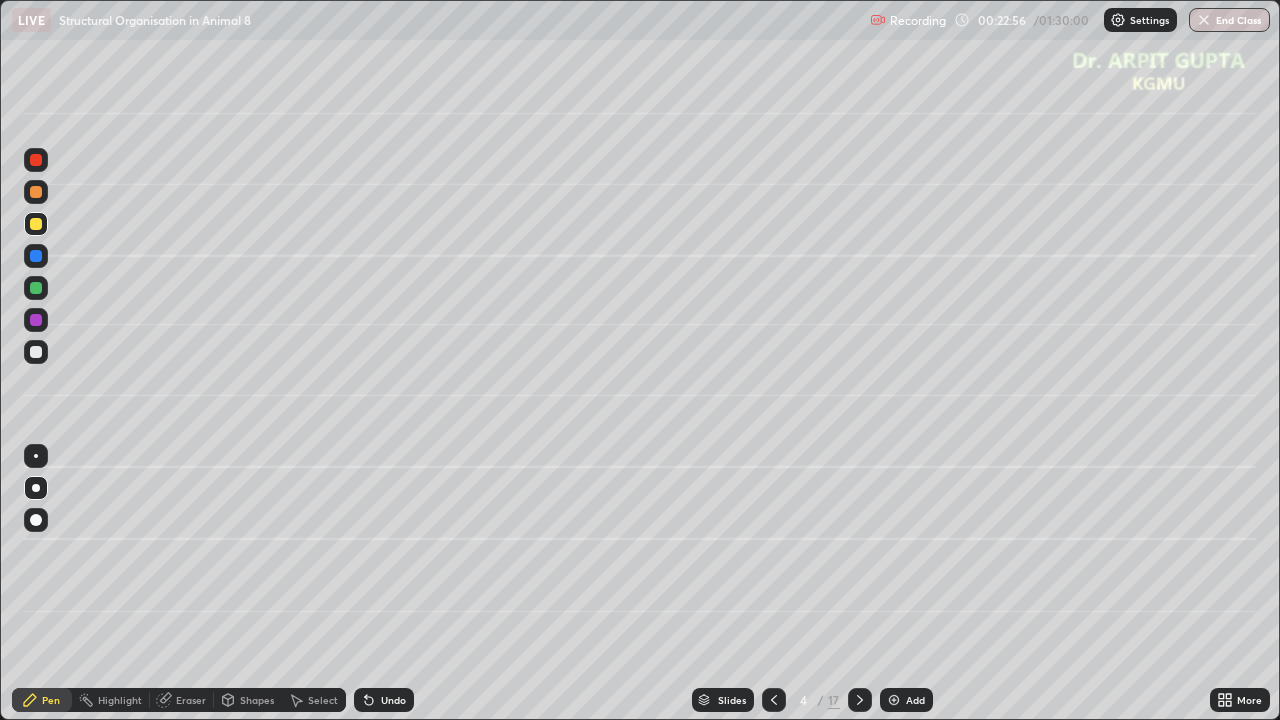 click 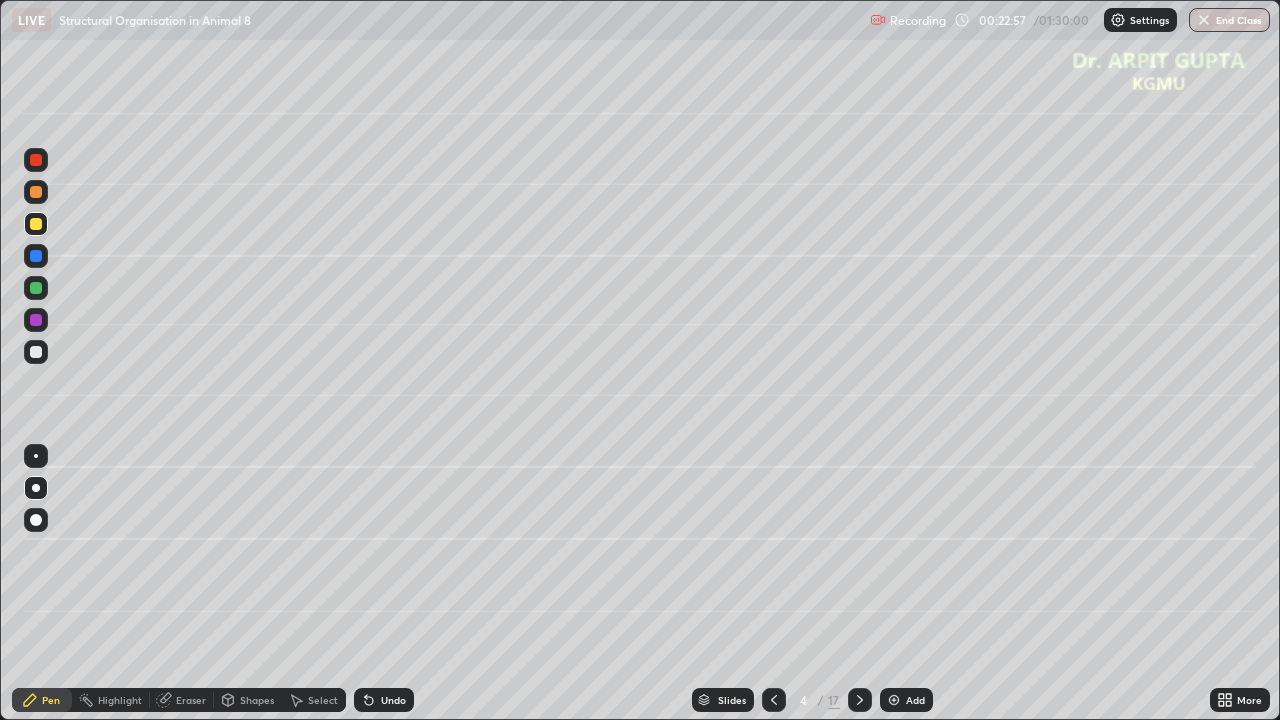 click 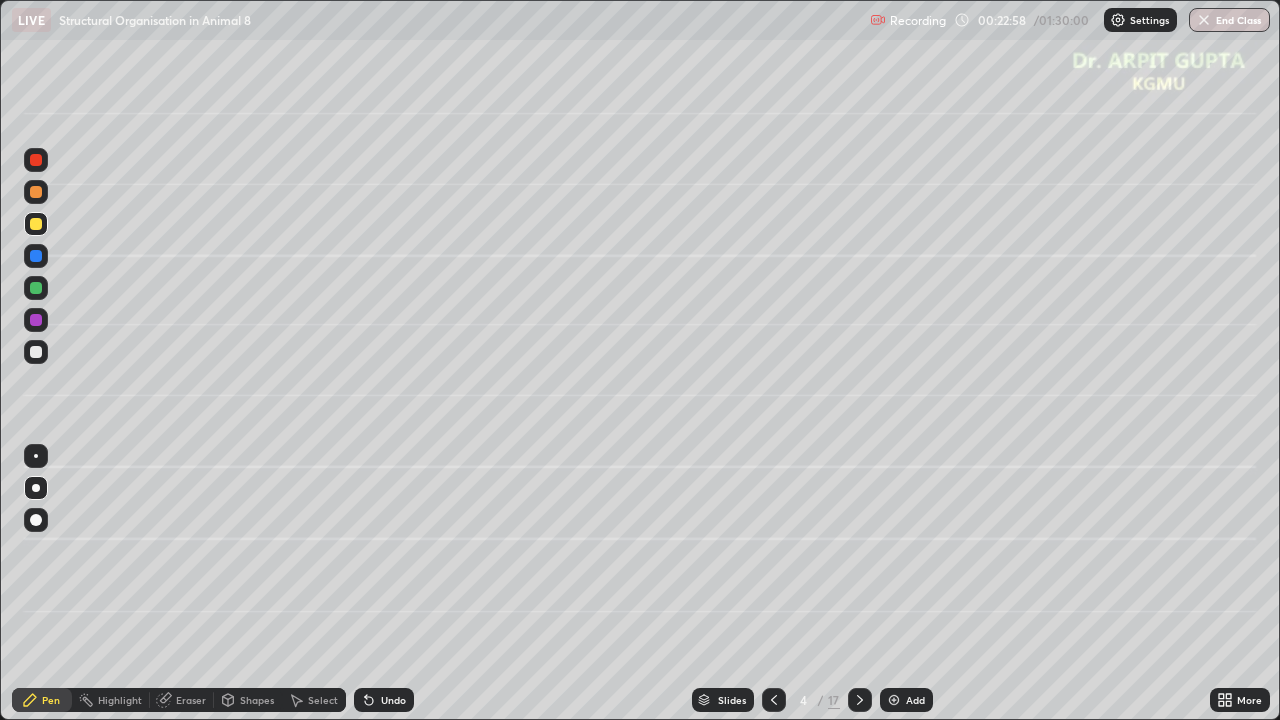 click 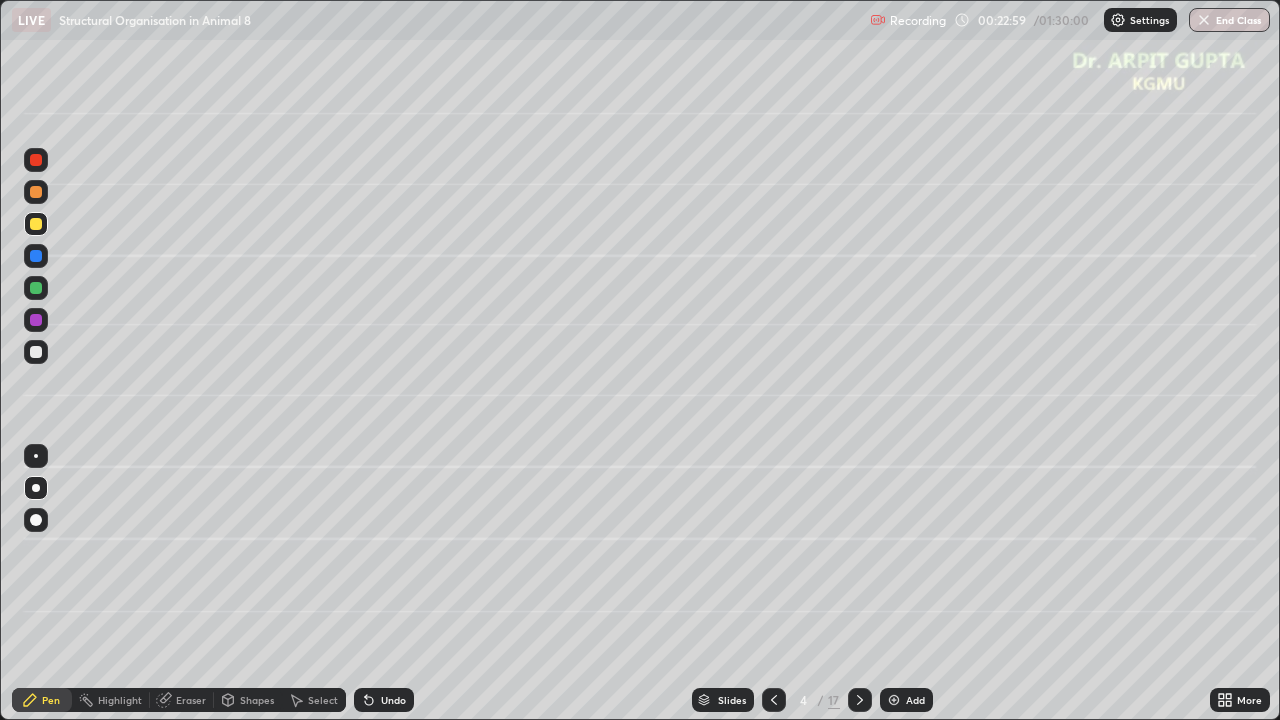 click on "Undo" at bounding box center (384, 700) 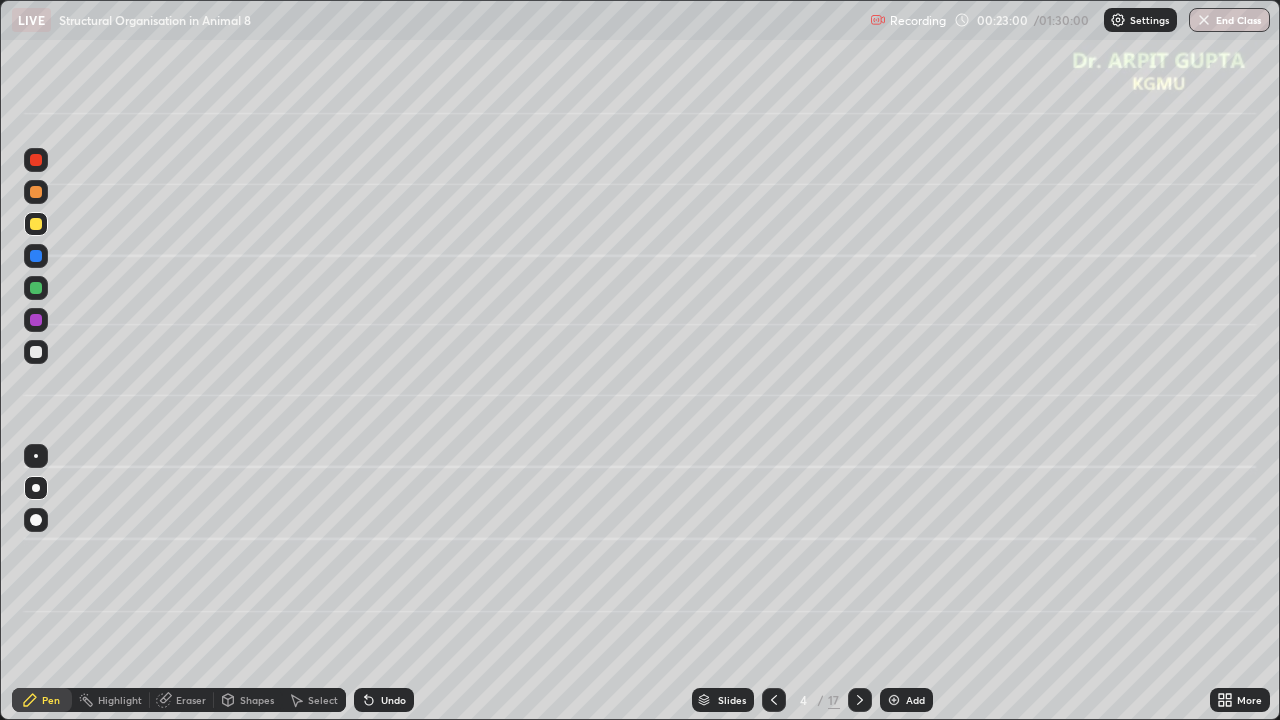 click at bounding box center [860, 700] 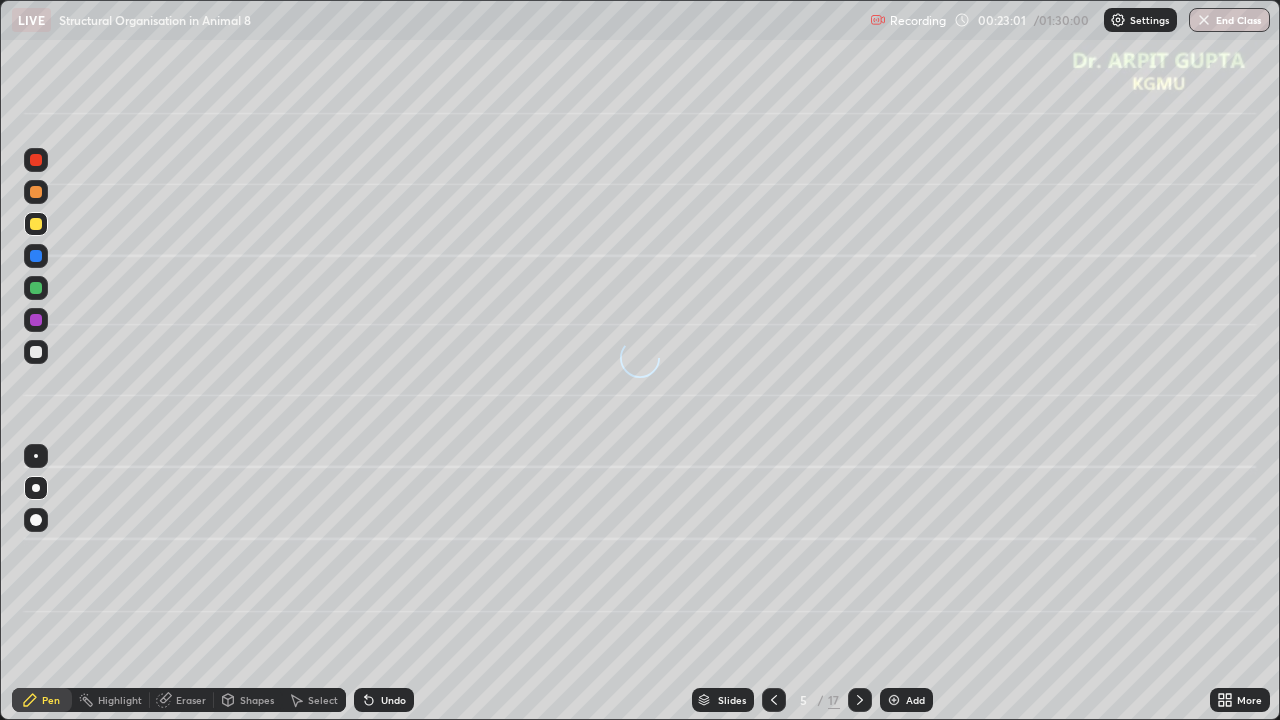 click at bounding box center [36, 456] 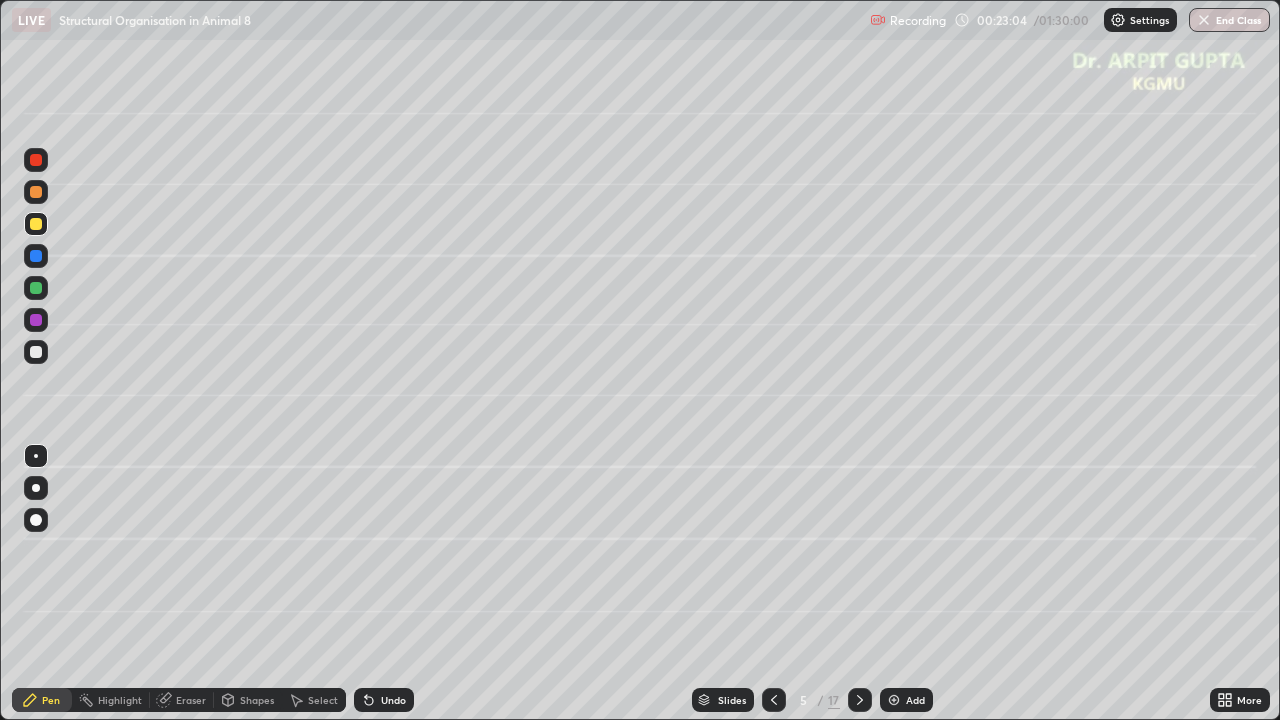 click 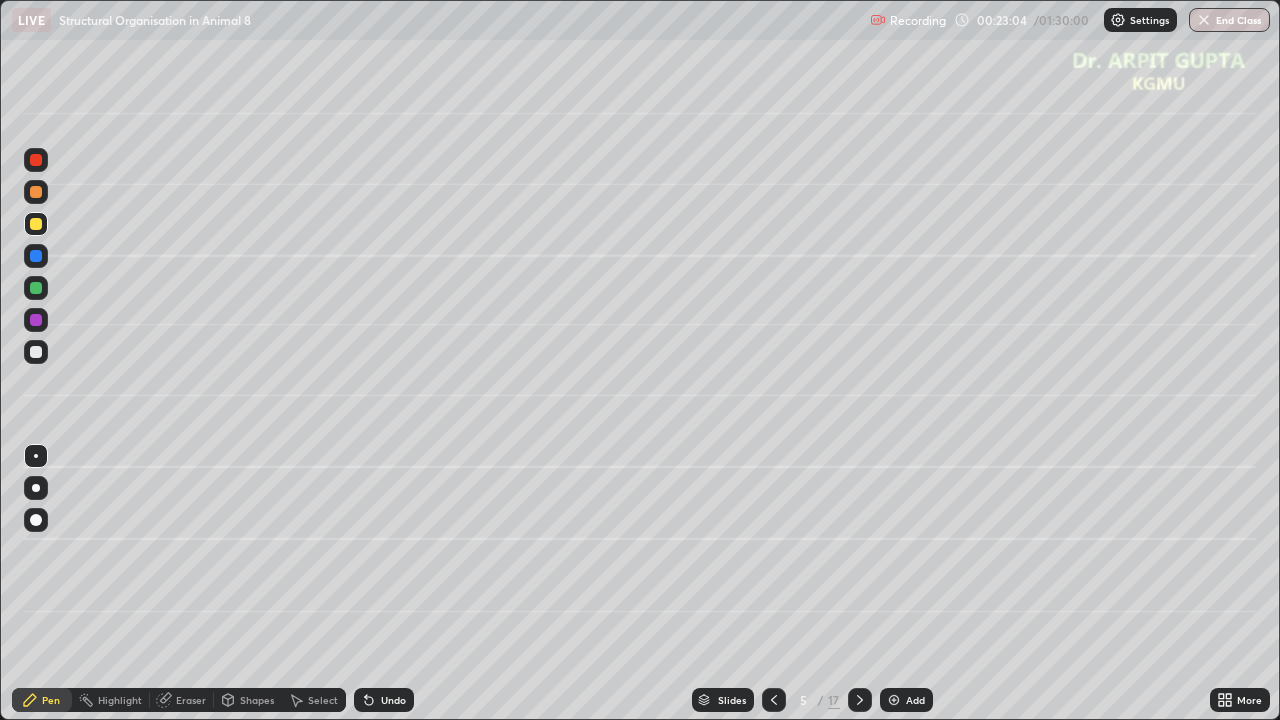 click at bounding box center (36, 488) 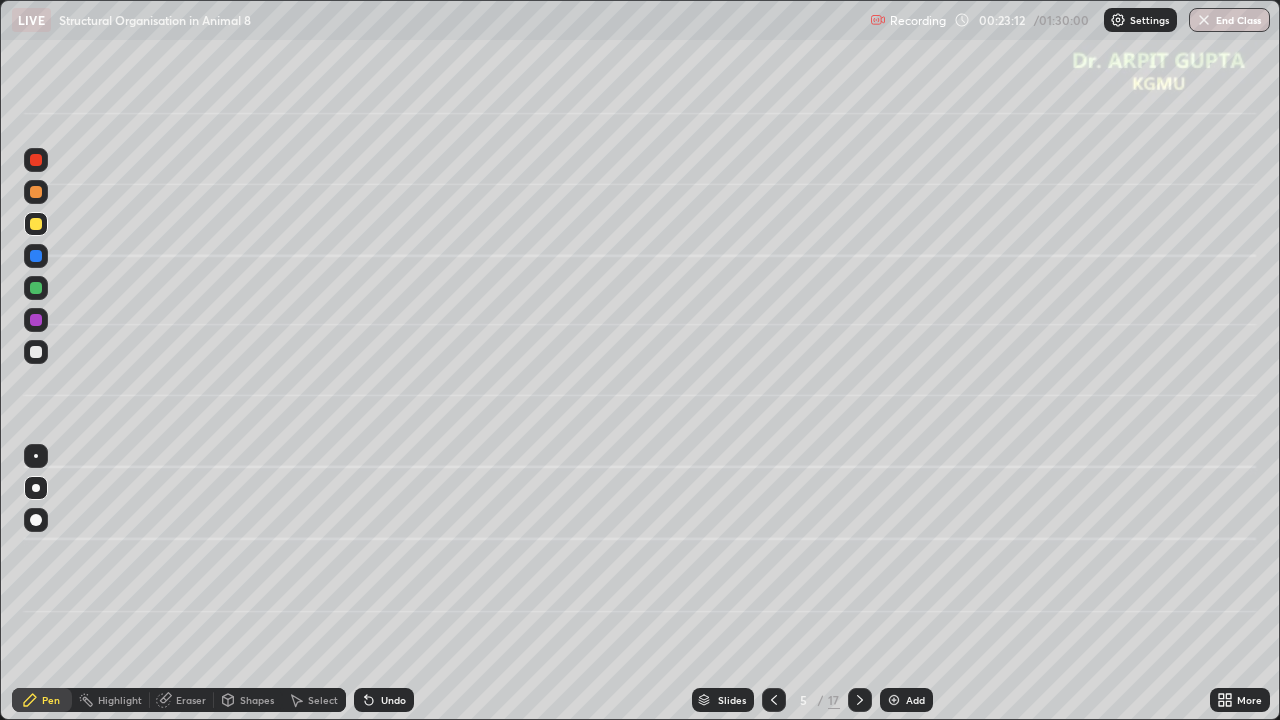 click on "Undo" at bounding box center [384, 700] 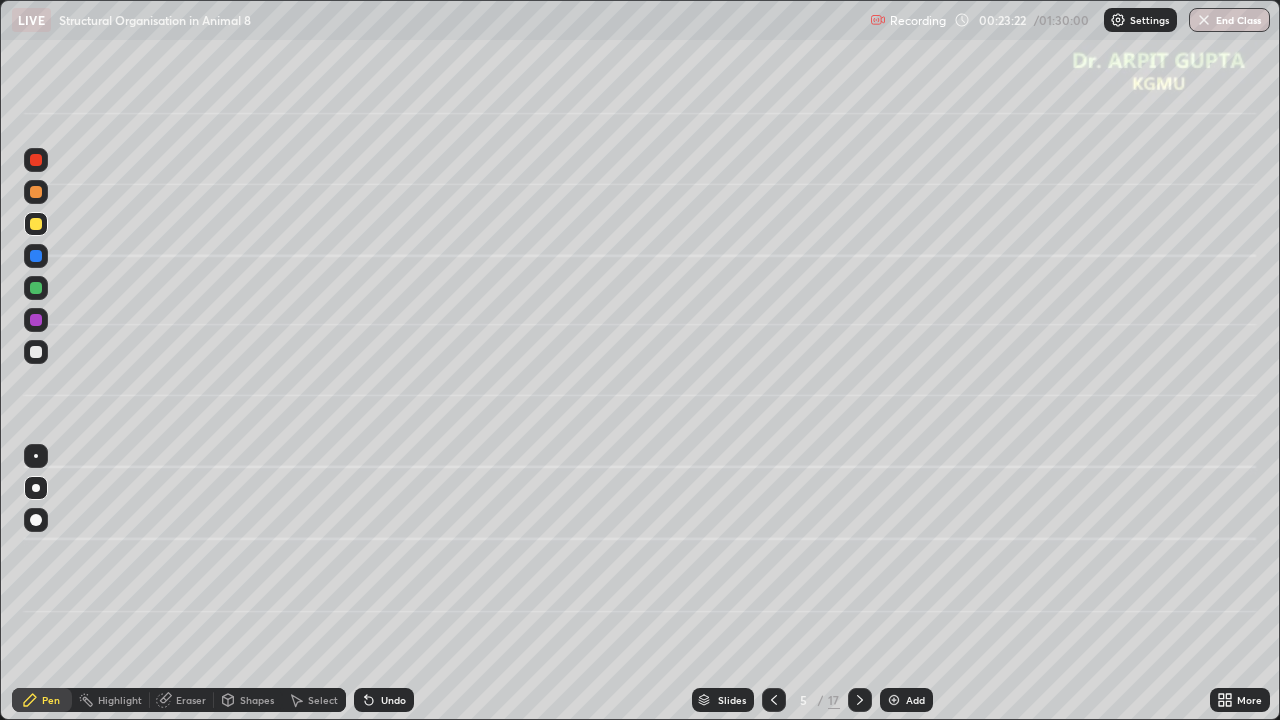 click 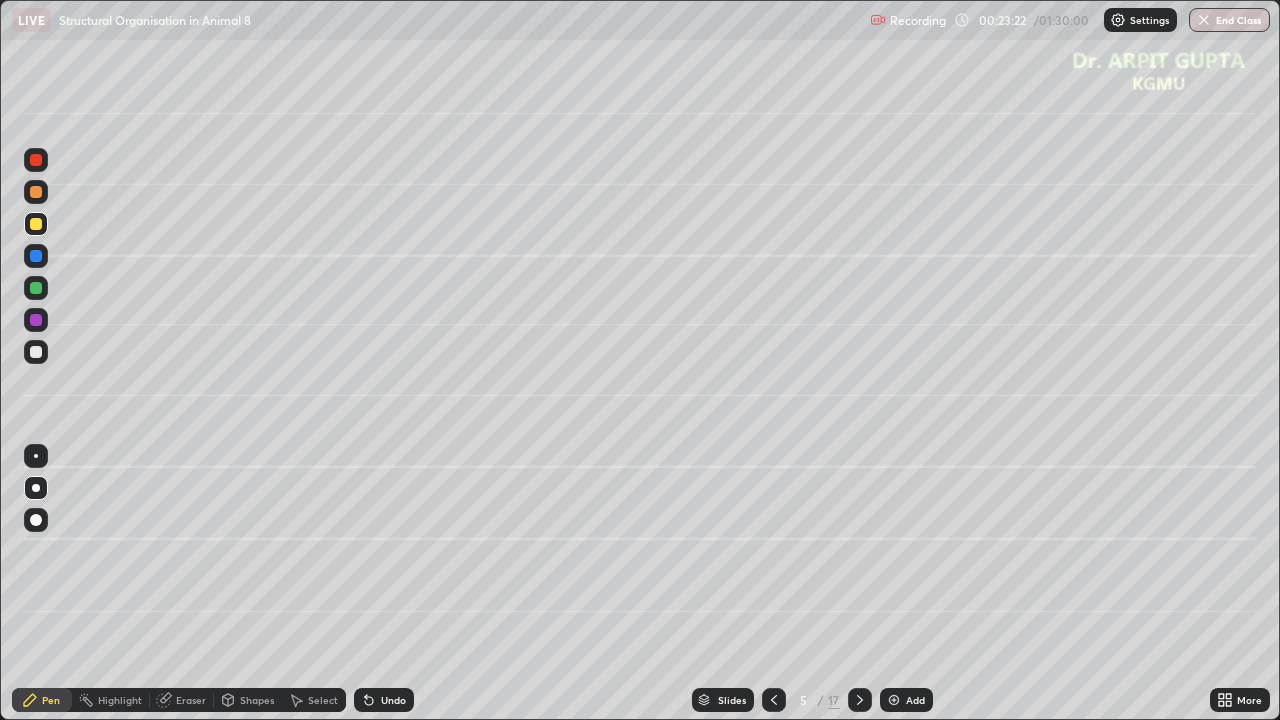 click 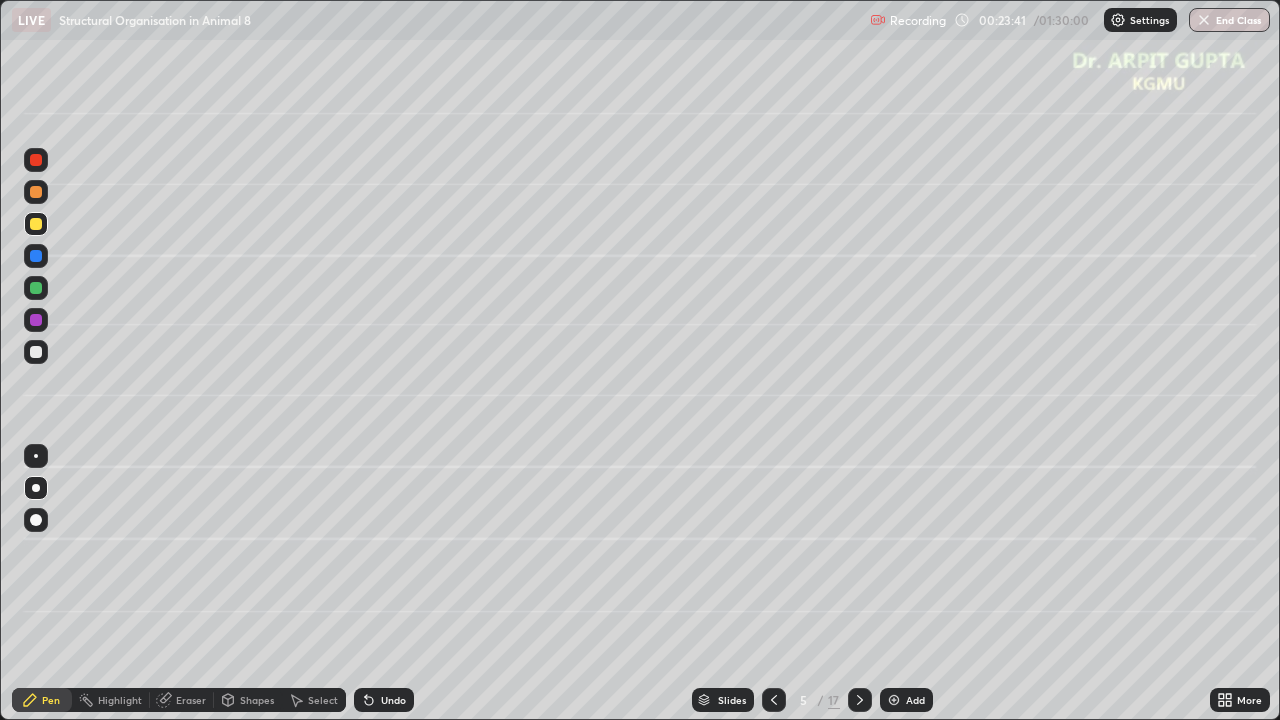 click on "Undo" at bounding box center (384, 700) 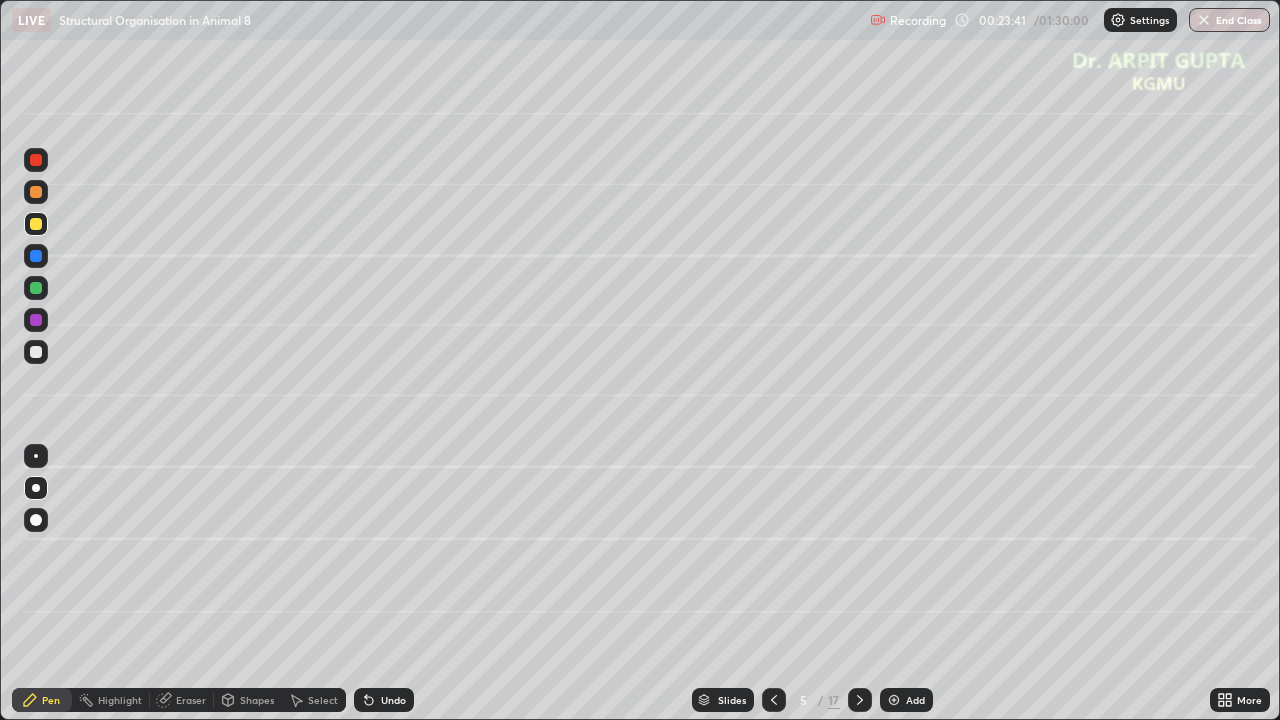 click on "Undo" at bounding box center [380, 700] 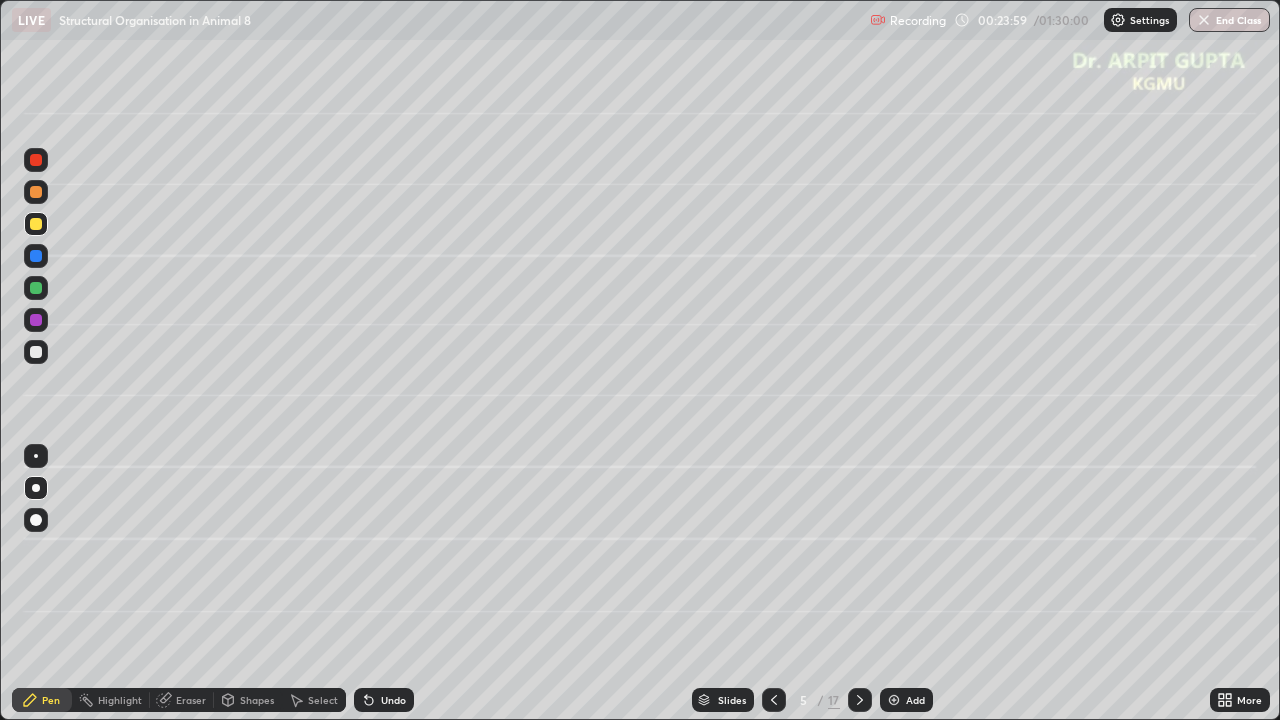 click 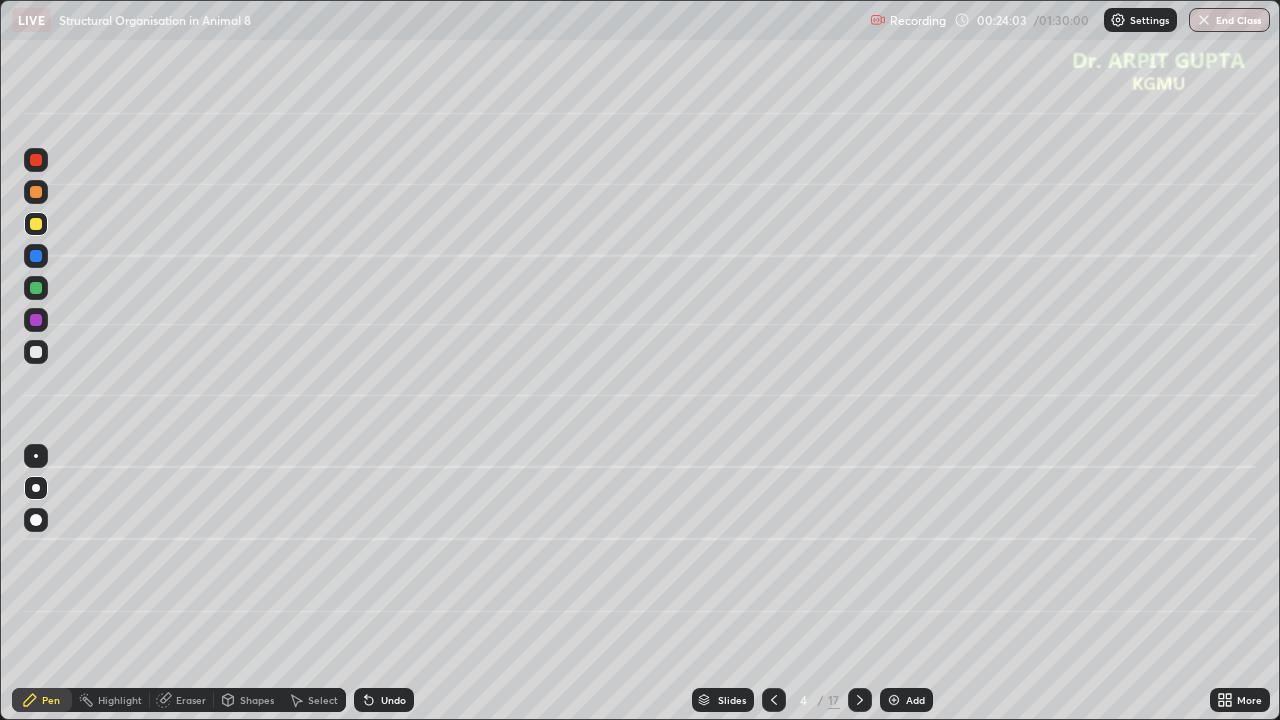click 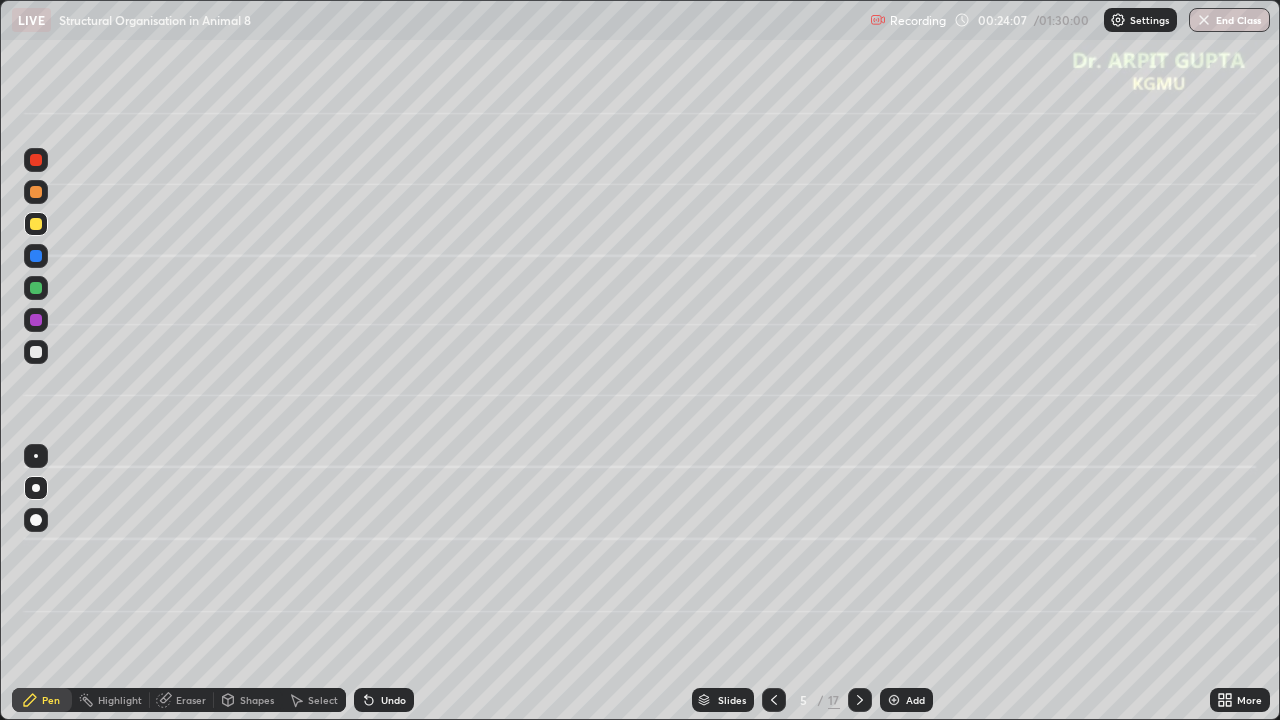 click 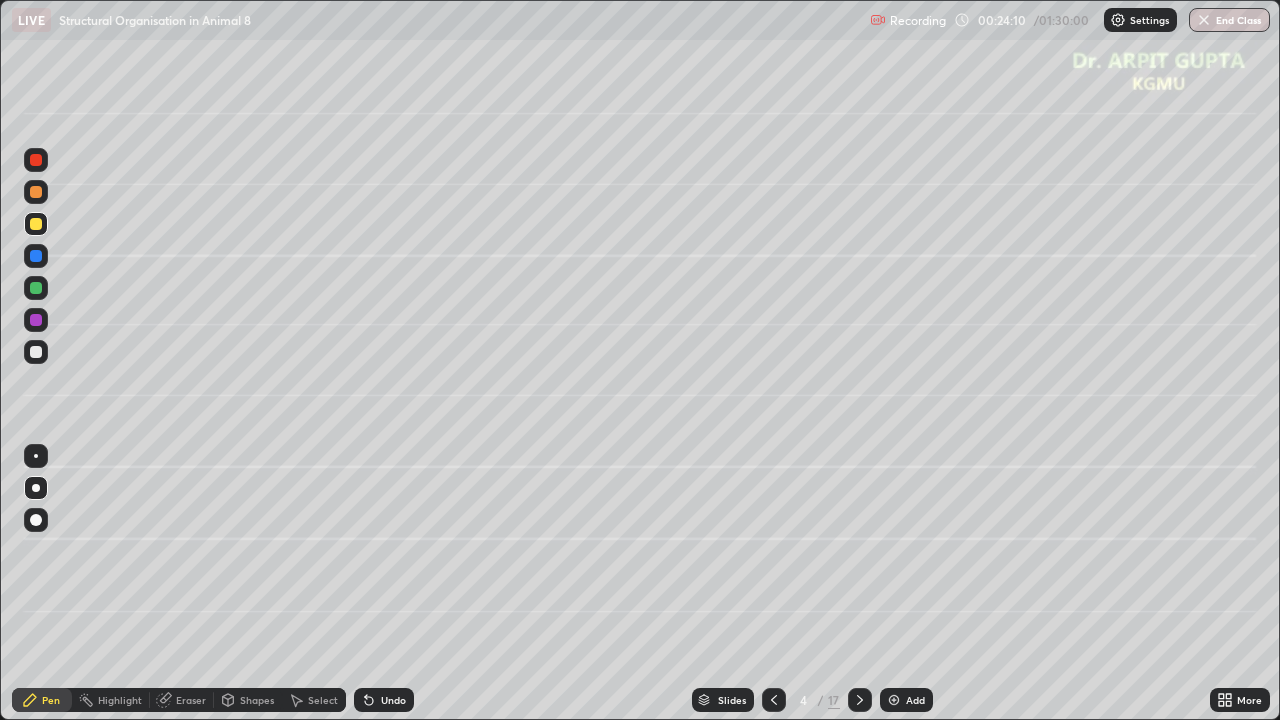 click 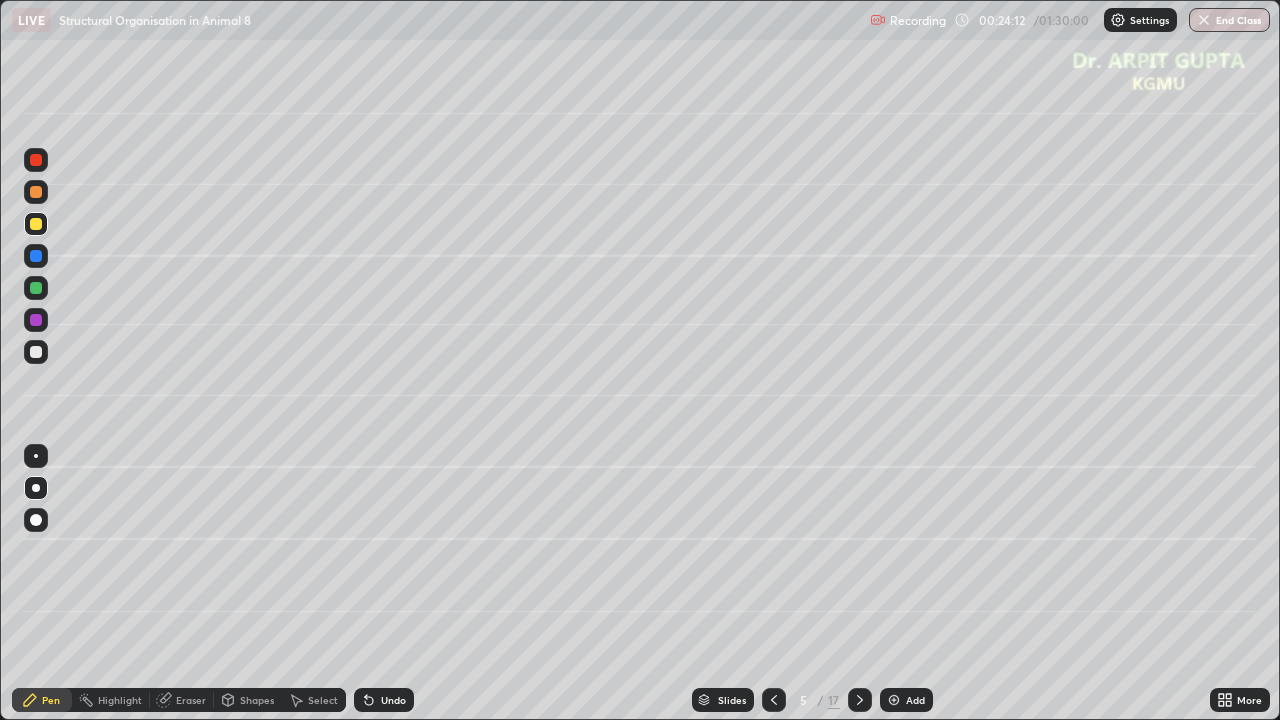 click at bounding box center (36, 352) 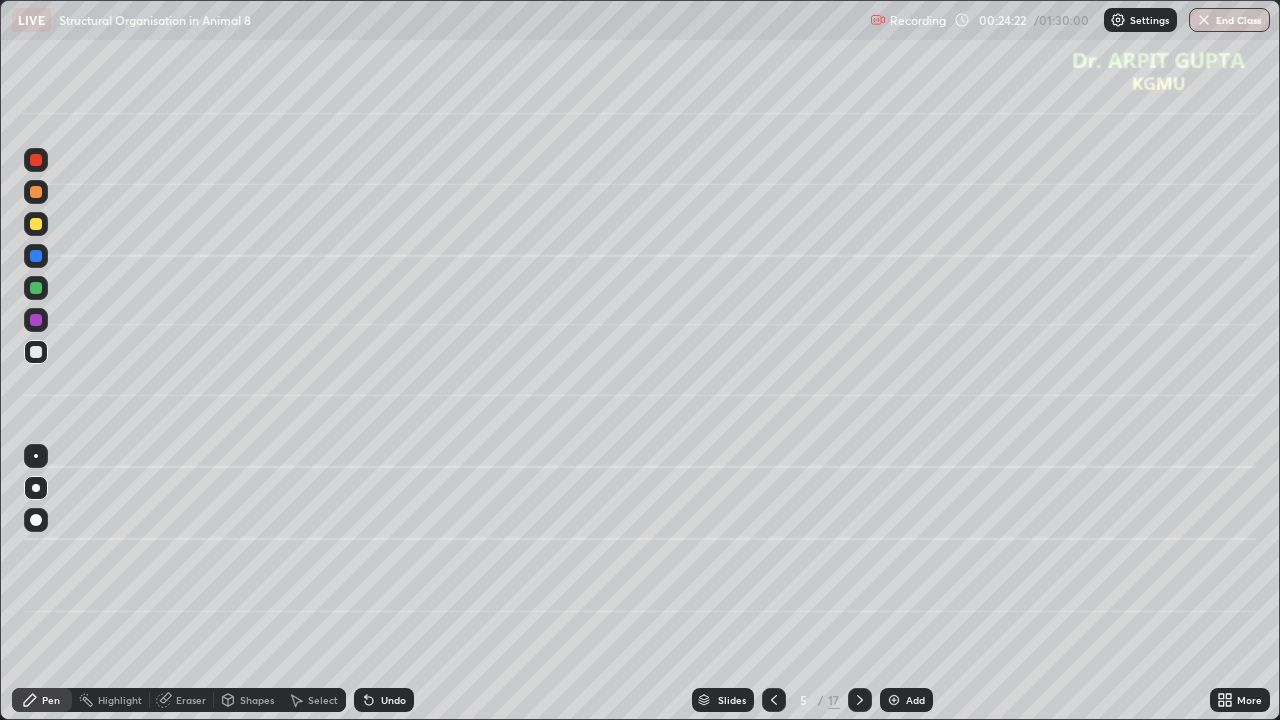 click on "Undo" at bounding box center (393, 700) 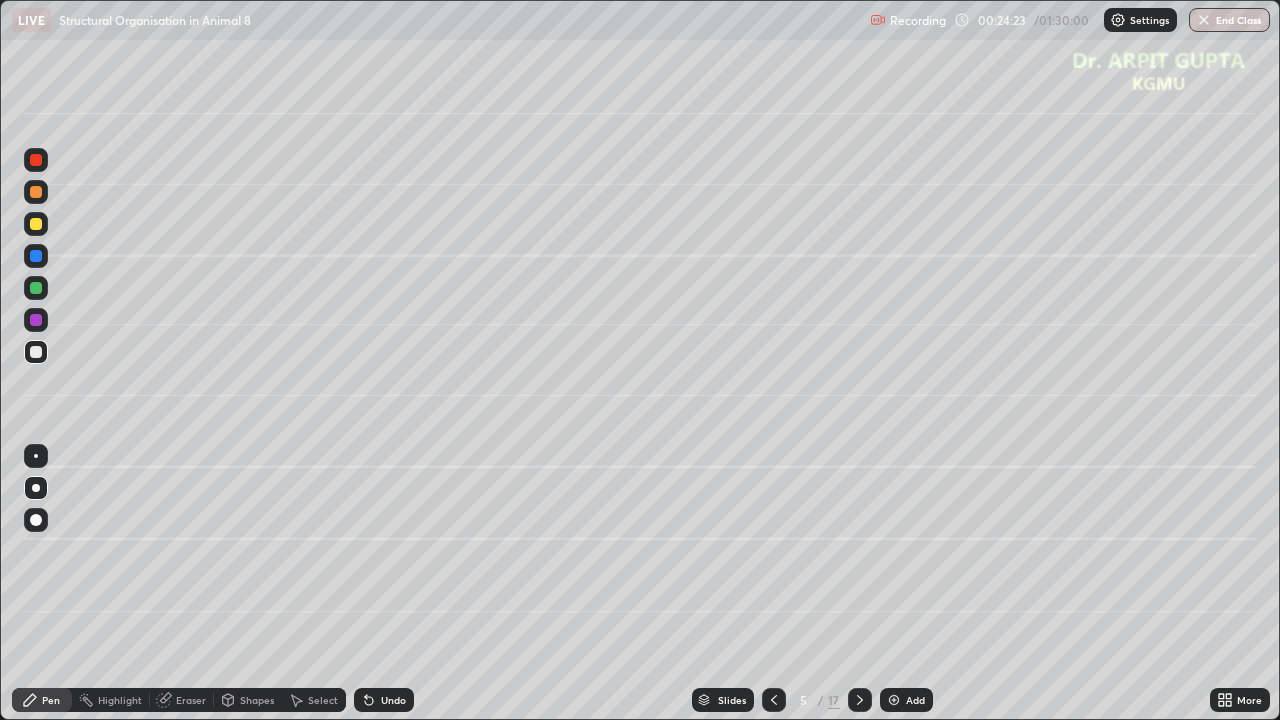 click on "Slides 5 / 17 Add" at bounding box center (812, 700) 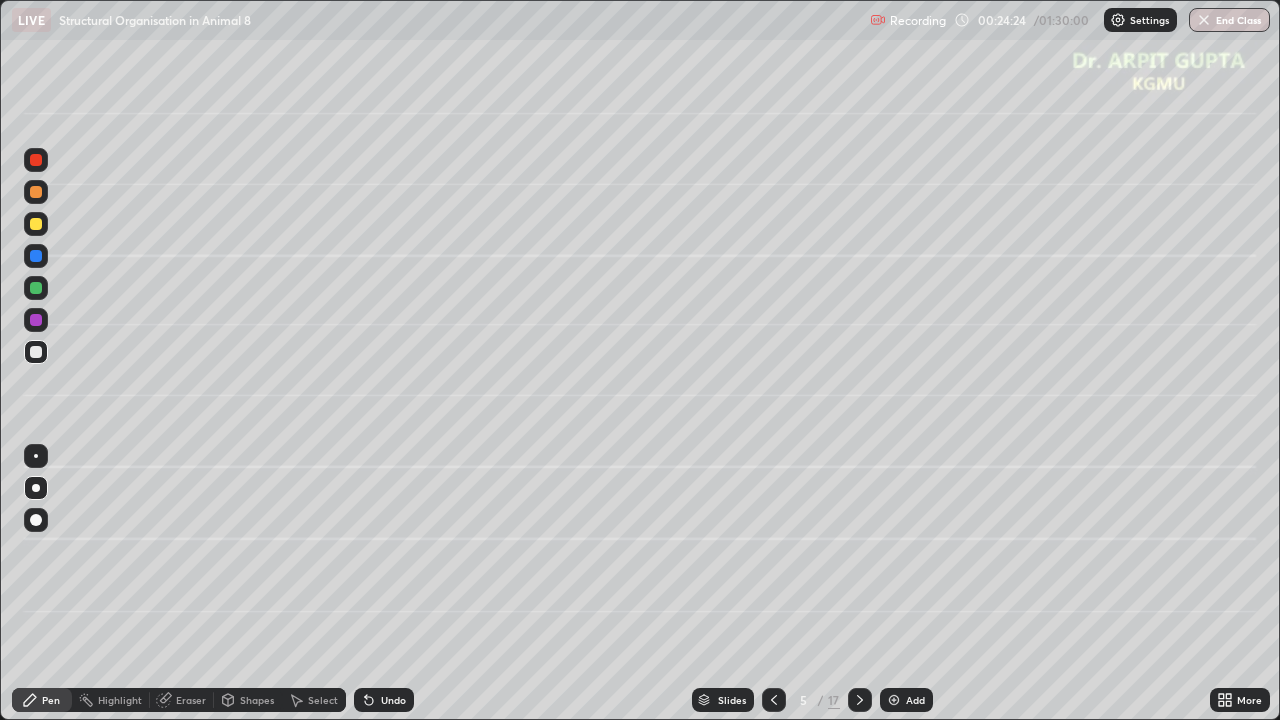 click on "Undo" at bounding box center (393, 700) 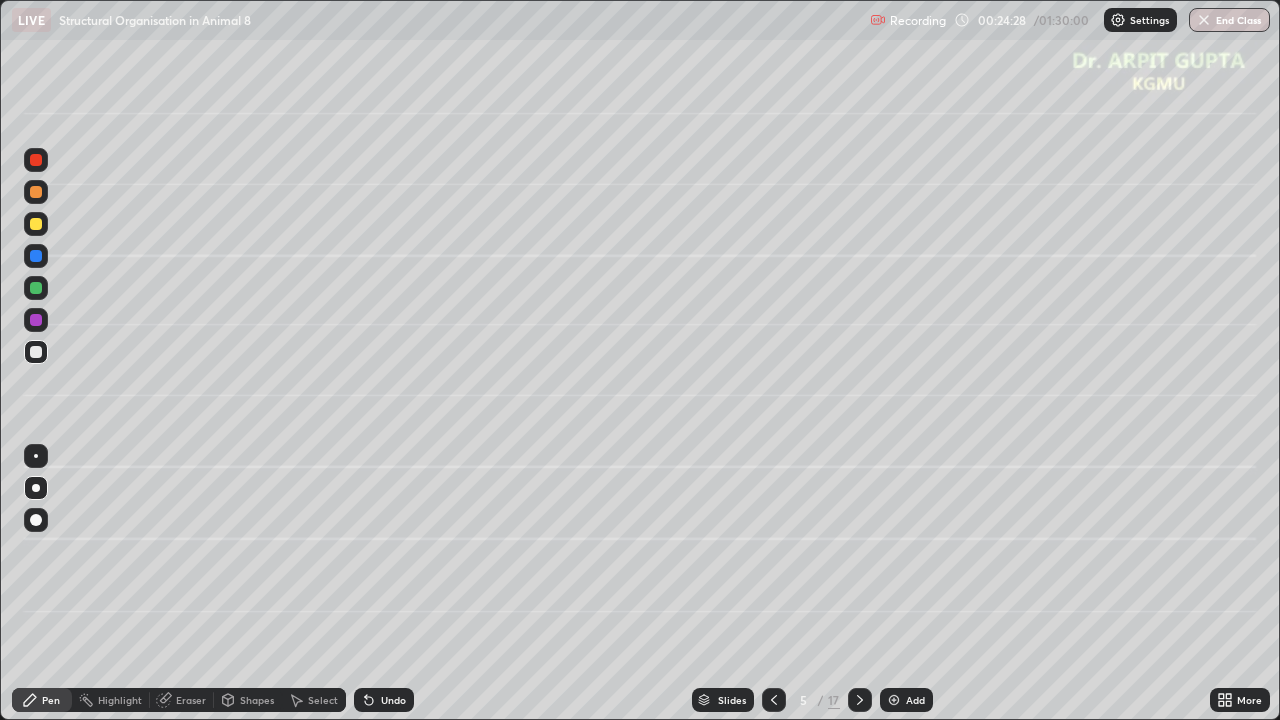 click 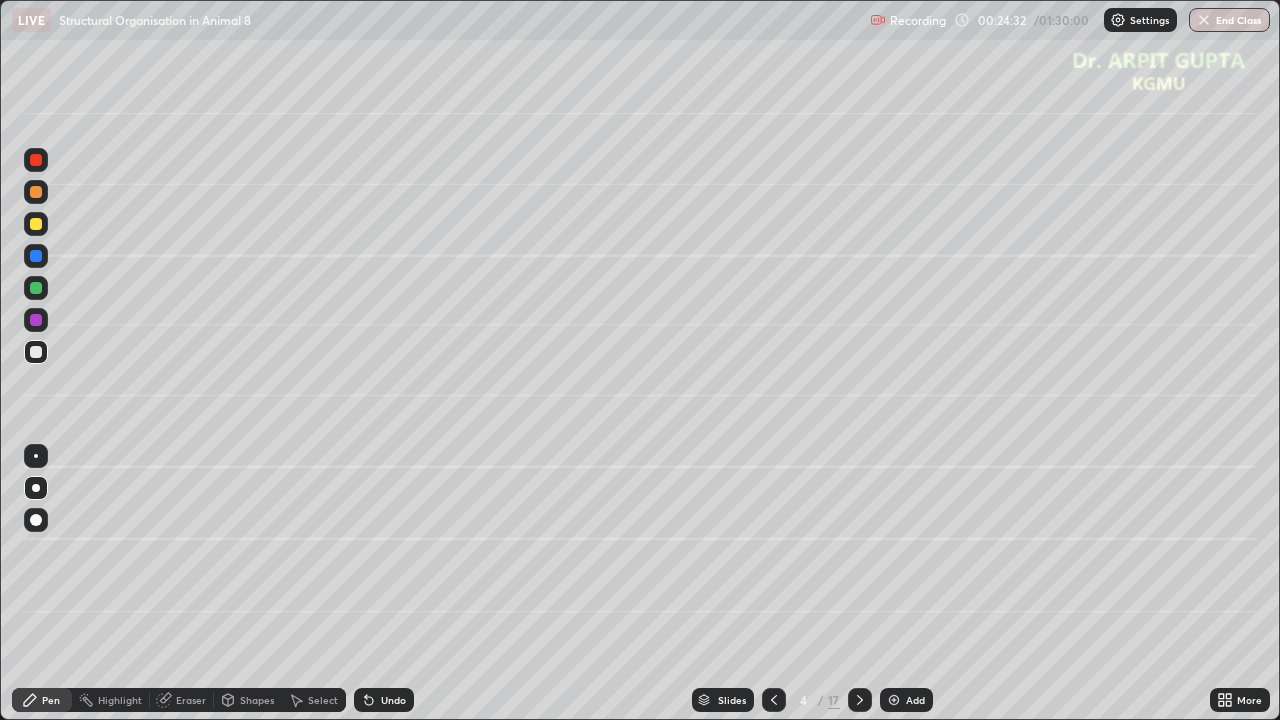 click 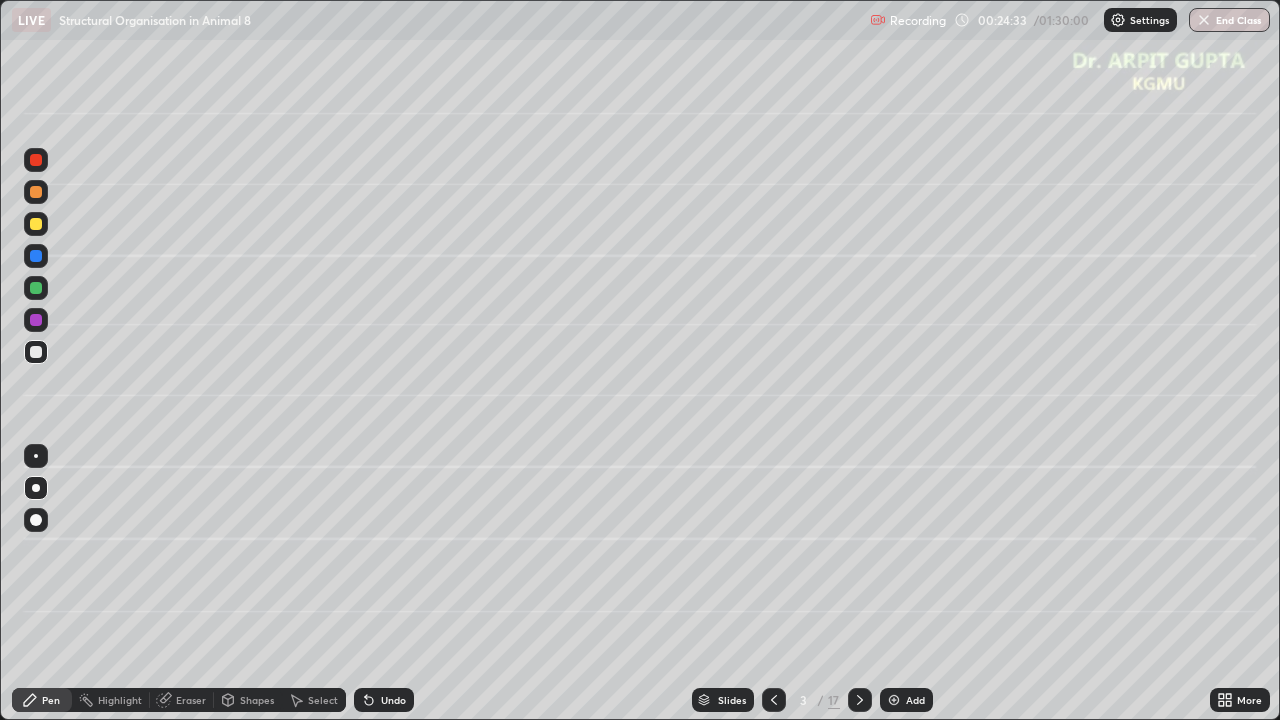click on "17" at bounding box center (834, 700) 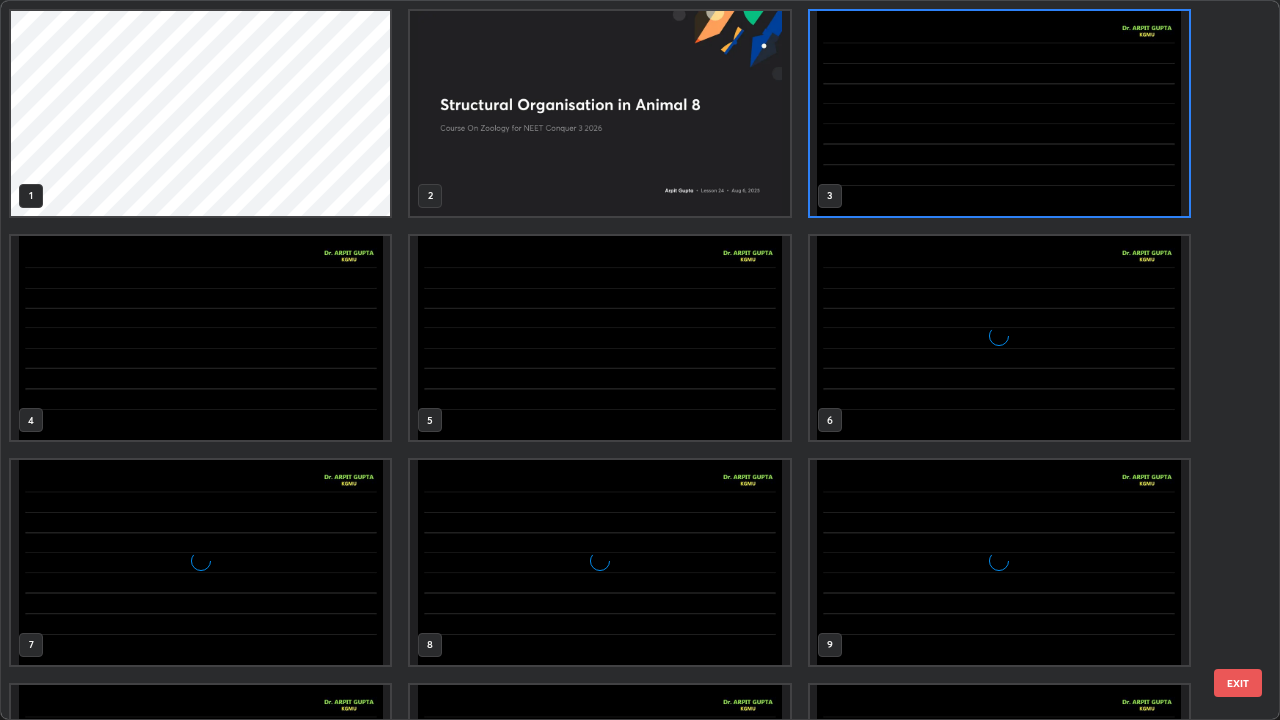 scroll, scrollTop: 7, scrollLeft: 11, axis: both 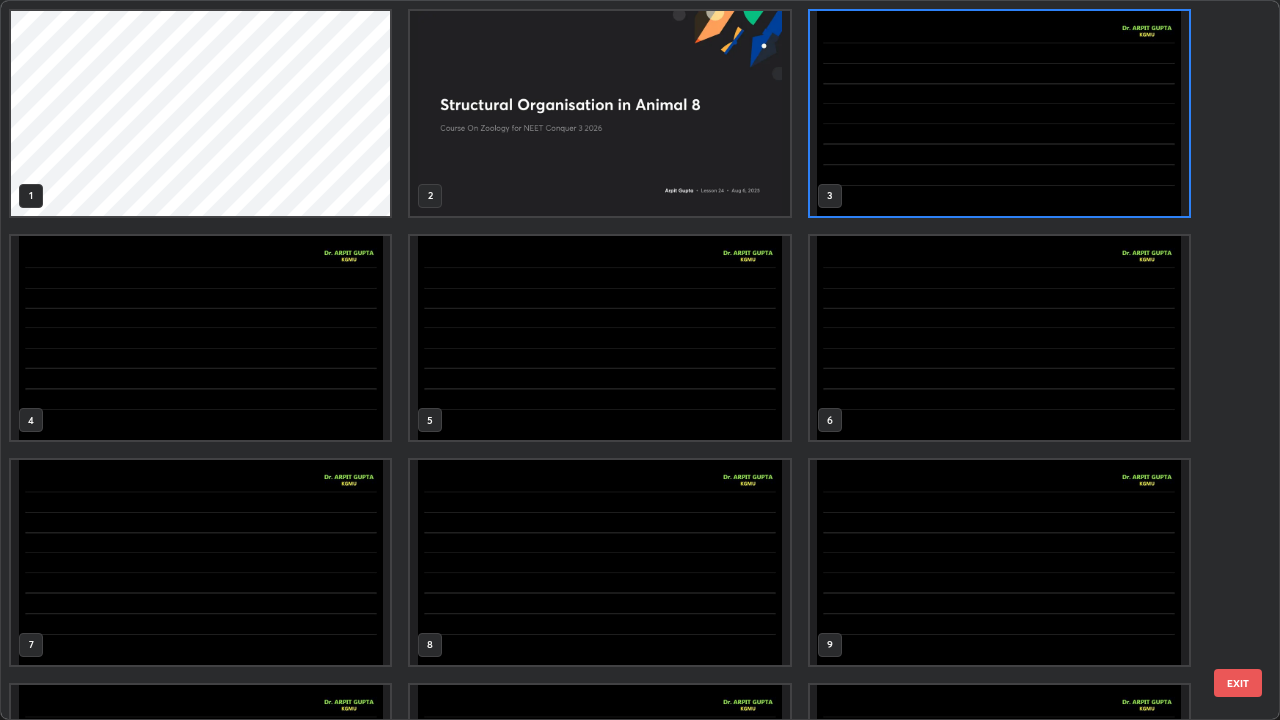 click at bounding box center (999, 338) 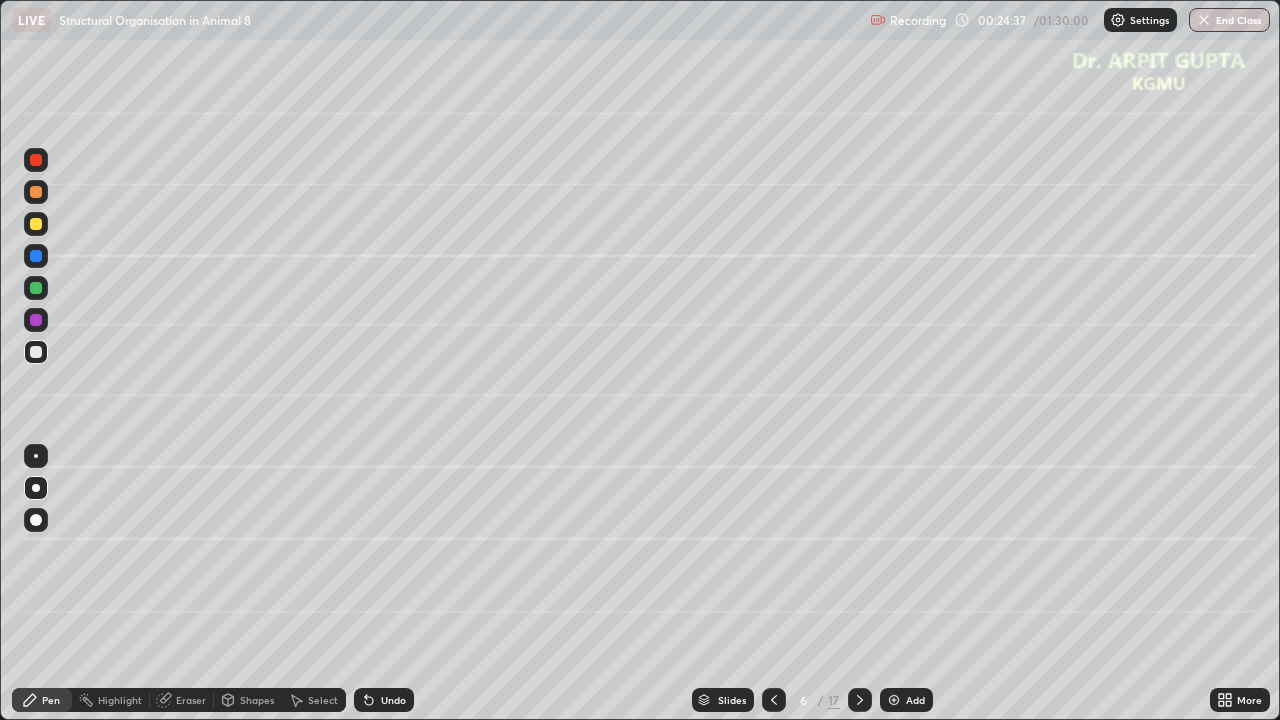 click 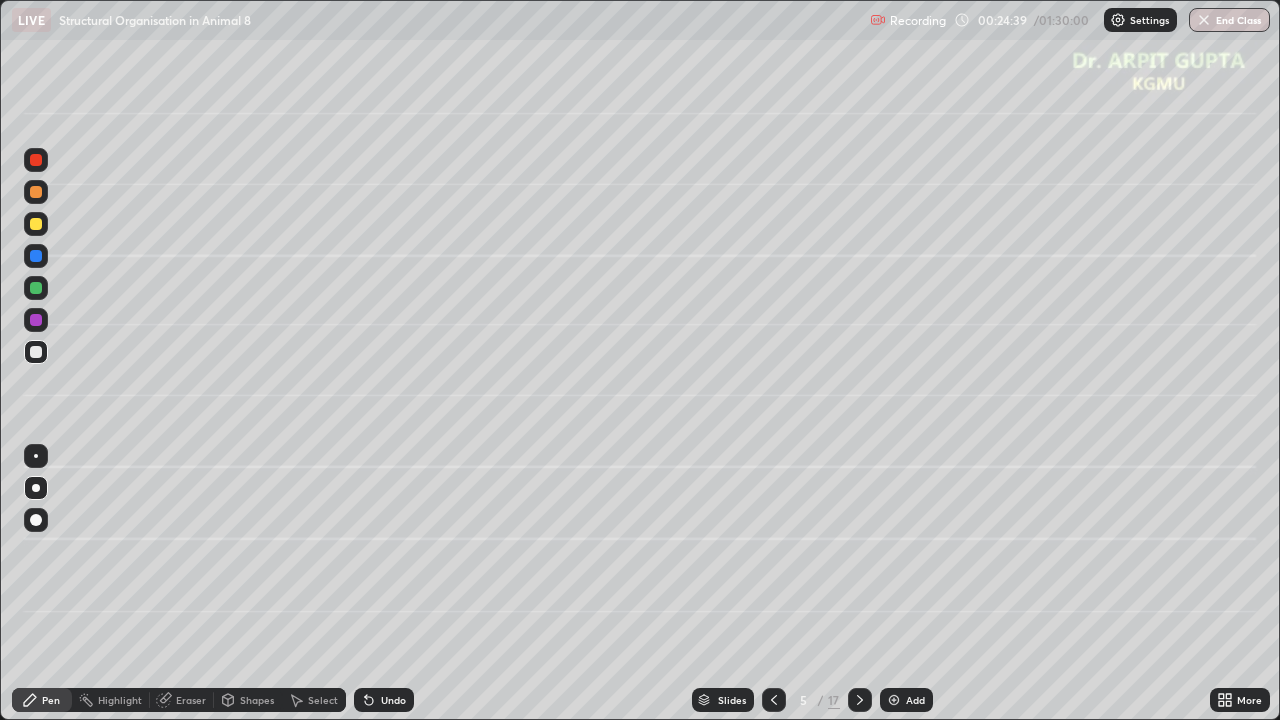 click 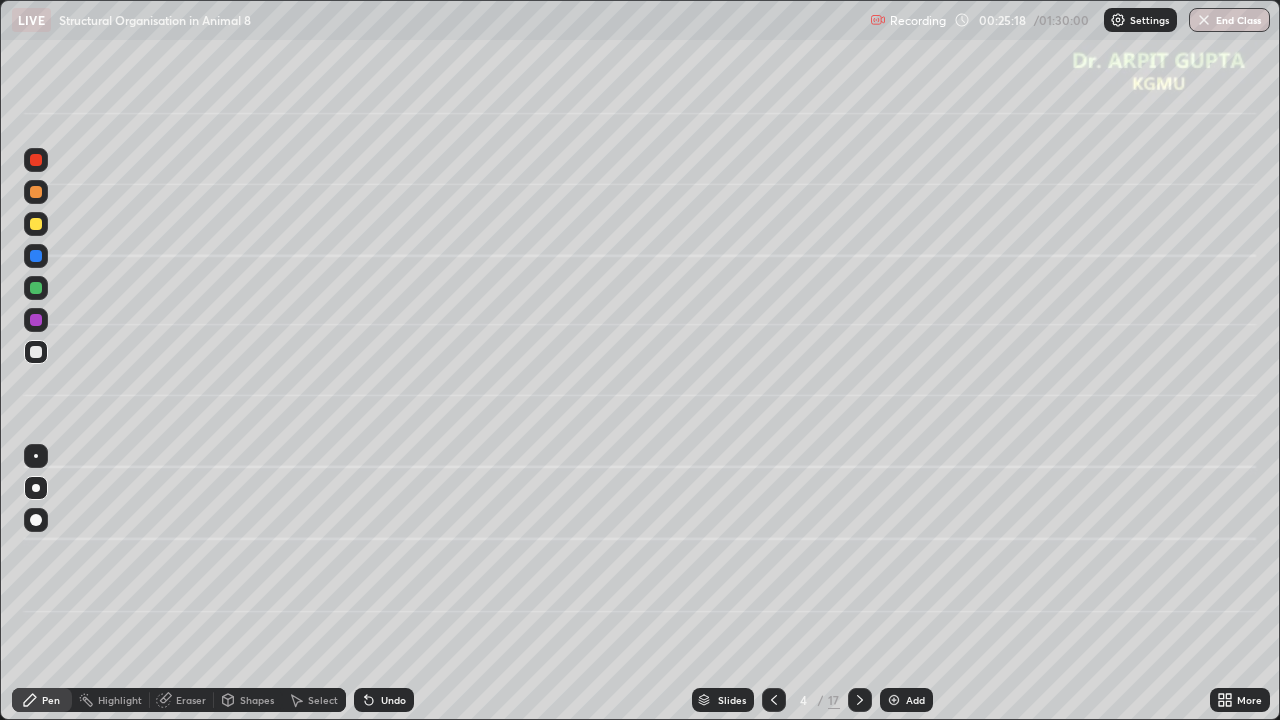click 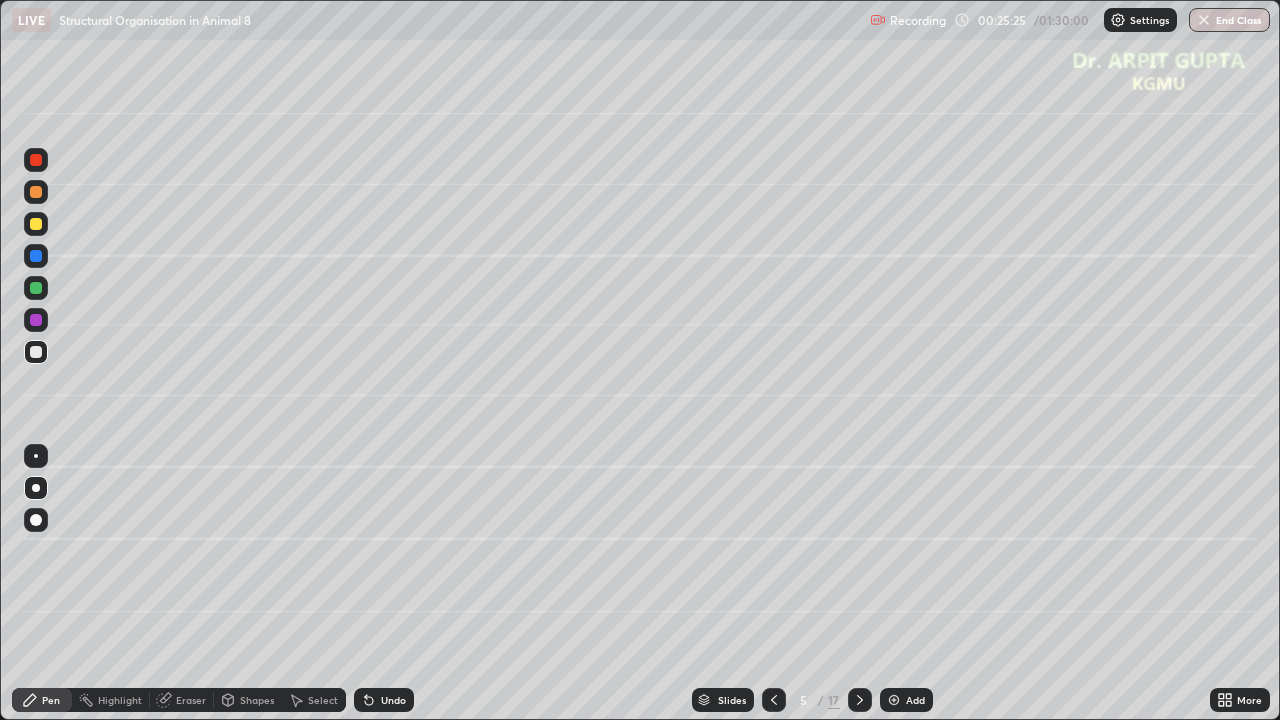 click at bounding box center (36, 320) 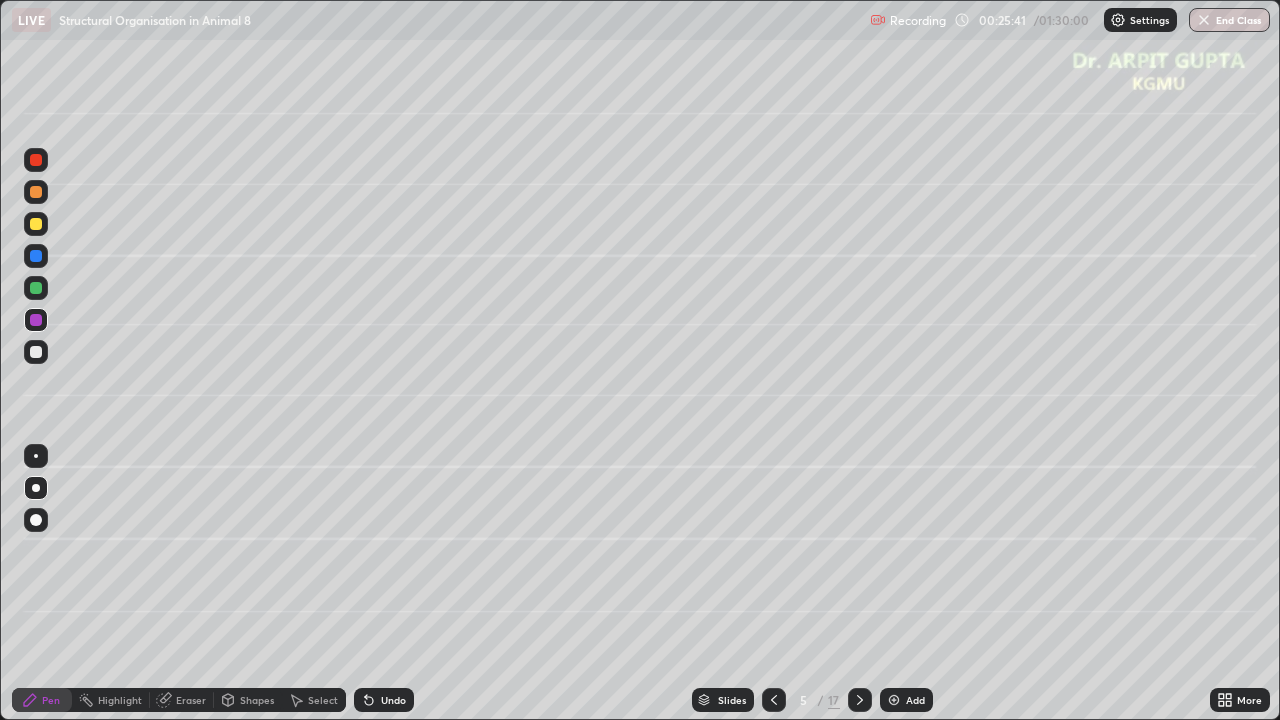 click 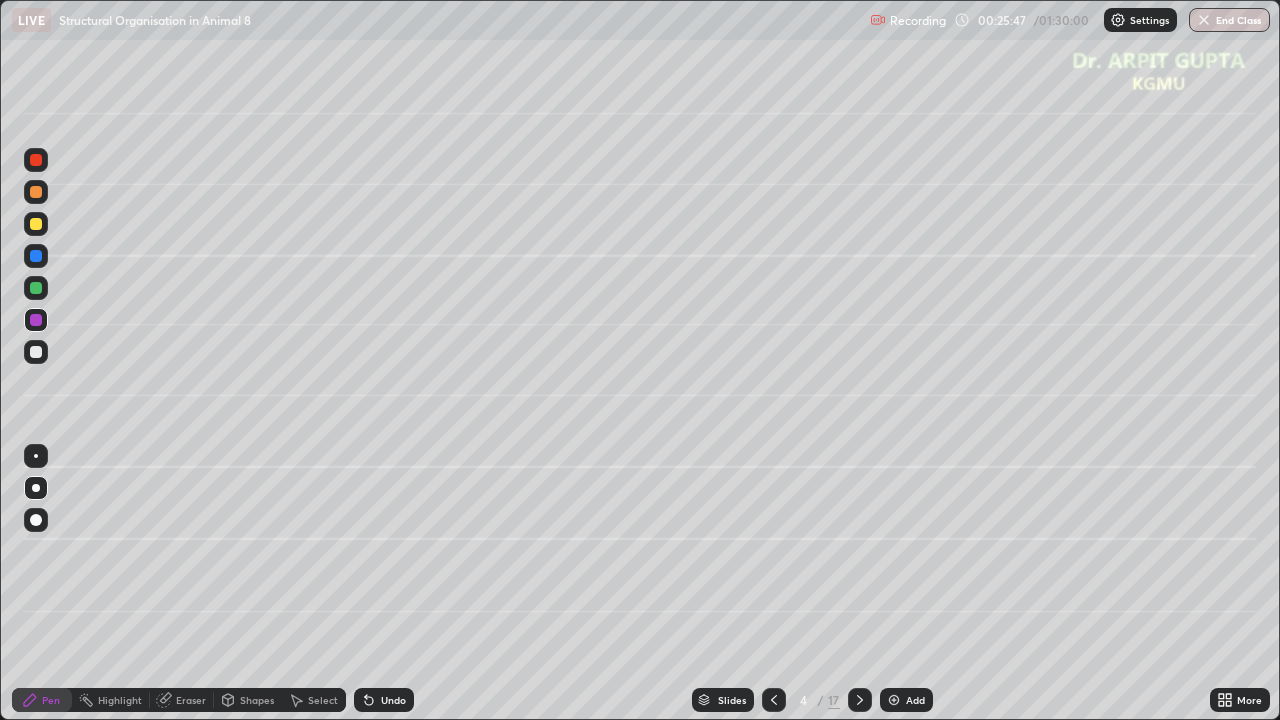 click at bounding box center (36, 160) 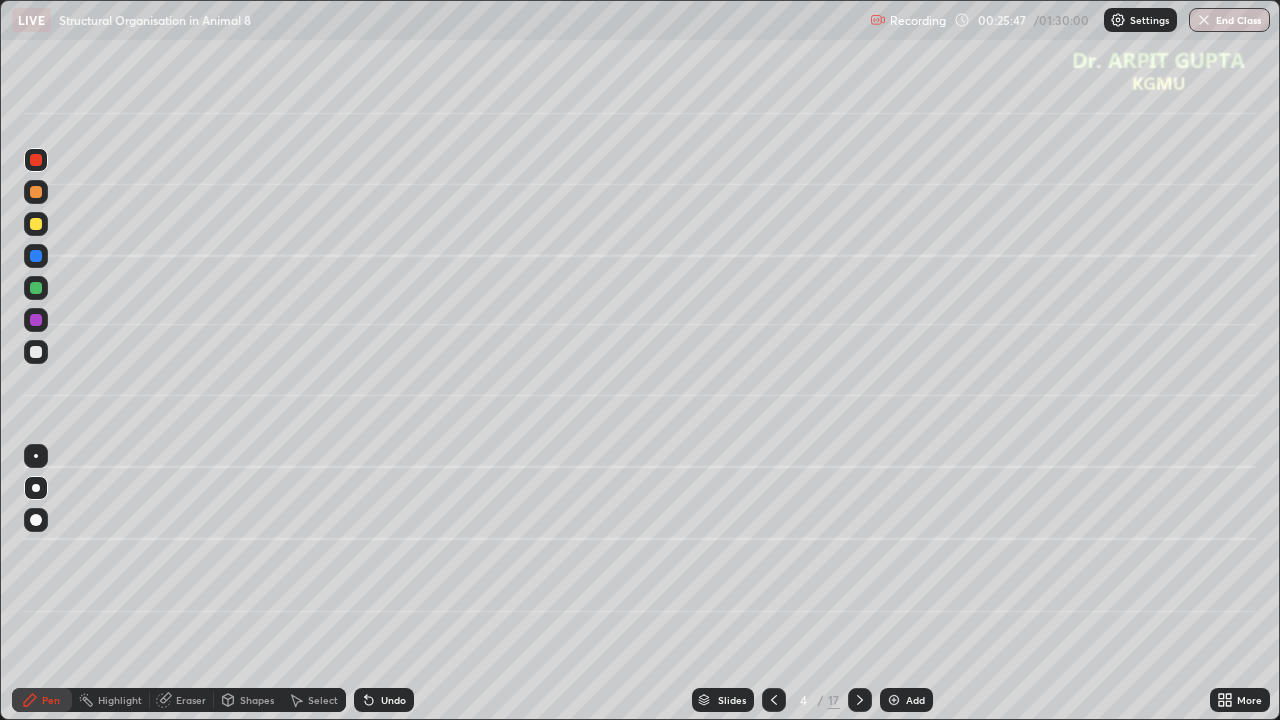 click at bounding box center [36, 520] 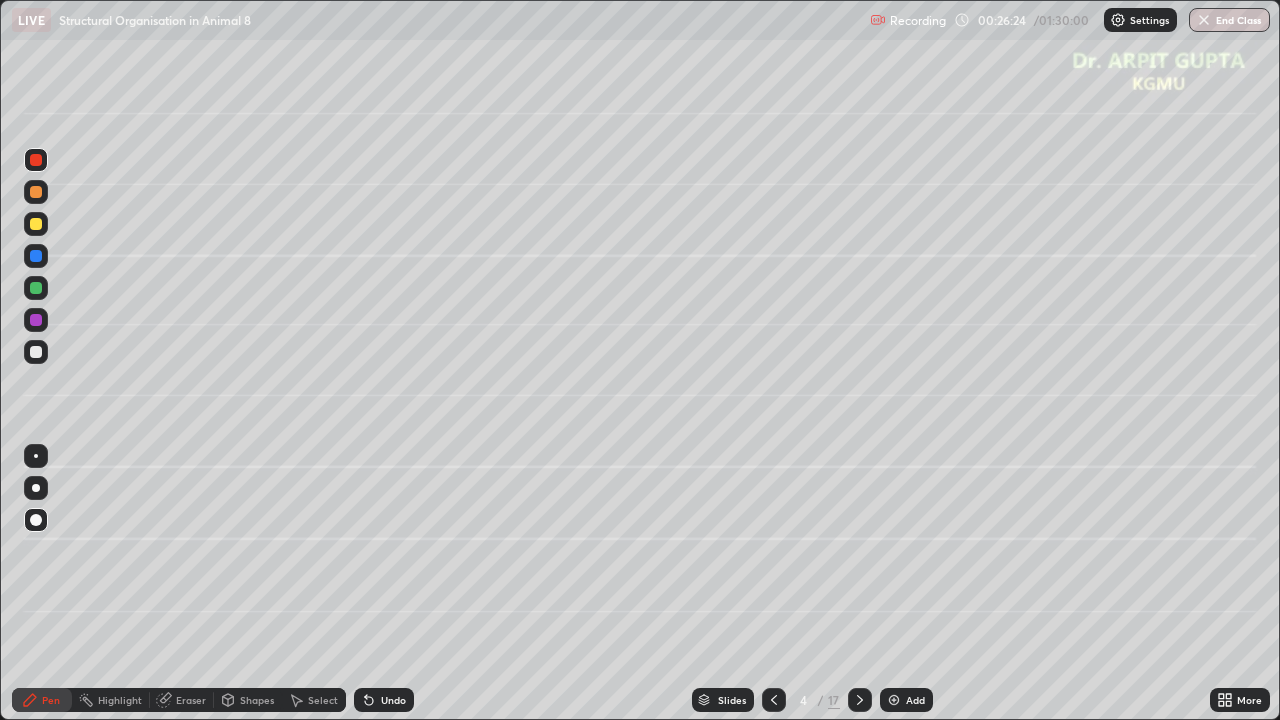 click 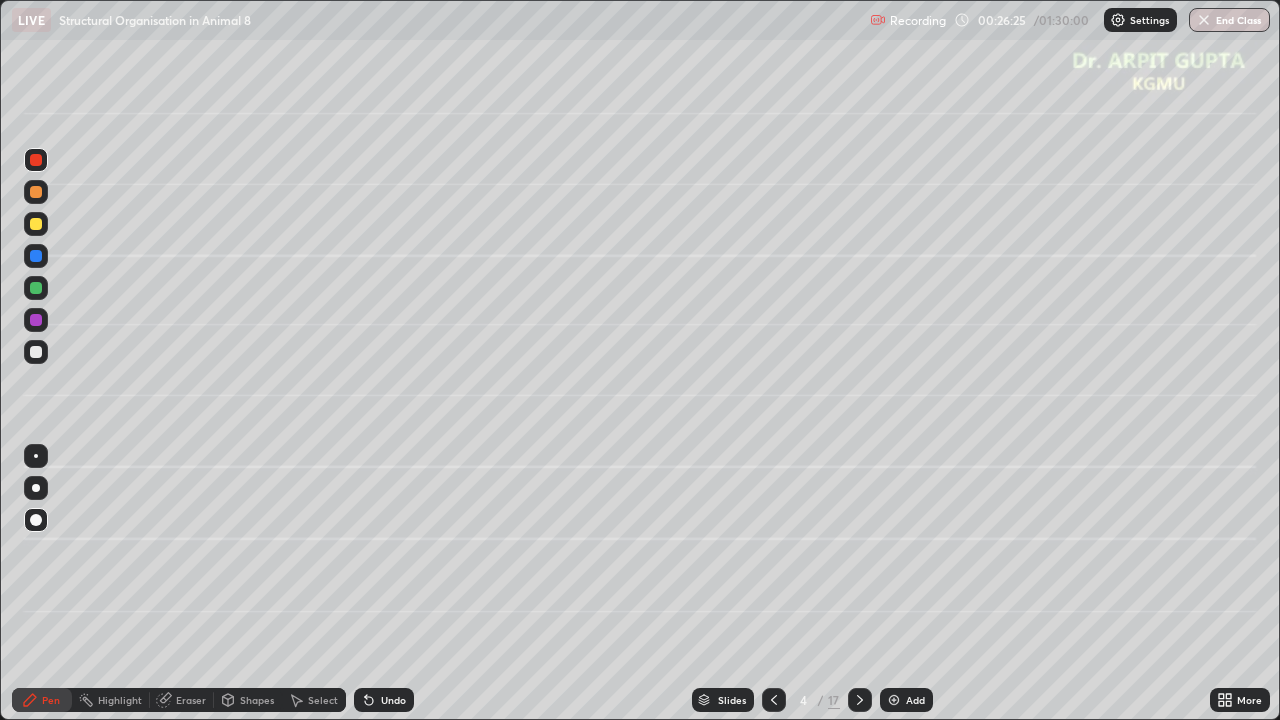 click on "Undo" at bounding box center [384, 700] 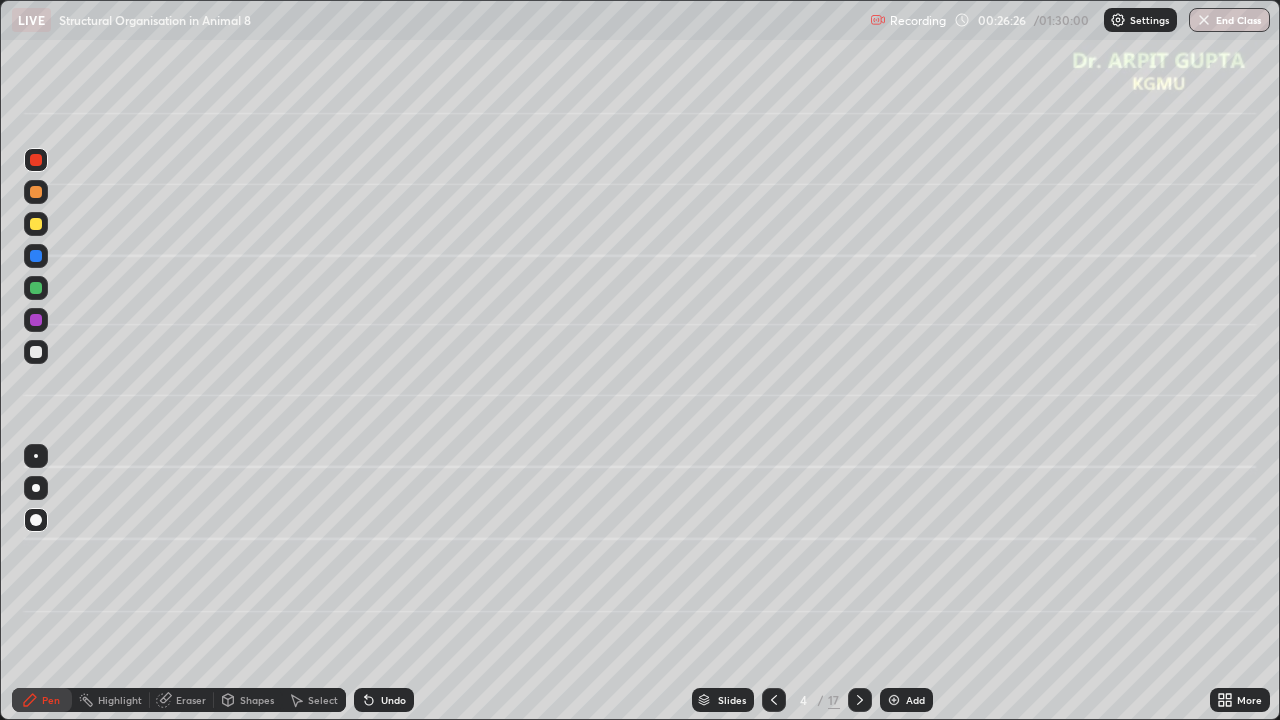 click on "Undo" at bounding box center [384, 700] 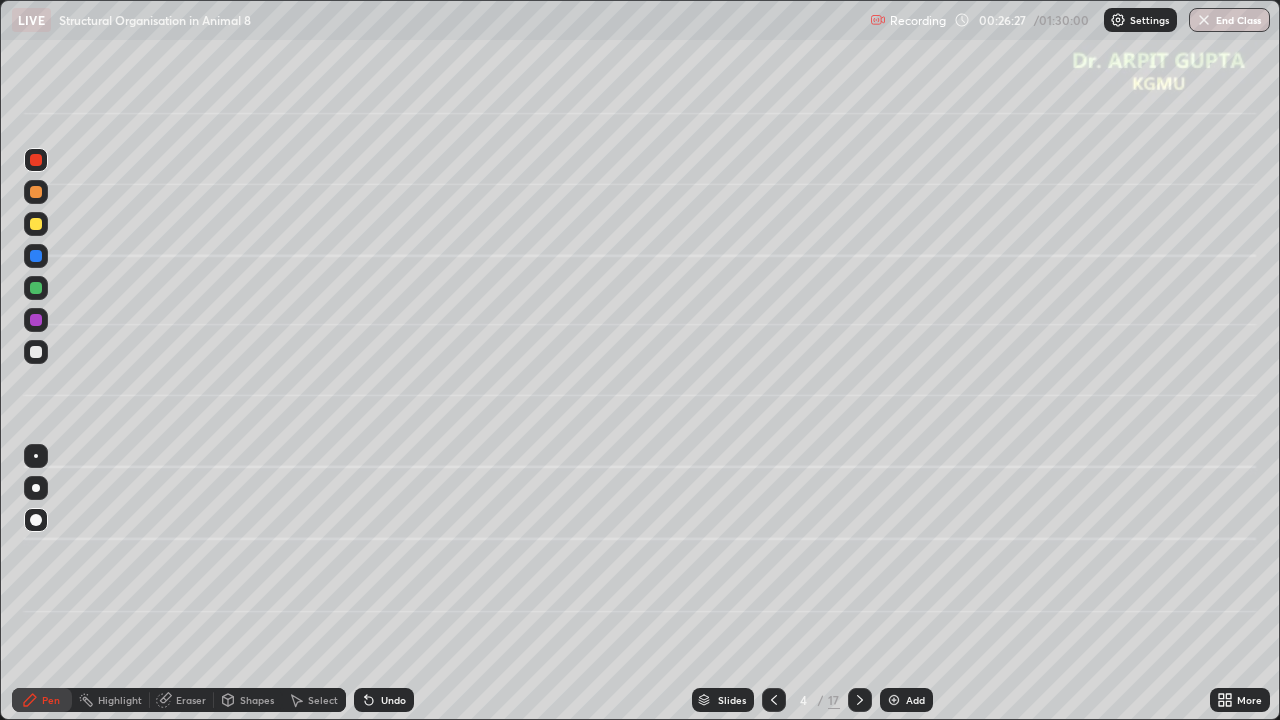 click on "Undo" at bounding box center [384, 700] 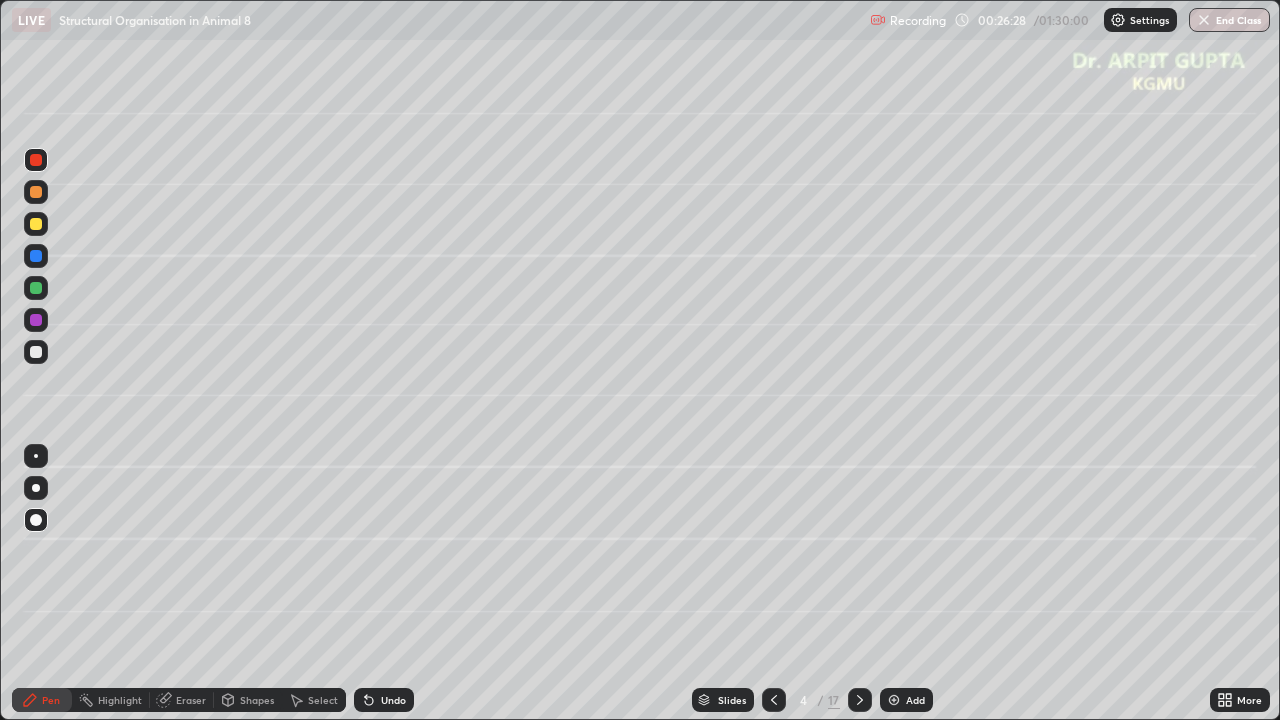 click on "Undo" at bounding box center (384, 700) 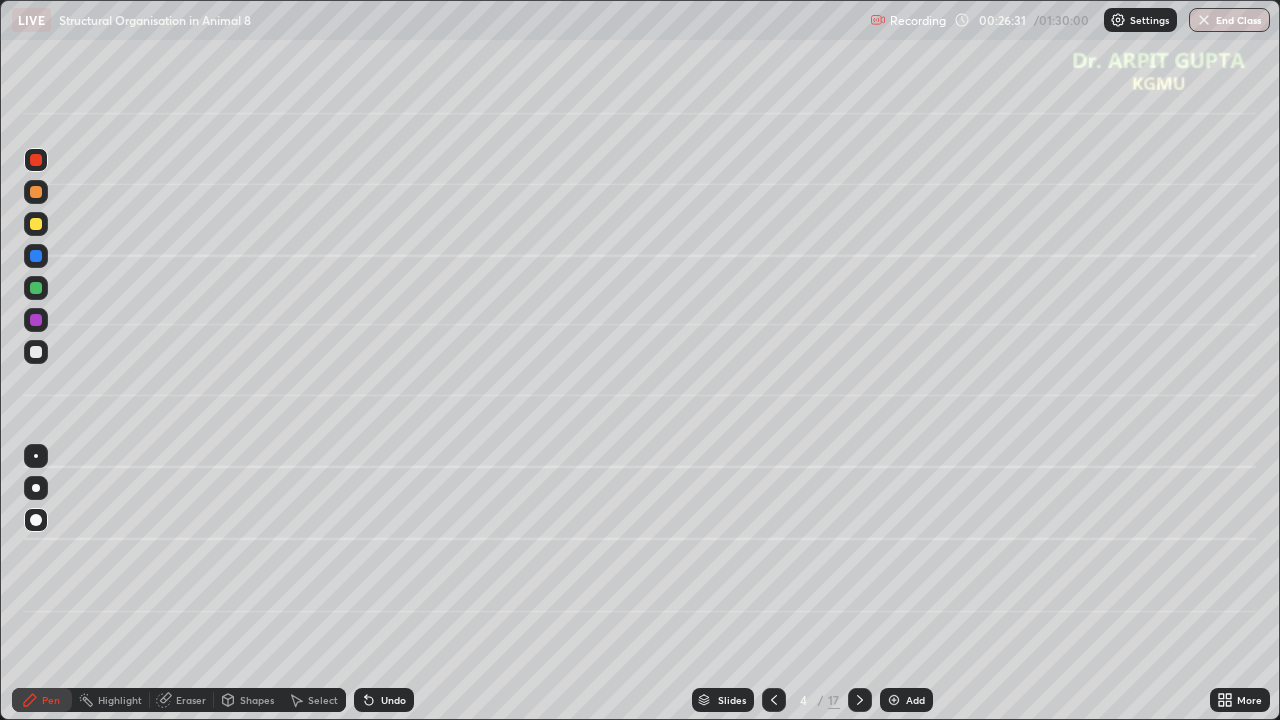 click at bounding box center [36, 352] 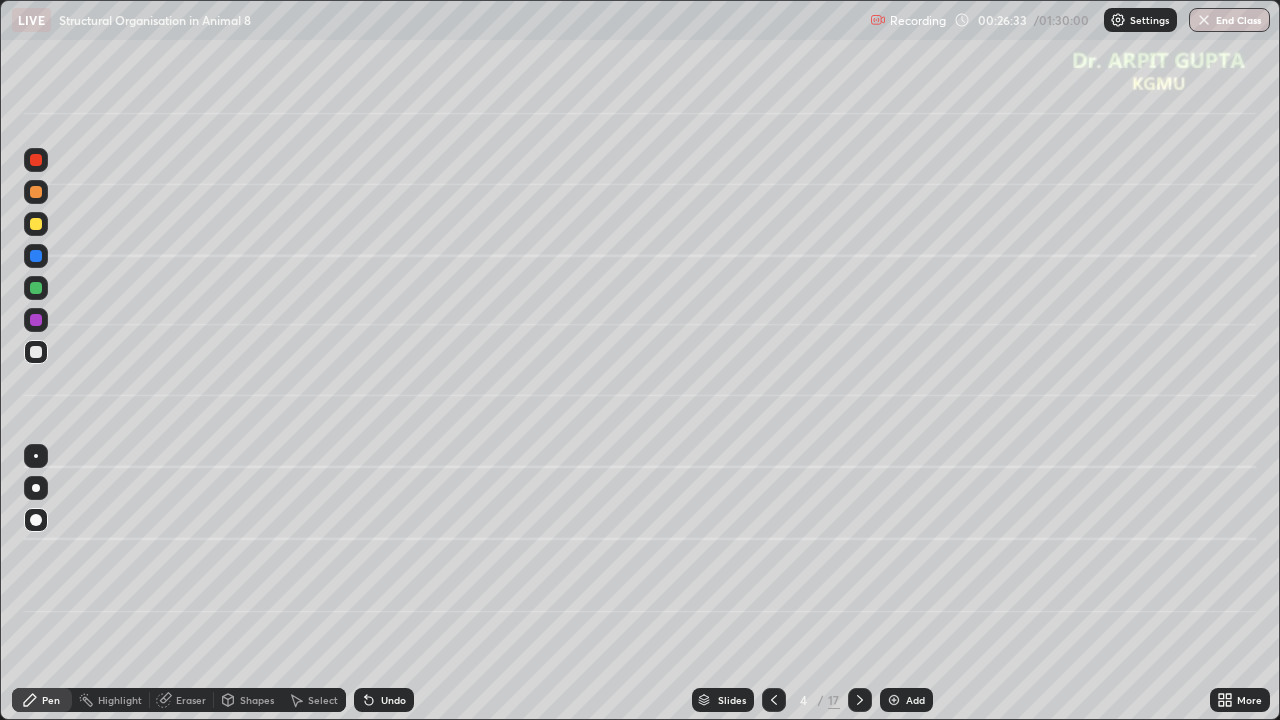 click at bounding box center [36, 456] 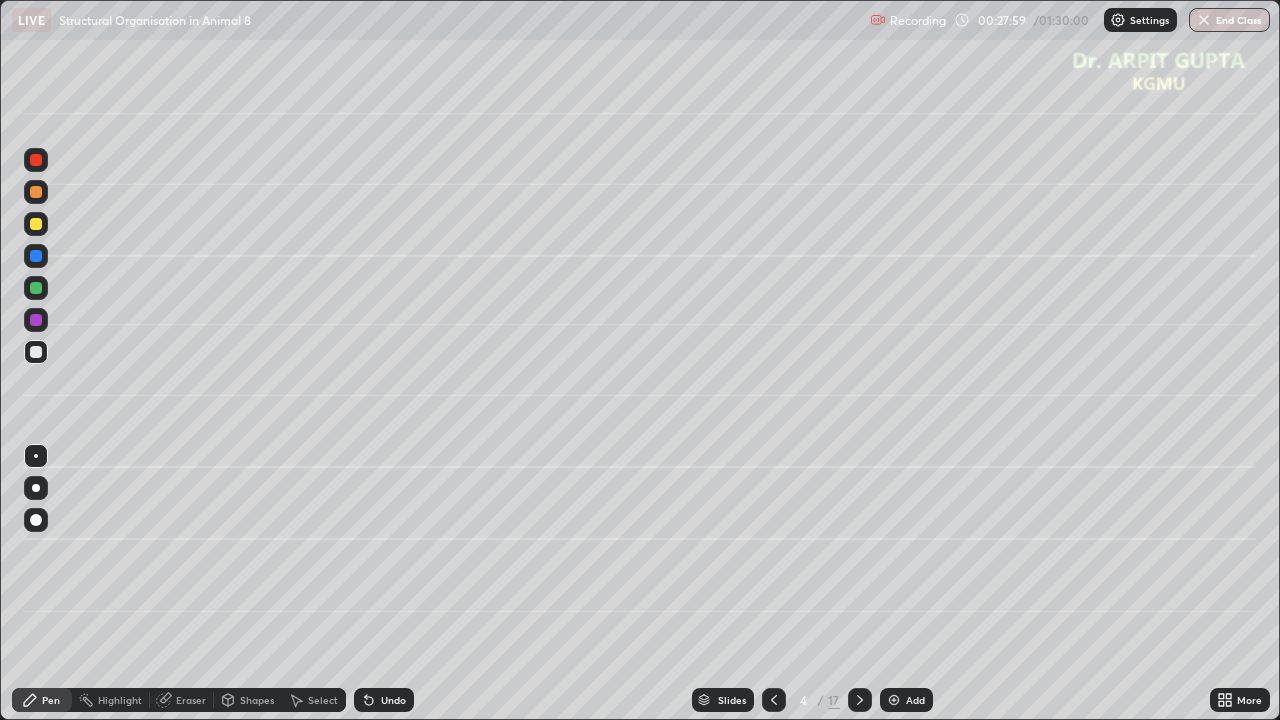 click on "Undo" at bounding box center (384, 700) 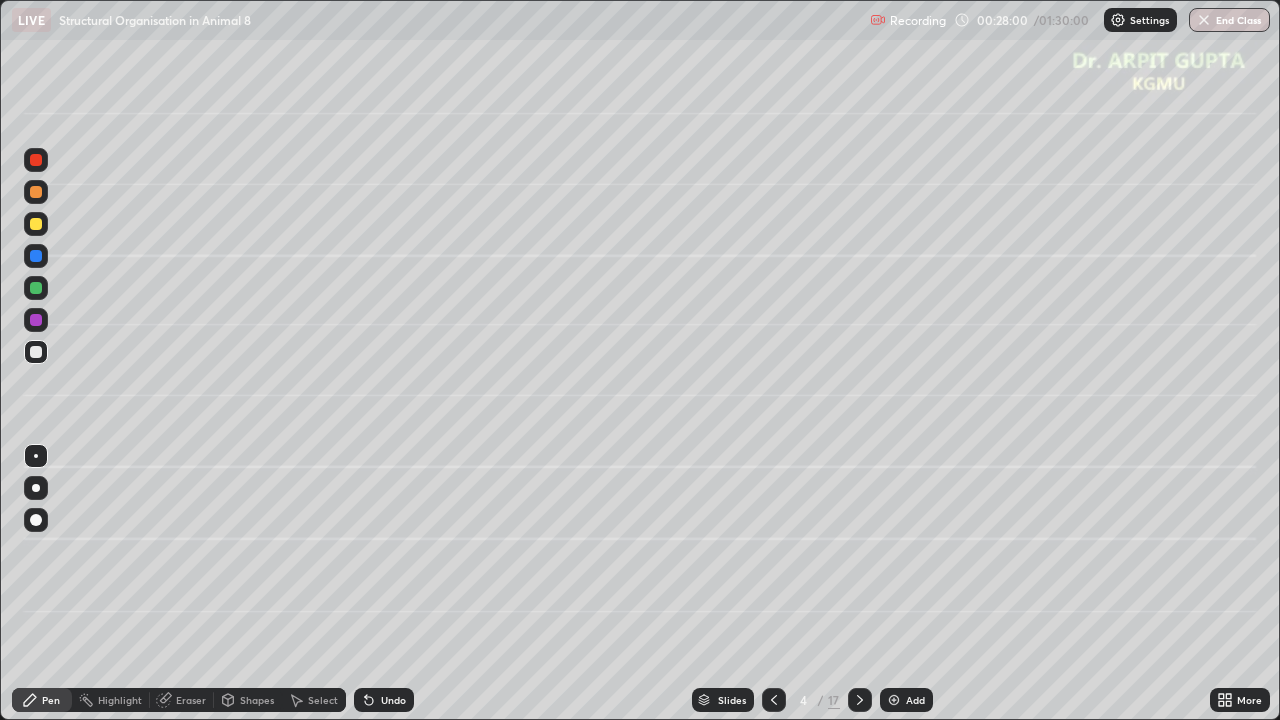 click on "Undo" at bounding box center (384, 700) 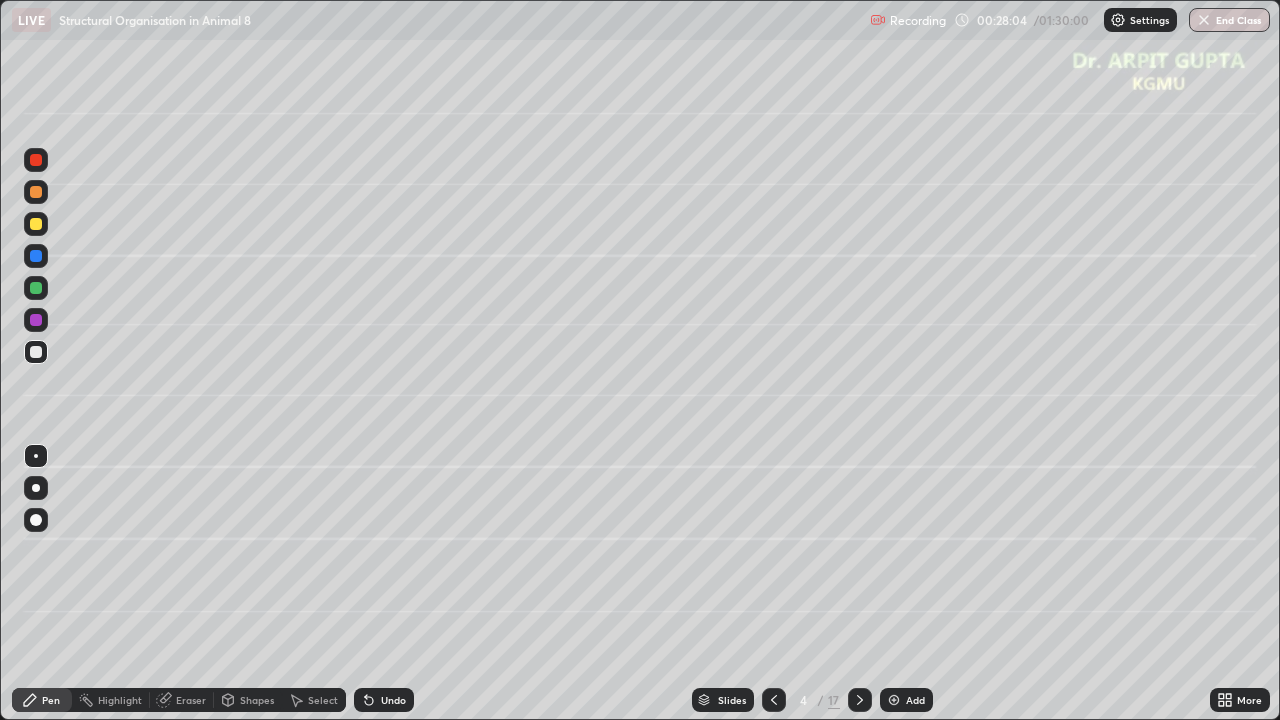 click 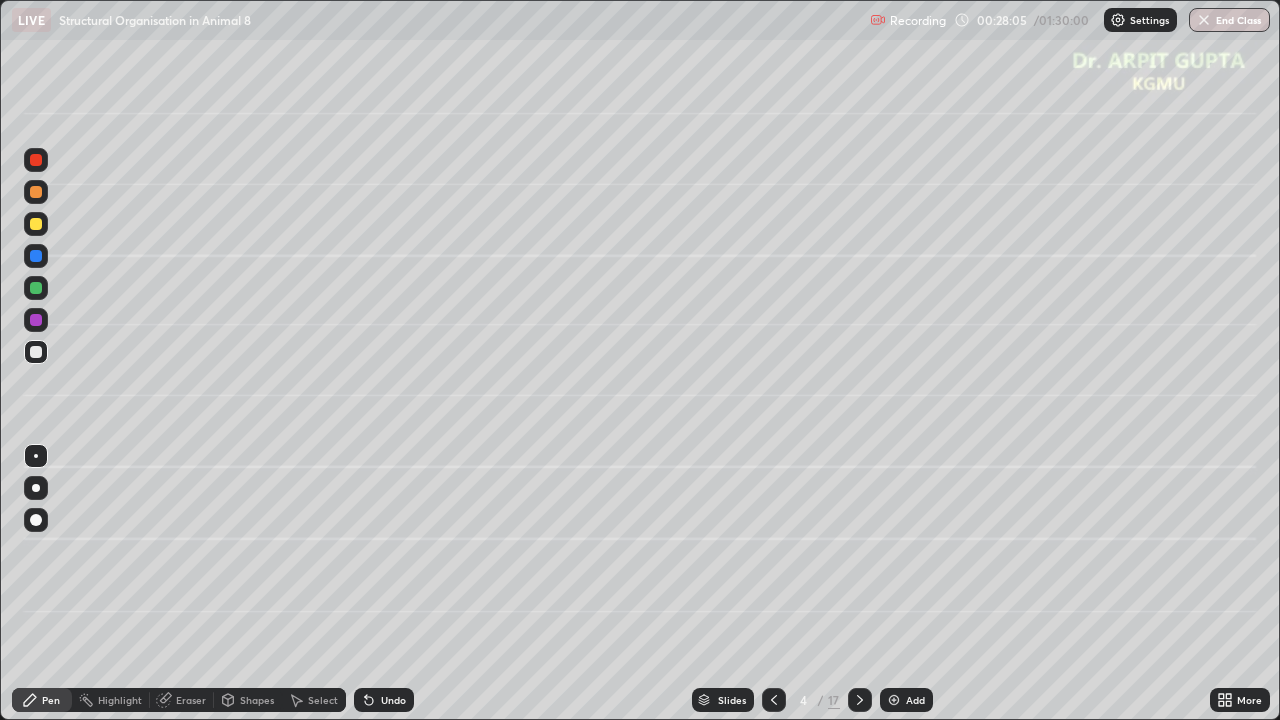 click on "Undo" at bounding box center [384, 700] 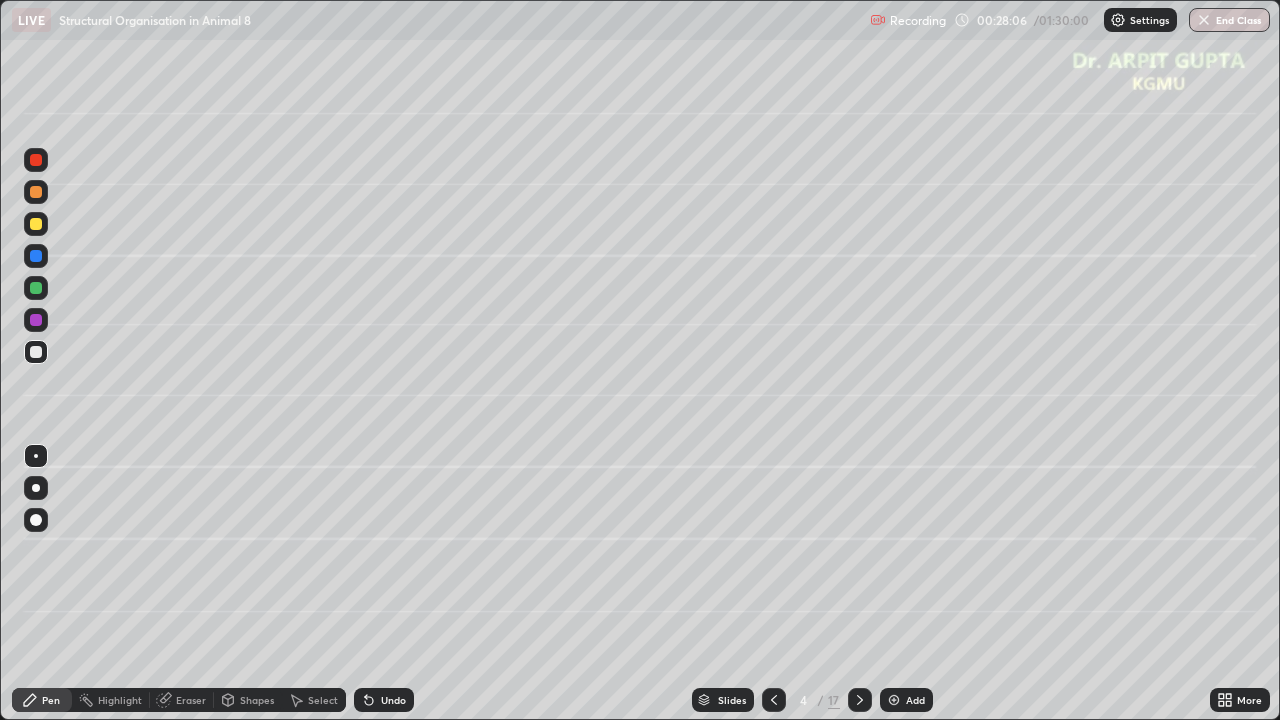 click on "Undo" at bounding box center [384, 700] 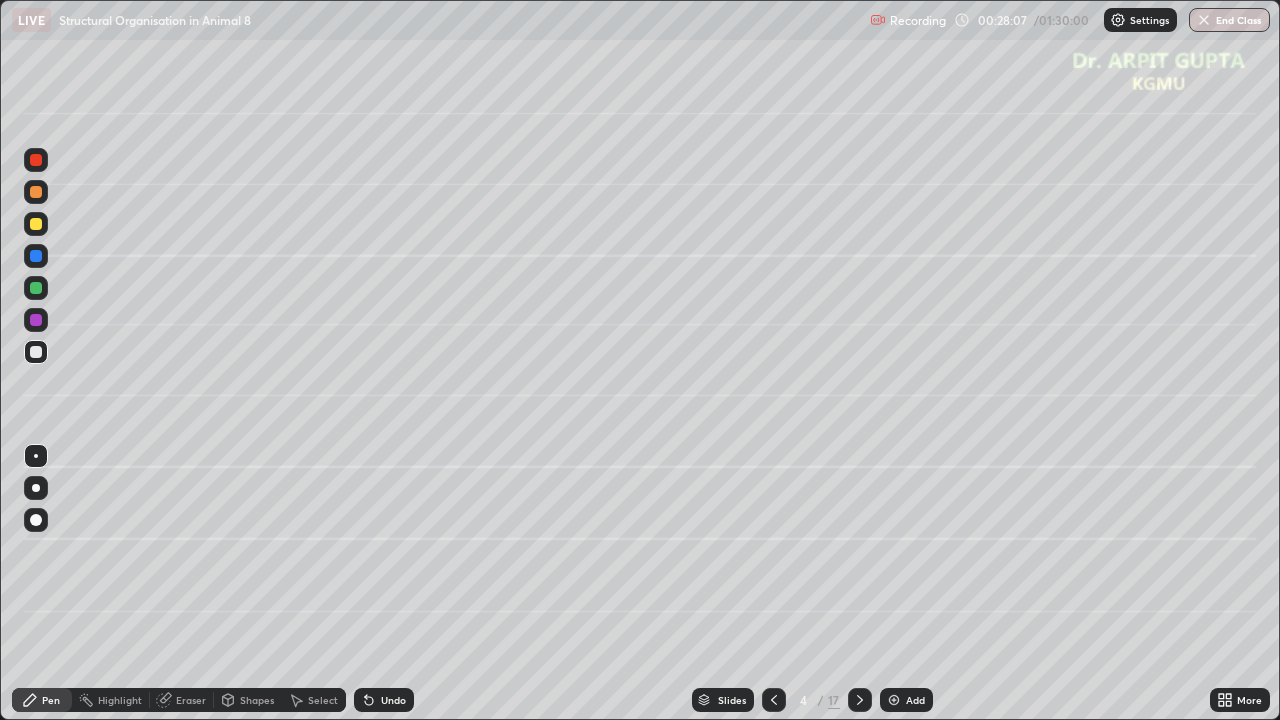 click on "Undo" at bounding box center (384, 700) 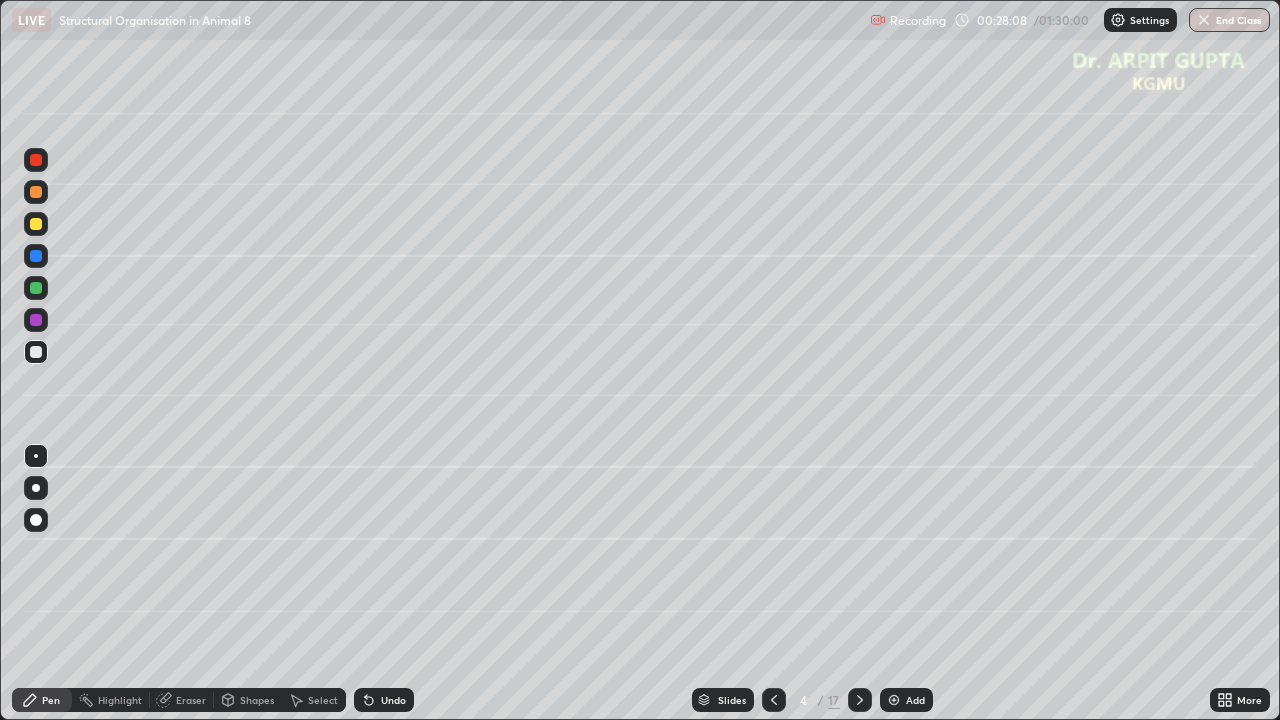 click on "Undo" at bounding box center (384, 700) 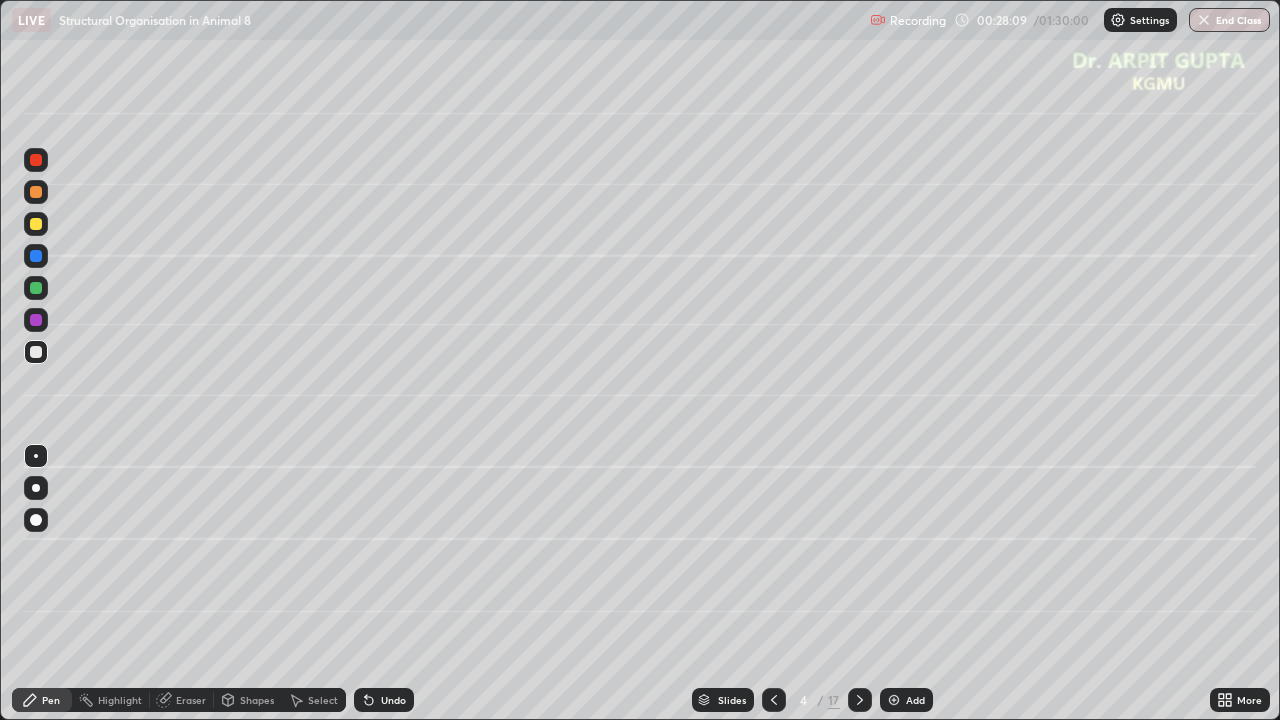 click on "Undo" at bounding box center [384, 700] 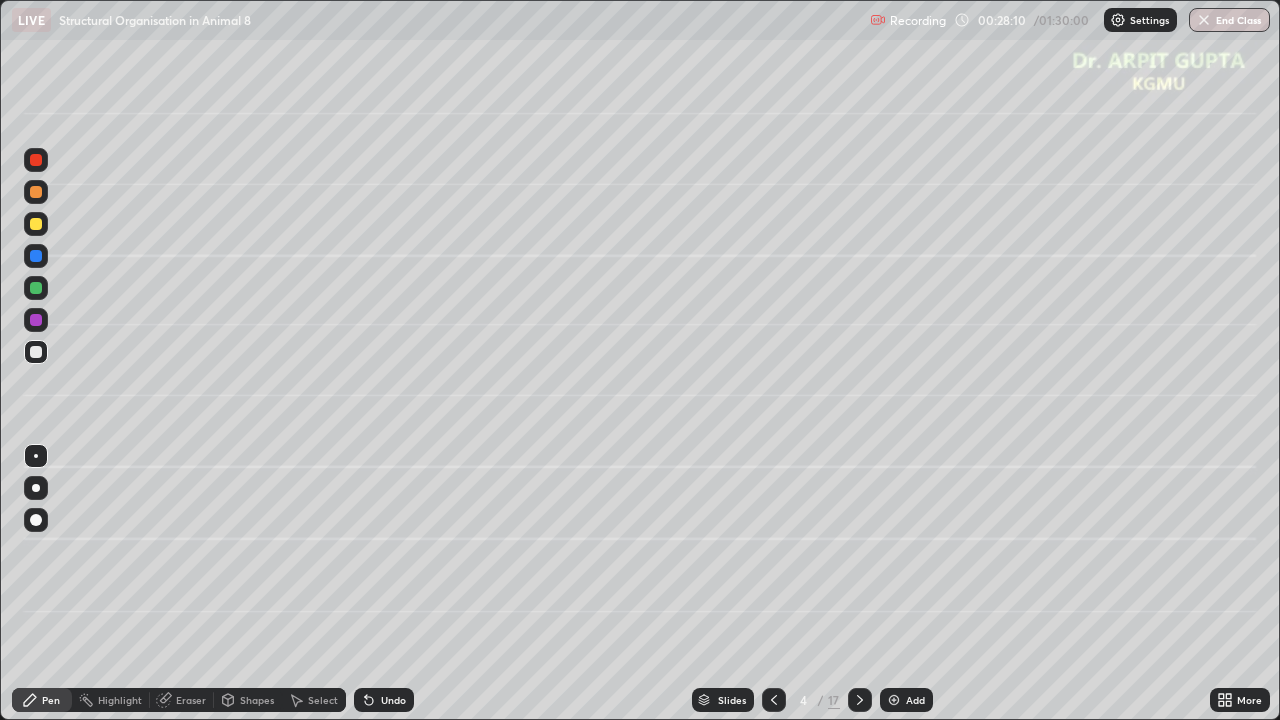 click on "Undo" at bounding box center (384, 700) 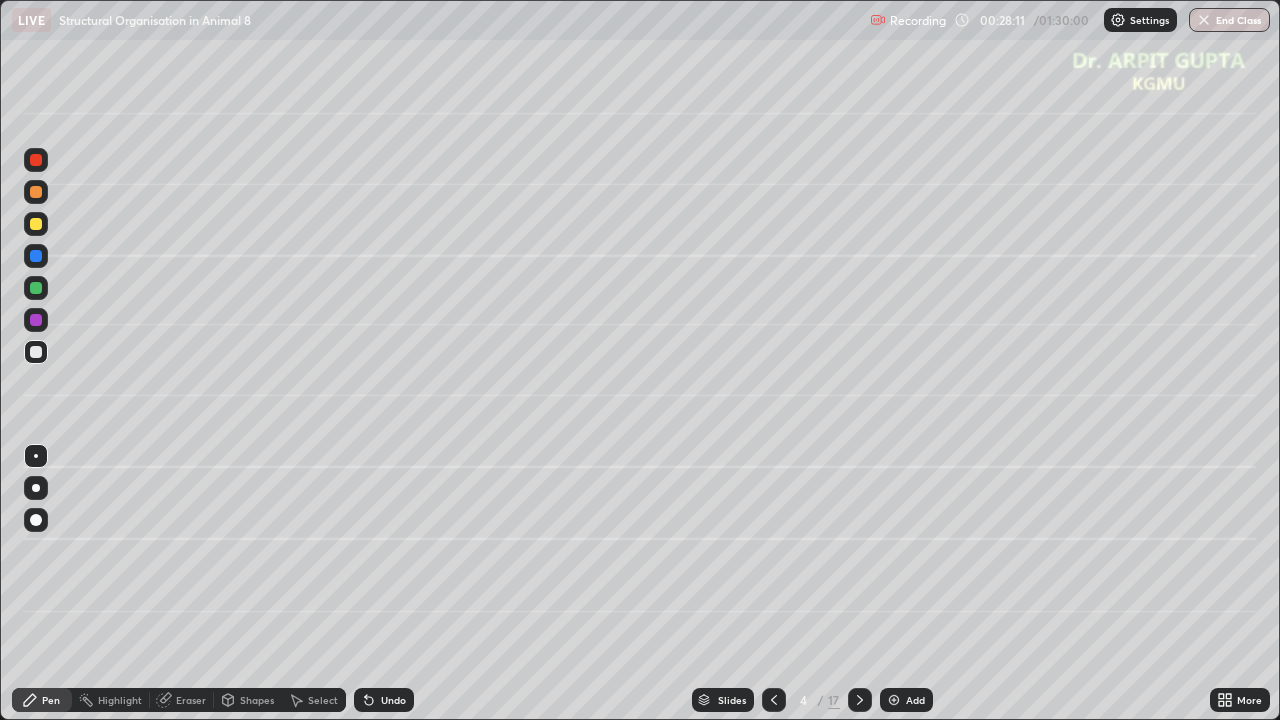 click on "Undo" at bounding box center (384, 700) 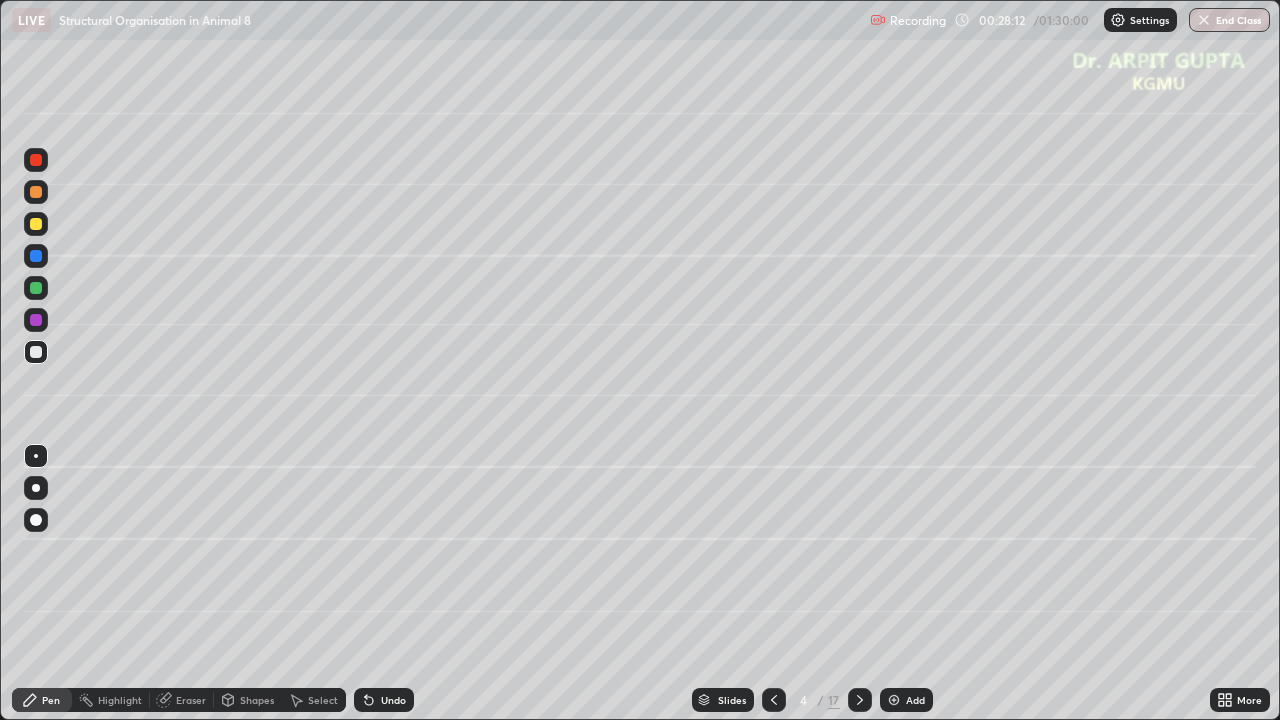 click 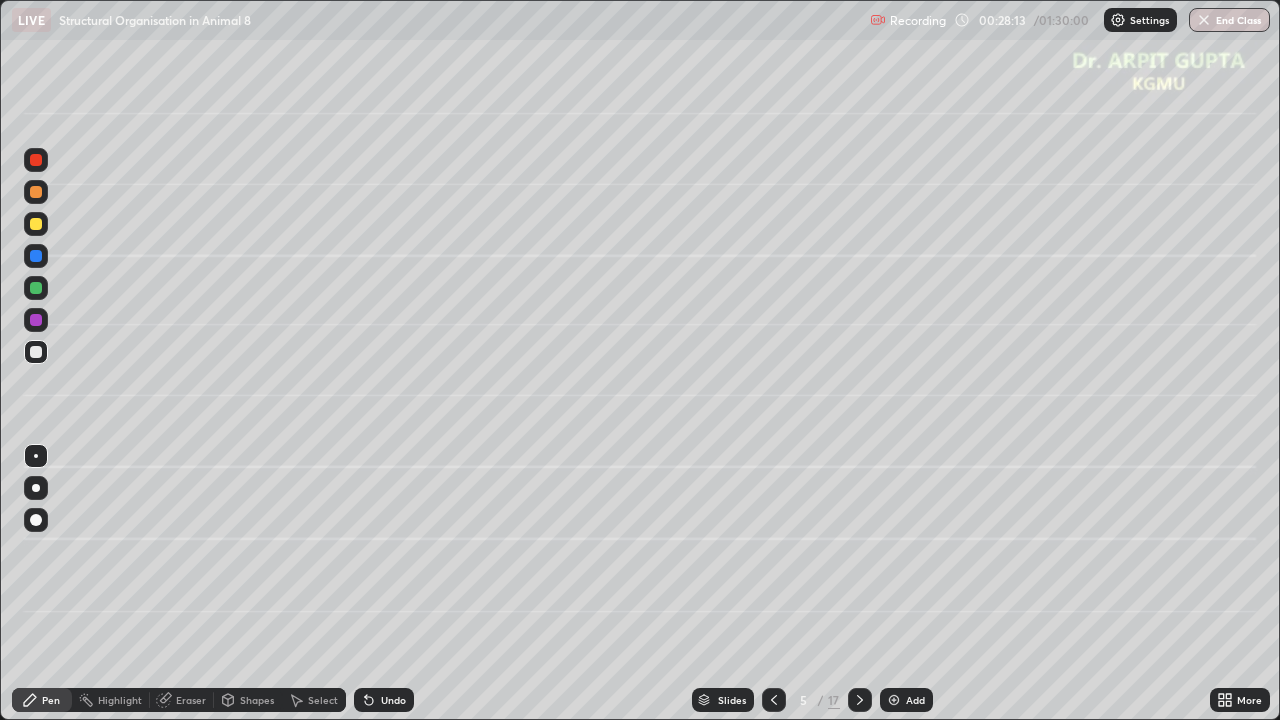 click at bounding box center (36, 488) 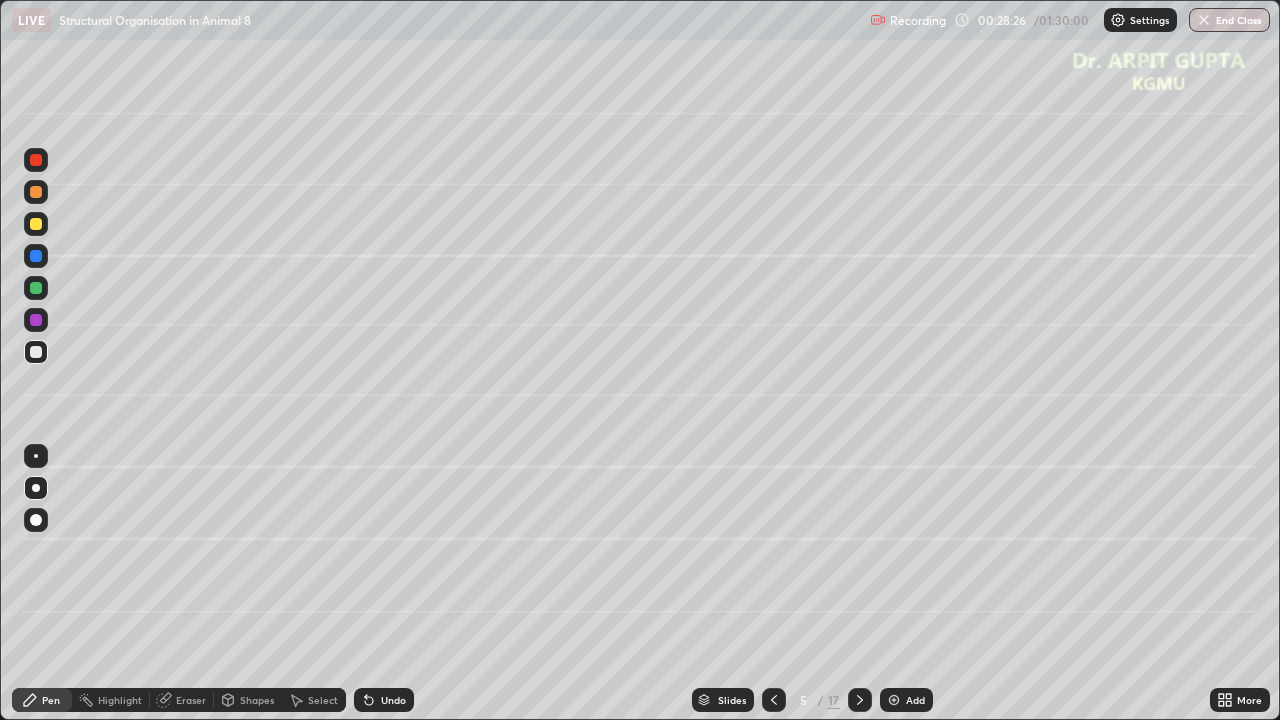 click 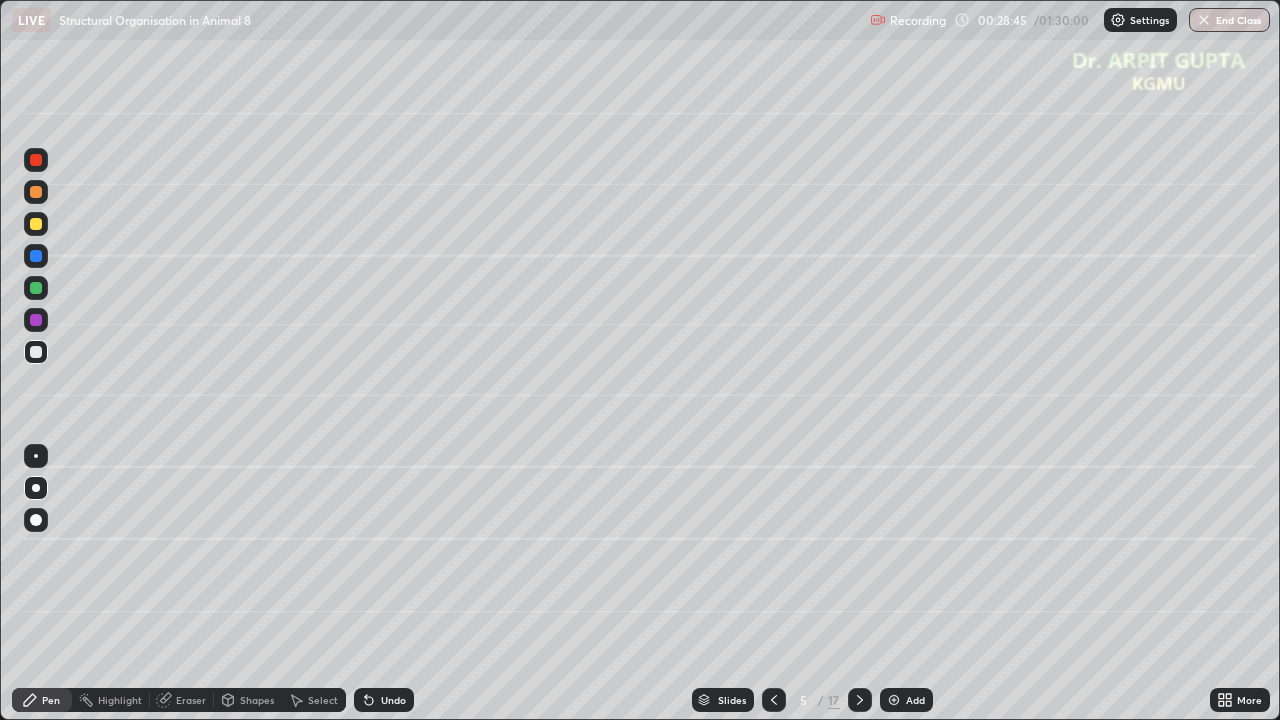 click at bounding box center [36, 288] 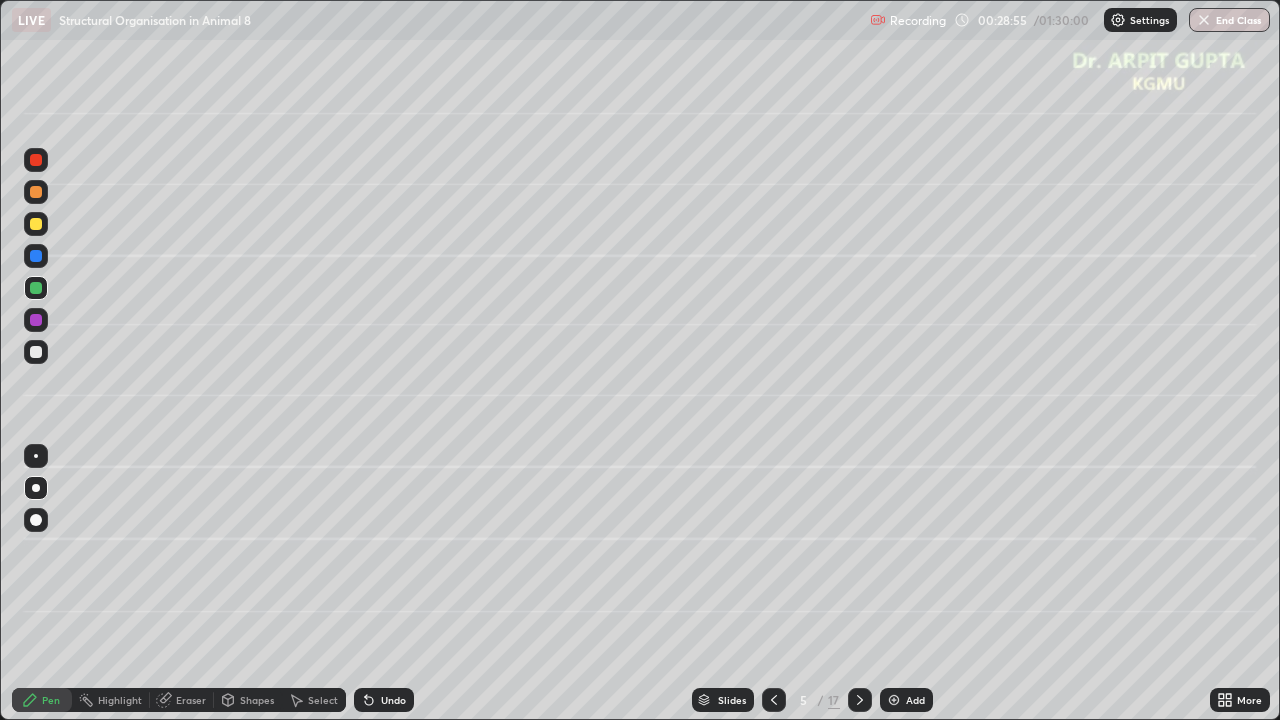 click 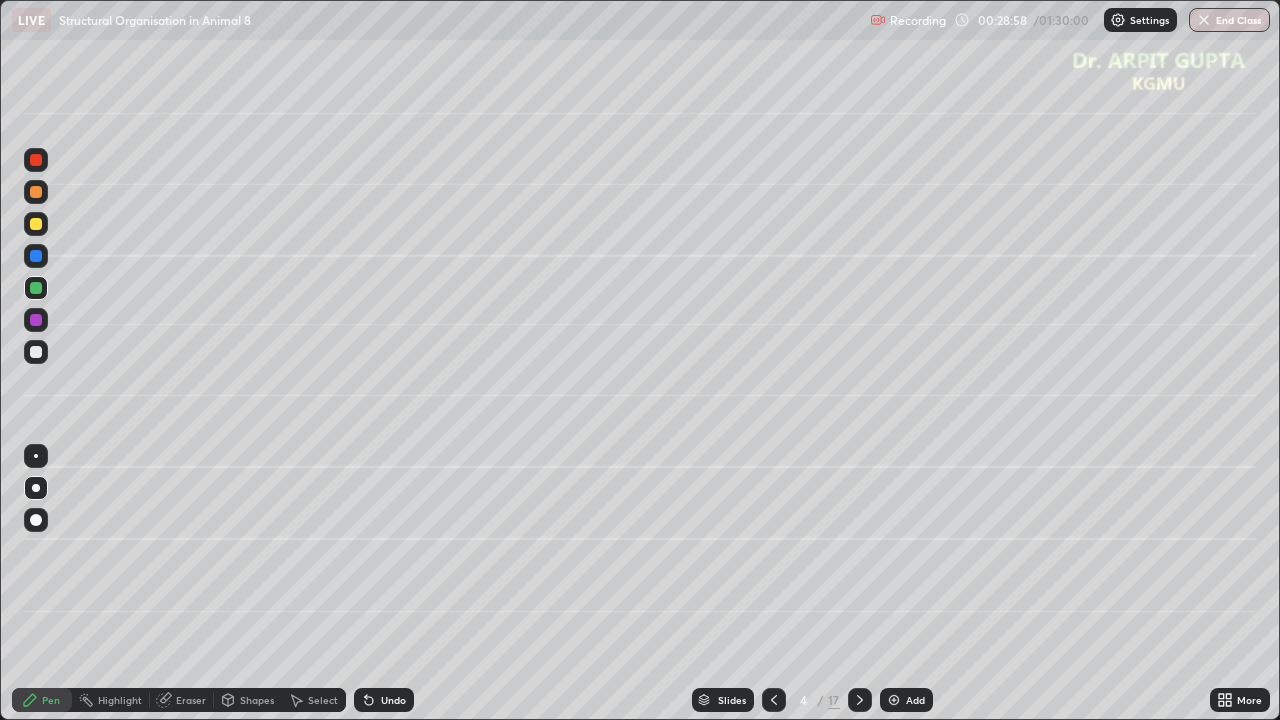 click 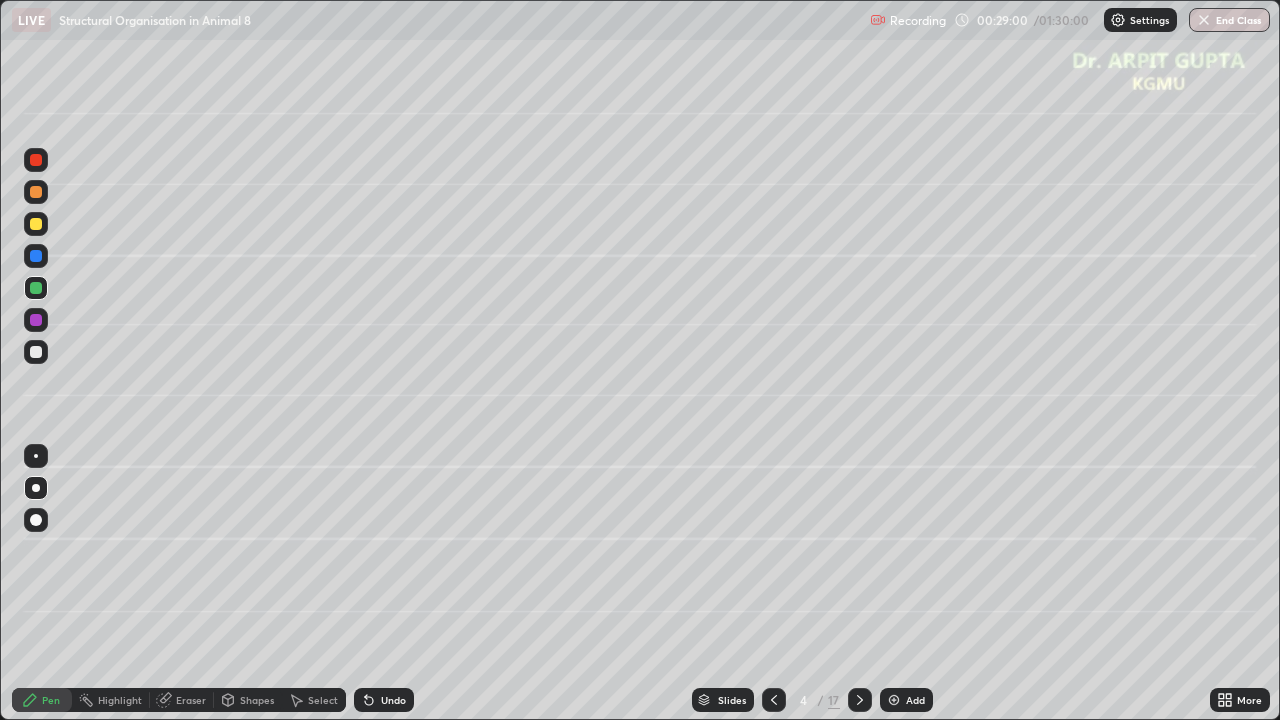 click 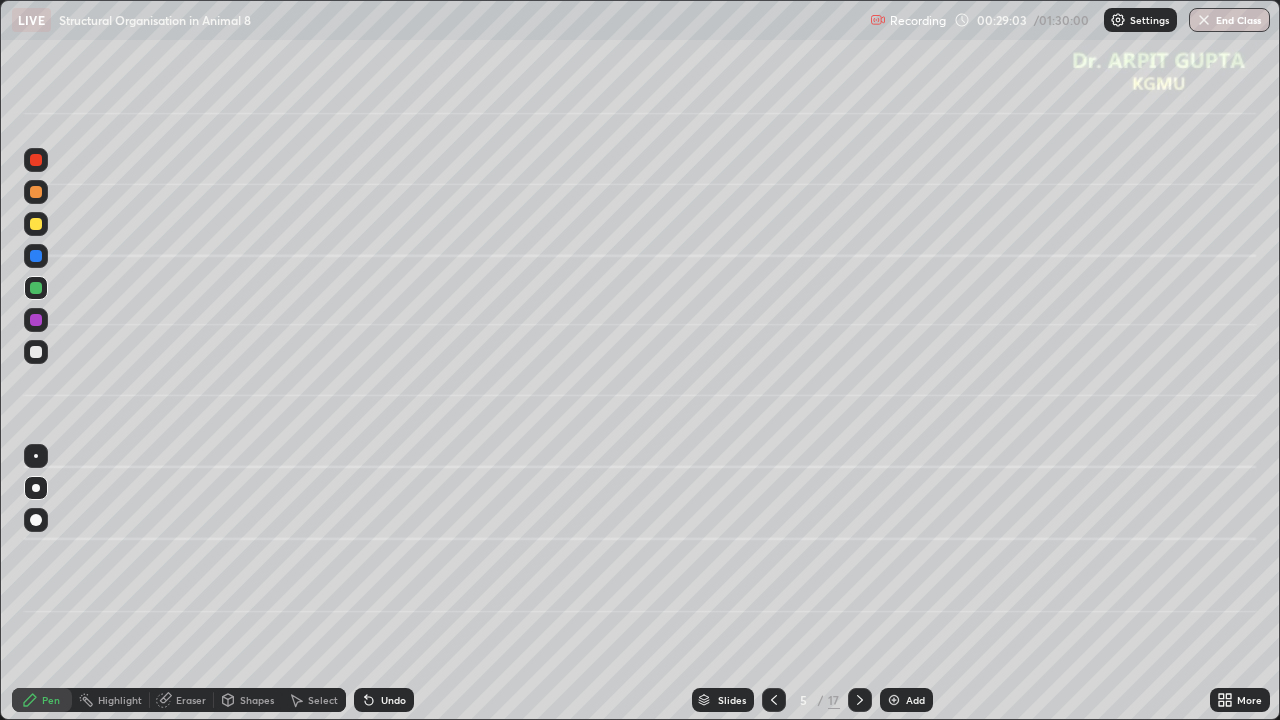 click on "Undo" at bounding box center [393, 700] 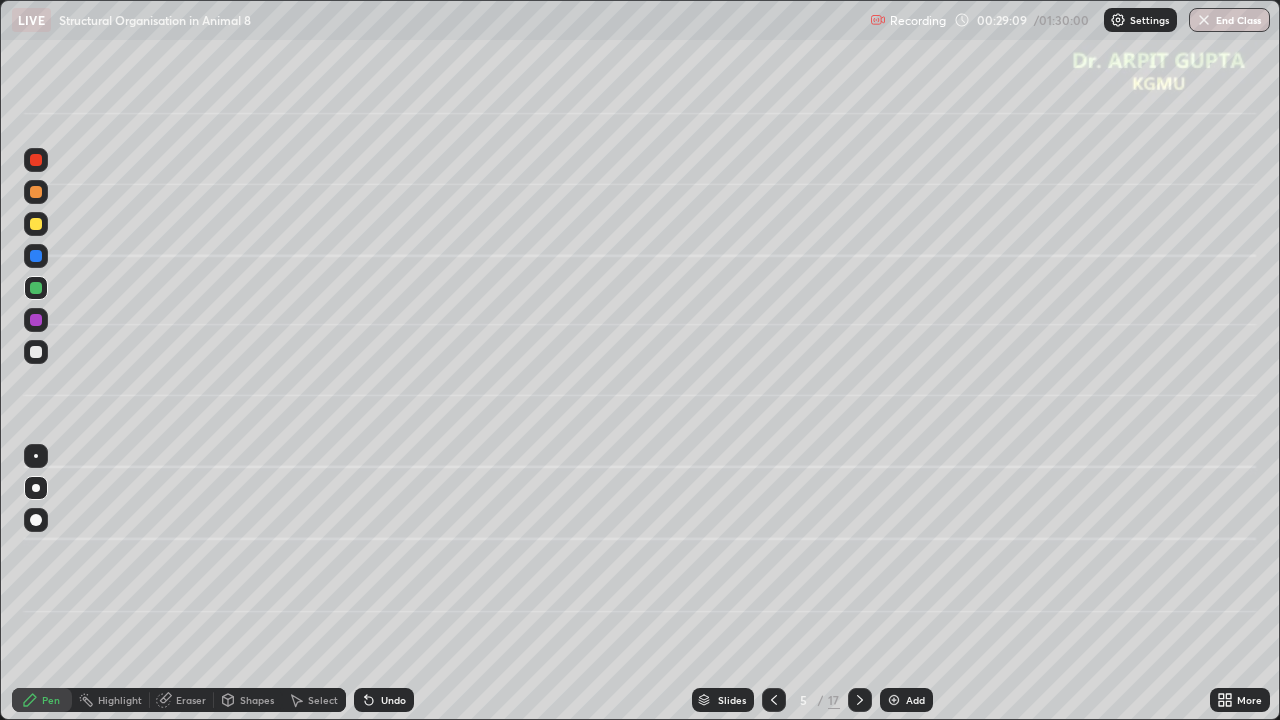 click 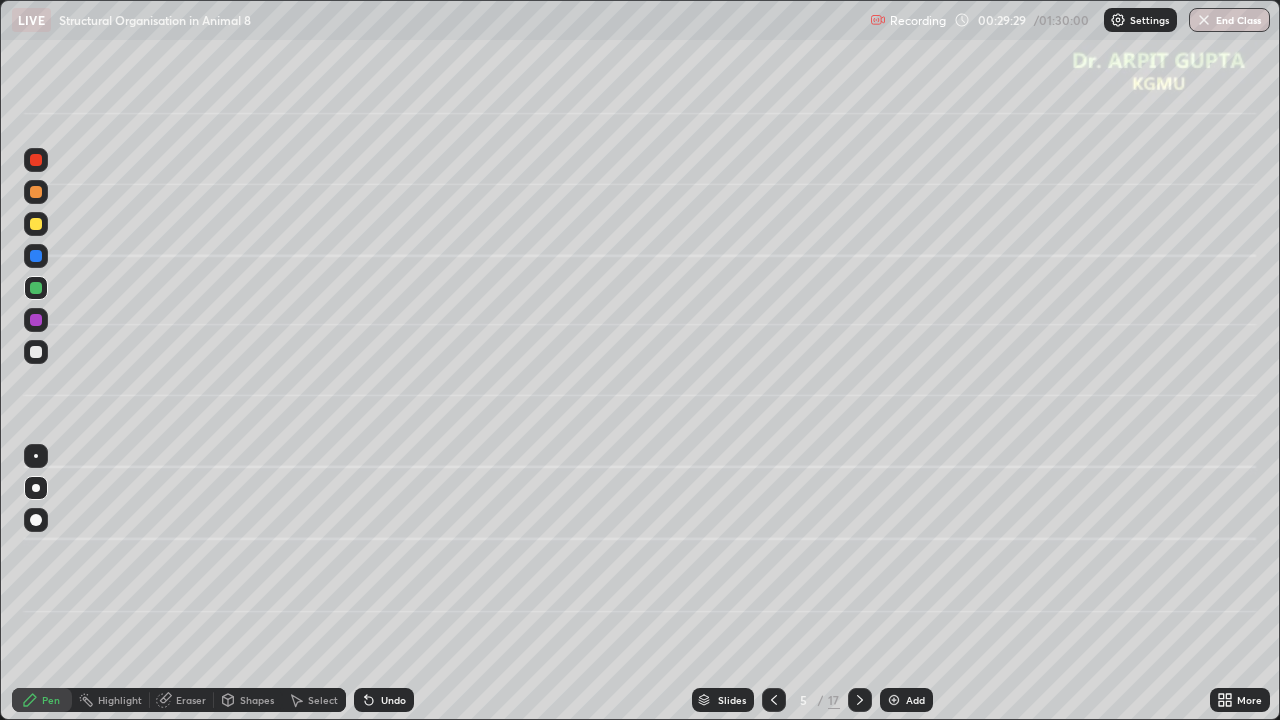 click at bounding box center [36, 192] 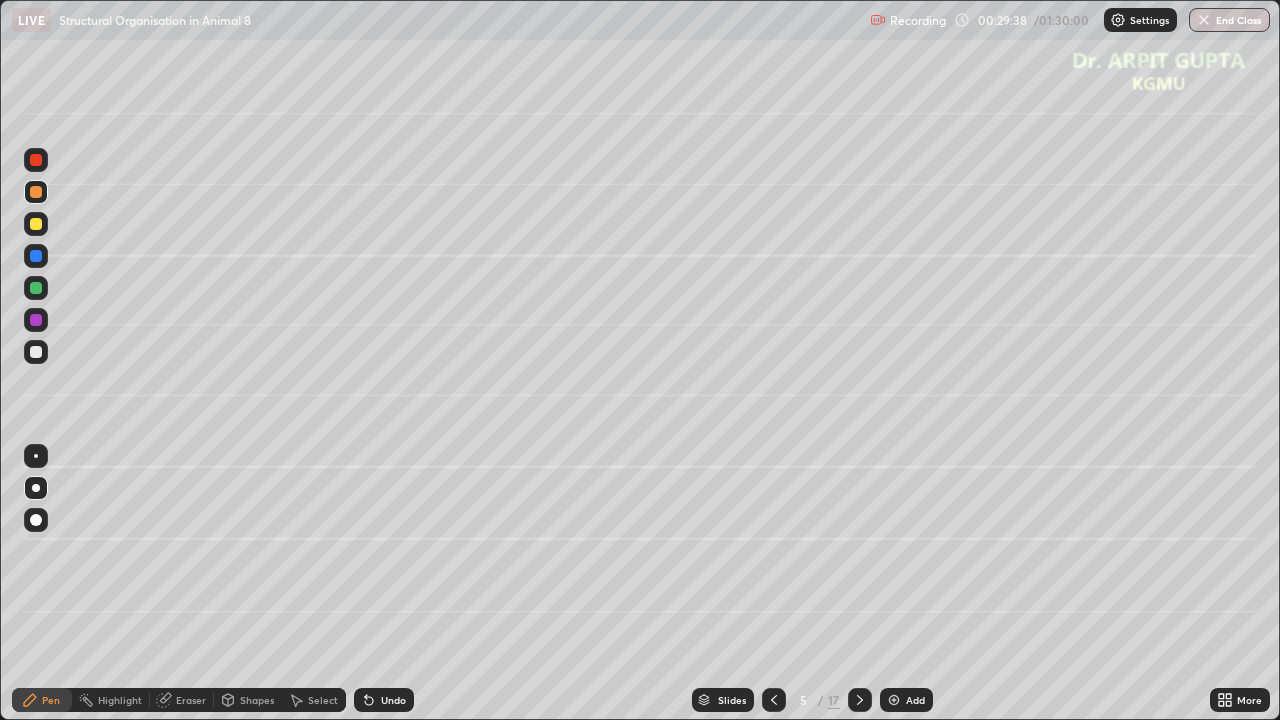 click 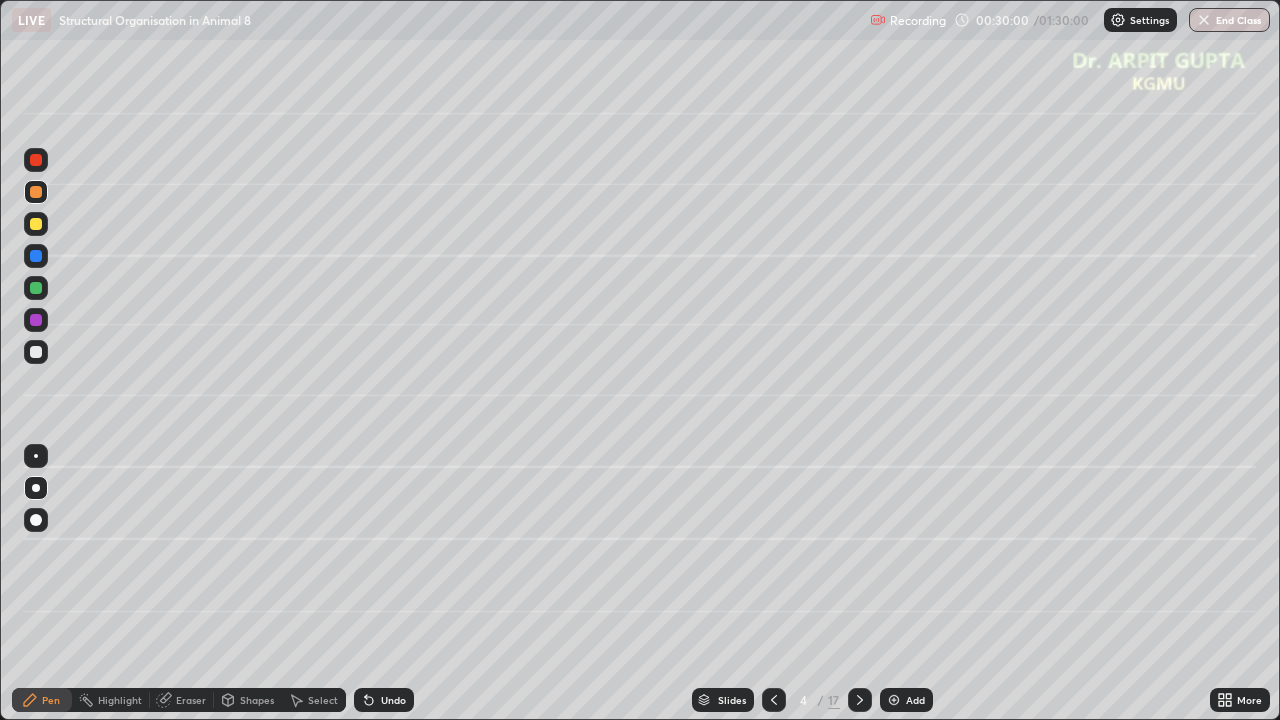click 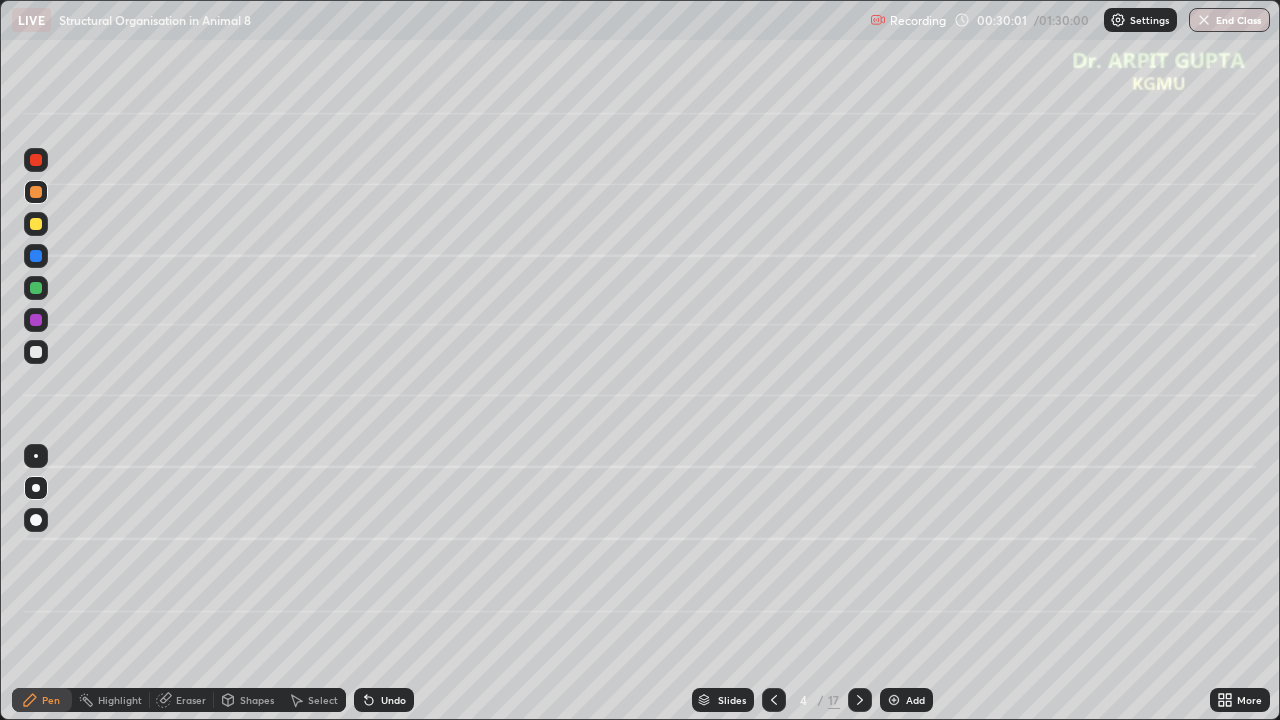 click 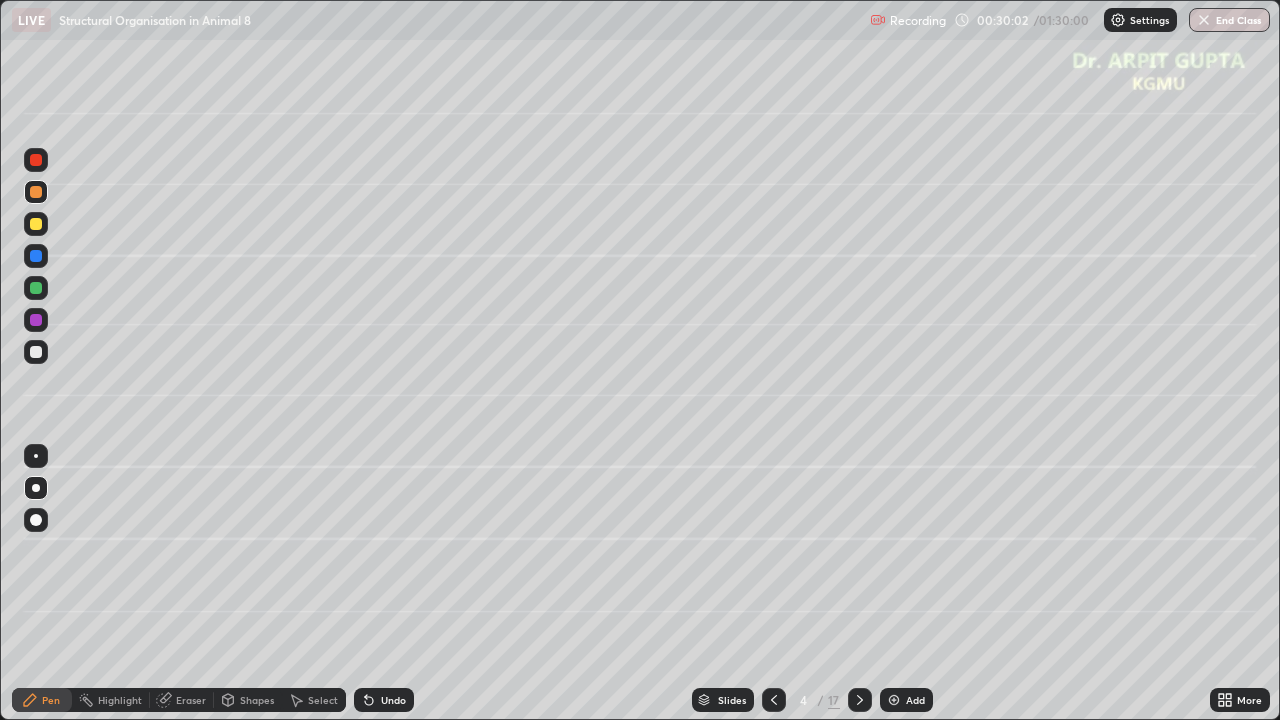 click 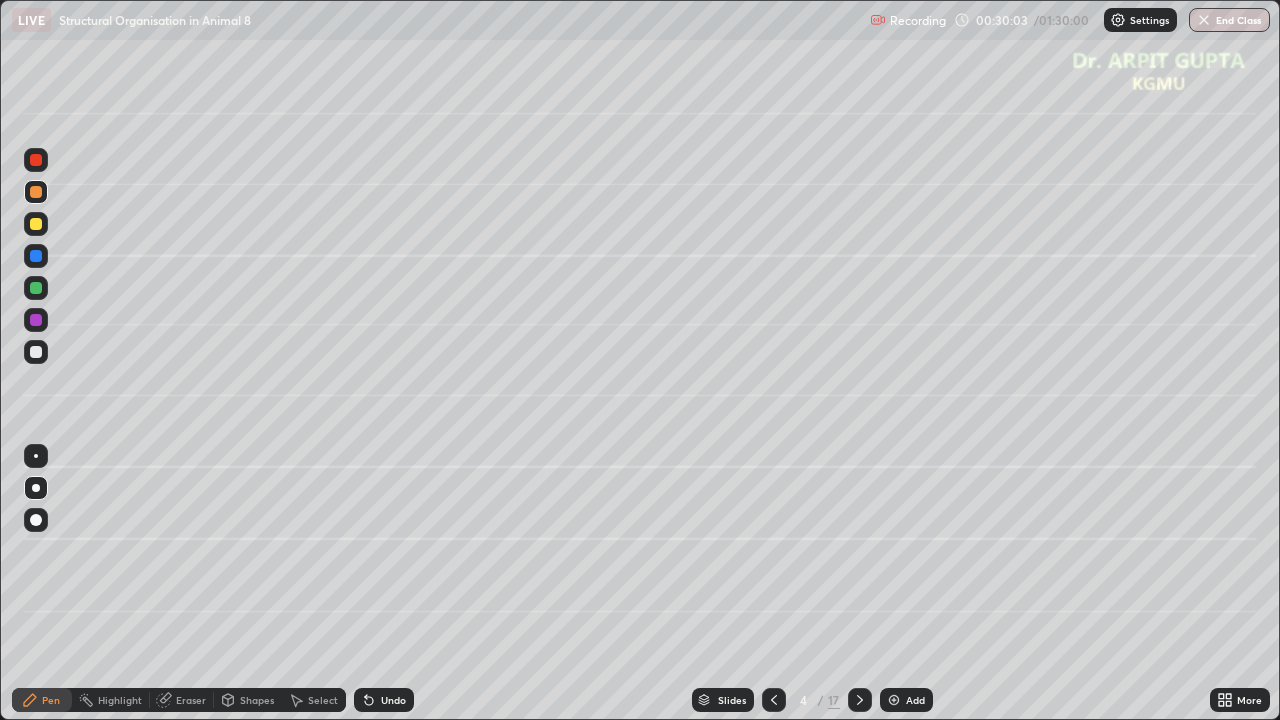 click 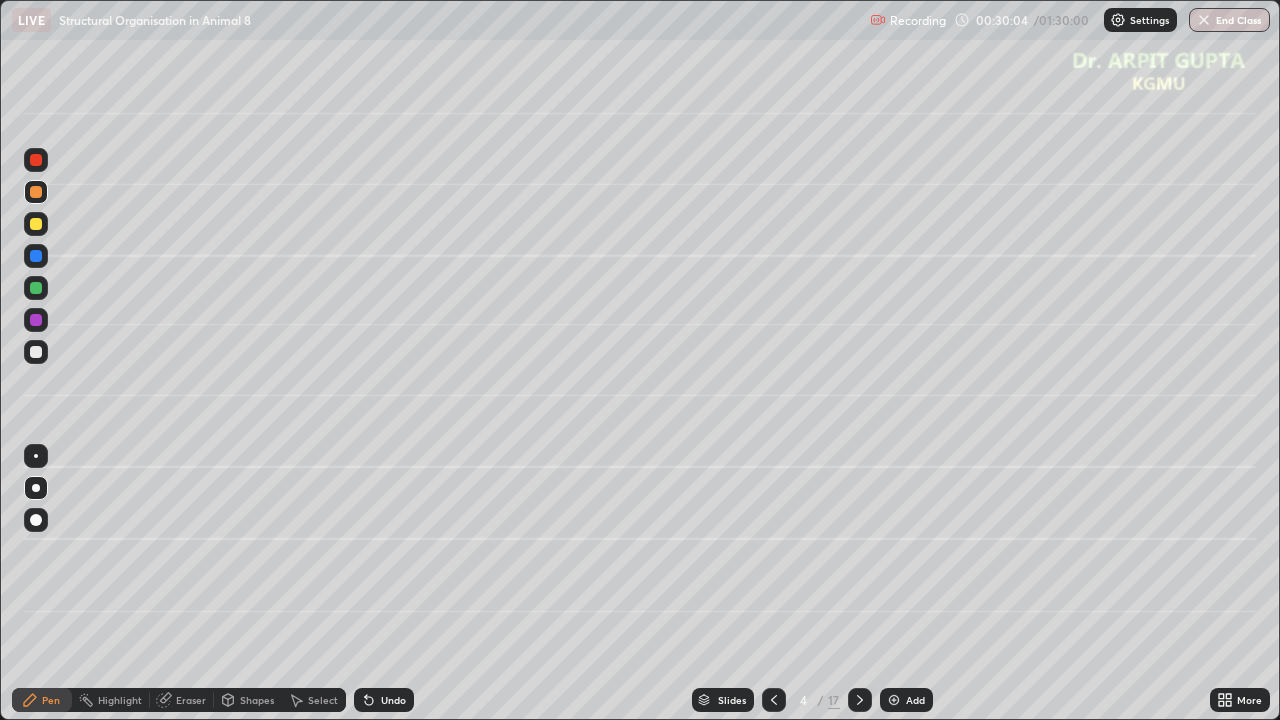 click 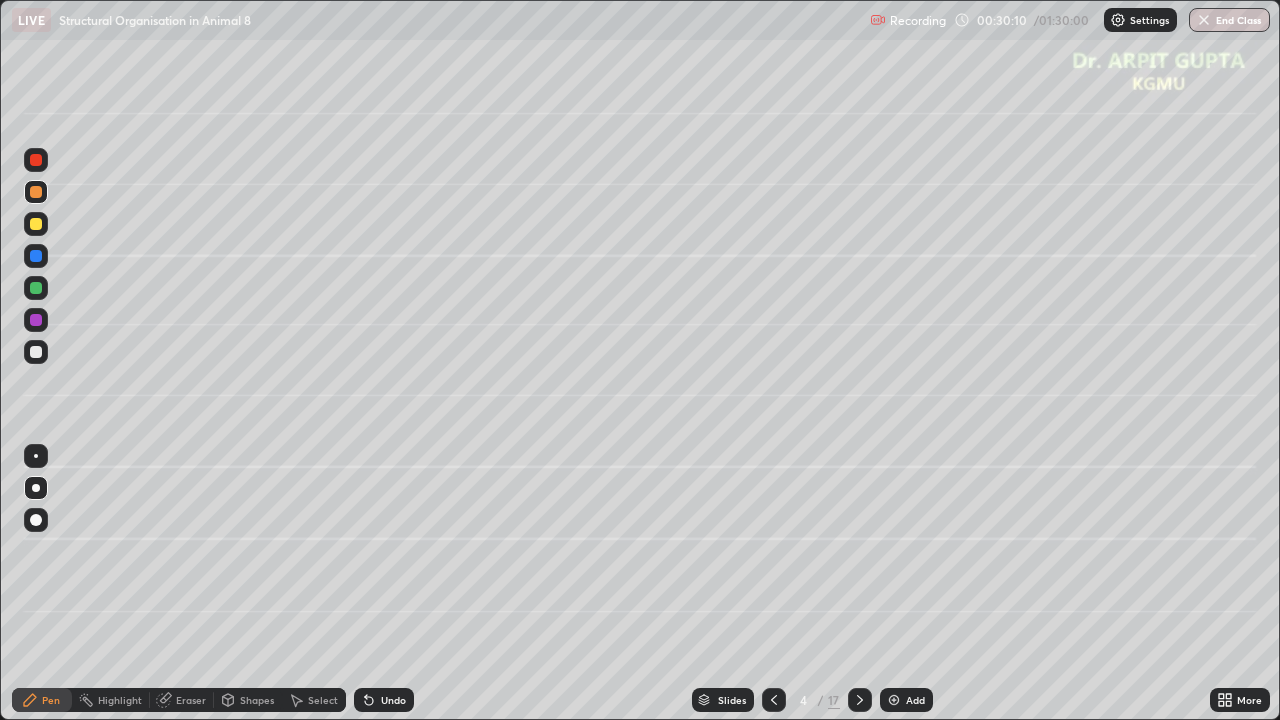 click 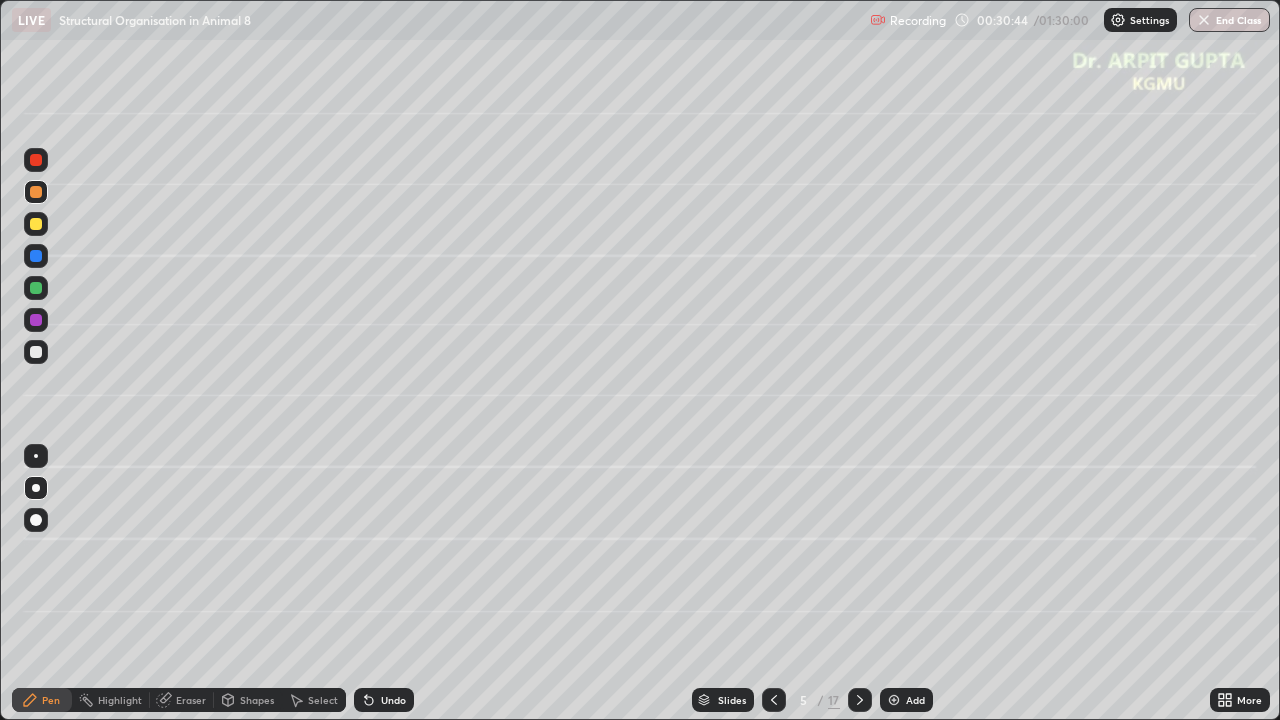 click on "Undo" at bounding box center (393, 700) 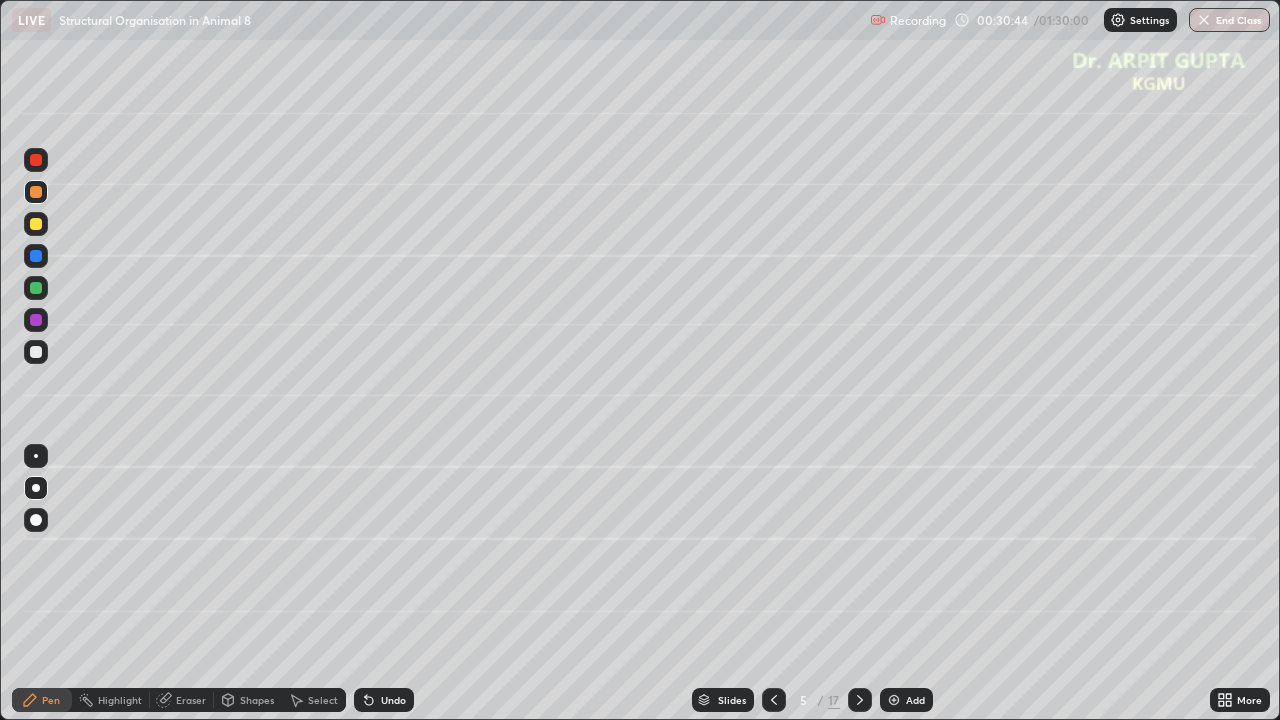 click on "Undo" at bounding box center (393, 700) 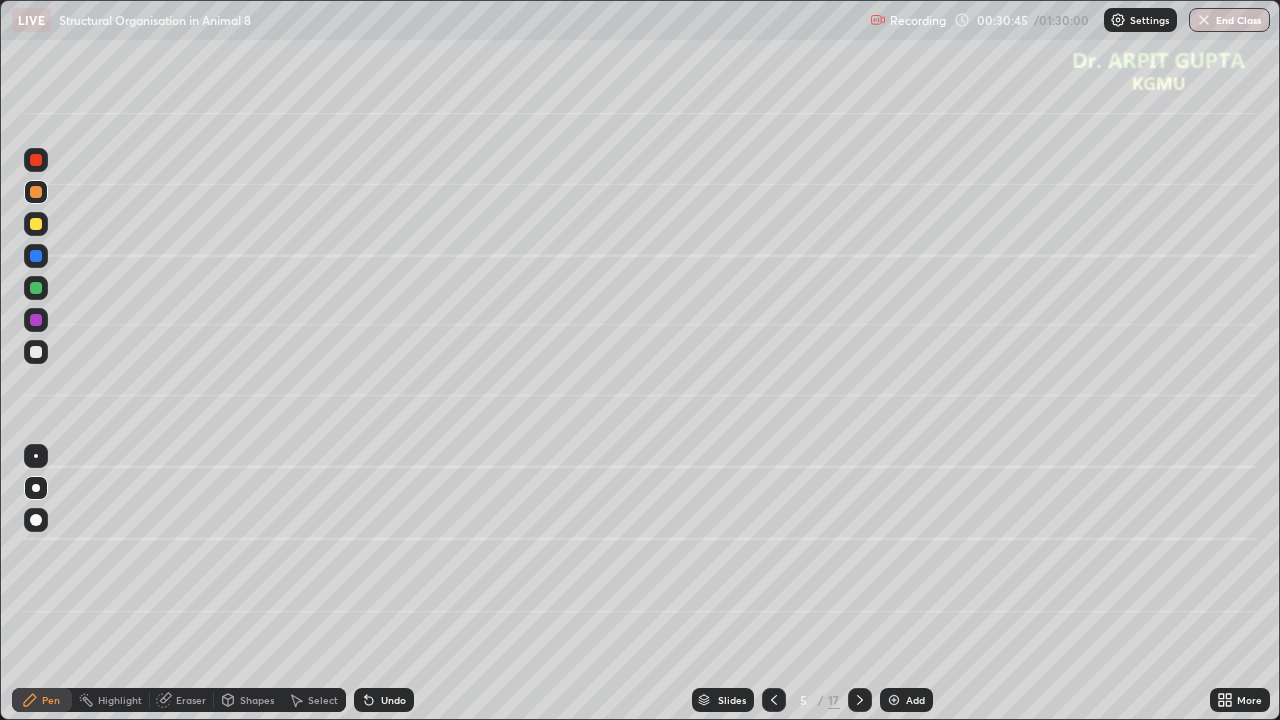 click on "Undo" at bounding box center (393, 700) 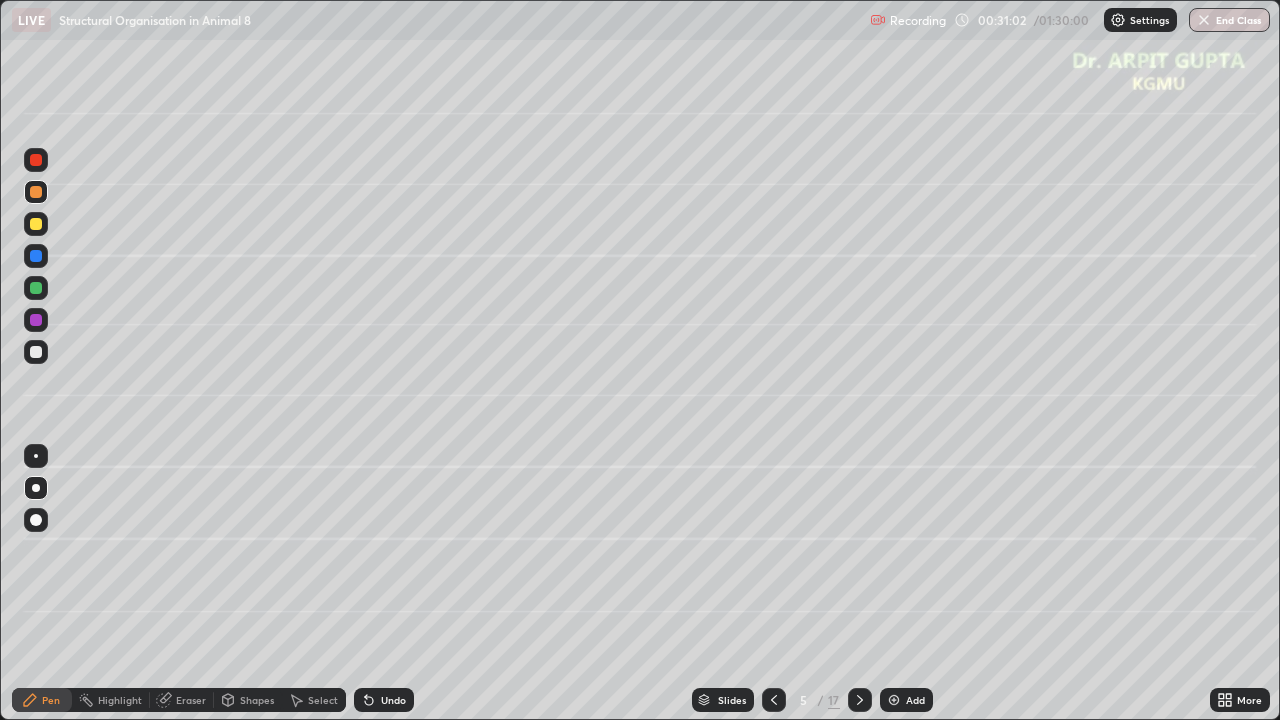 click on "Undo" at bounding box center (393, 700) 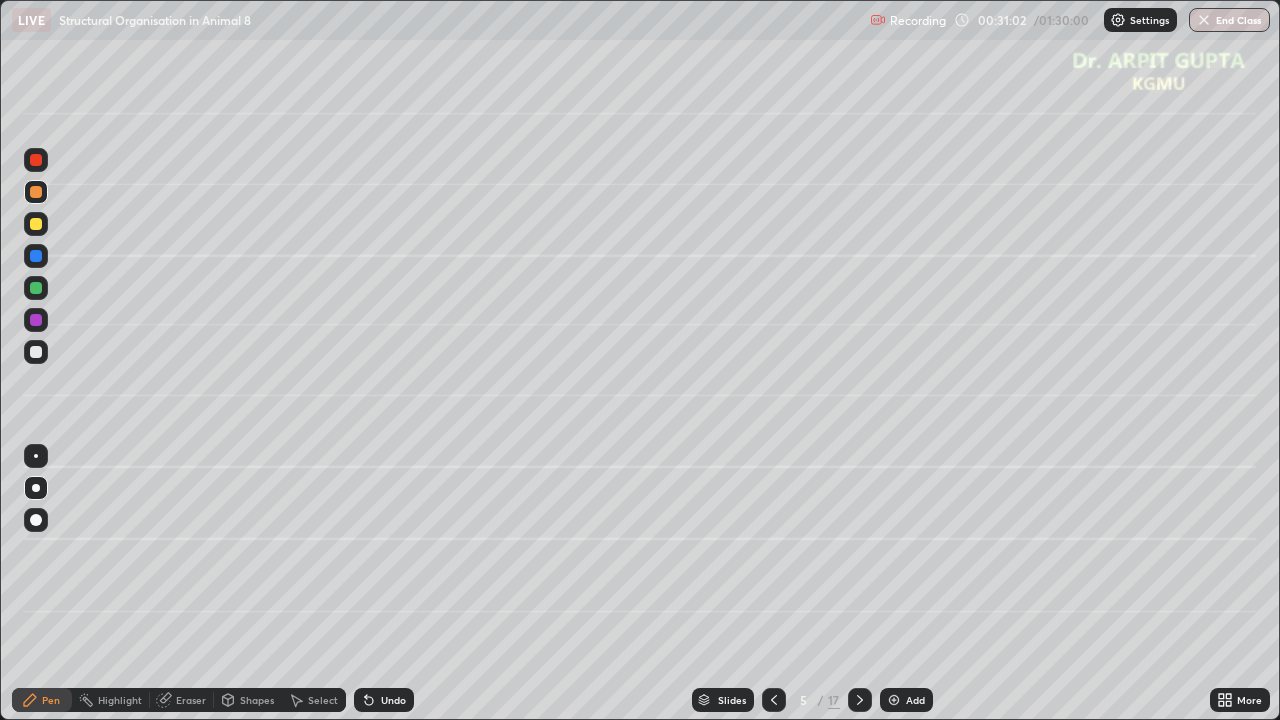 click on "Undo" at bounding box center [393, 700] 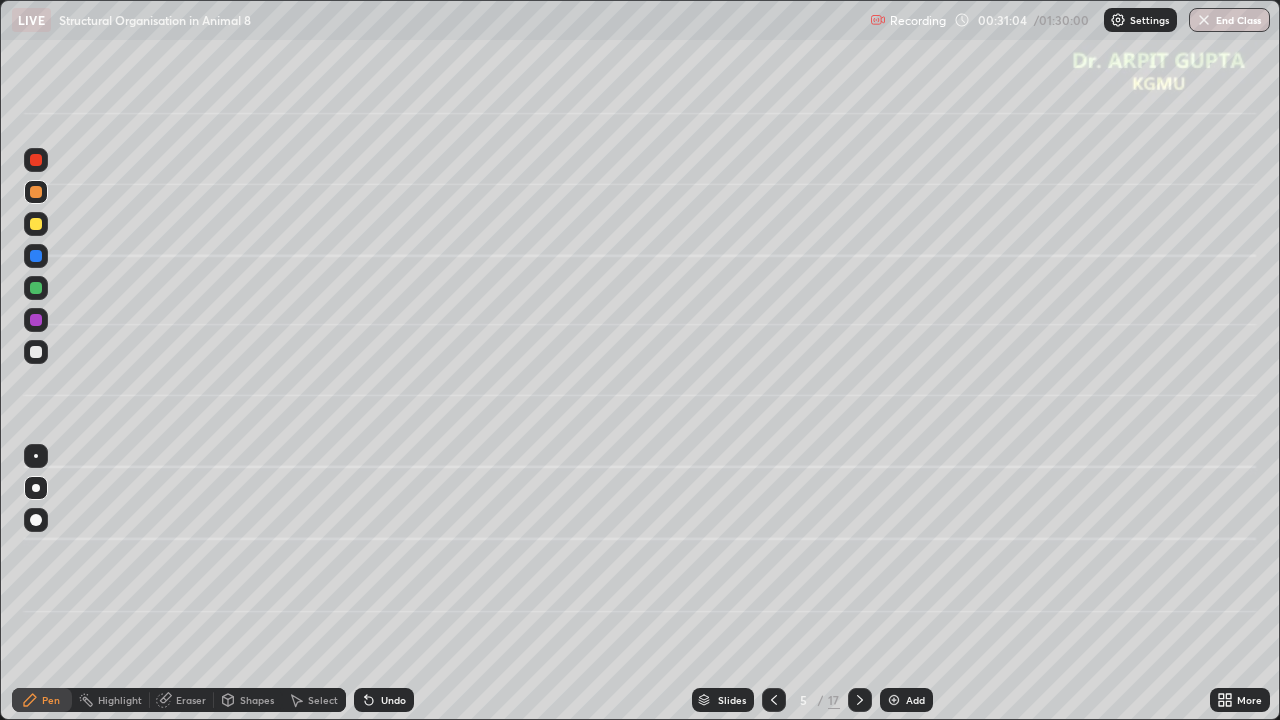 click on "Undo" at bounding box center (380, 700) 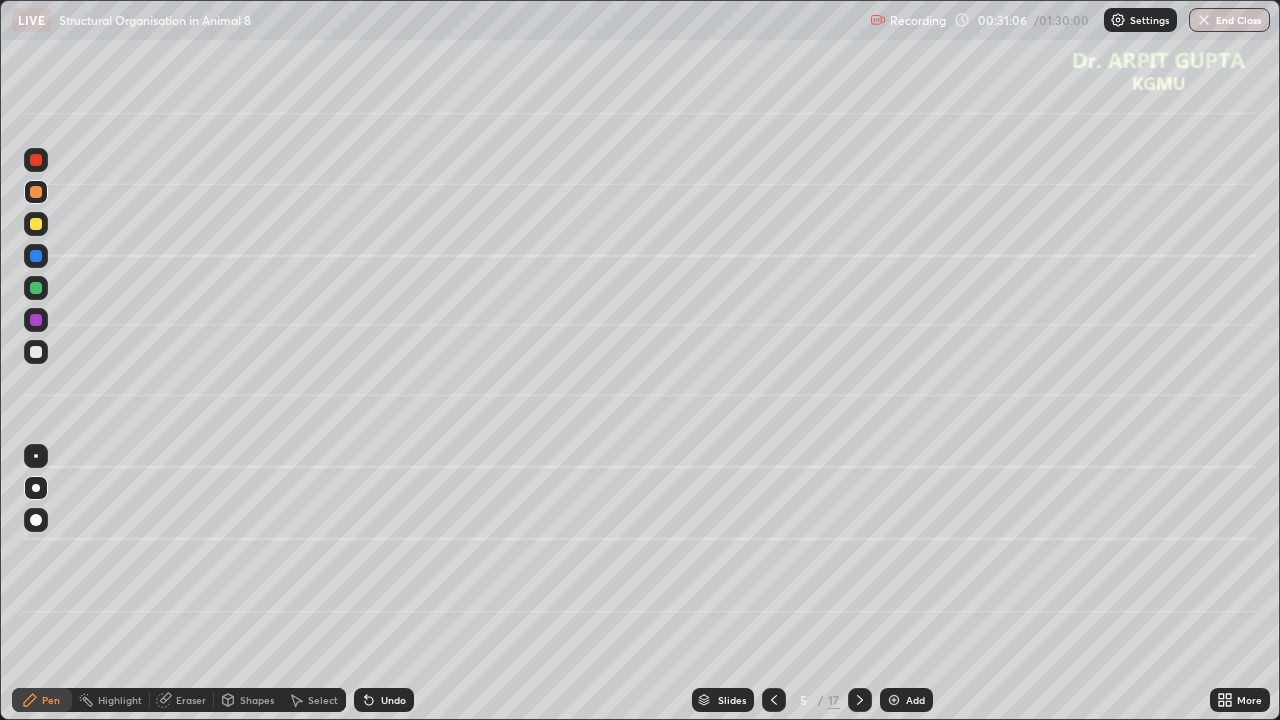 click on "Undo" at bounding box center [384, 700] 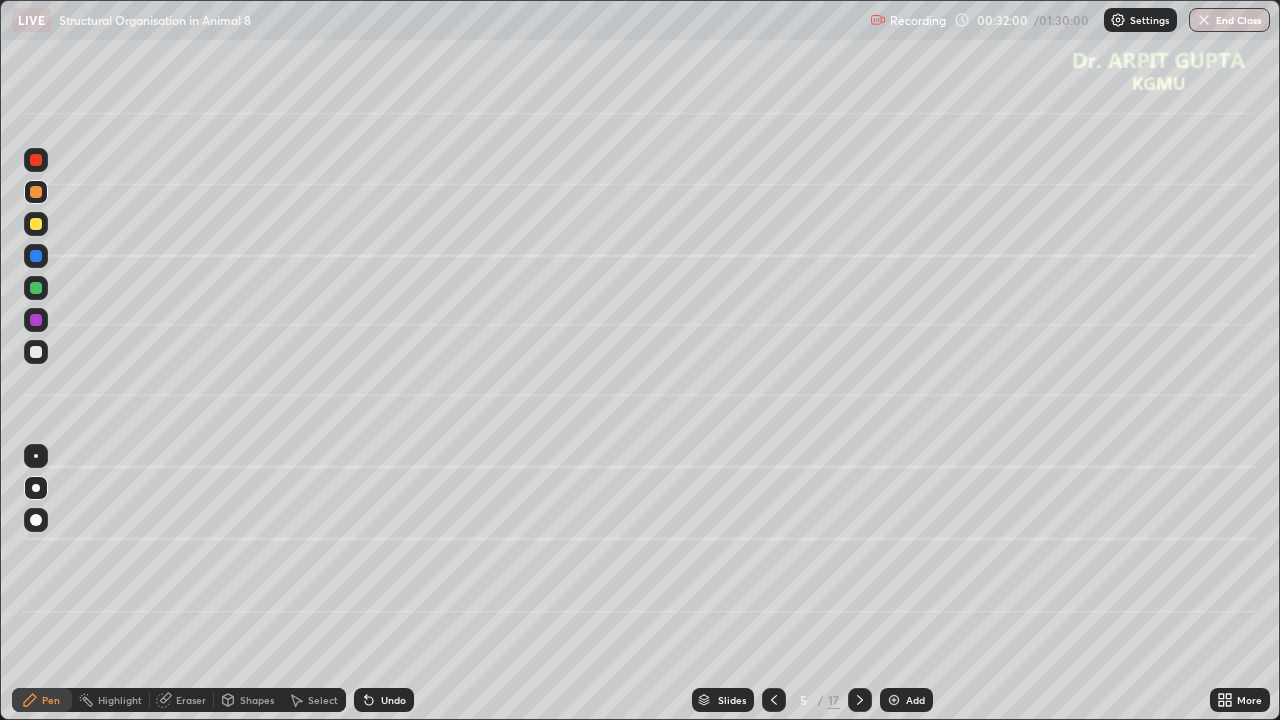 click 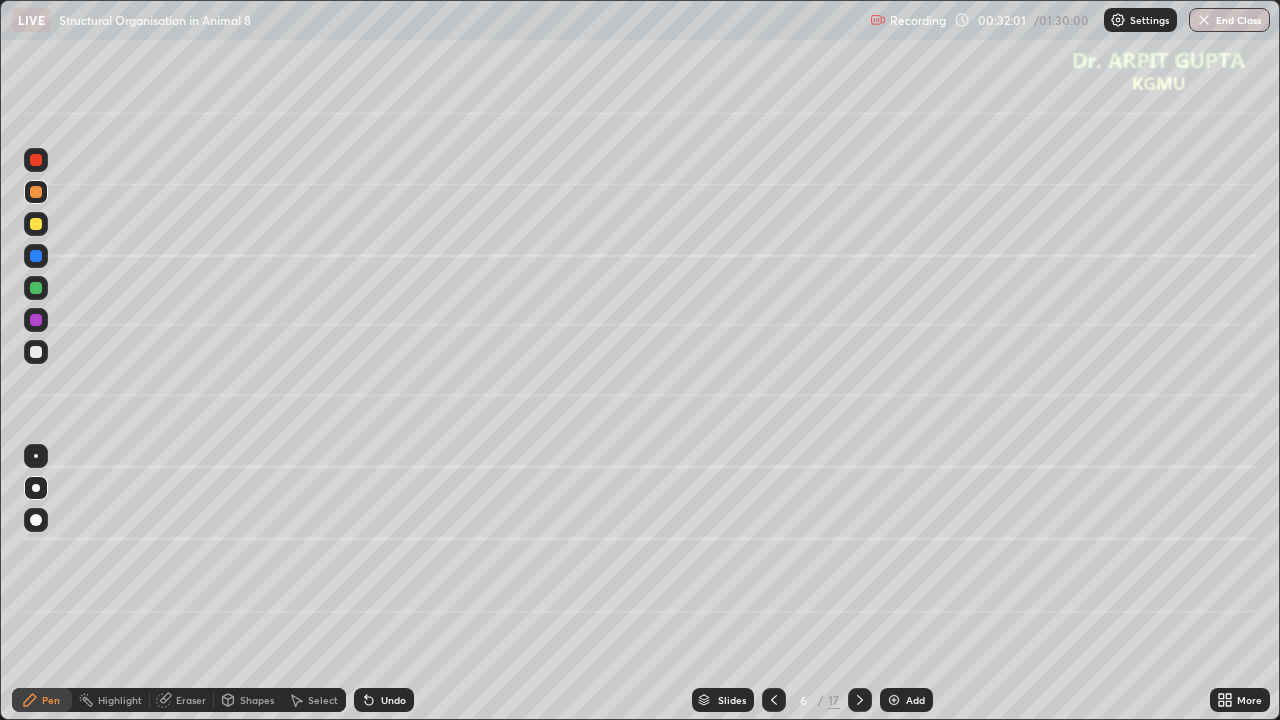 click at bounding box center [36, 320] 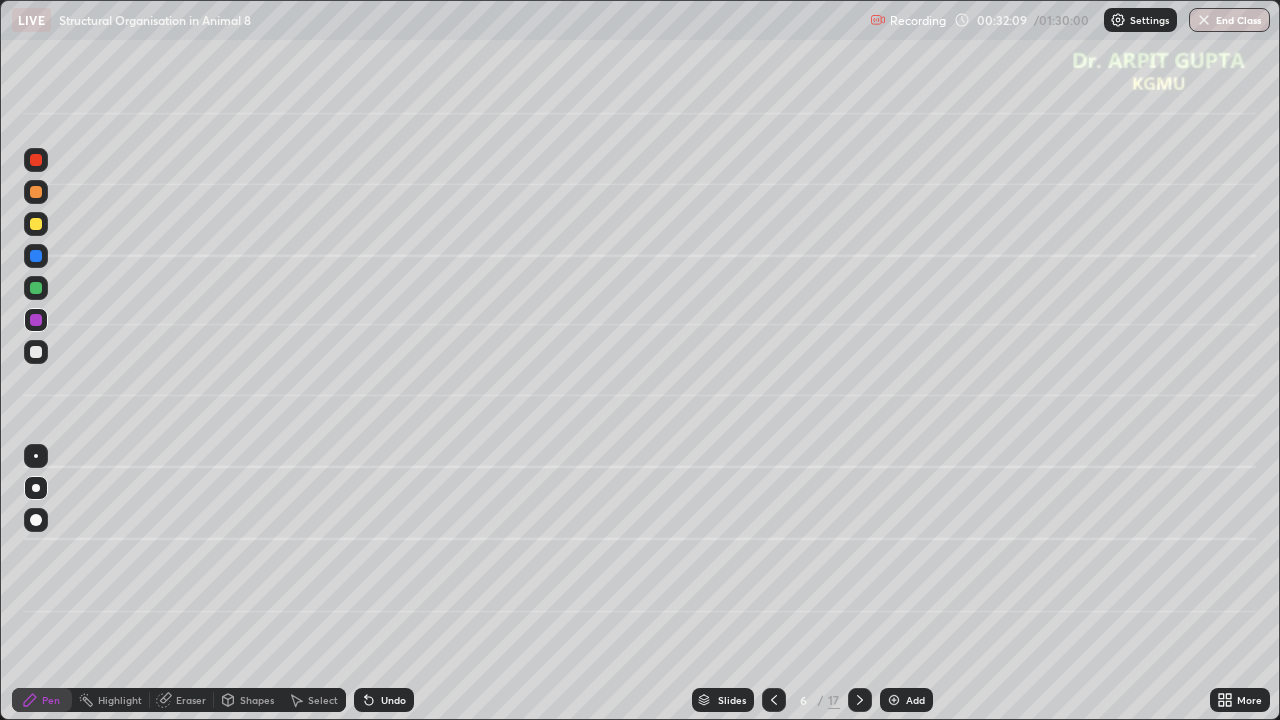 click 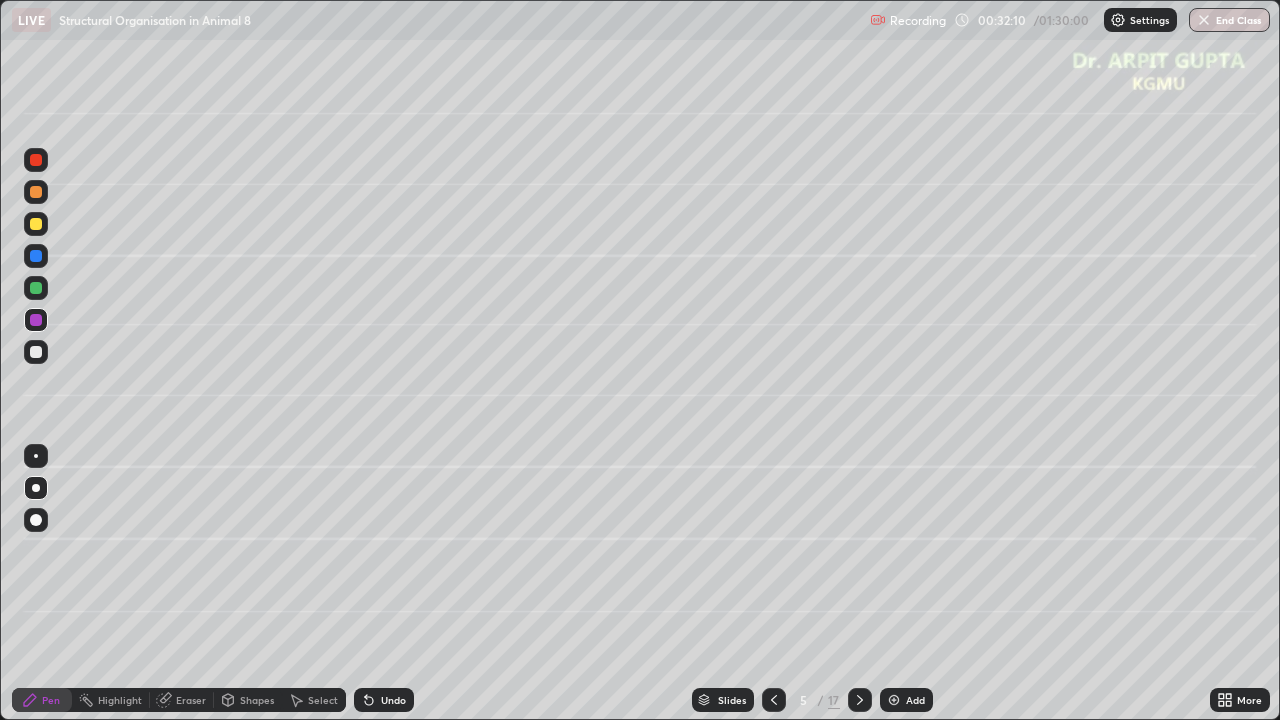click 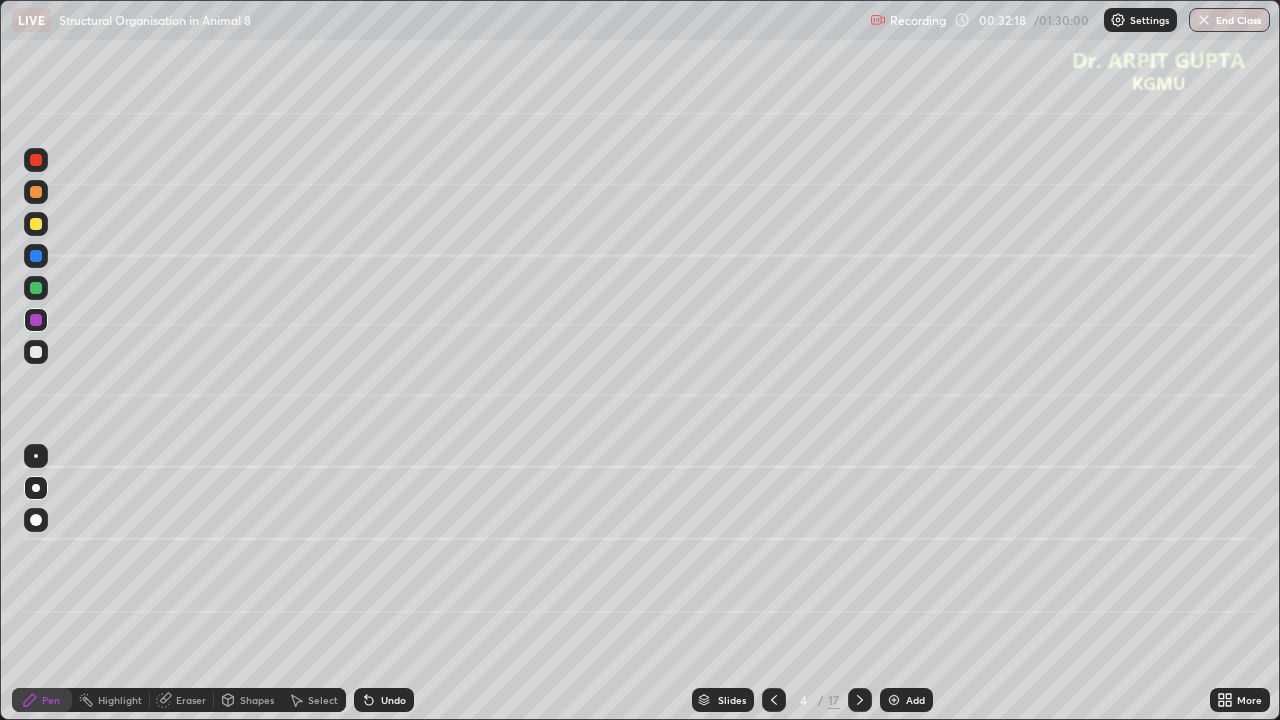 click on "Undo" at bounding box center (384, 700) 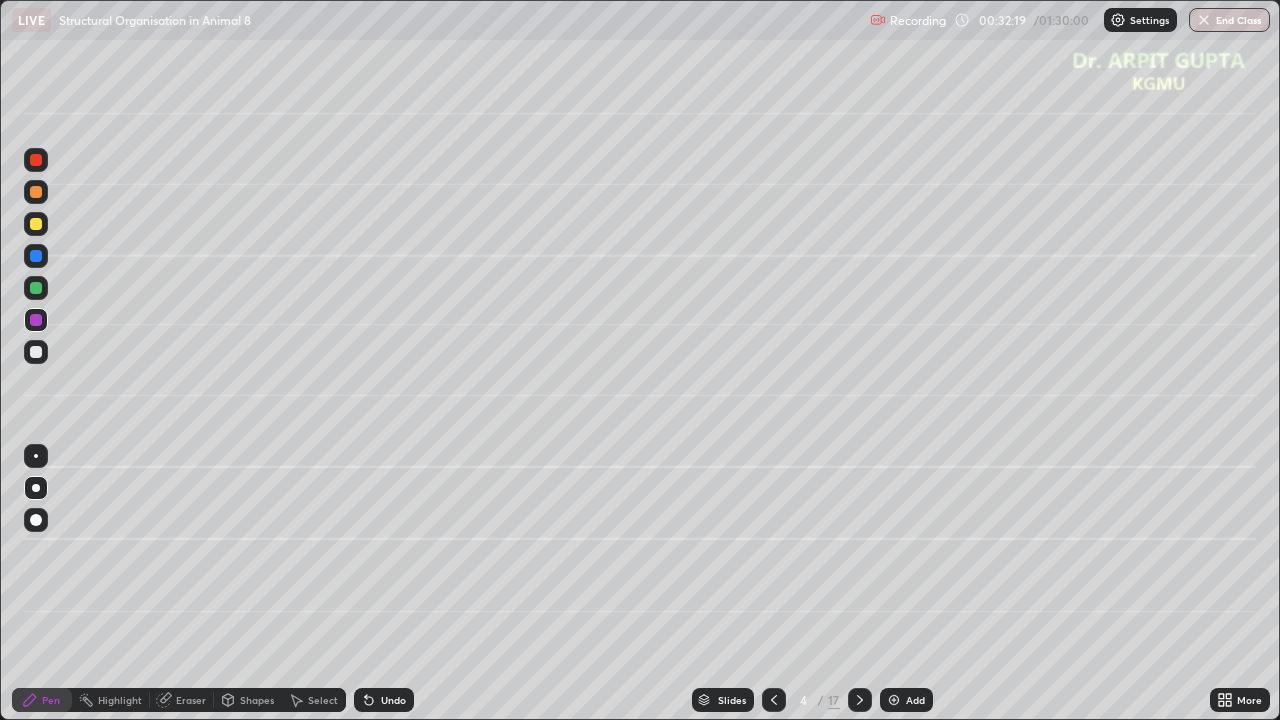 click on "Undo" at bounding box center [393, 700] 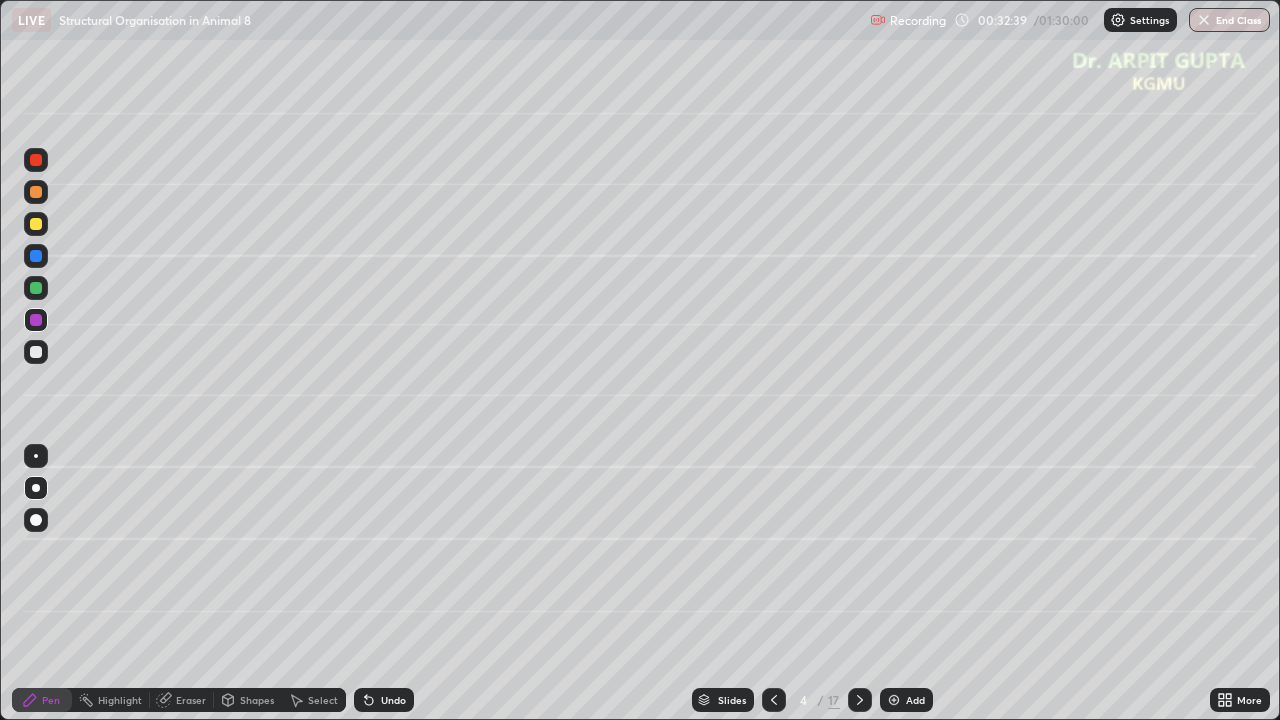 click 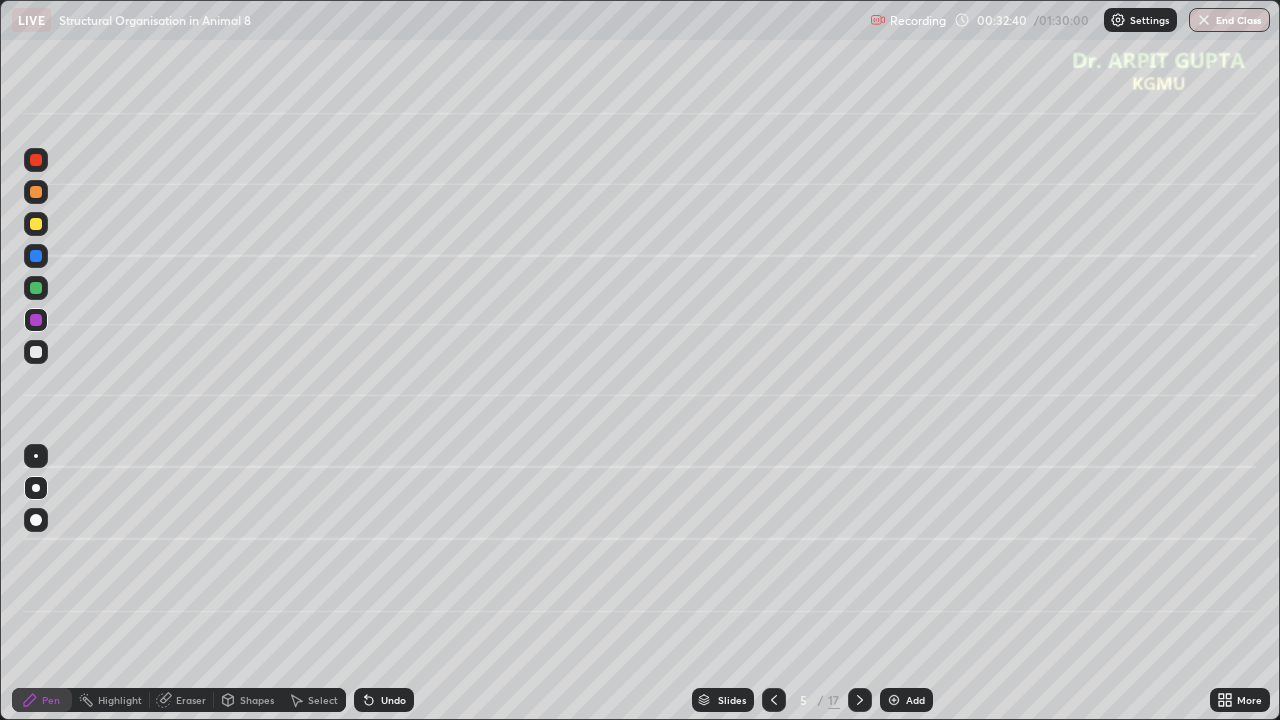 click 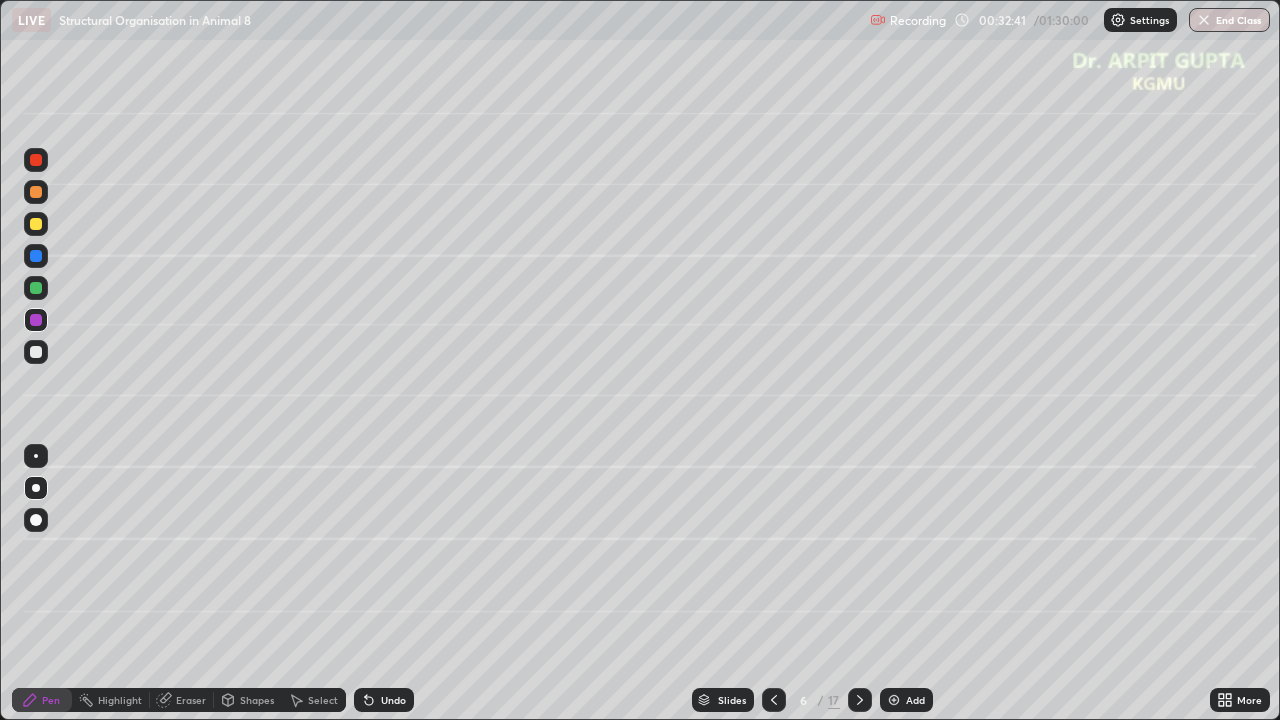 click at bounding box center (36, 352) 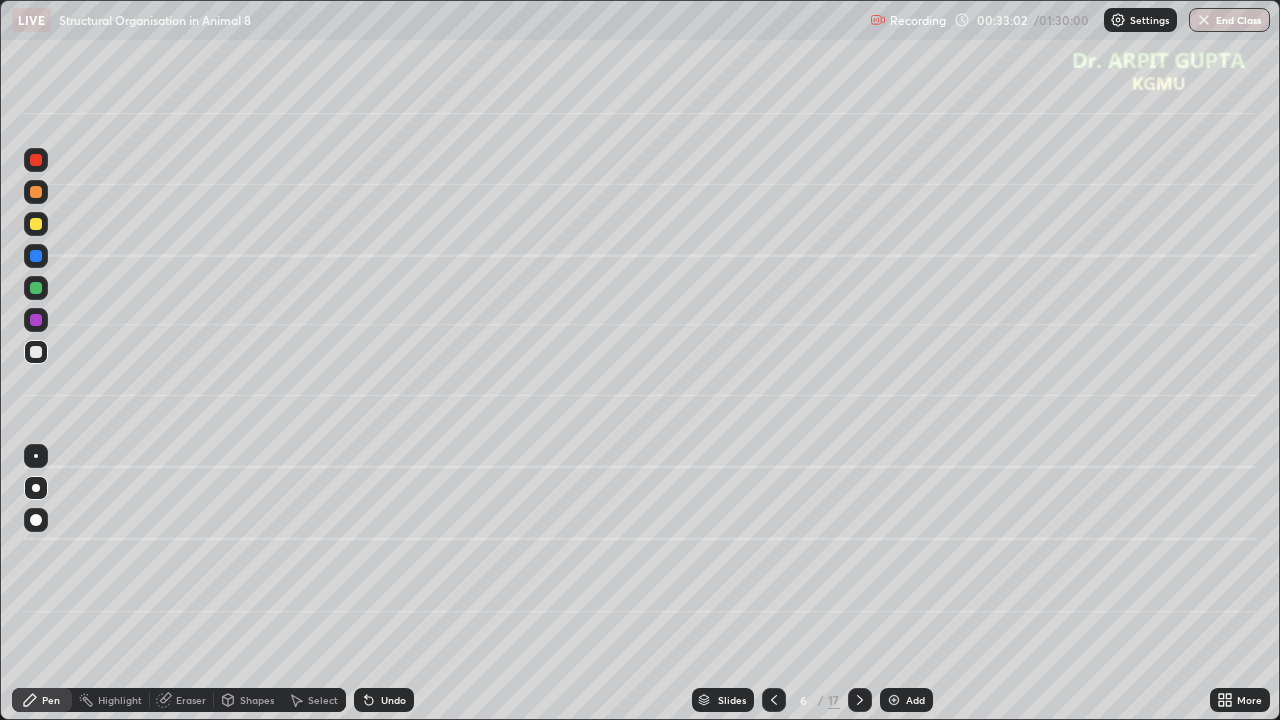 click on "Undo" at bounding box center [384, 700] 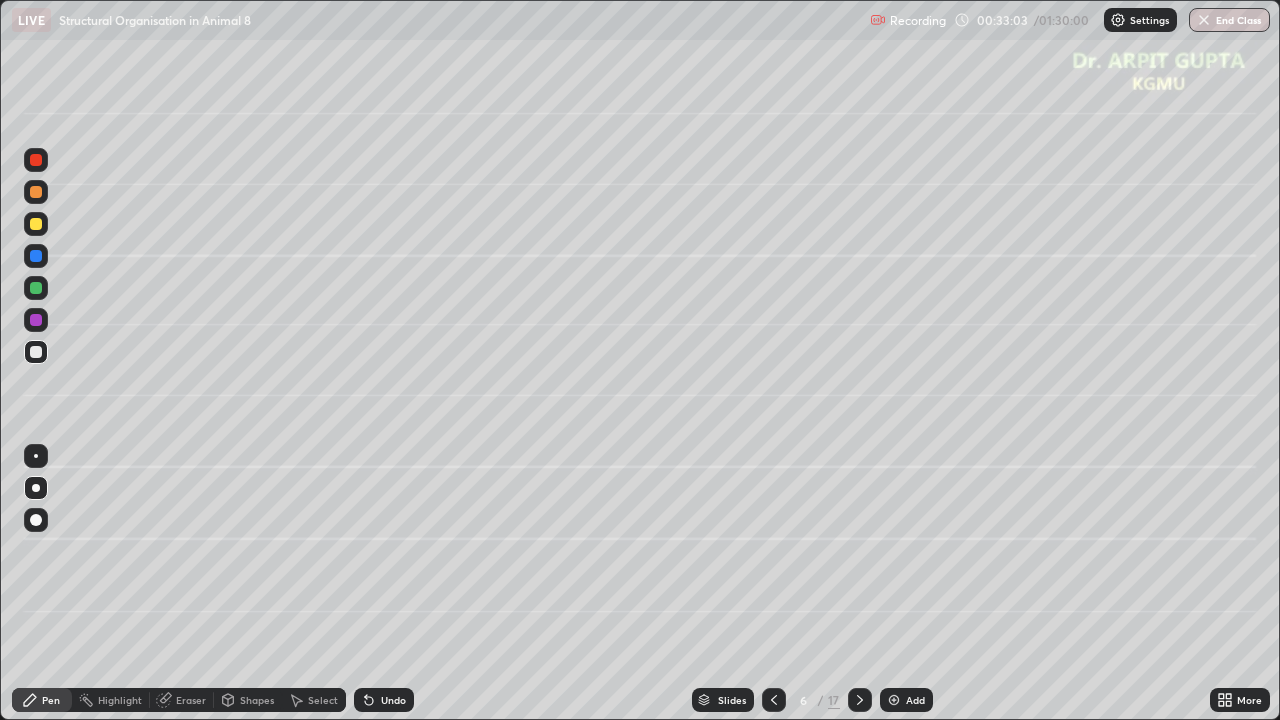click on "Undo" at bounding box center [384, 700] 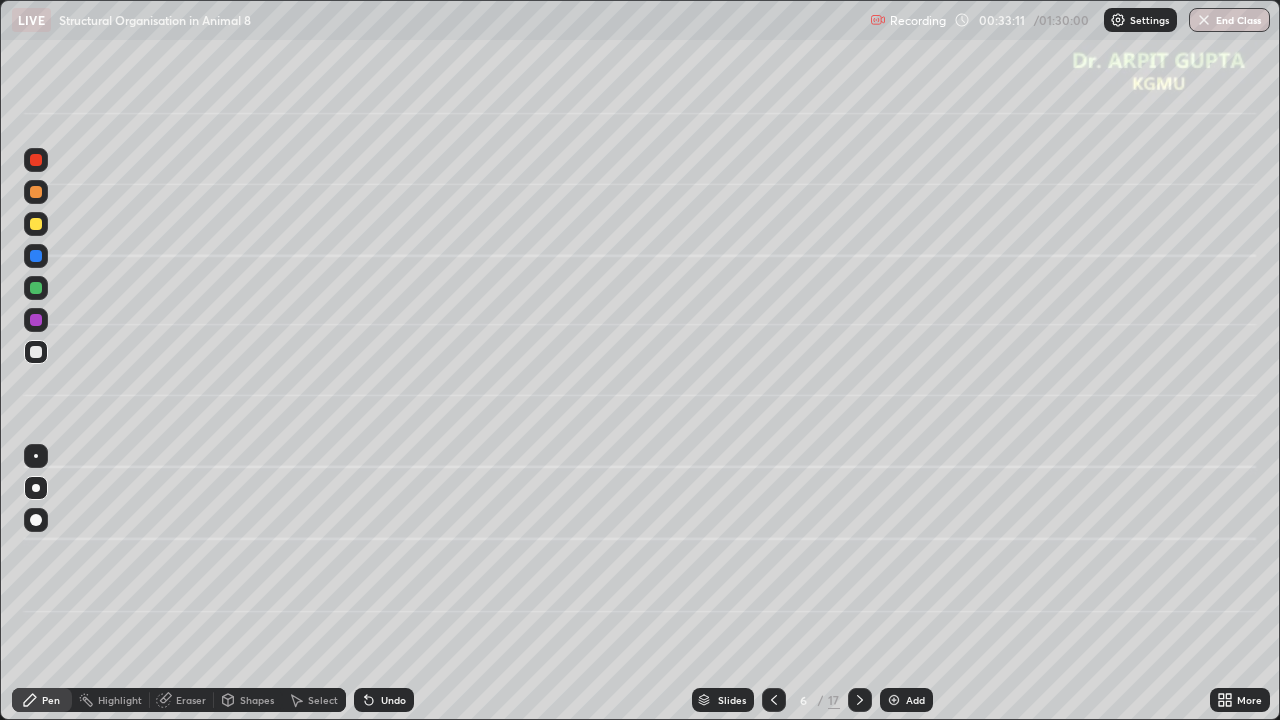 click 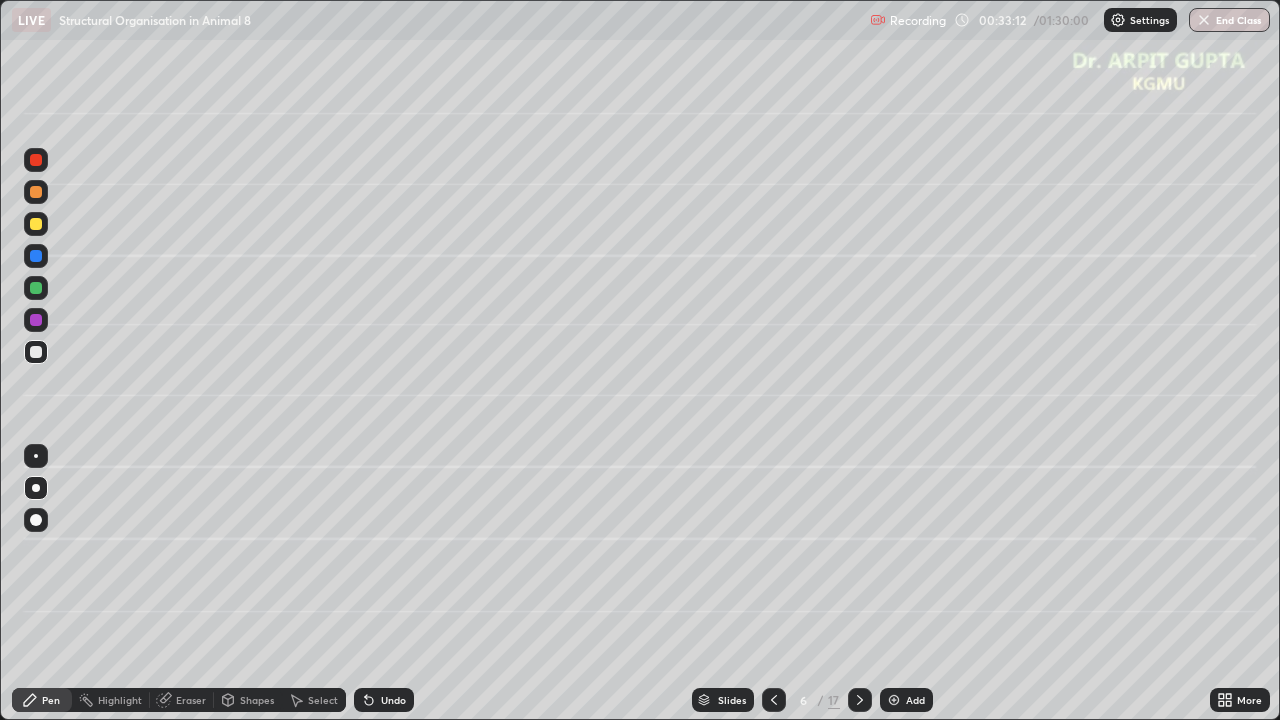 click 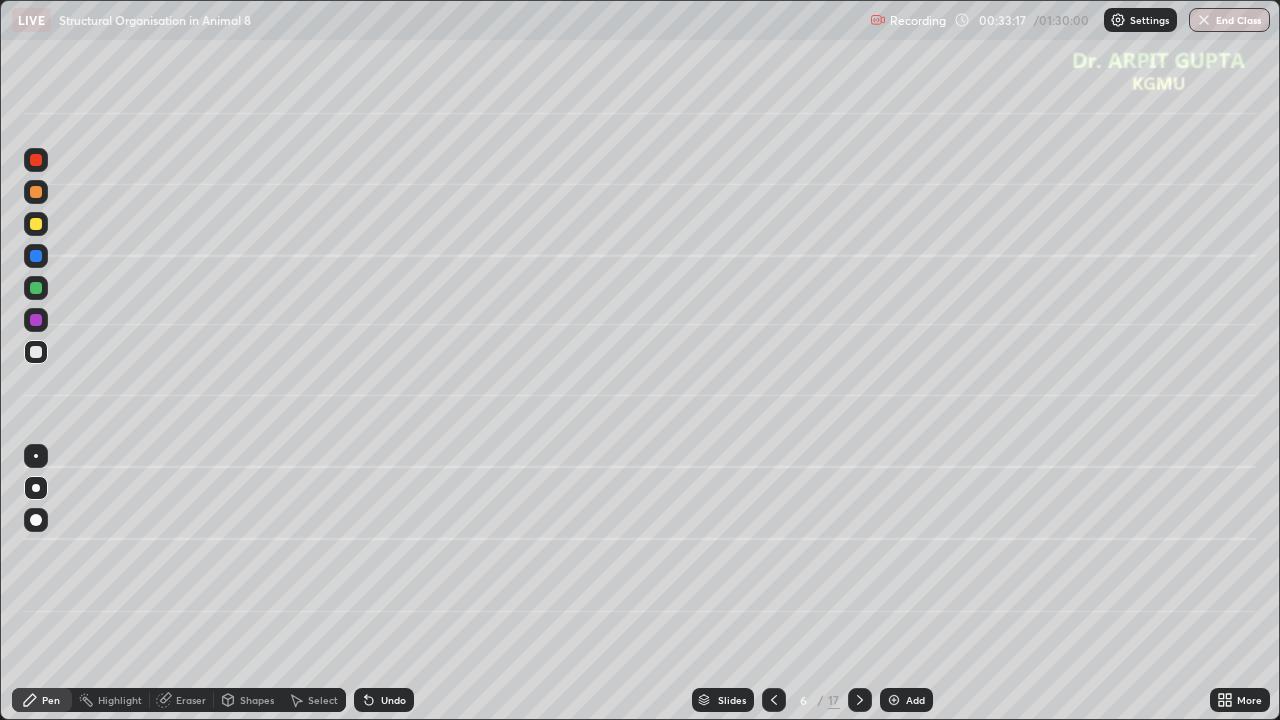 click 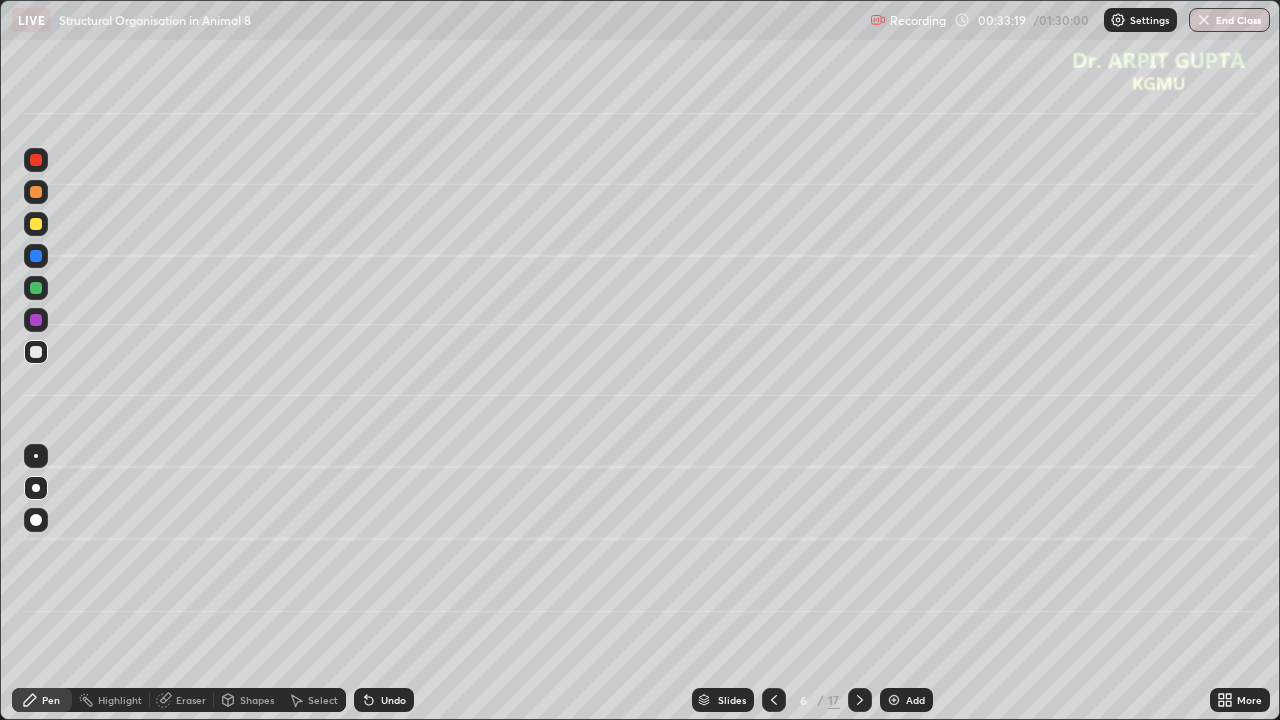 click on "Undo" at bounding box center [384, 700] 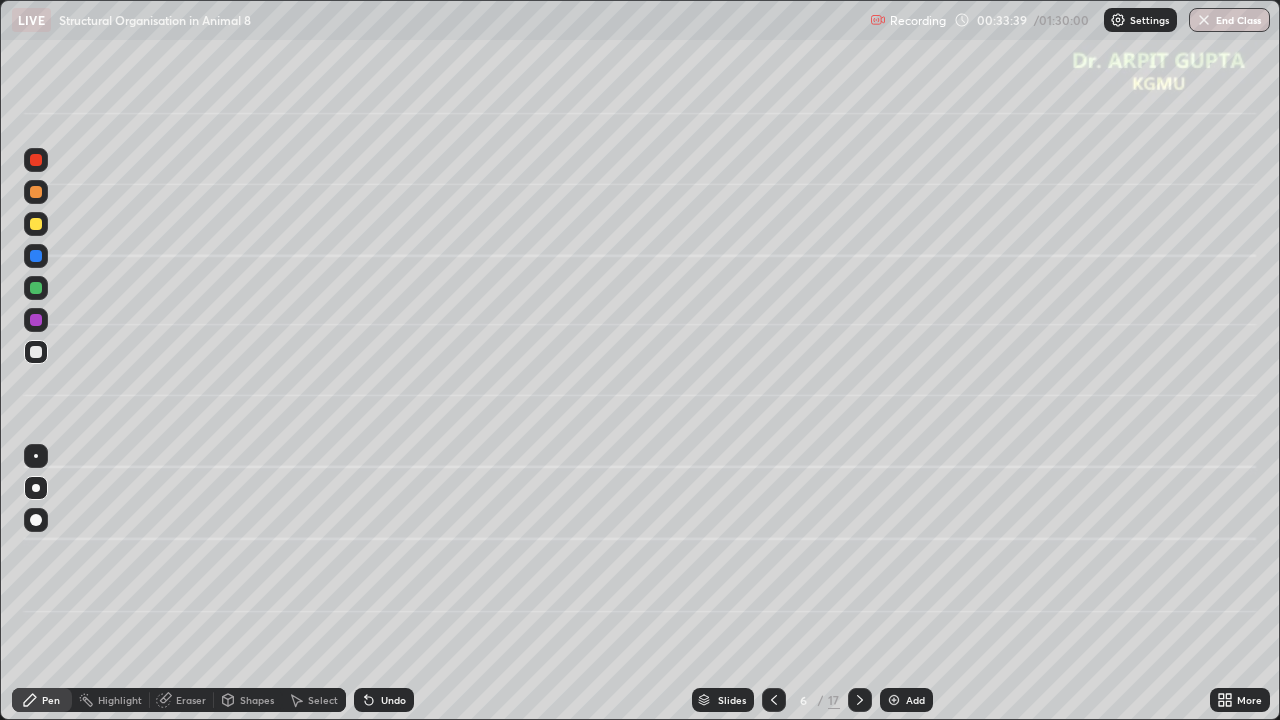click at bounding box center (36, 288) 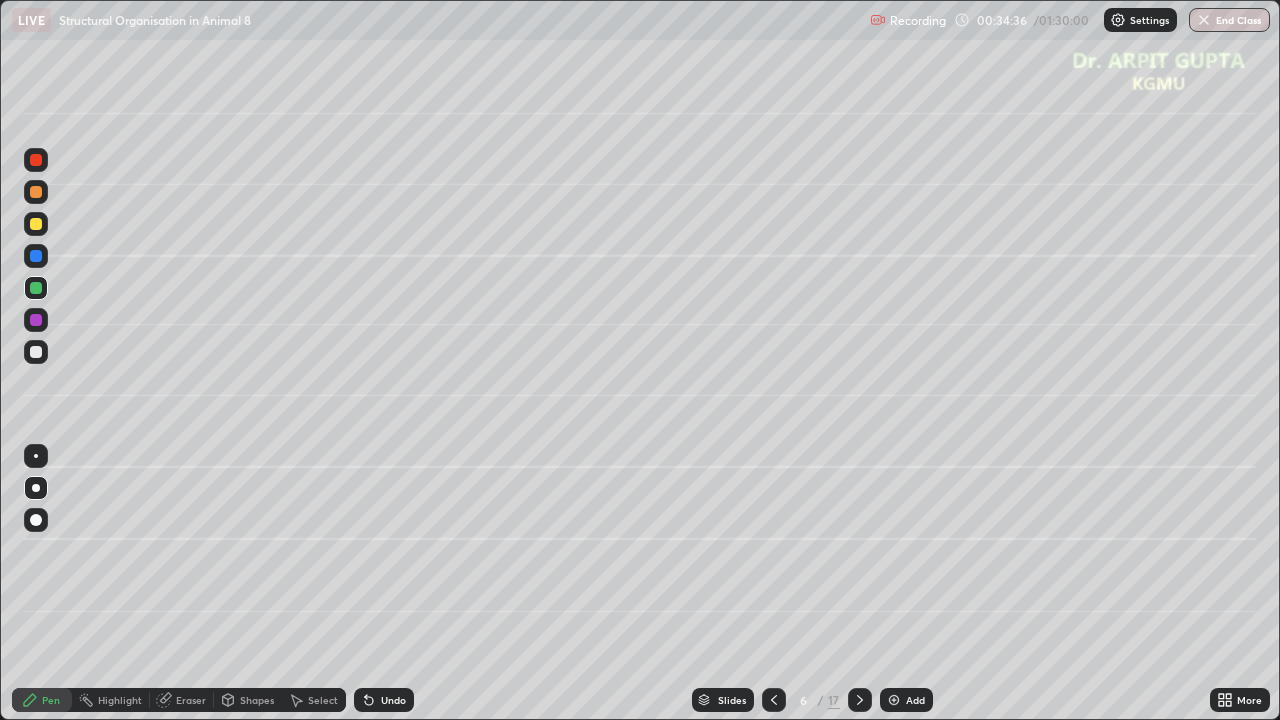 click on "Undo" at bounding box center (384, 700) 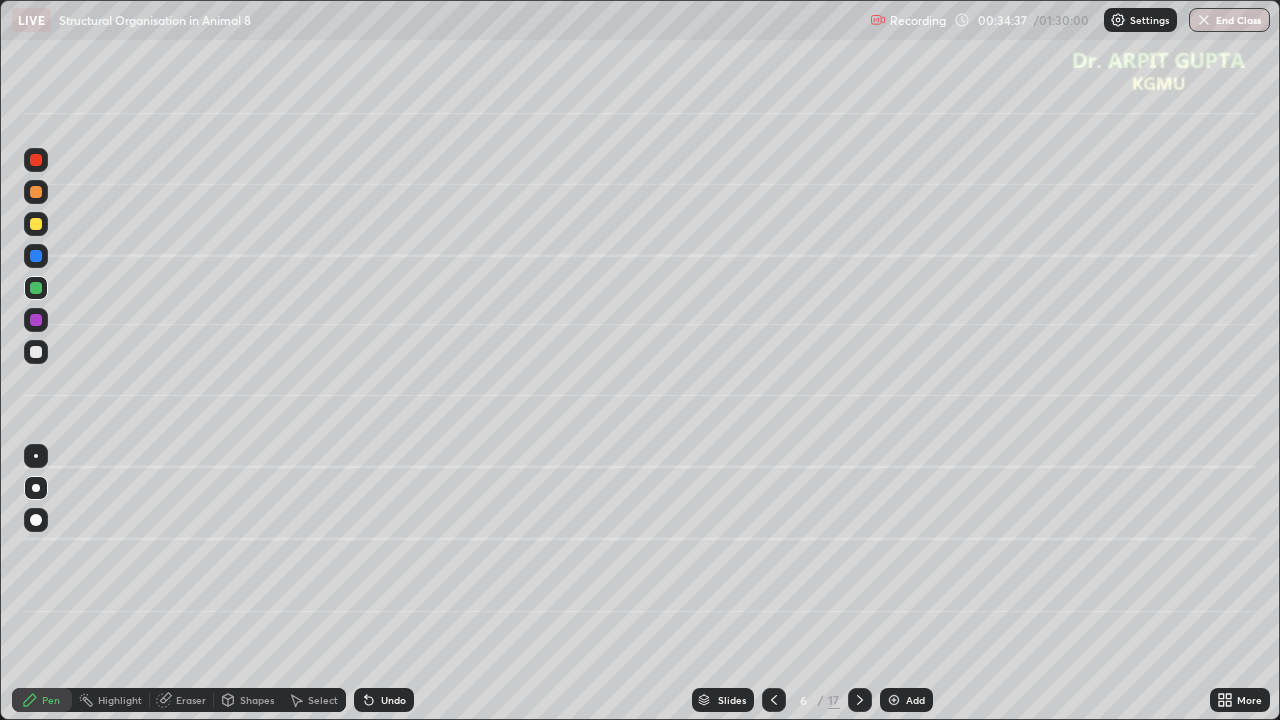 click 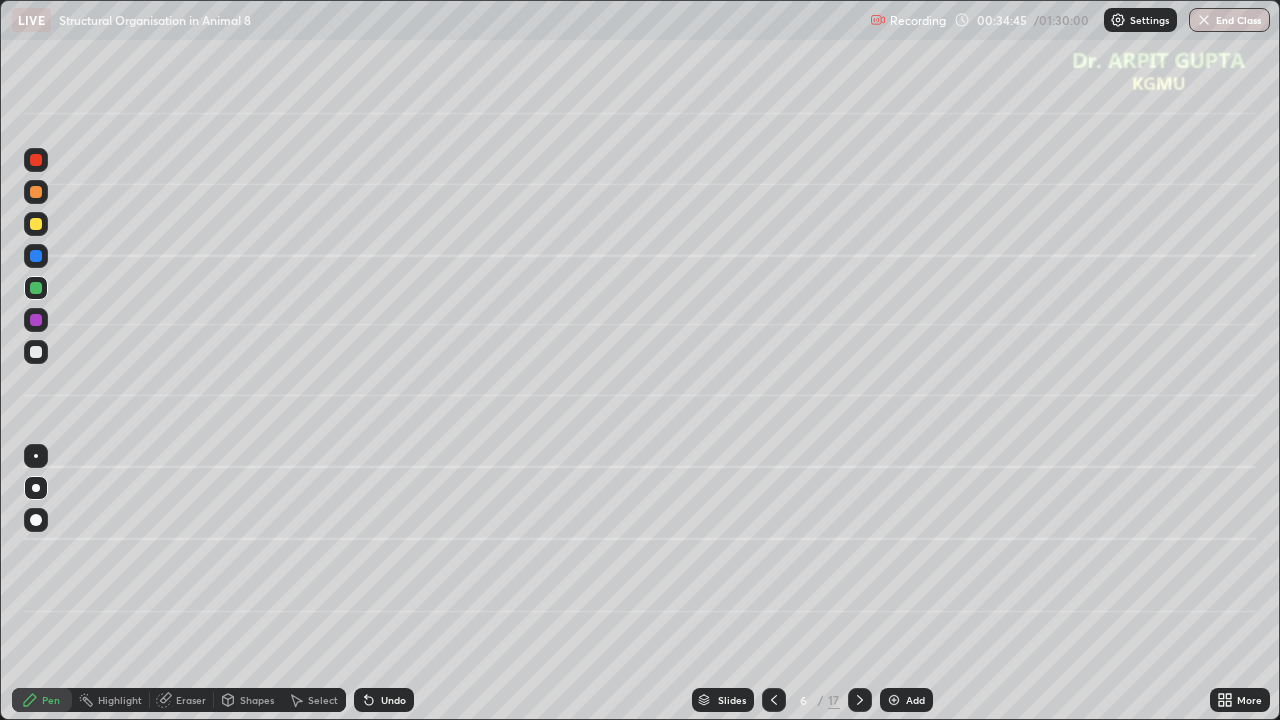 click 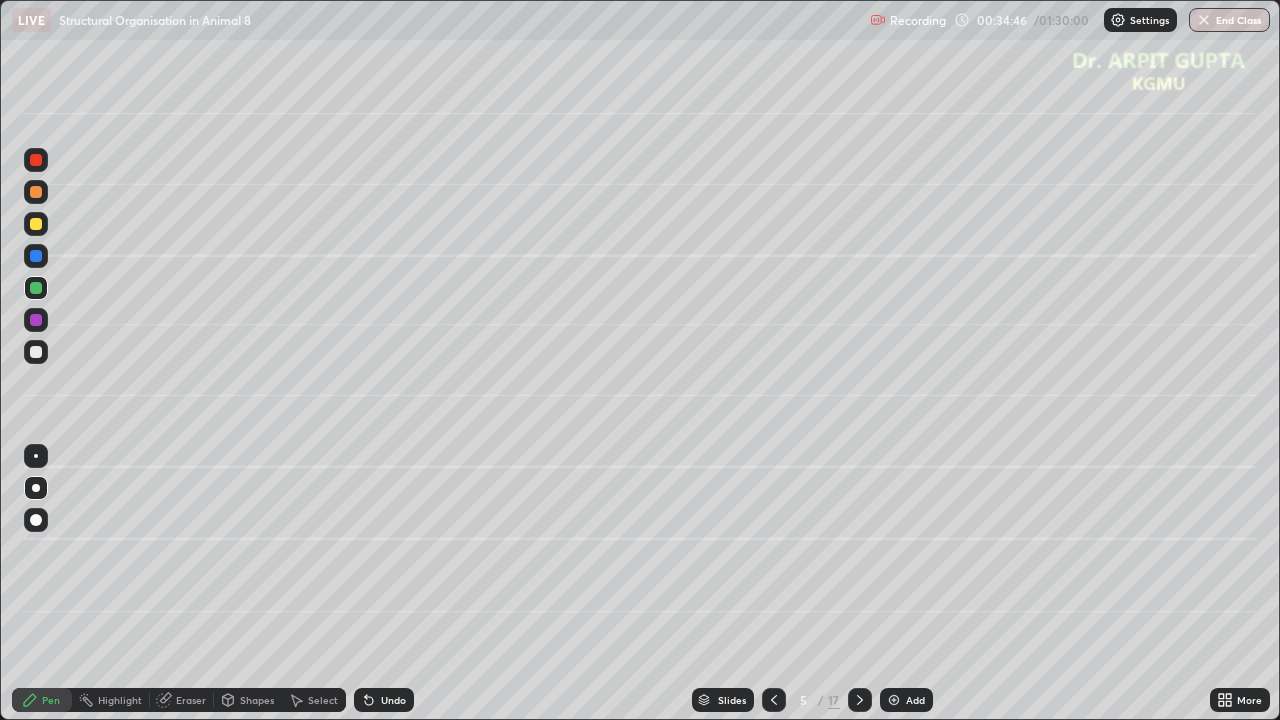 click 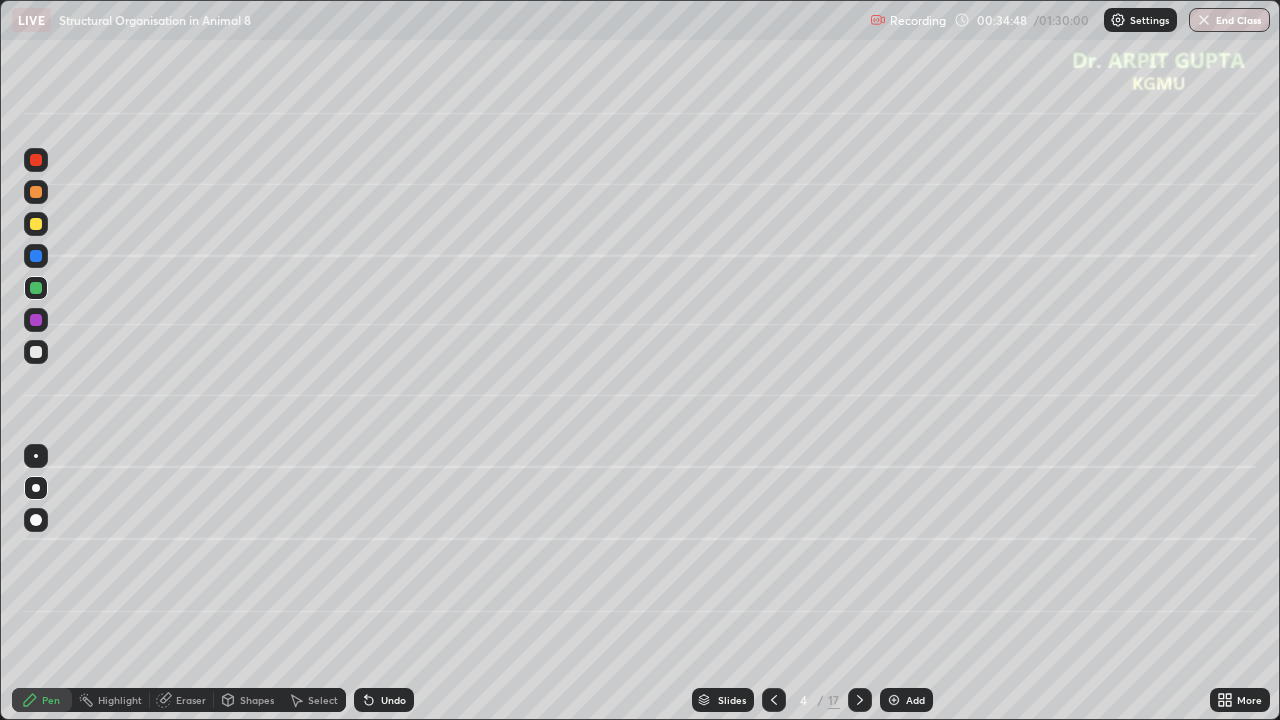 click 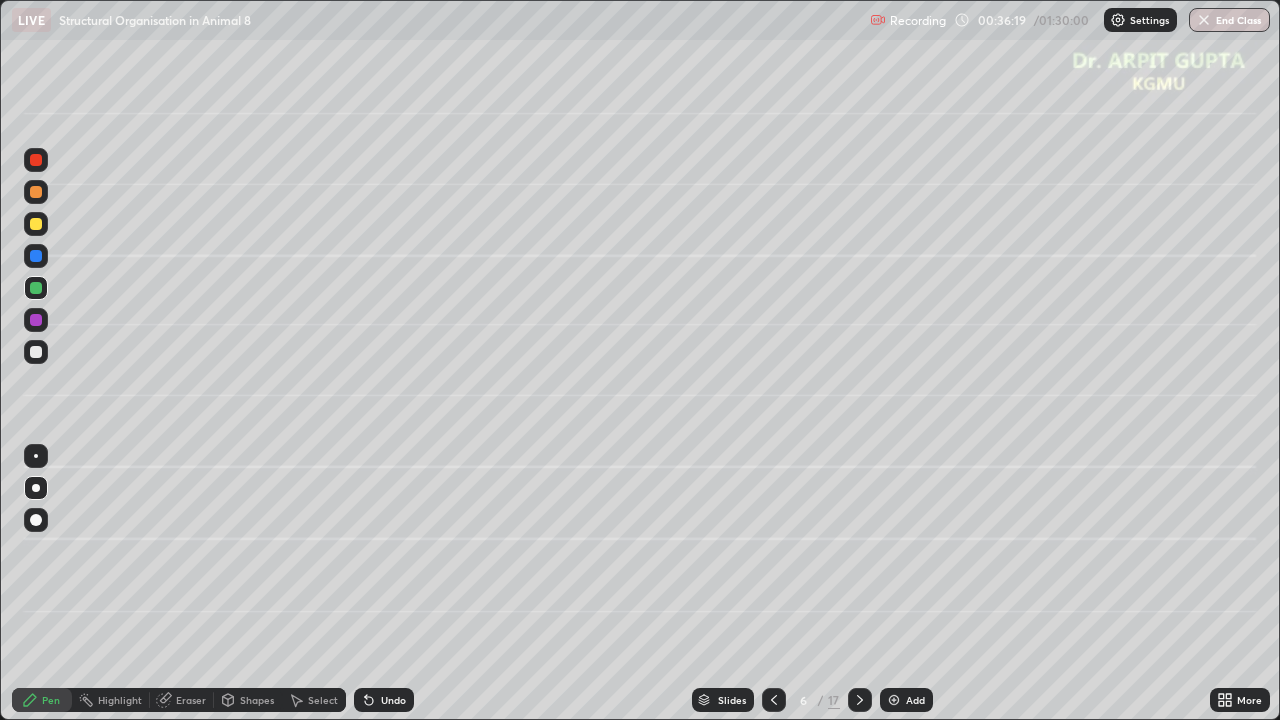 click at bounding box center [860, 700] 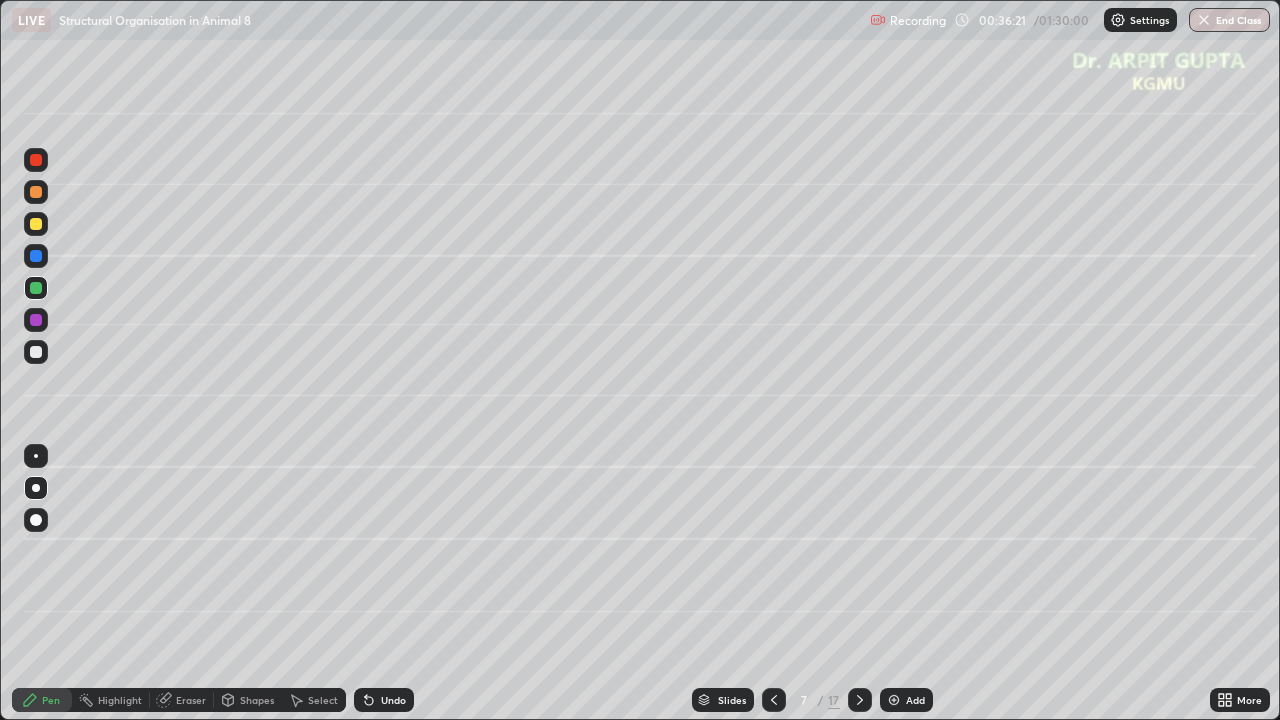 click at bounding box center (36, 192) 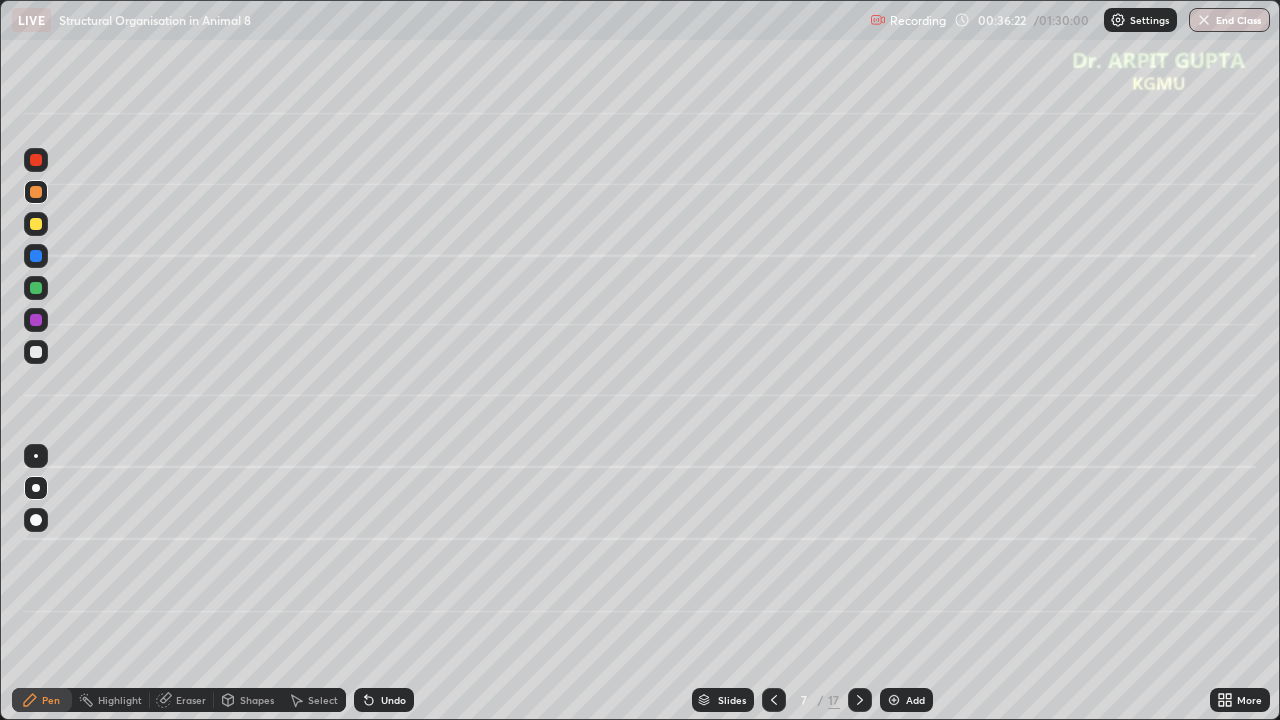 click at bounding box center (36, 520) 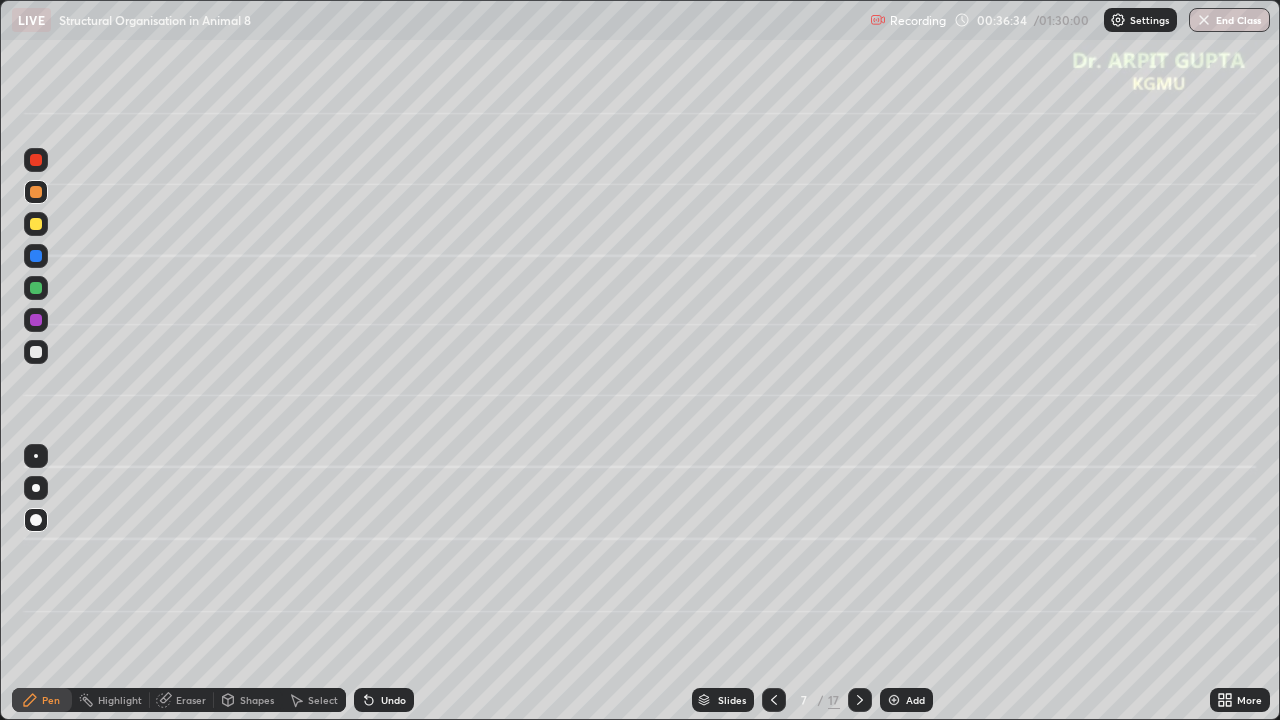 click at bounding box center [36, 352] 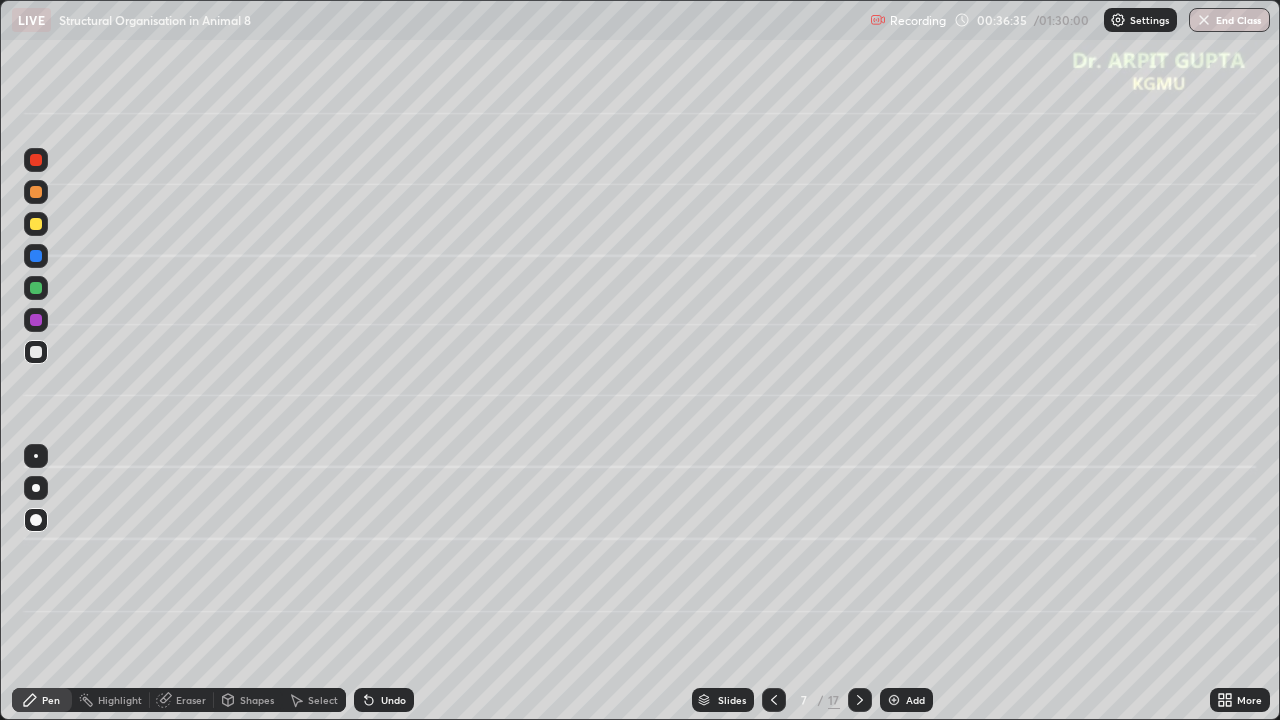 click at bounding box center [36, 488] 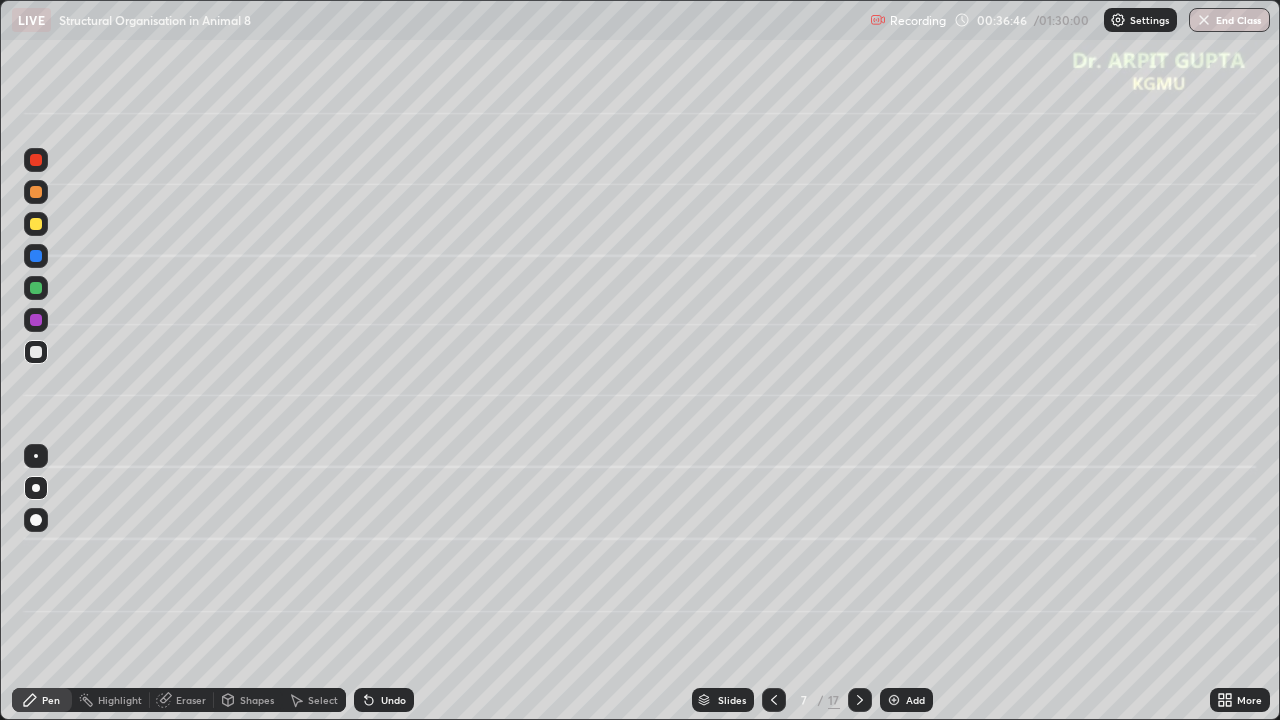 click at bounding box center [36, 352] 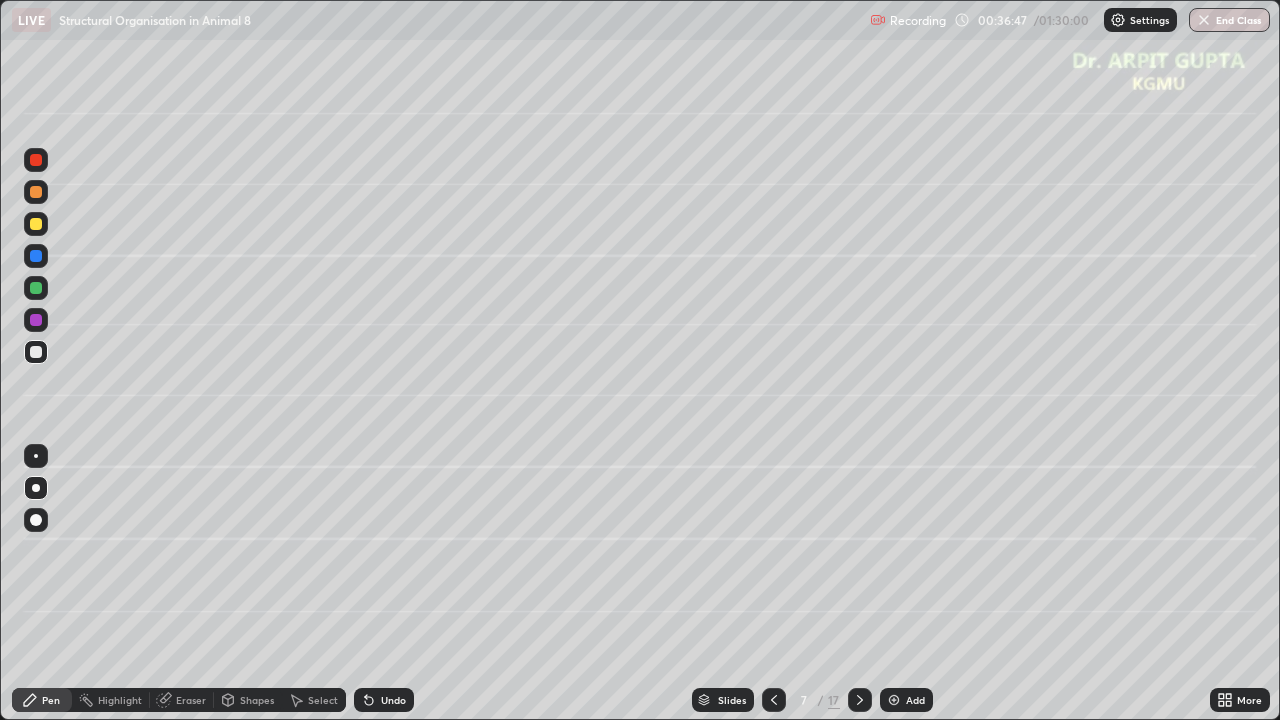 click at bounding box center (36, 256) 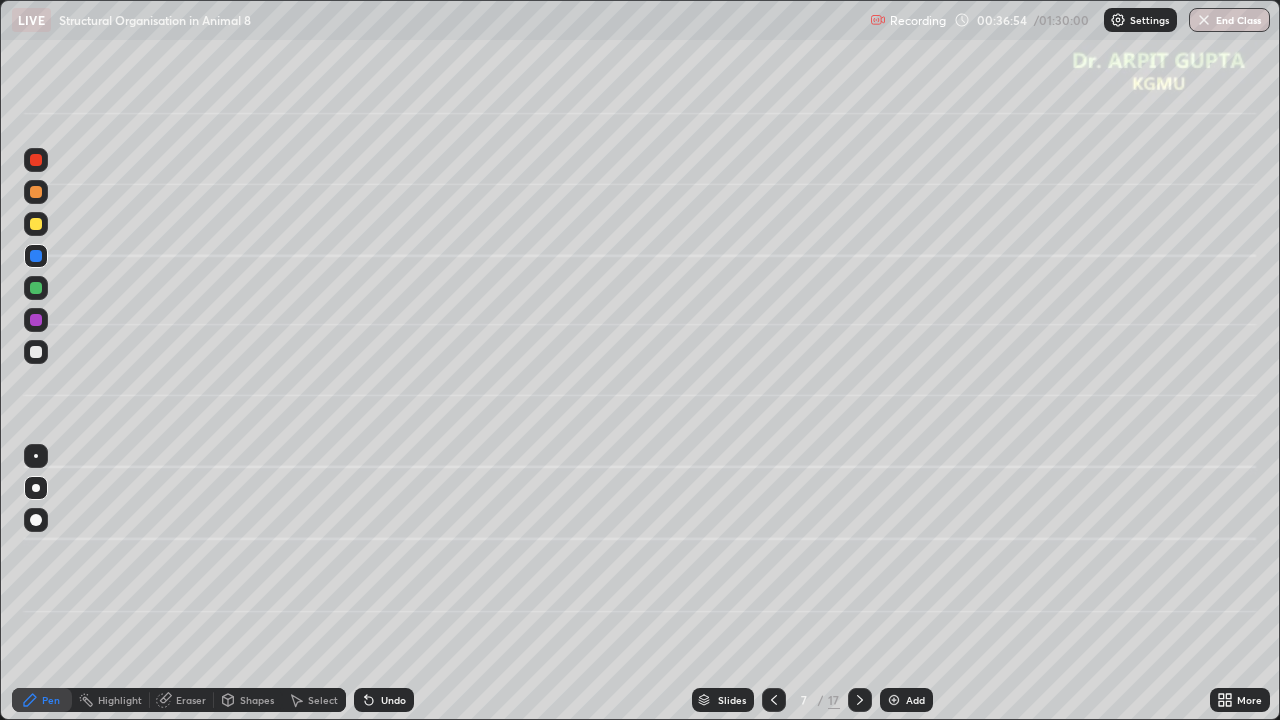 click at bounding box center [36, 488] 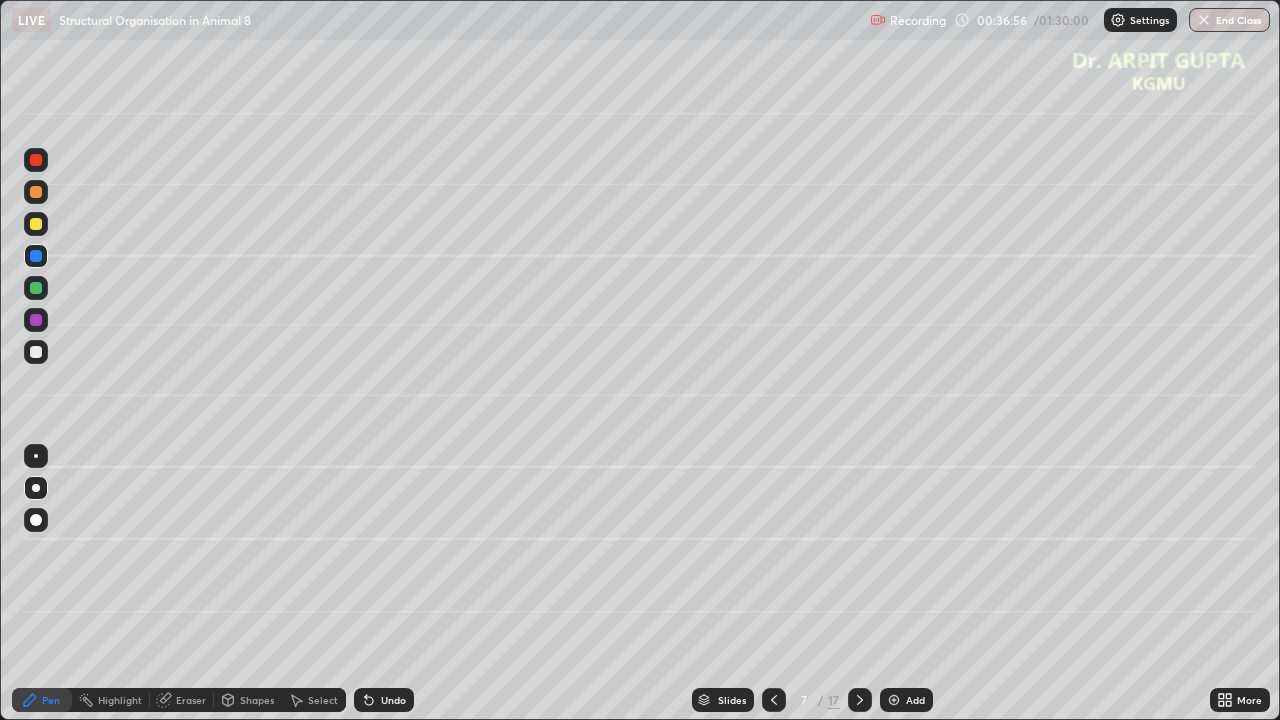 click 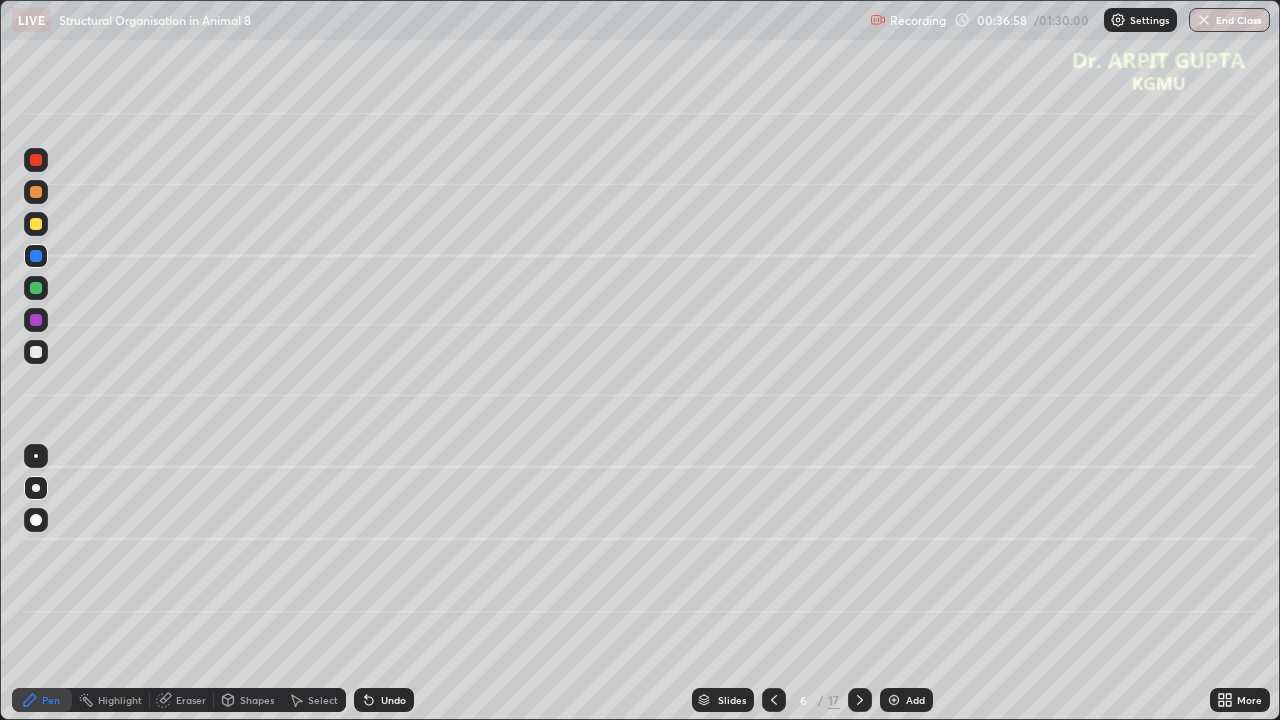 click 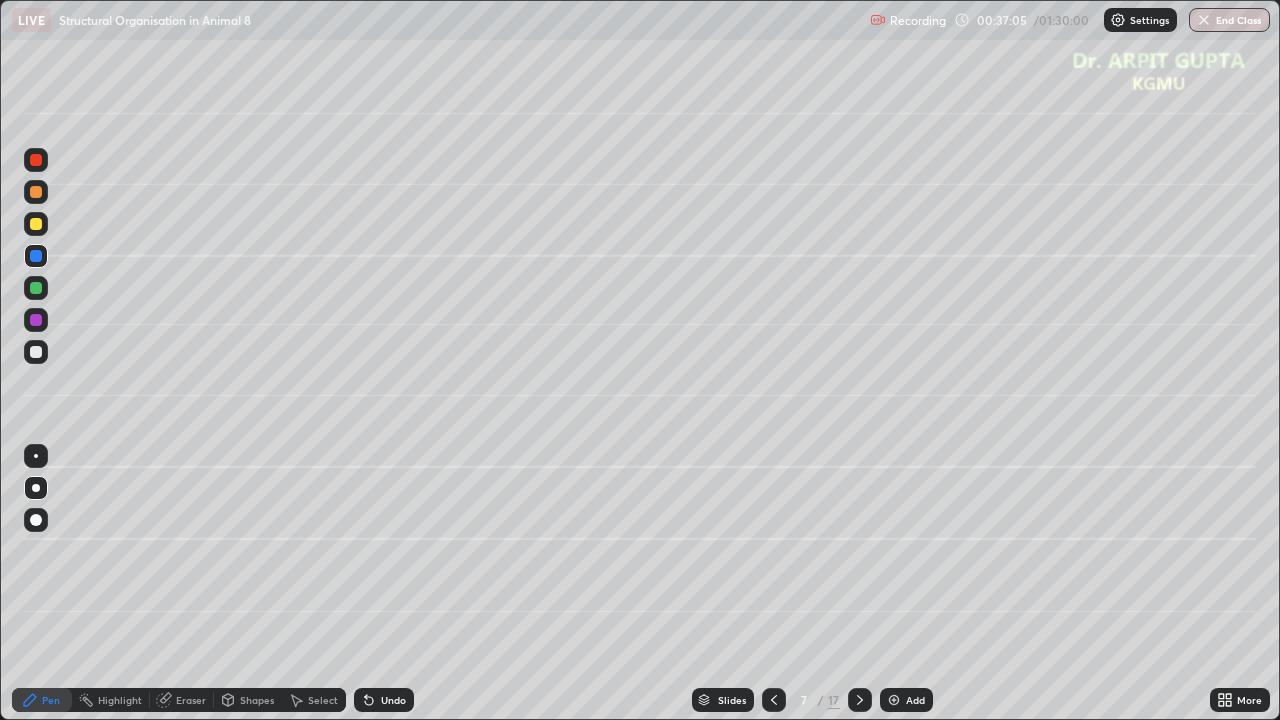 click at bounding box center (36, 192) 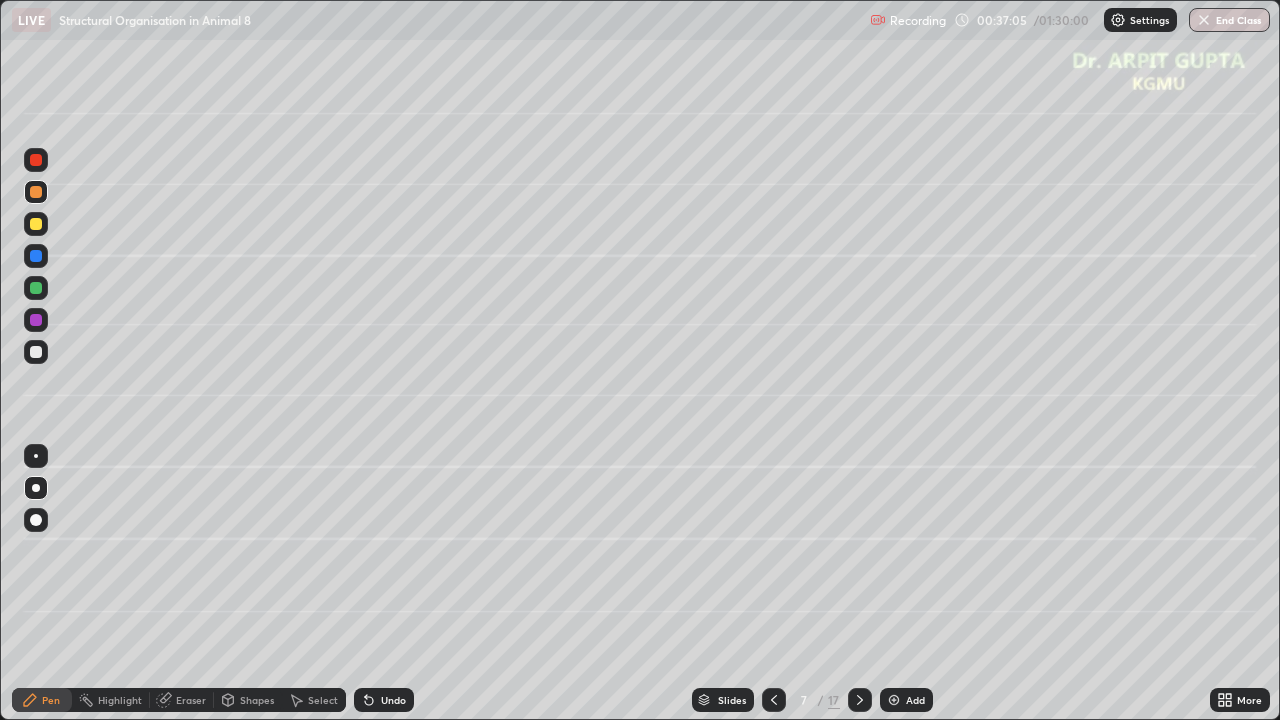 click at bounding box center [36, 224] 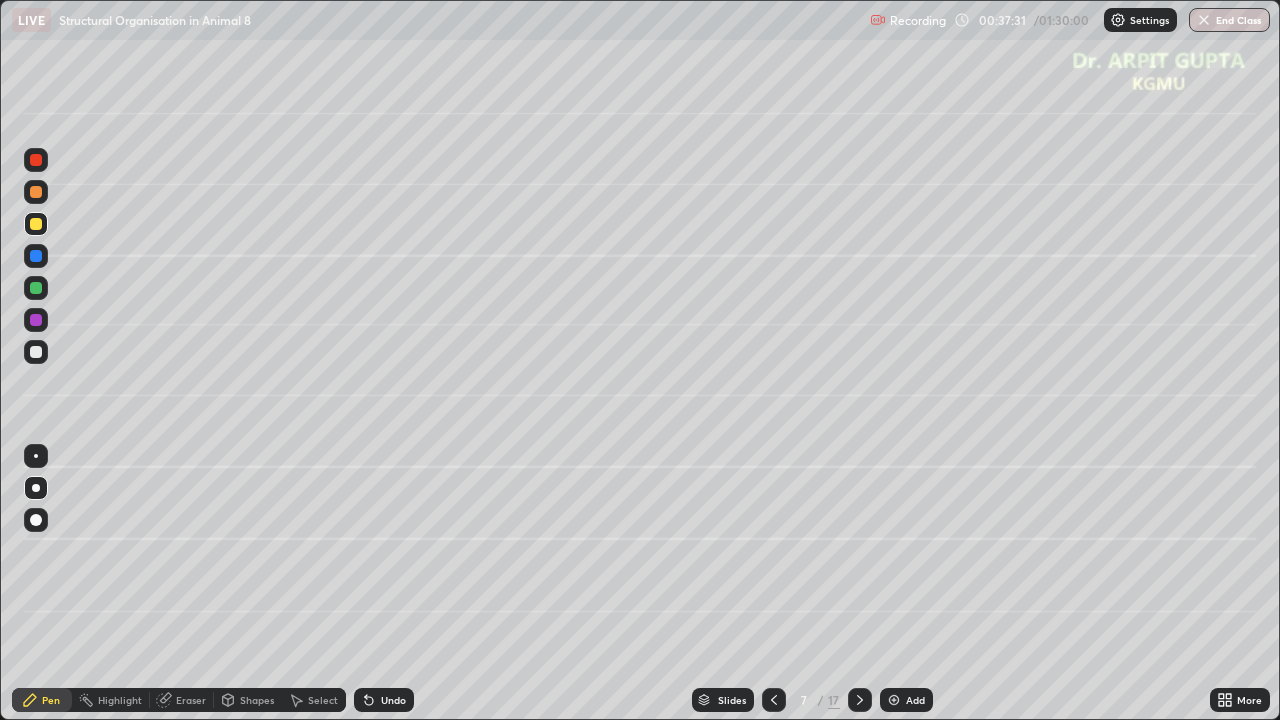 click 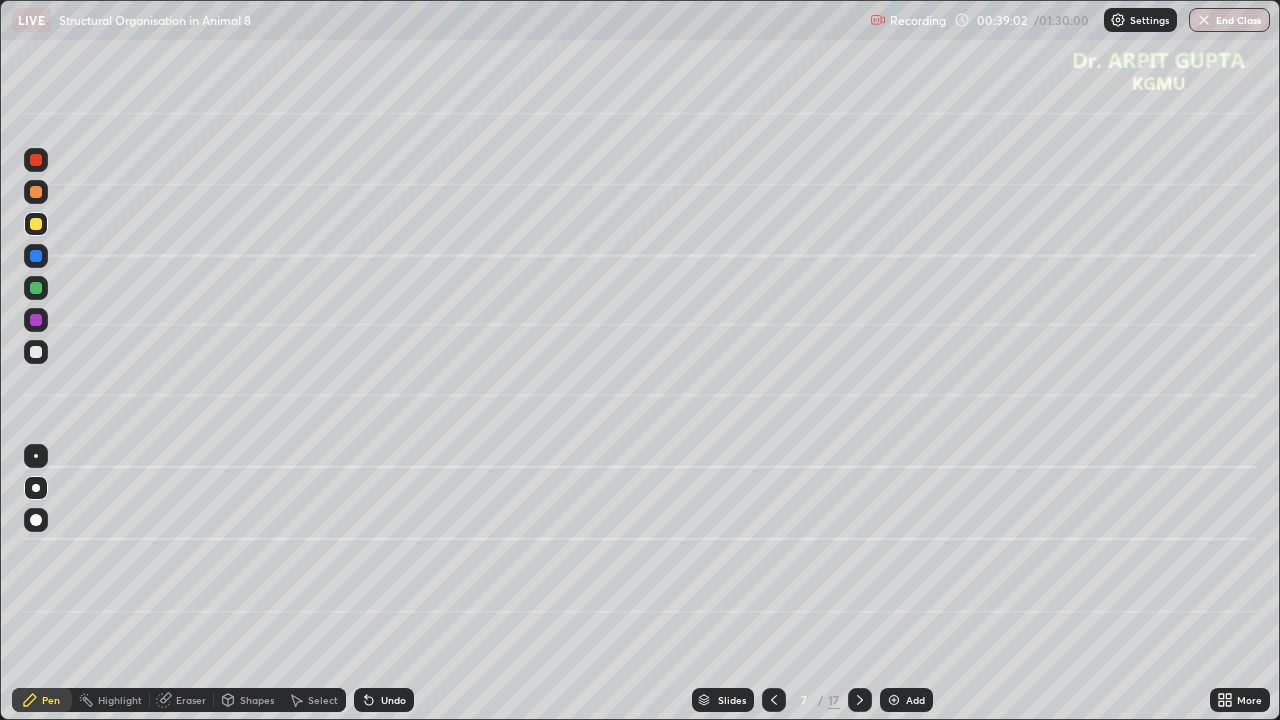 click 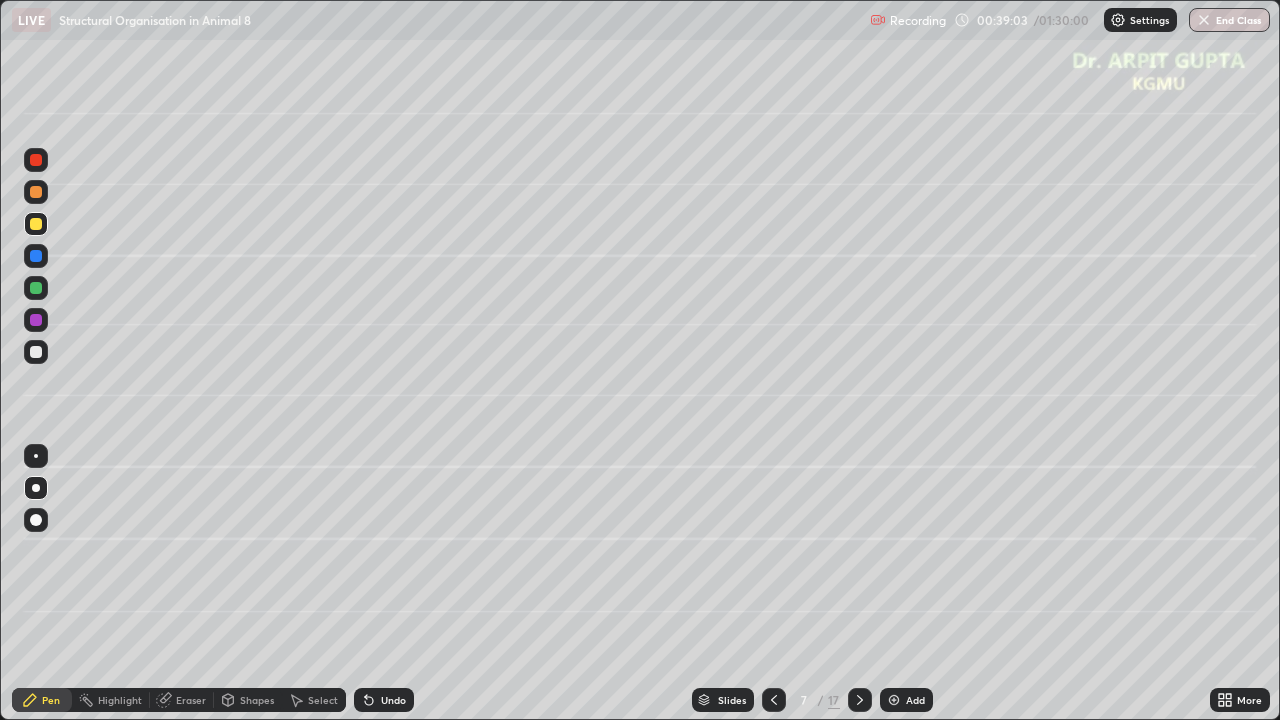 click 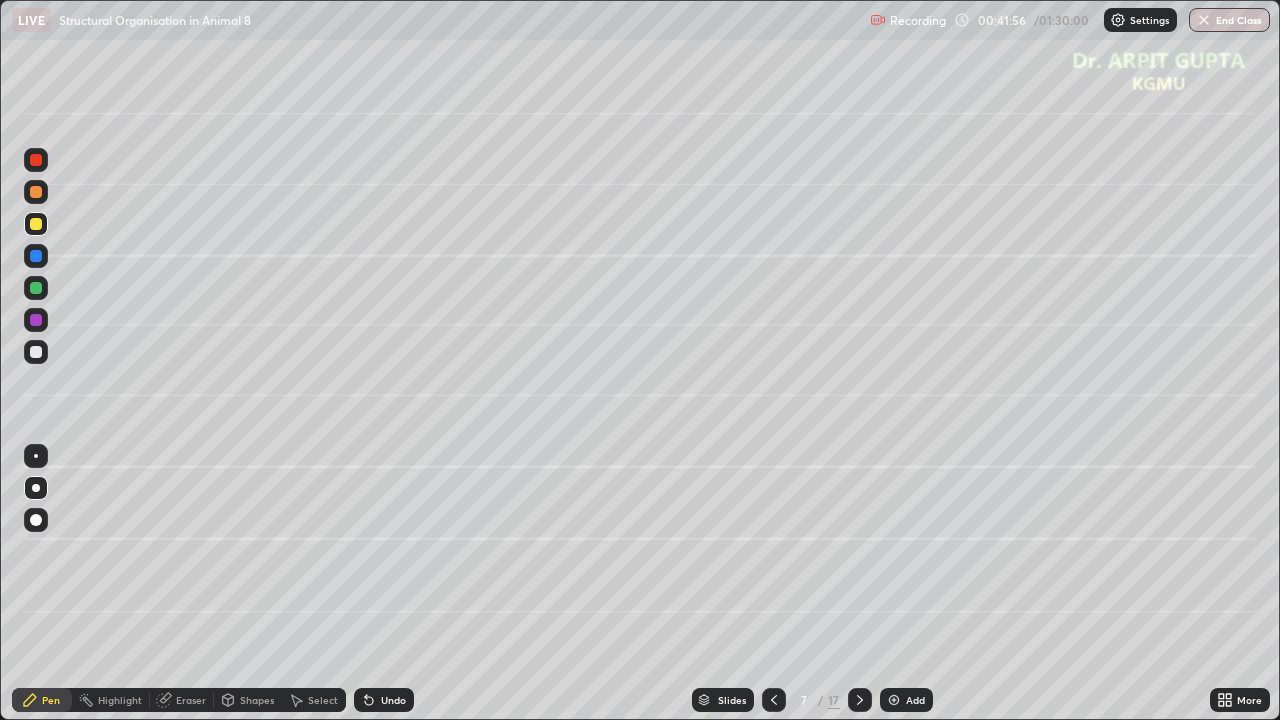 click 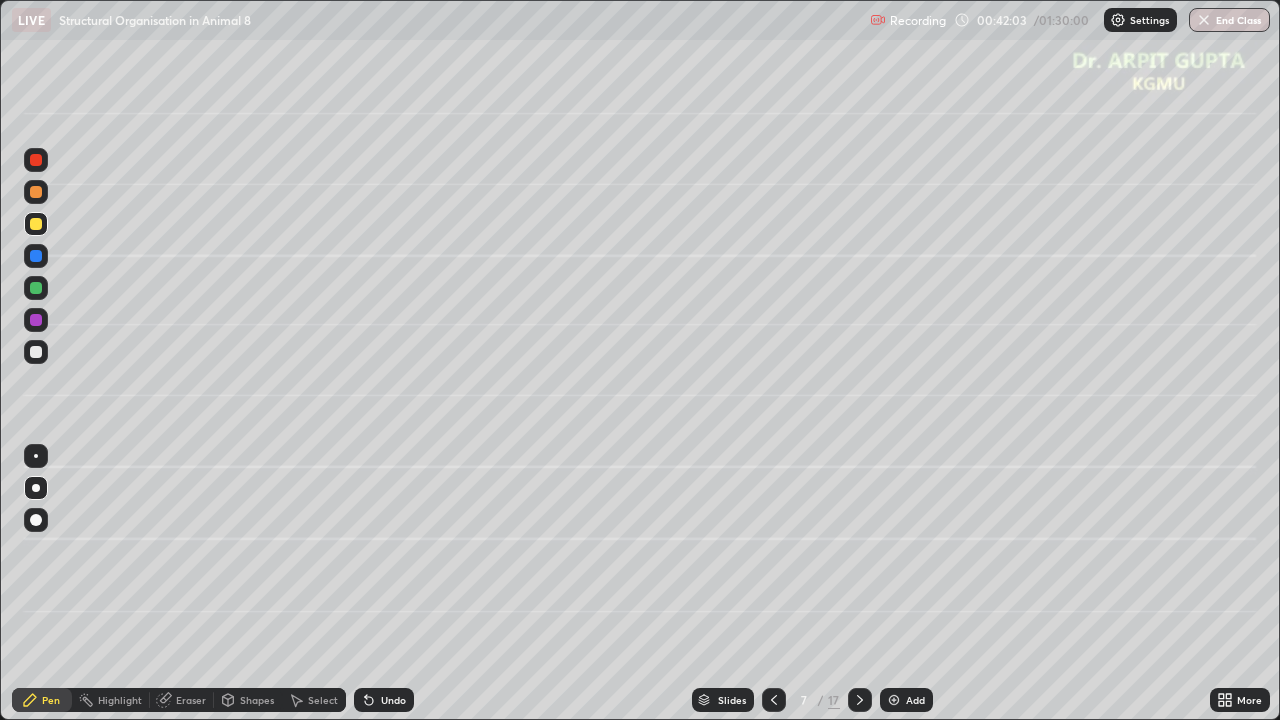 click on "Undo" at bounding box center (384, 700) 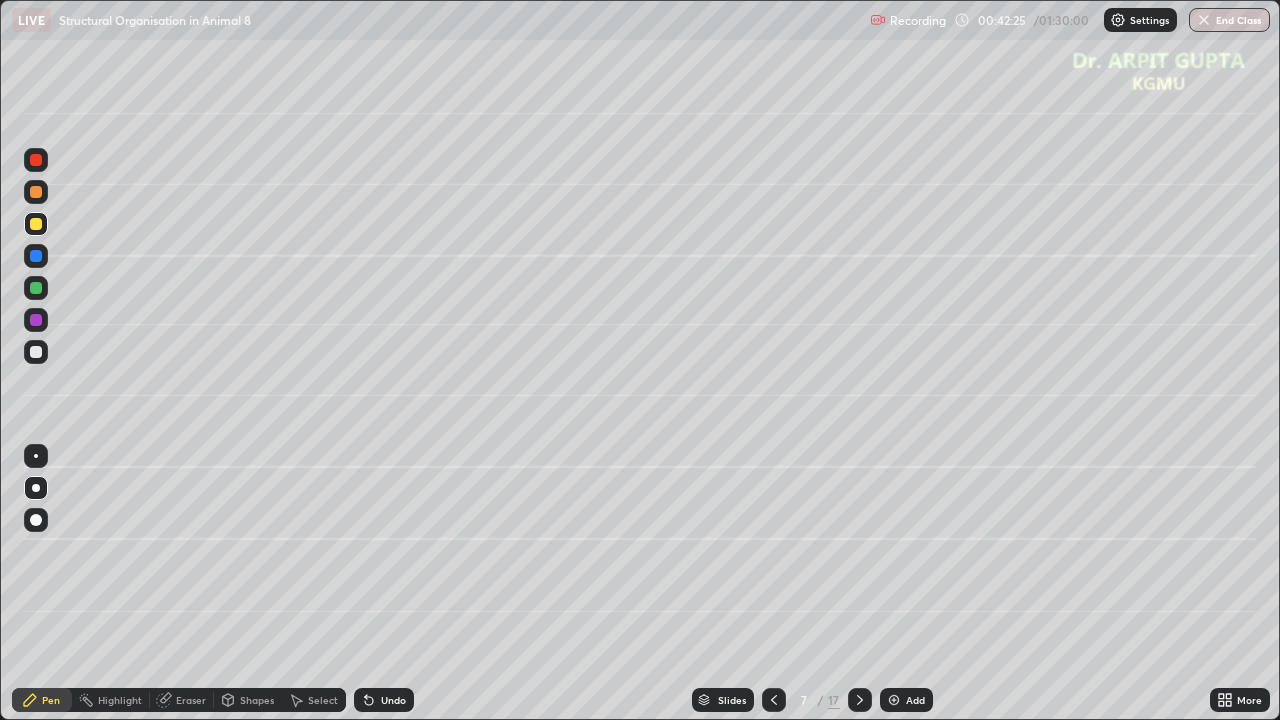 click at bounding box center (36, 352) 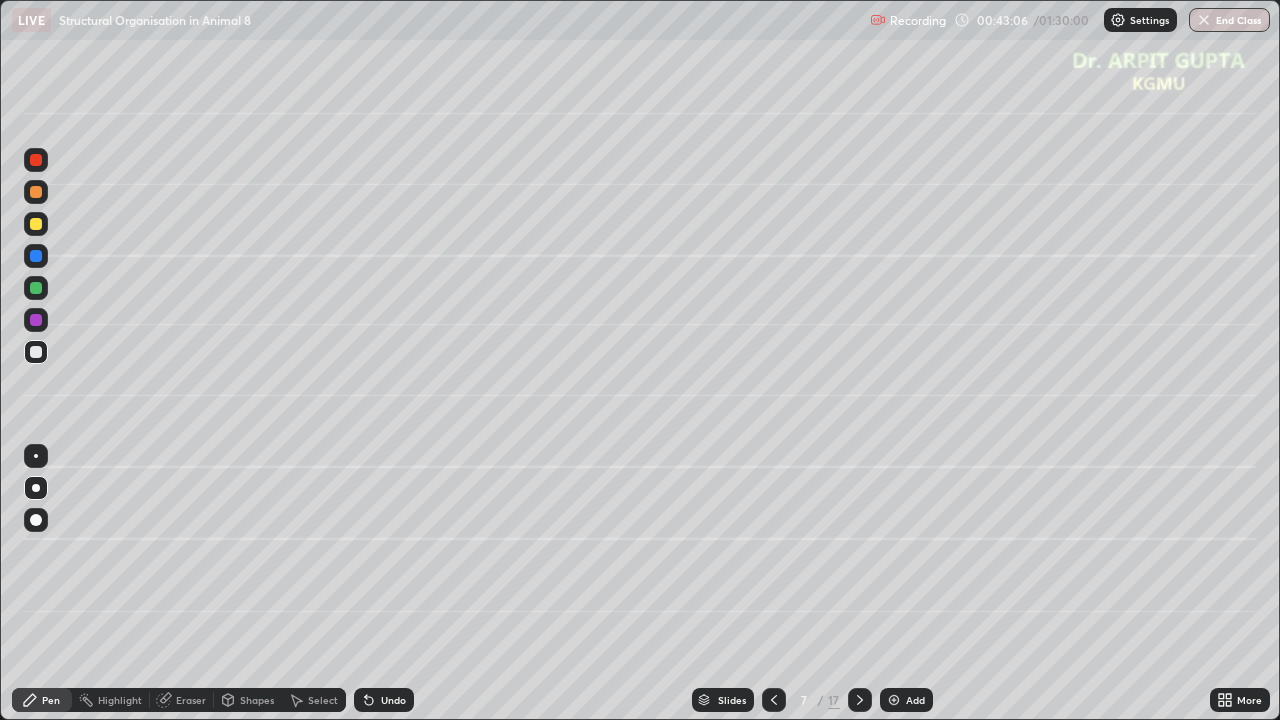 click at bounding box center (36, 224) 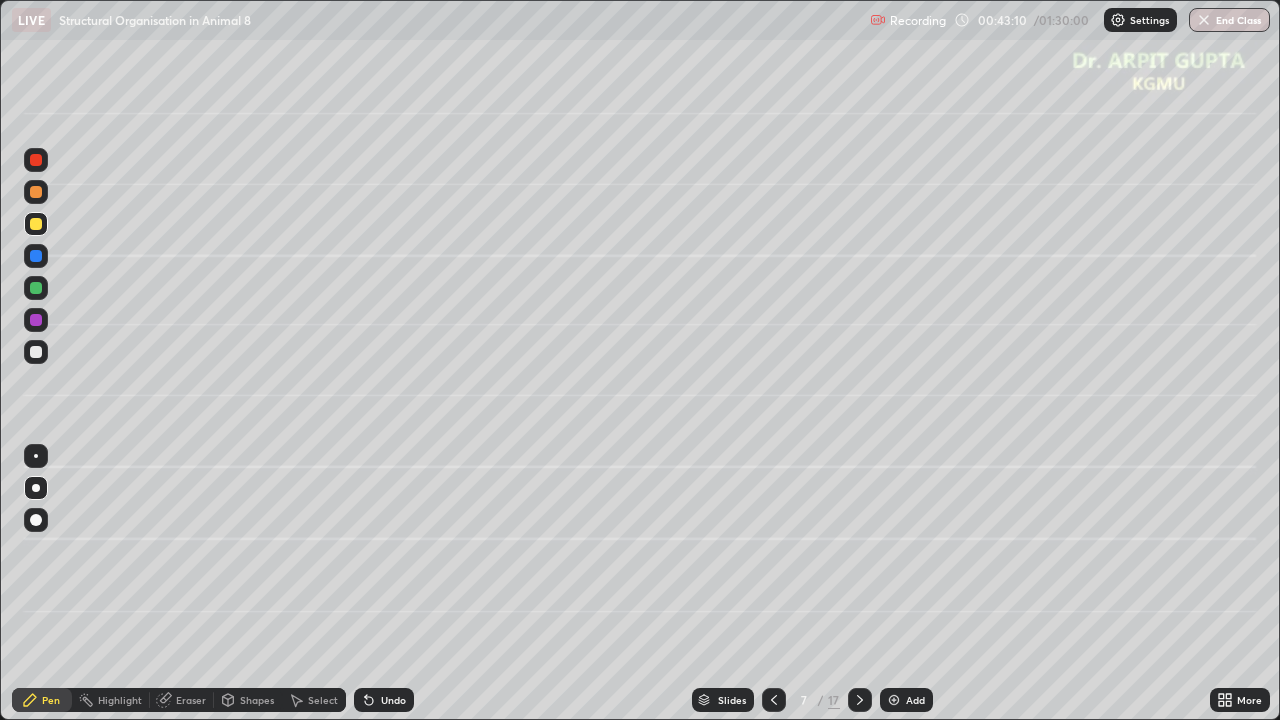 click 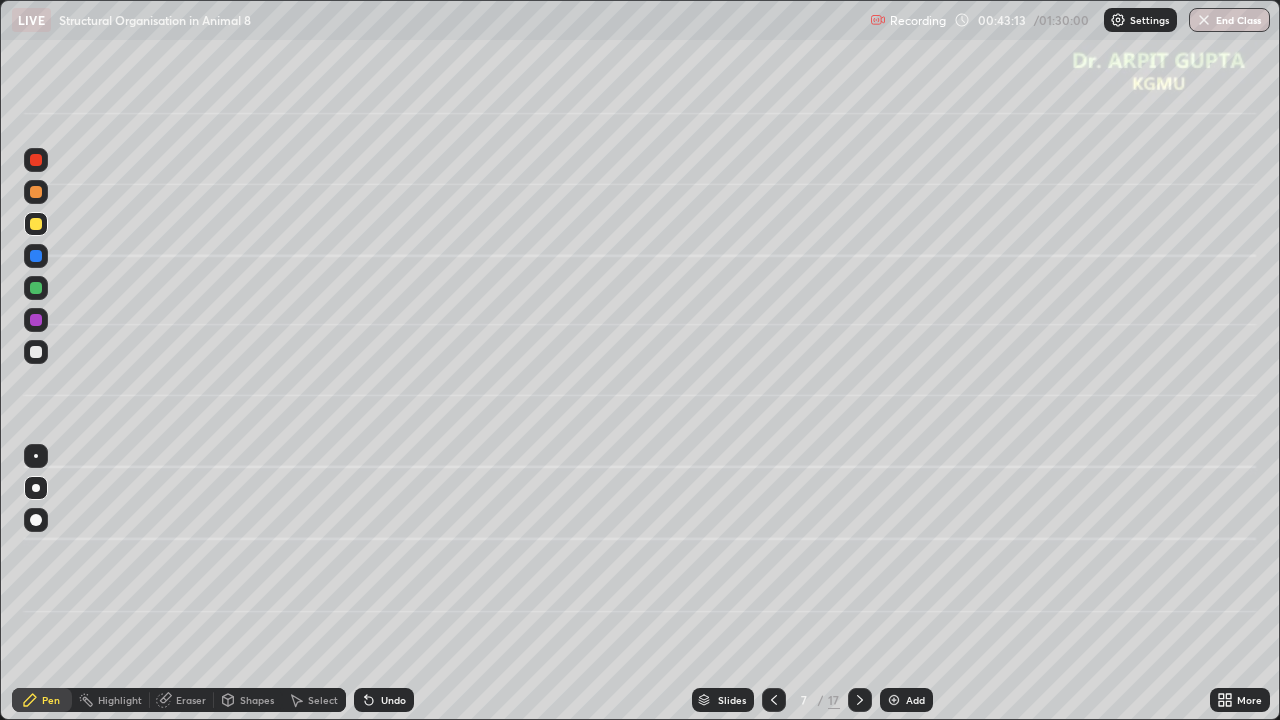 click at bounding box center (36, 192) 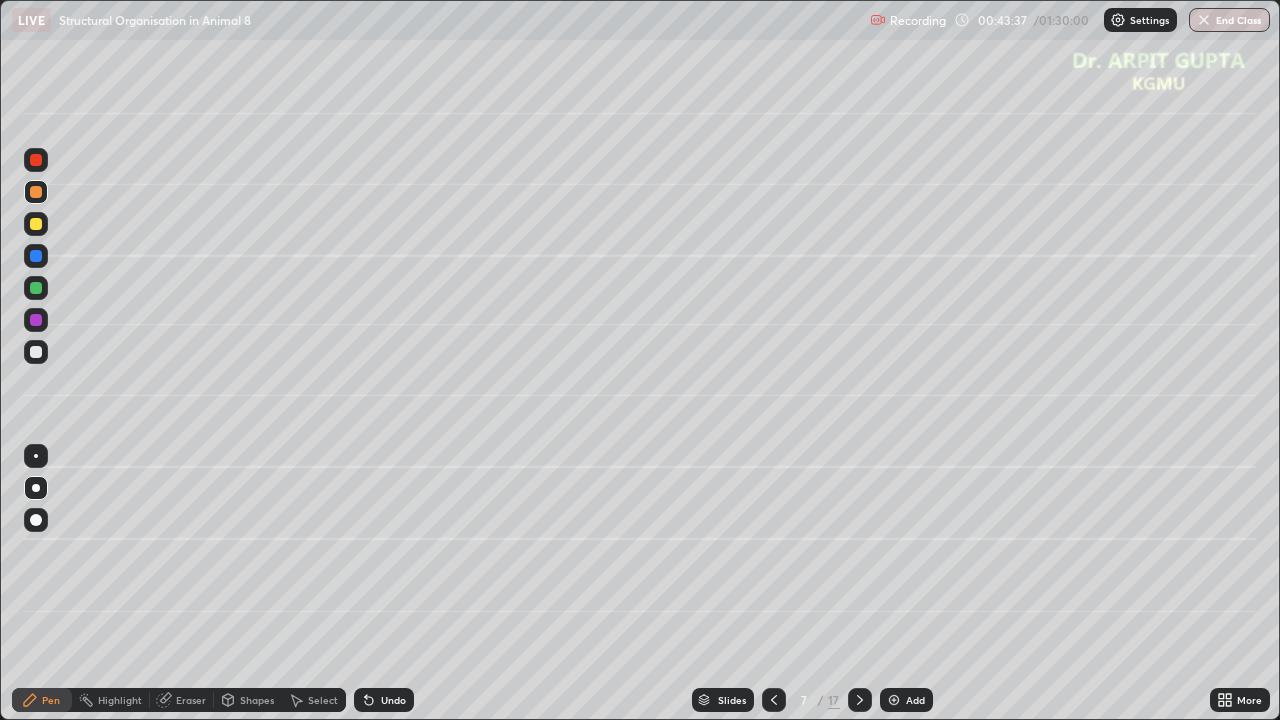 click 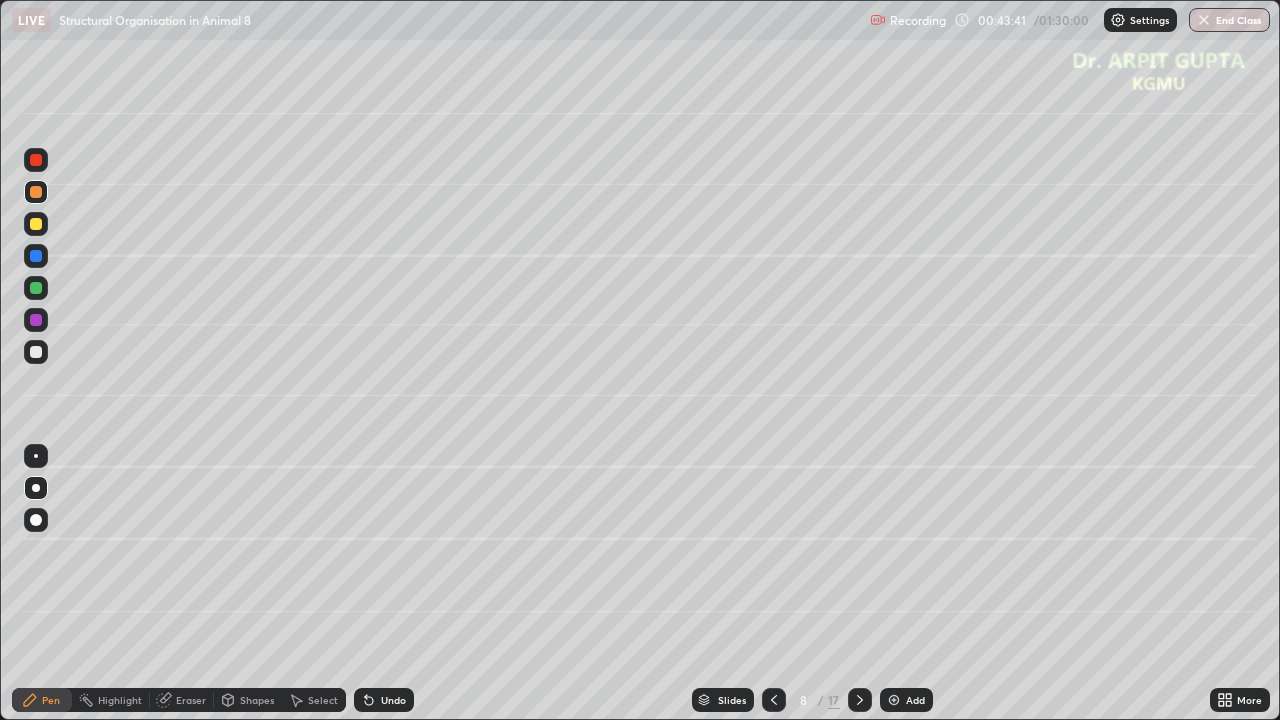 click at bounding box center [36, 224] 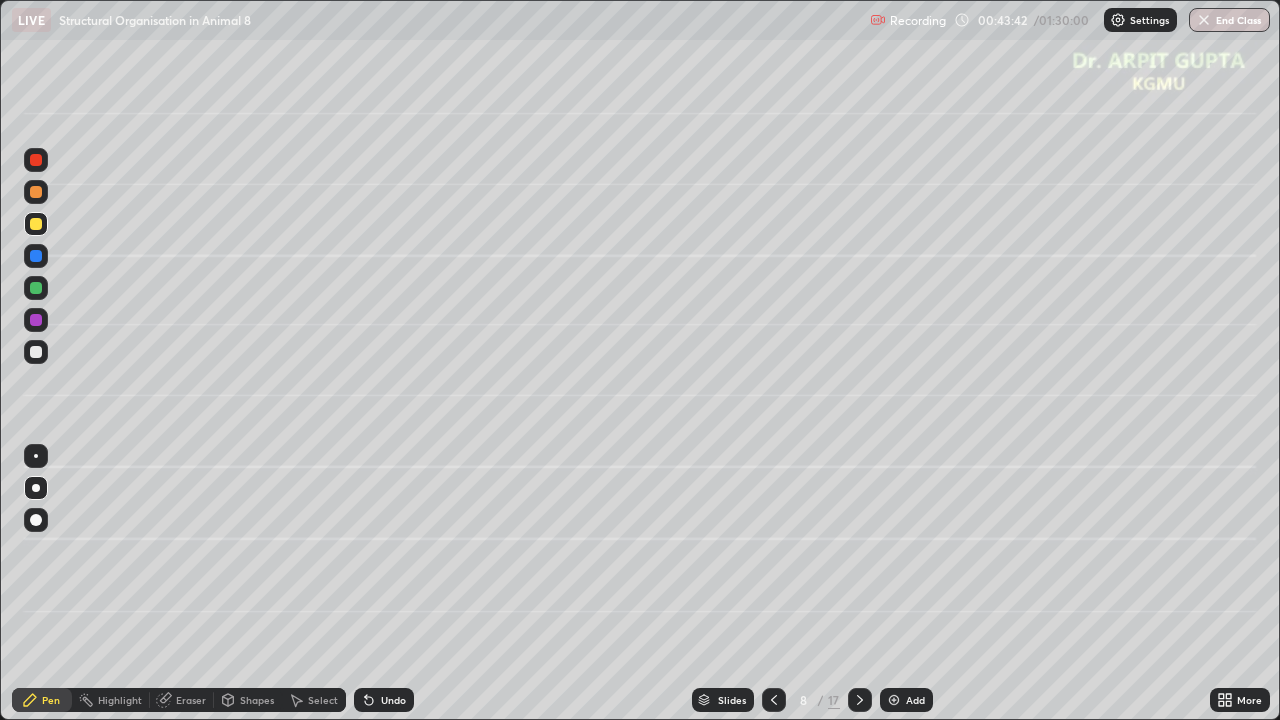 click at bounding box center (36, 520) 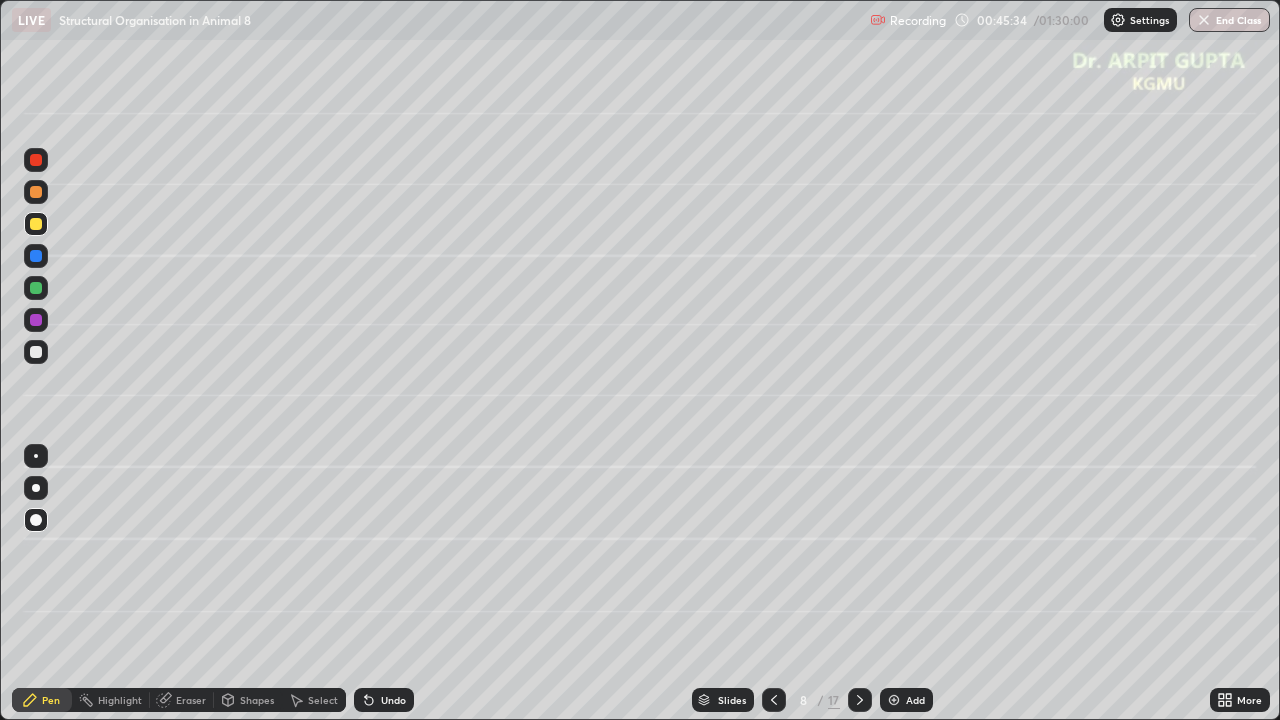click at bounding box center [36, 352] 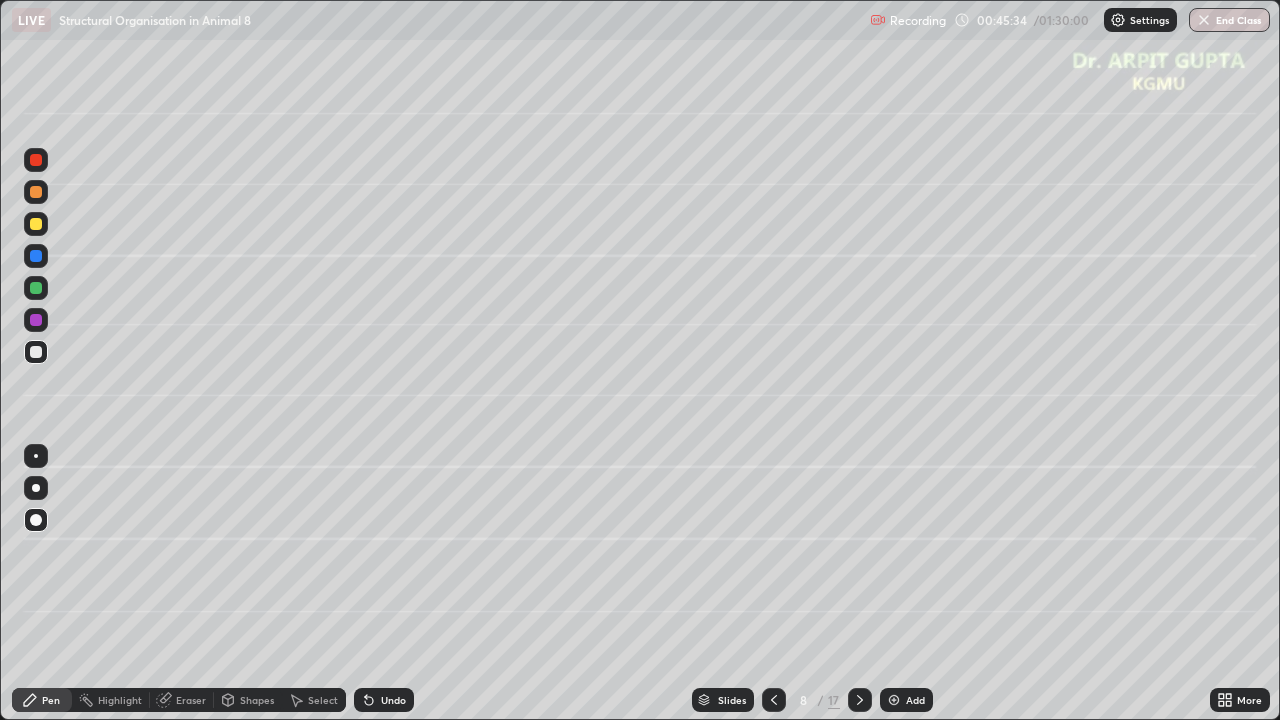 click at bounding box center (36, 488) 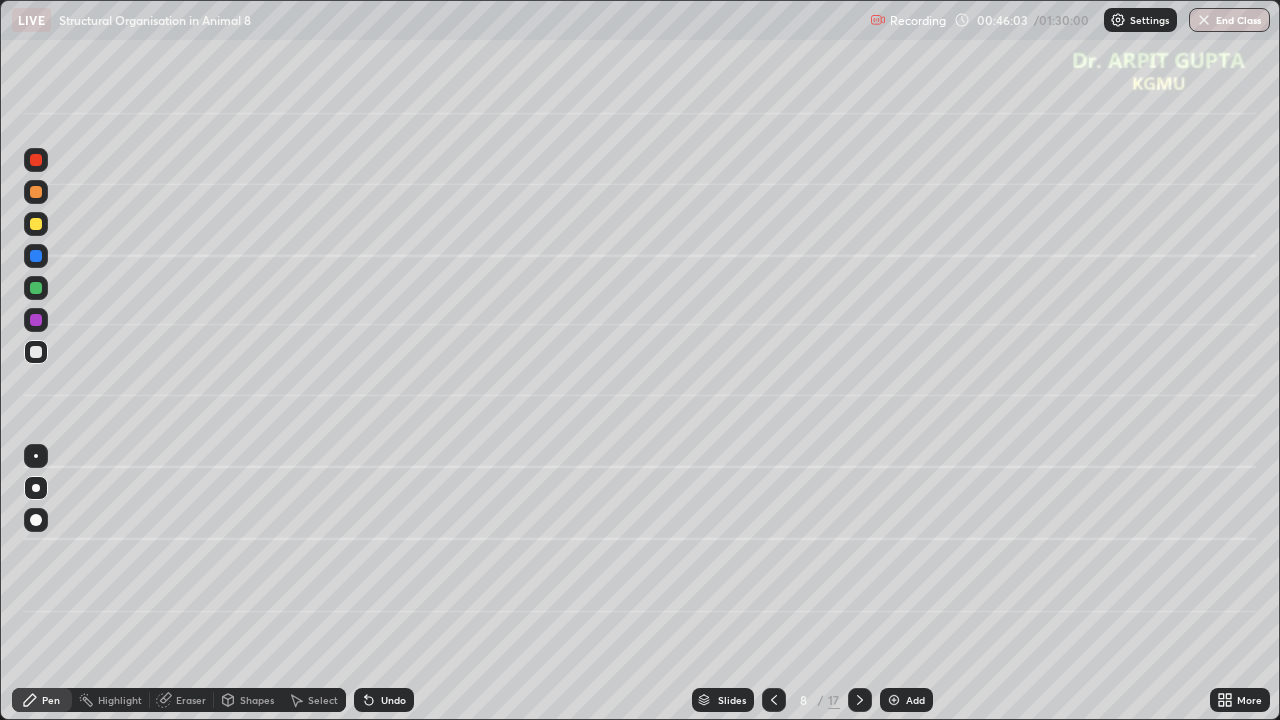 click 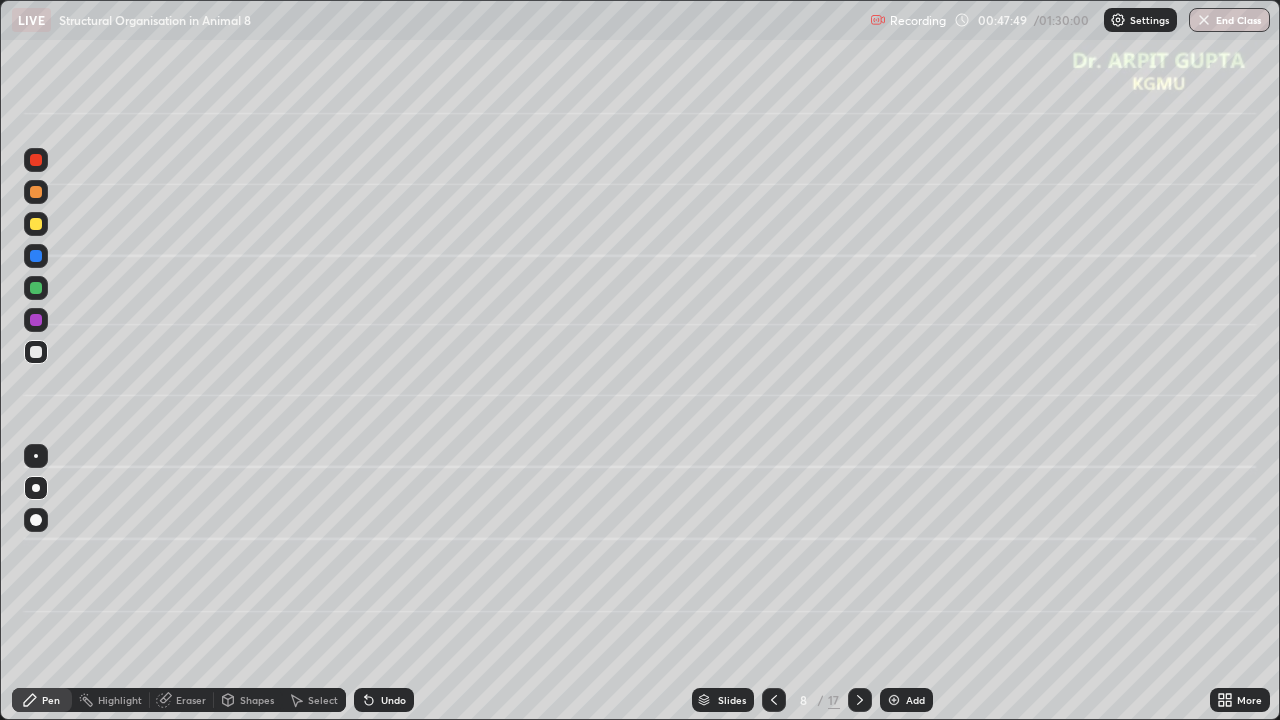 click at bounding box center (860, 700) 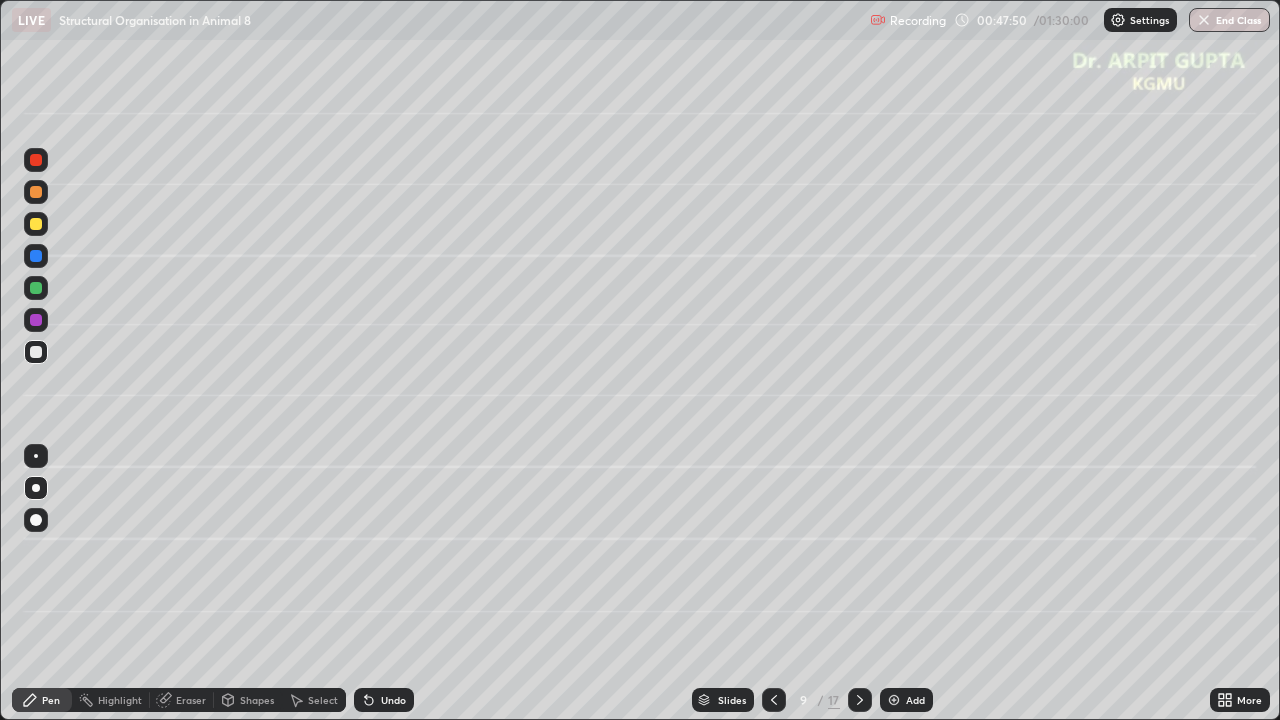 click at bounding box center (36, 288) 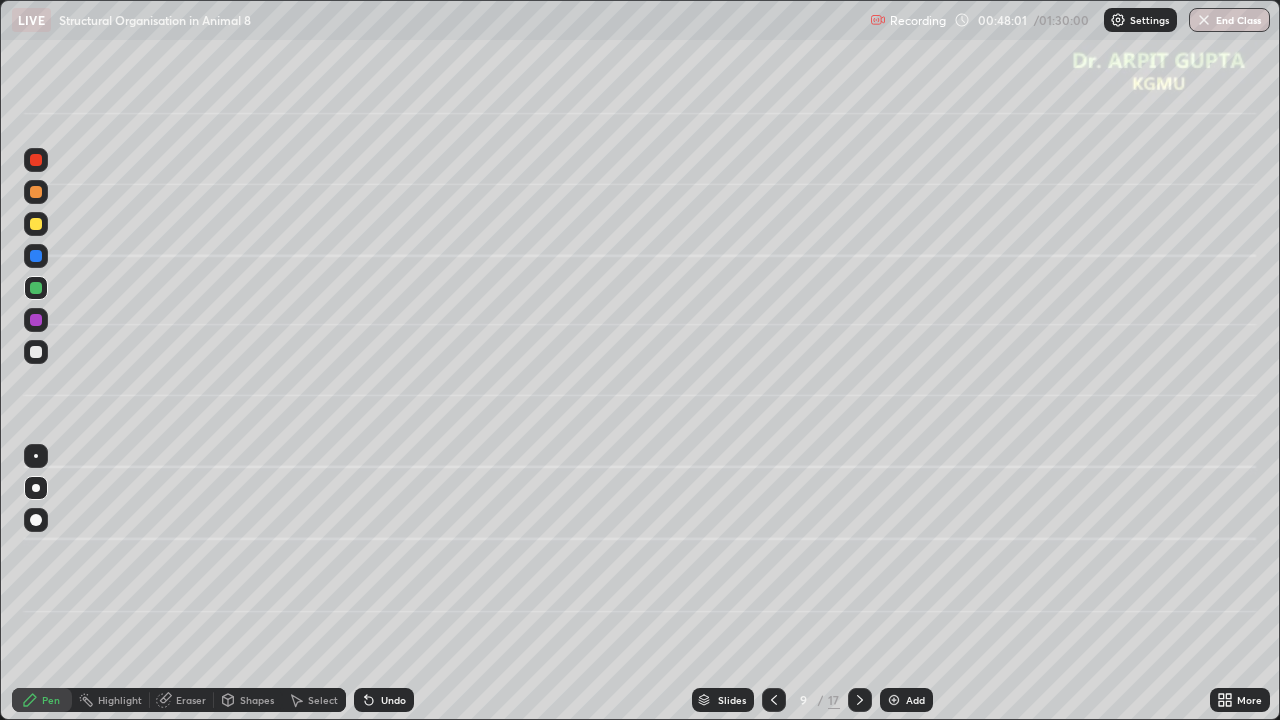 click 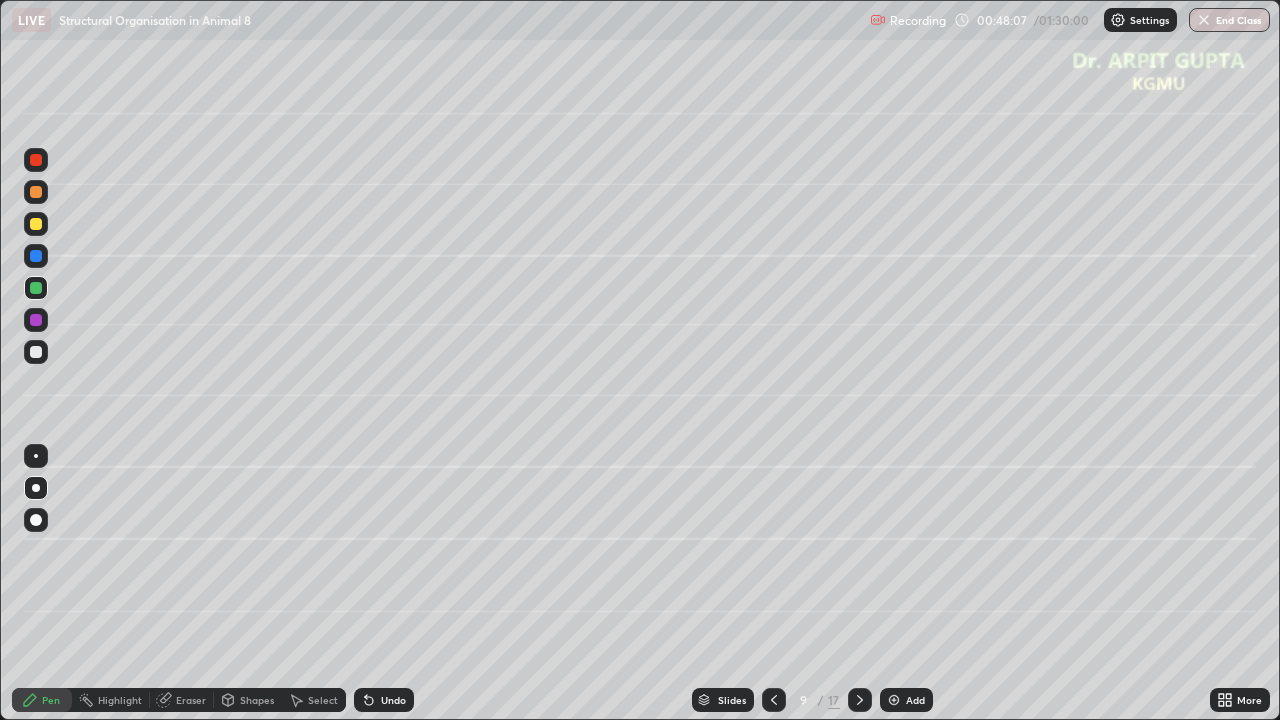 click on "Undo" at bounding box center (384, 700) 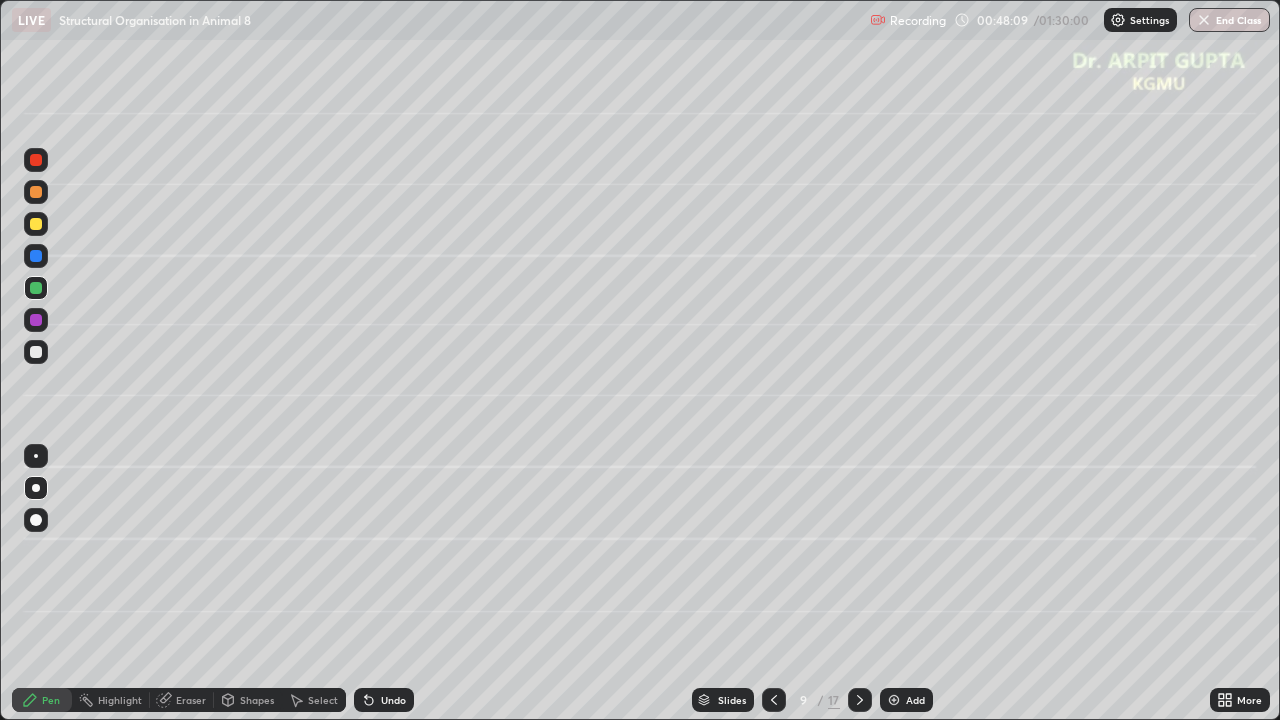 click 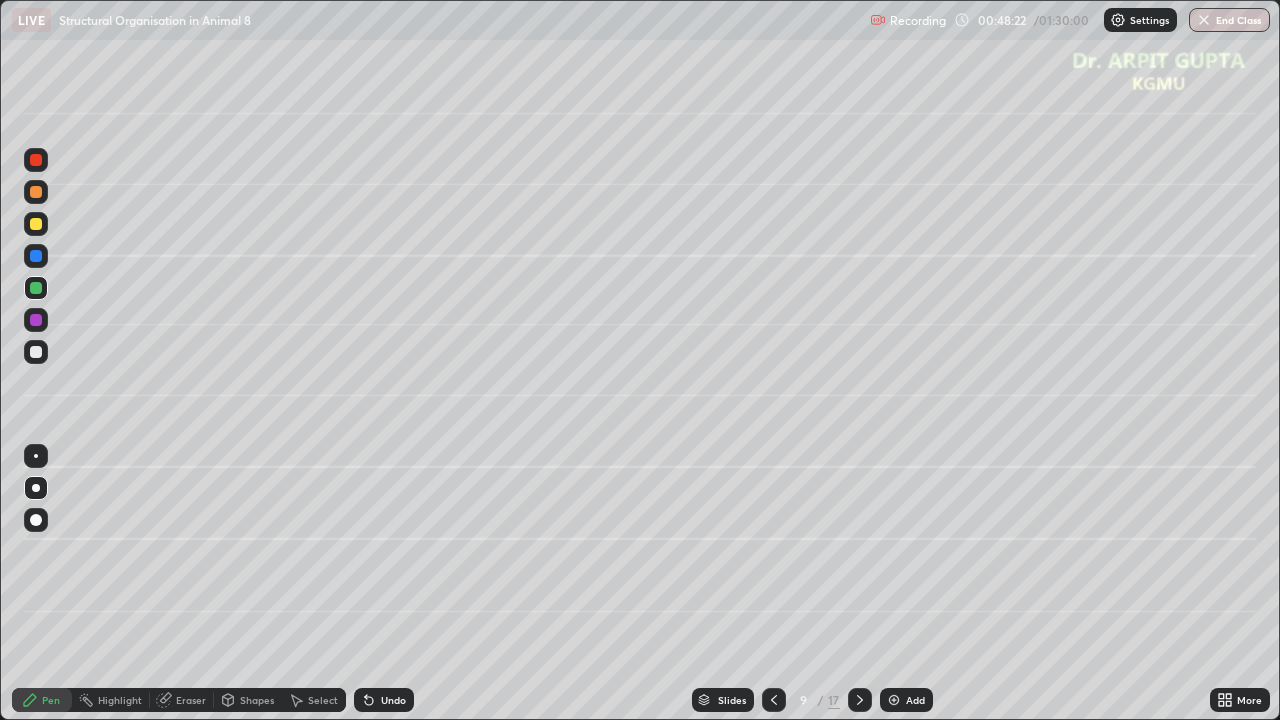 click 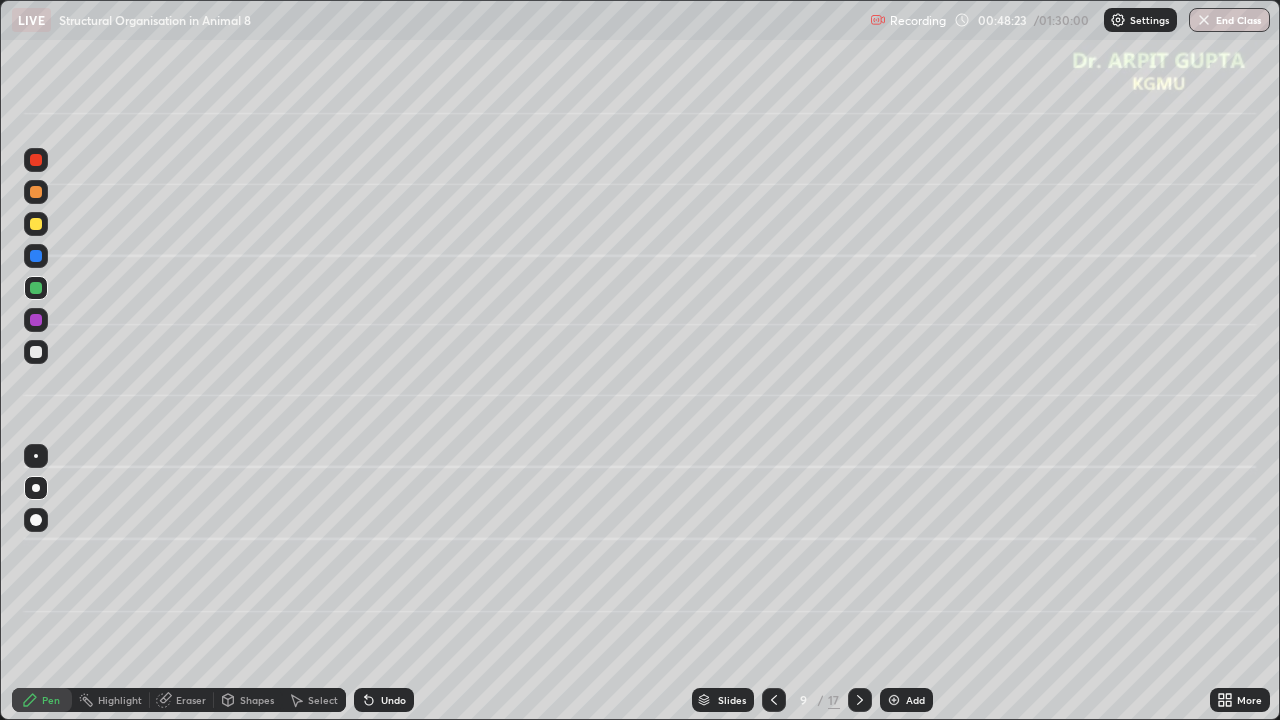 click 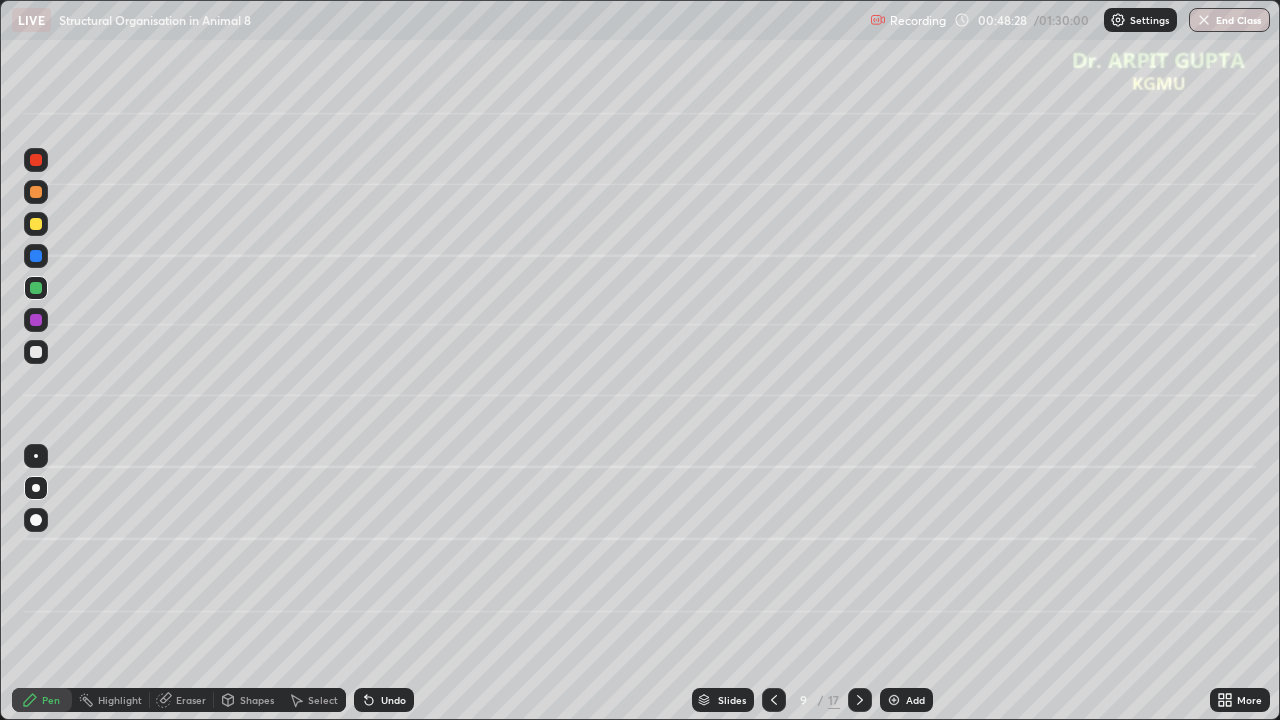 click at bounding box center [36, 320] 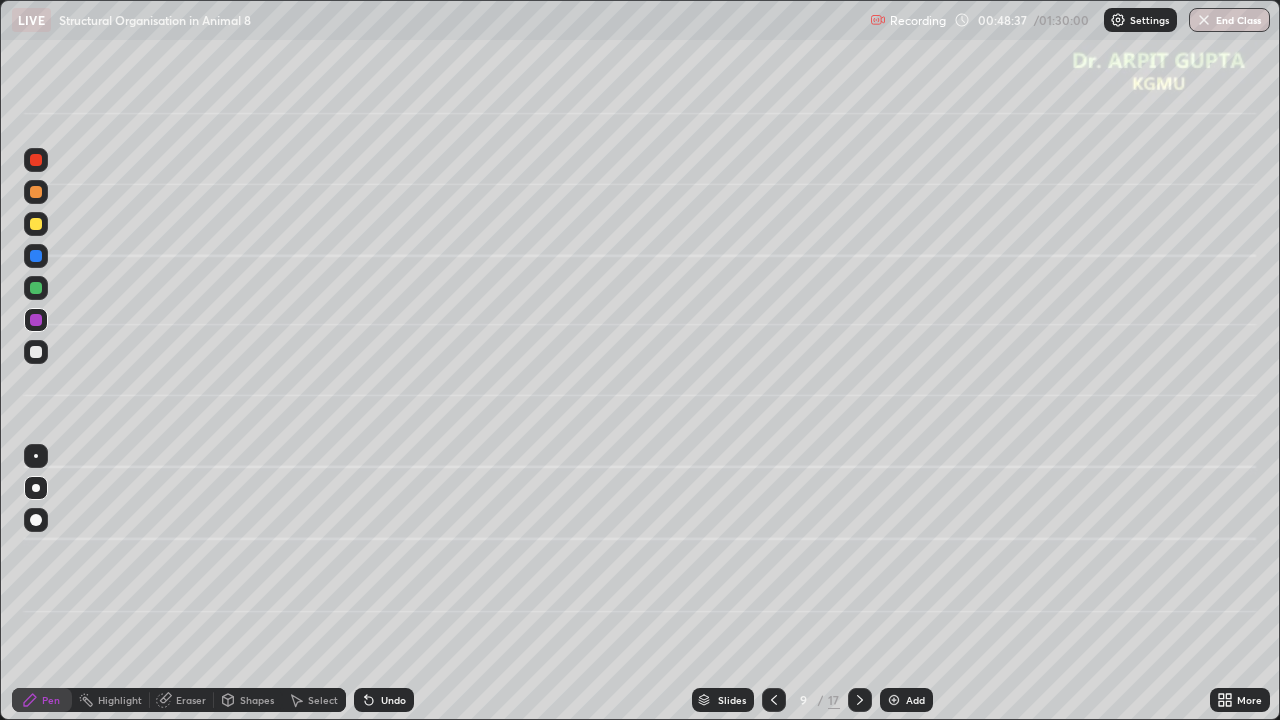 click at bounding box center (36, 224) 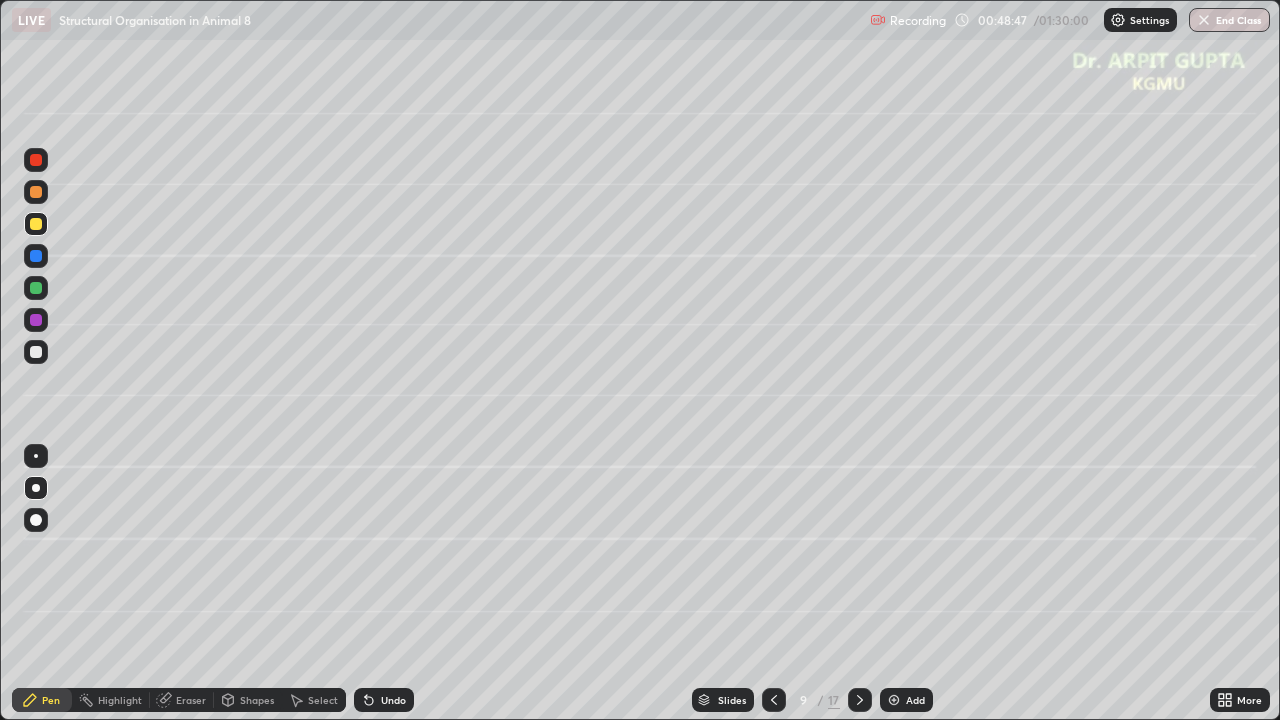 click at bounding box center [36, 352] 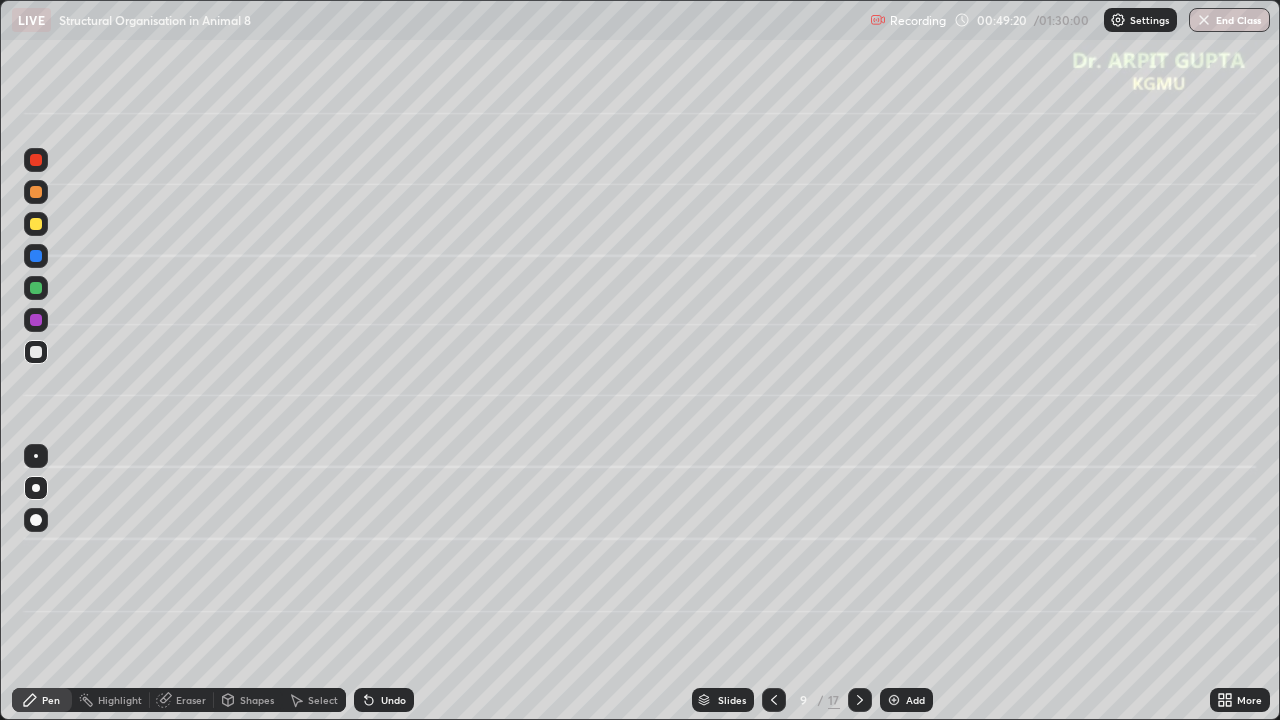 click on "Undo" at bounding box center [393, 700] 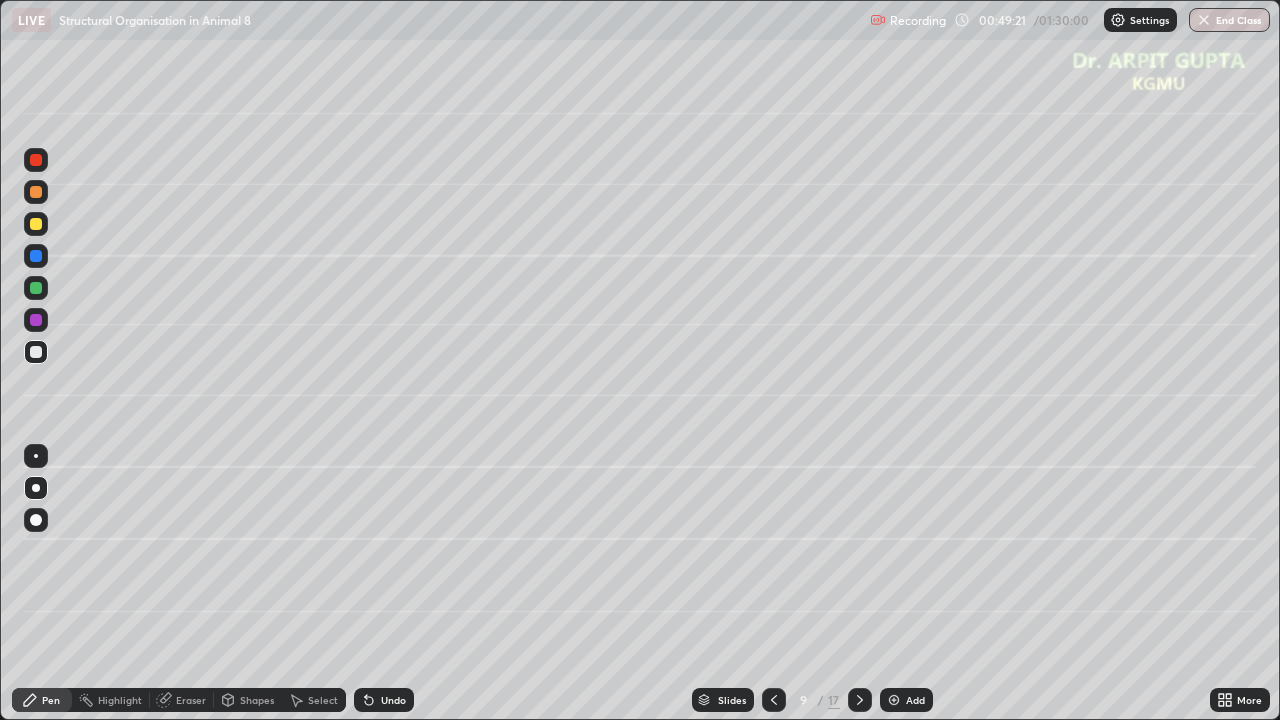 click on "Undo" at bounding box center (384, 700) 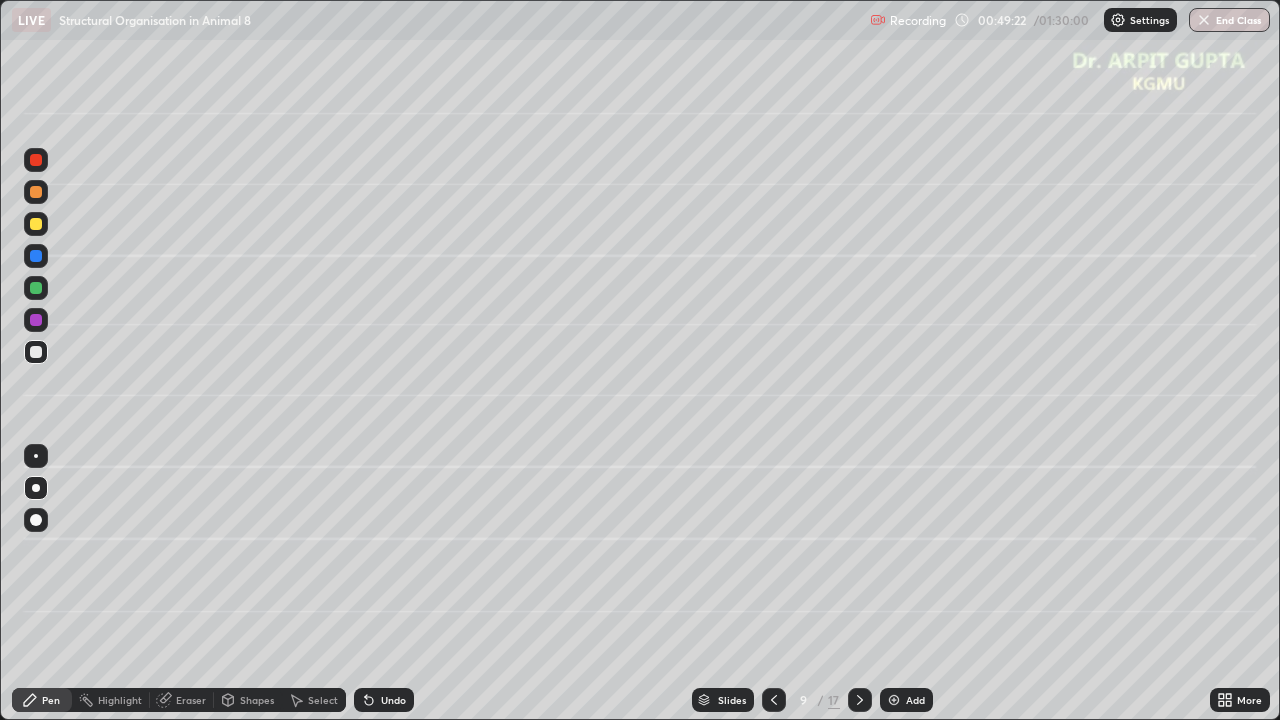 click on "Undo" at bounding box center (384, 700) 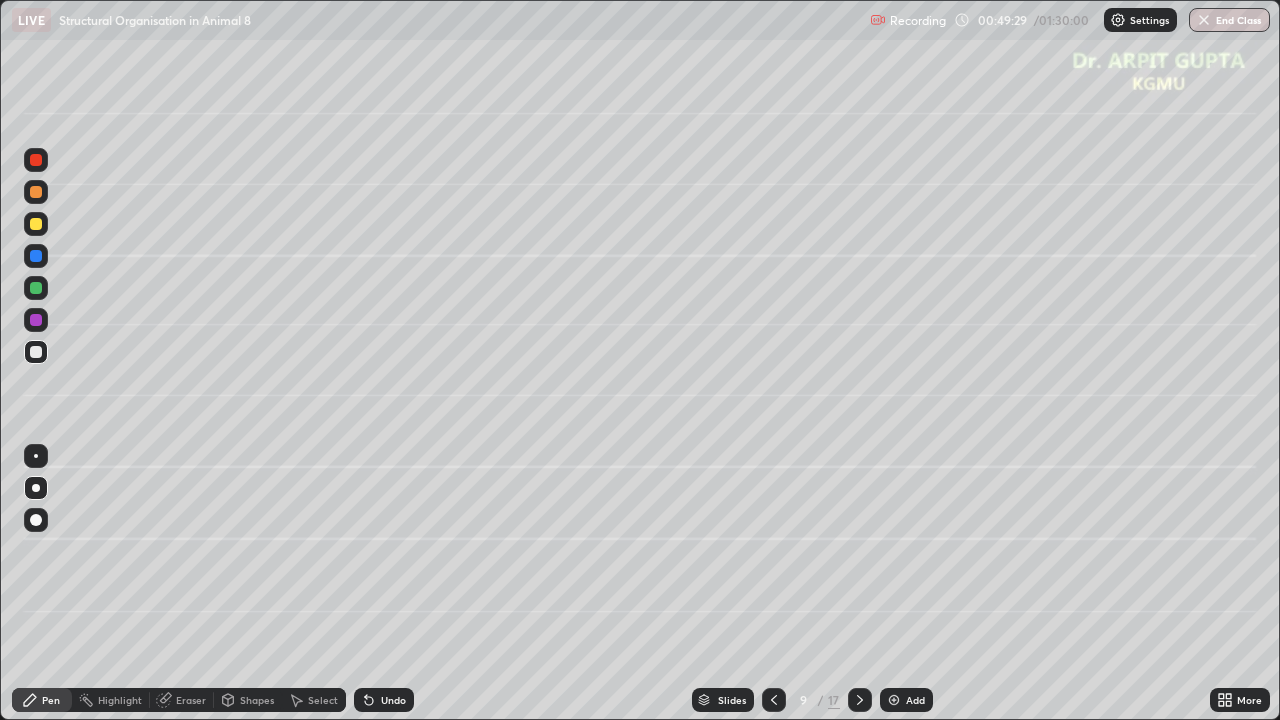 click at bounding box center (36, 192) 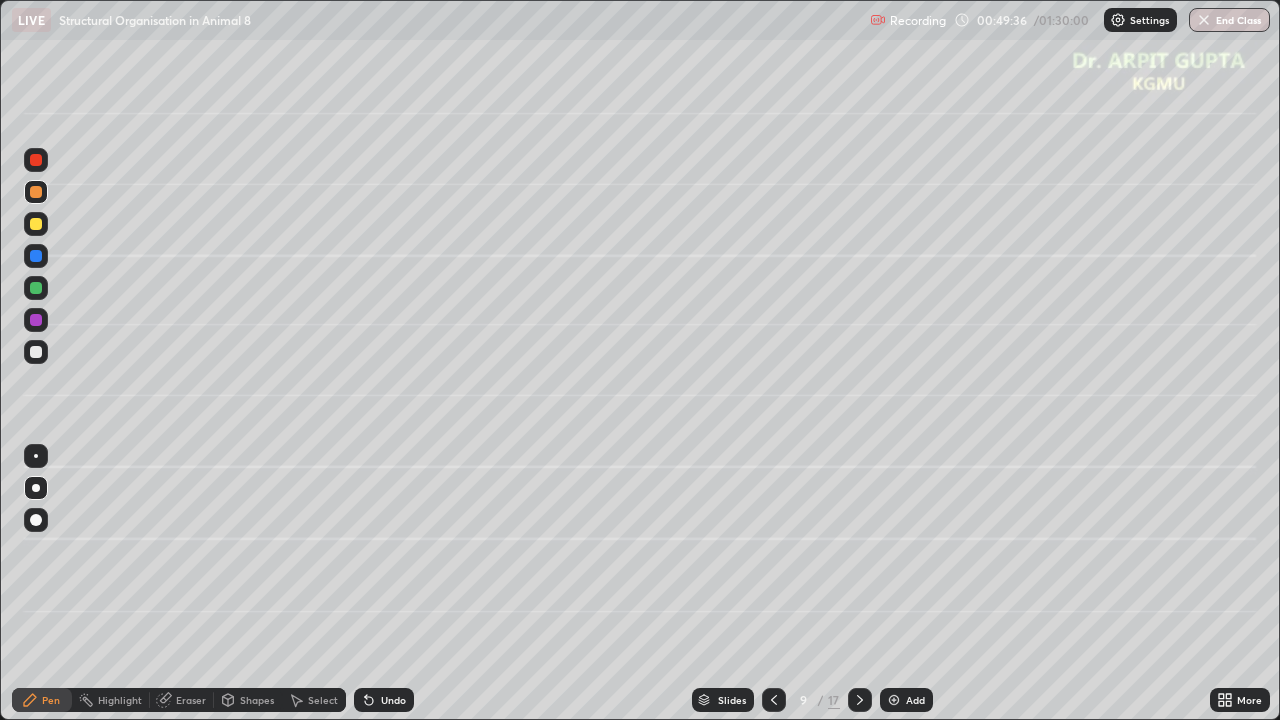 click at bounding box center (36, 520) 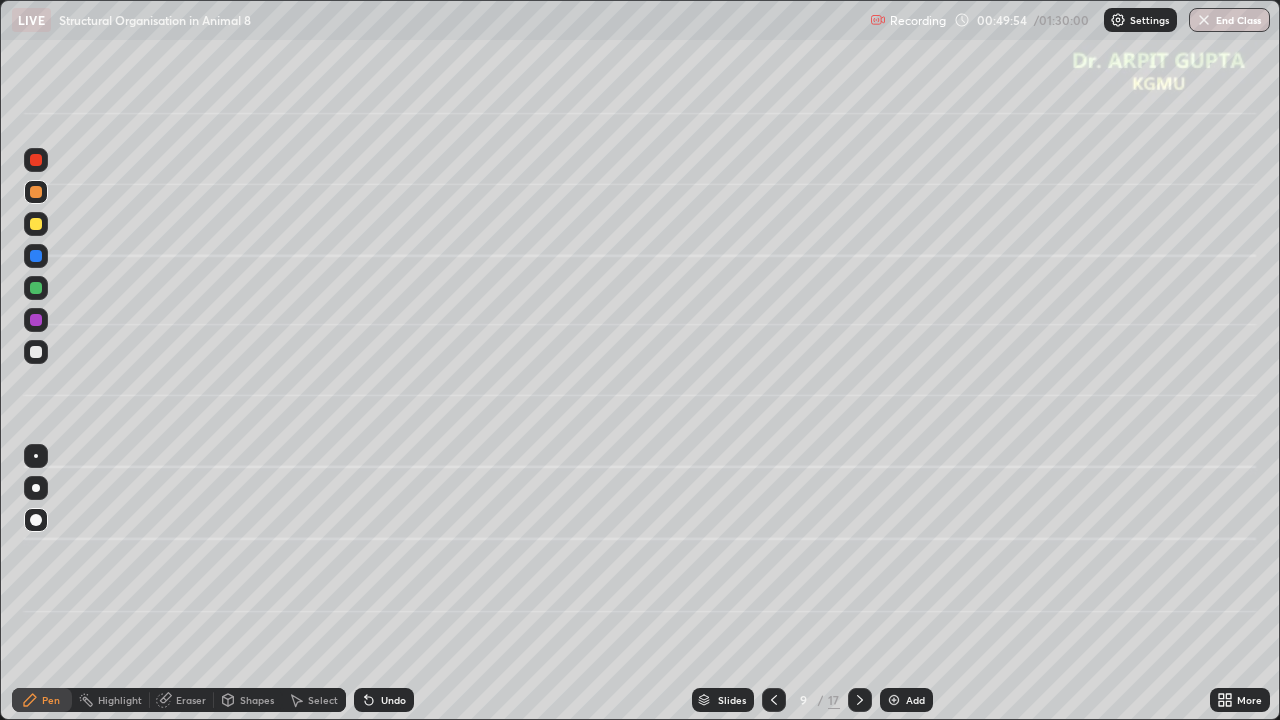 click at bounding box center [36, 256] 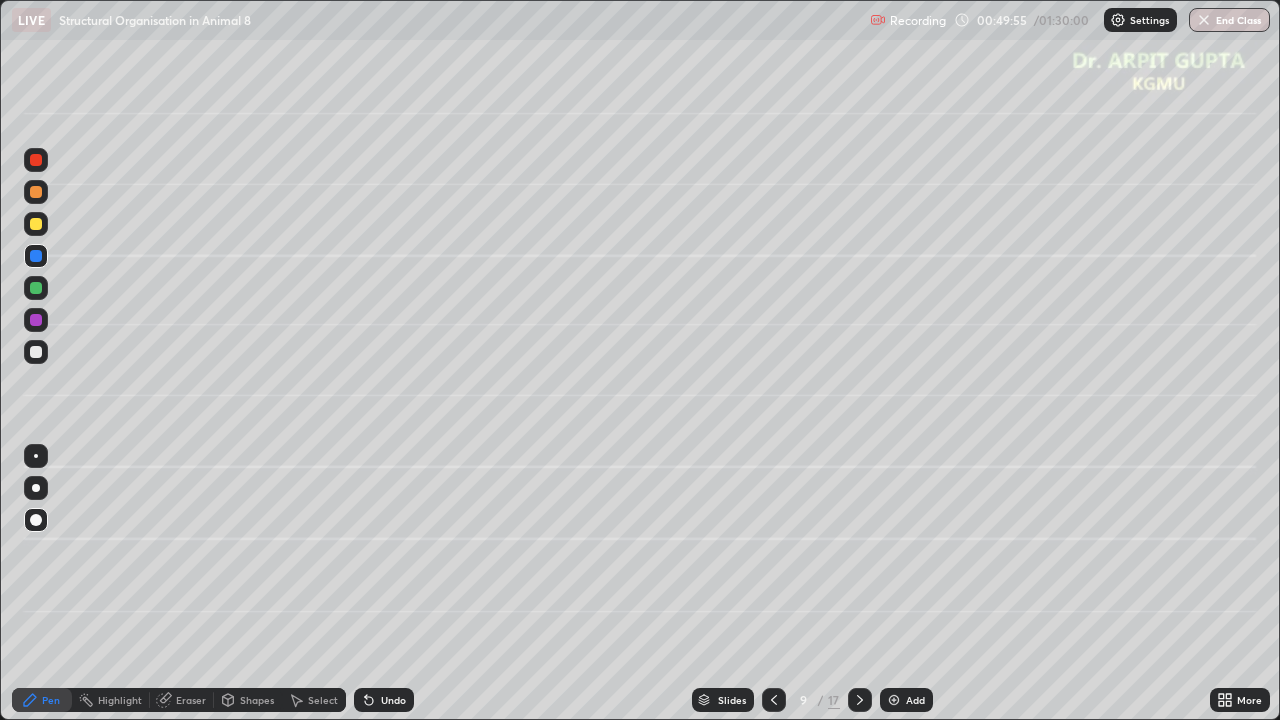click at bounding box center [36, 488] 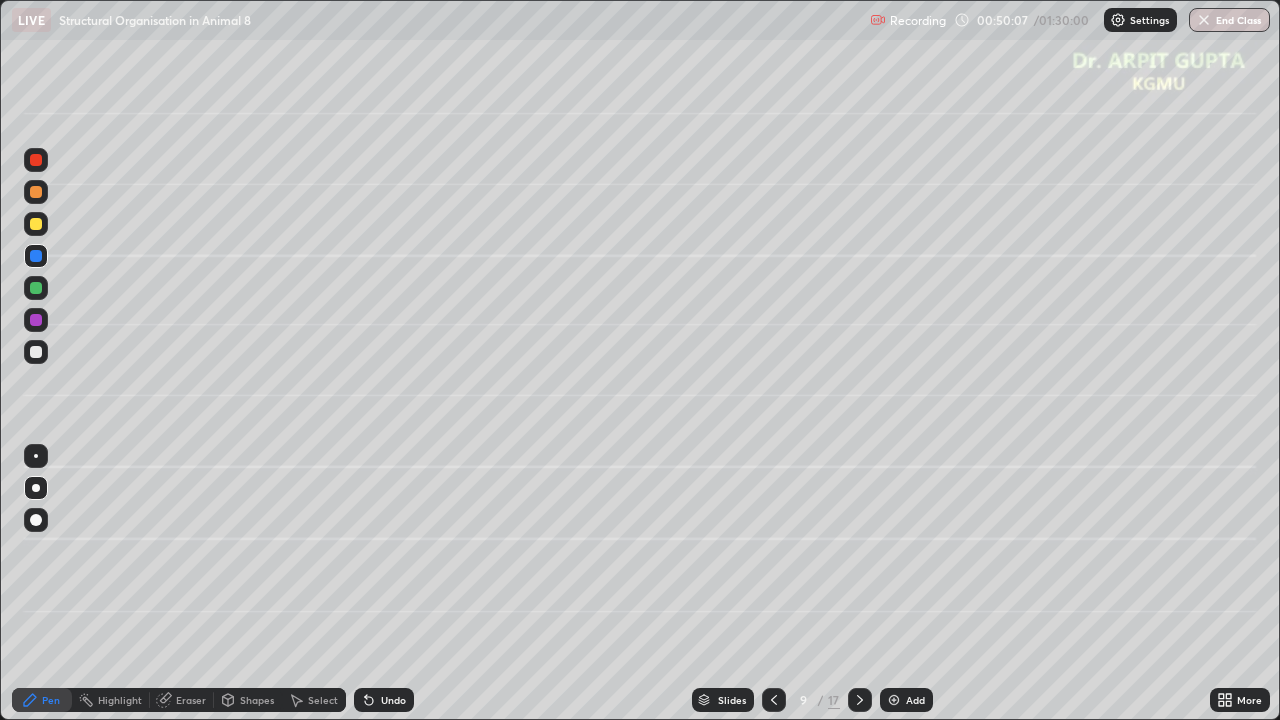 click at bounding box center [36, 456] 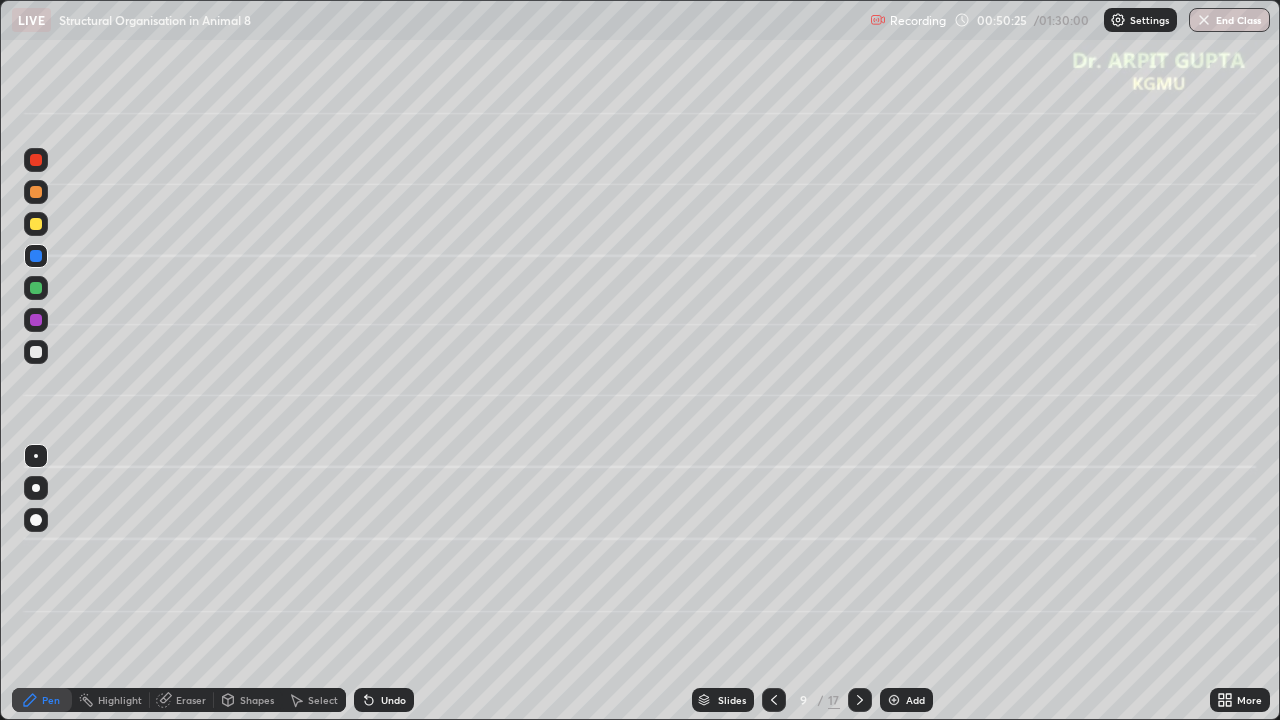 click at bounding box center [36, 352] 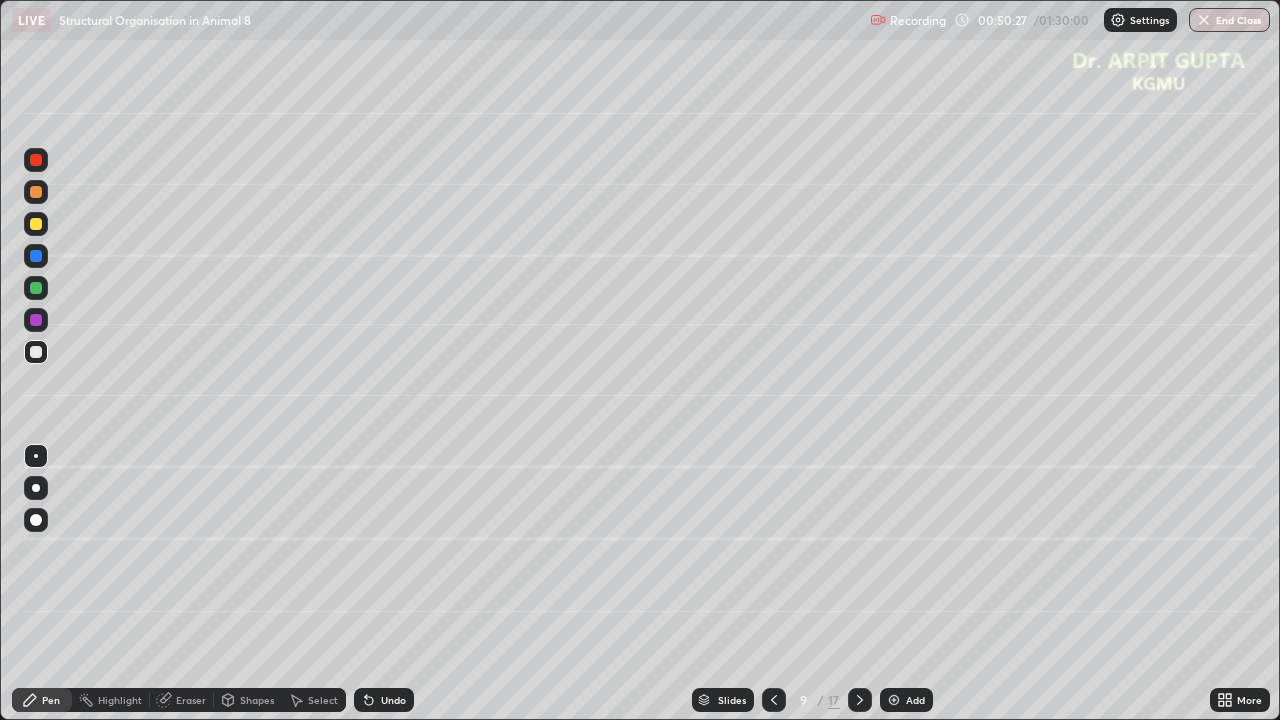 click at bounding box center (36, 224) 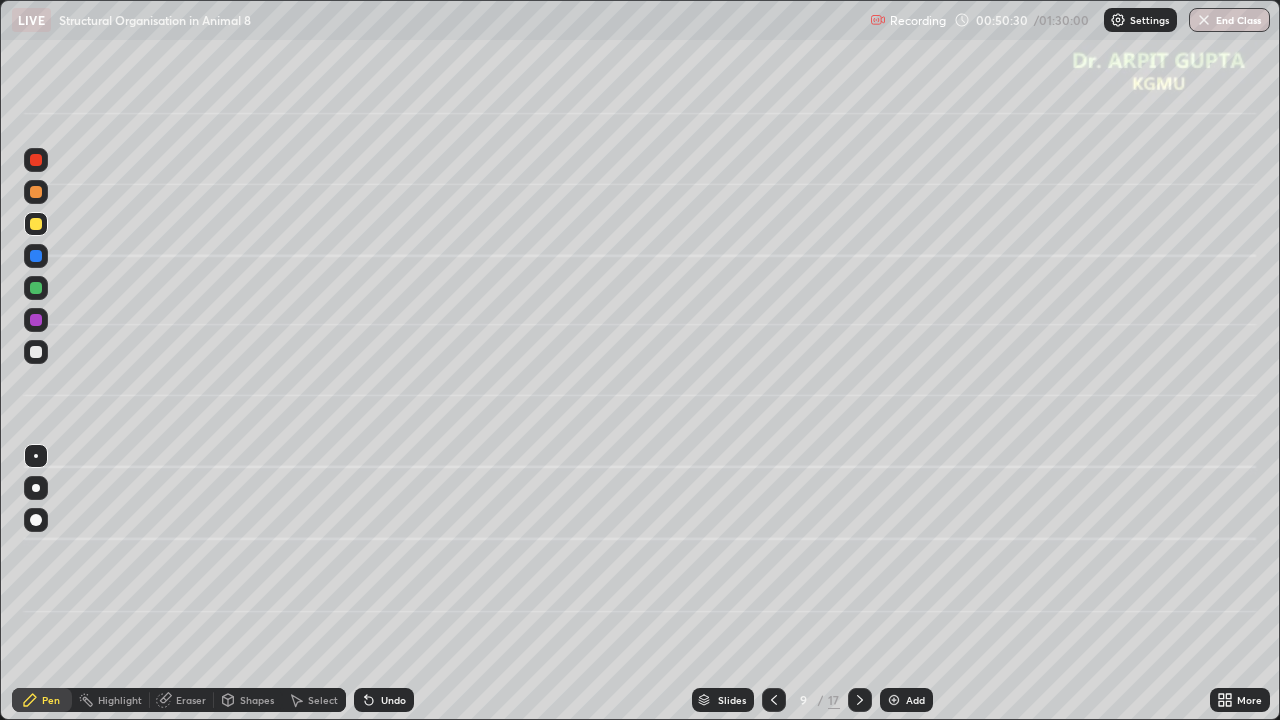click at bounding box center [36, 320] 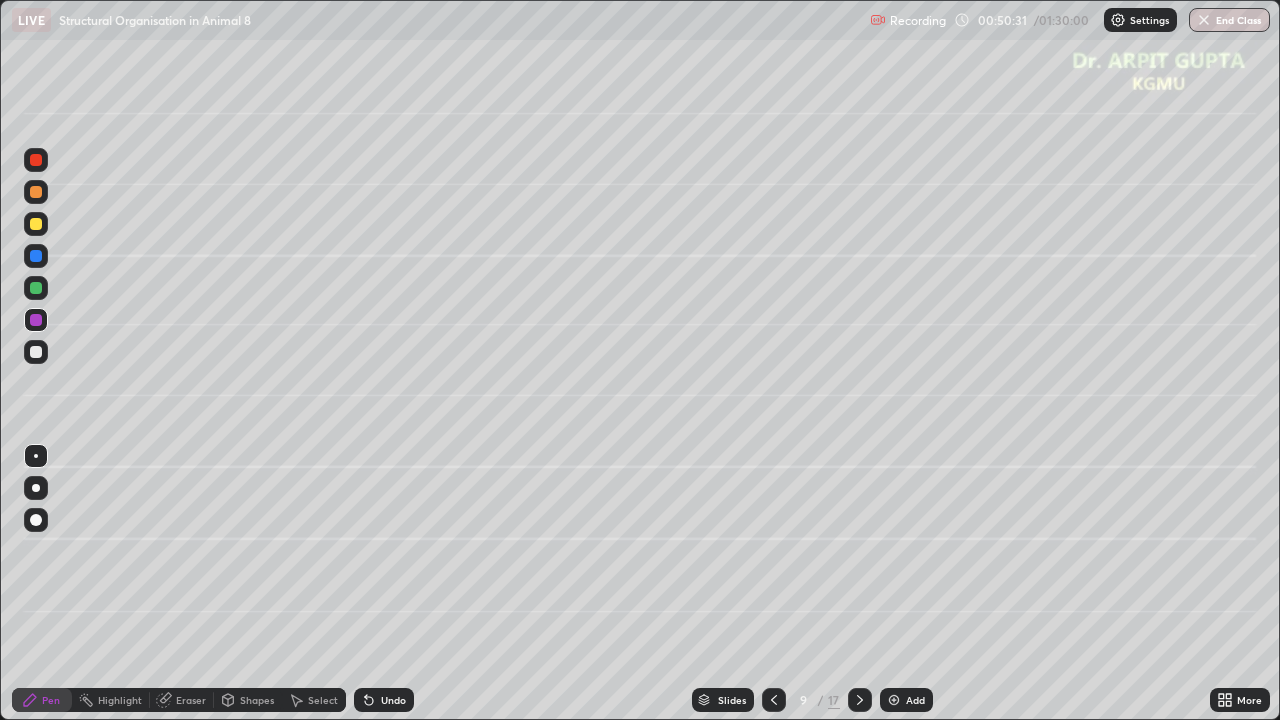 click at bounding box center (36, 288) 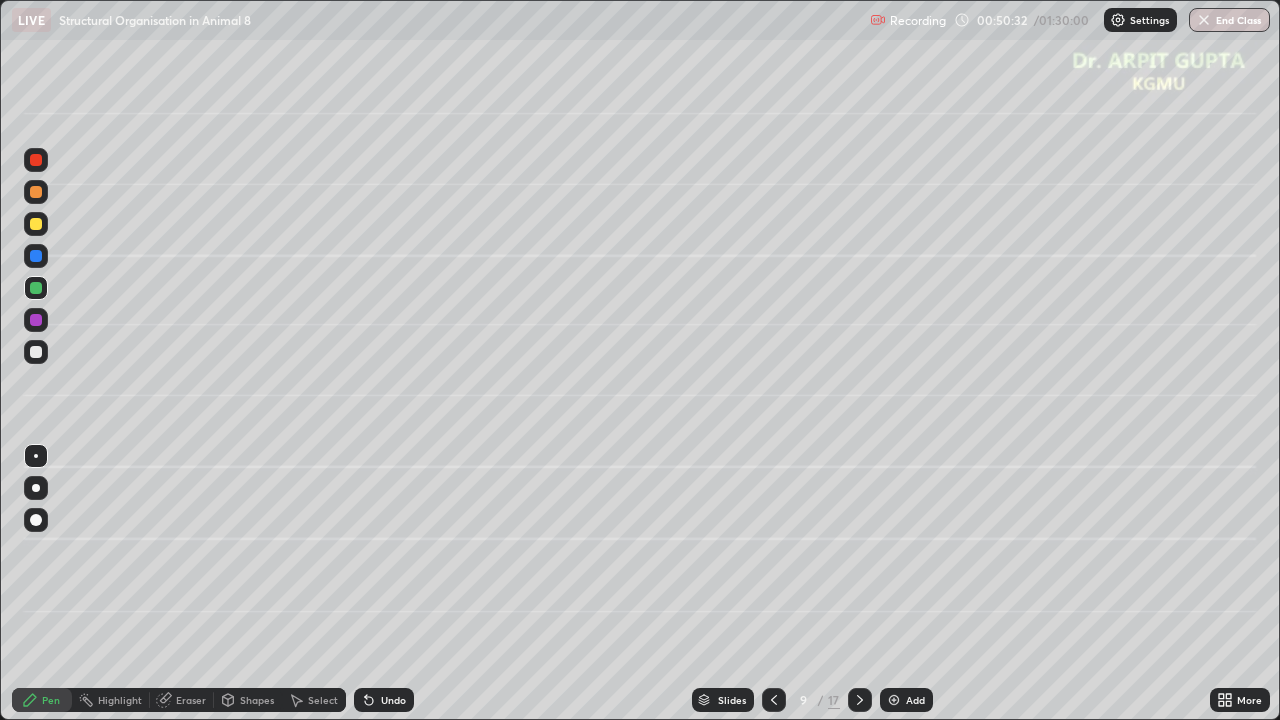 click at bounding box center [36, 224] 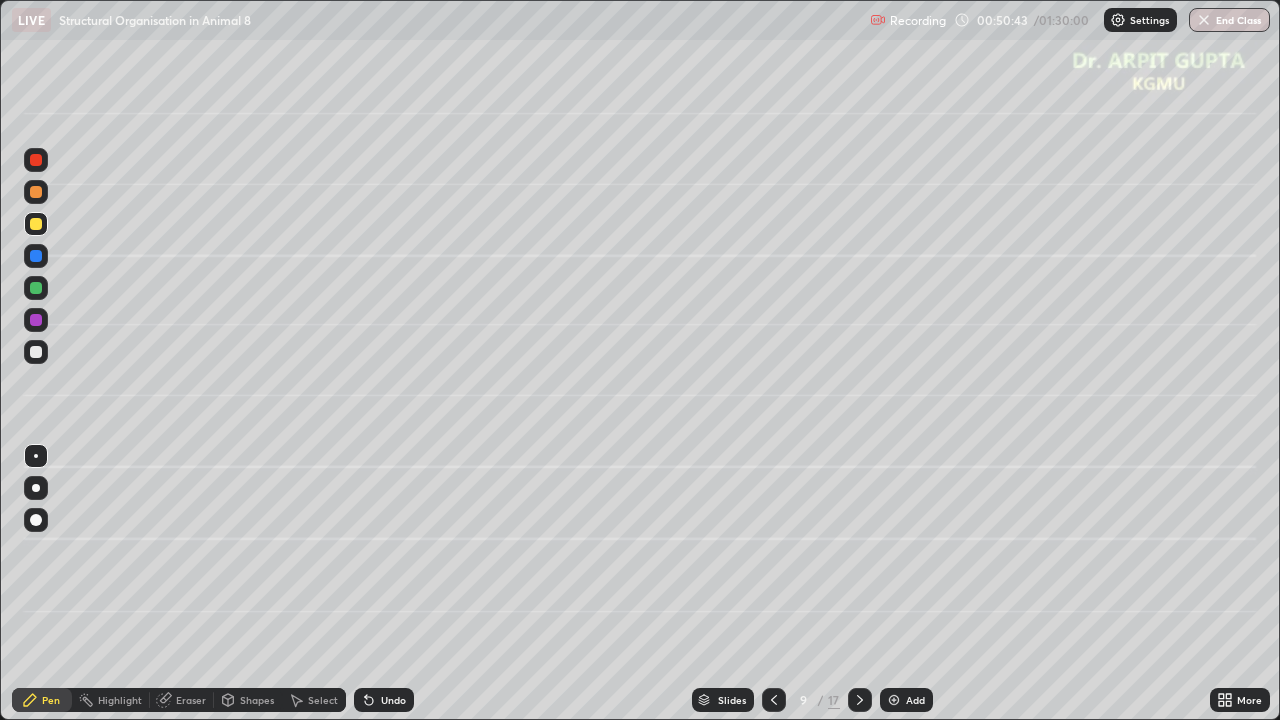 click on "Undo" at bounding box center [393, 700] 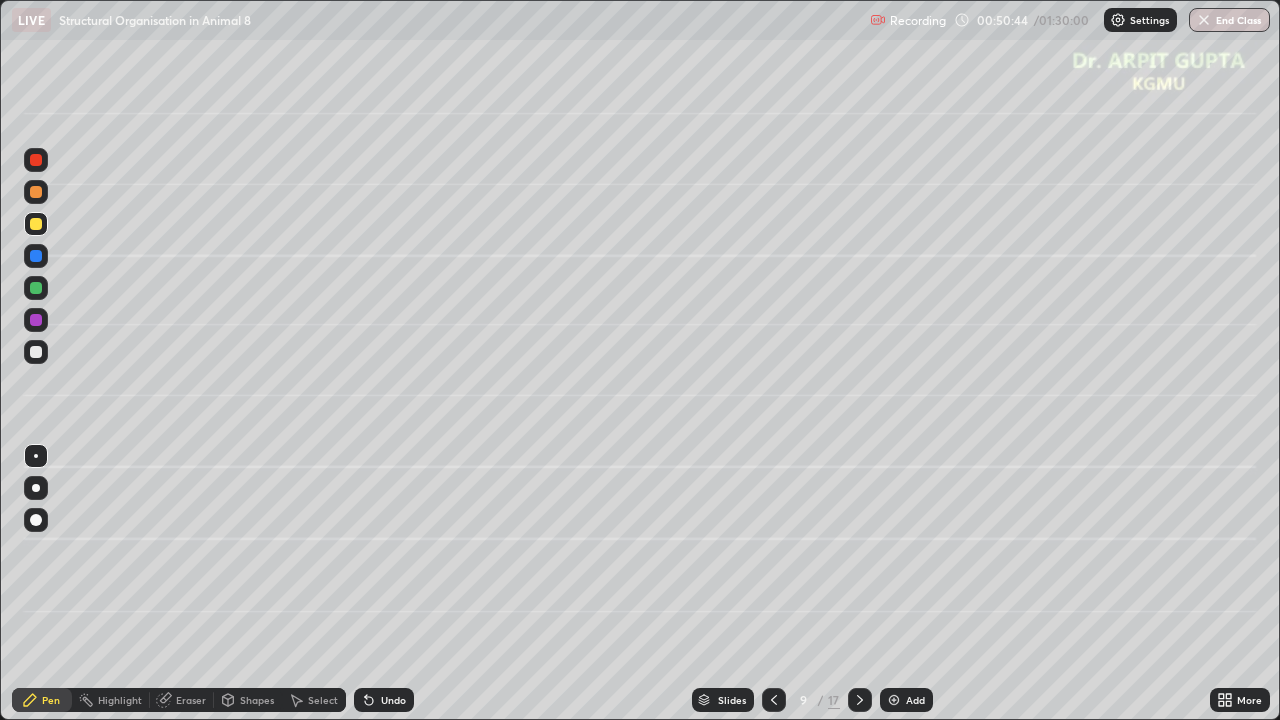 click on "Undo" at bounding box center [393, 700] 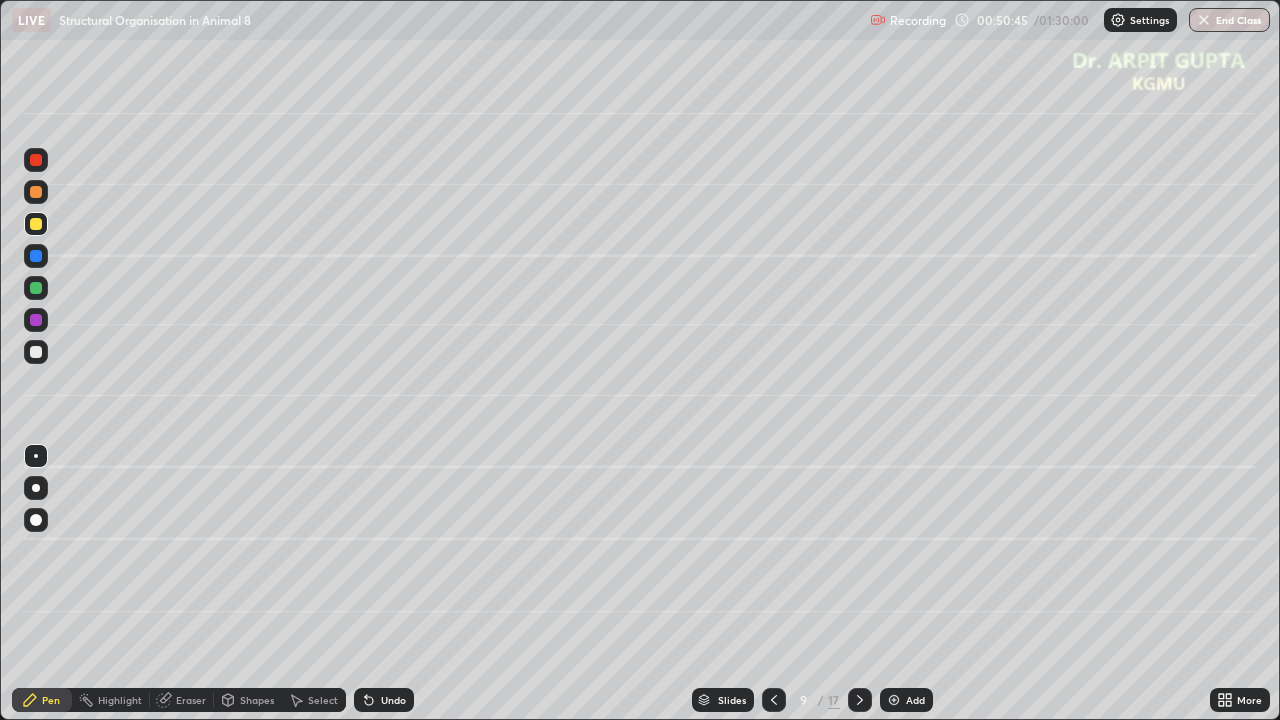 click on "Undo" at bounding box center [393, 700] 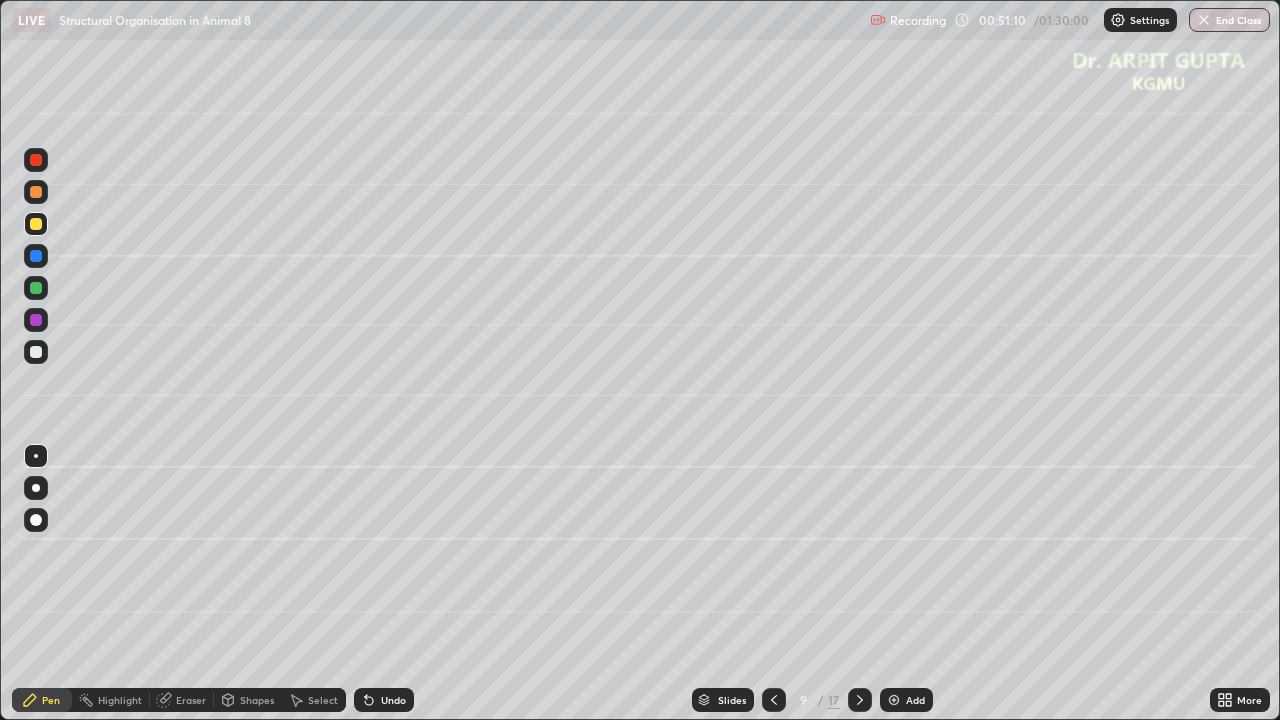 click 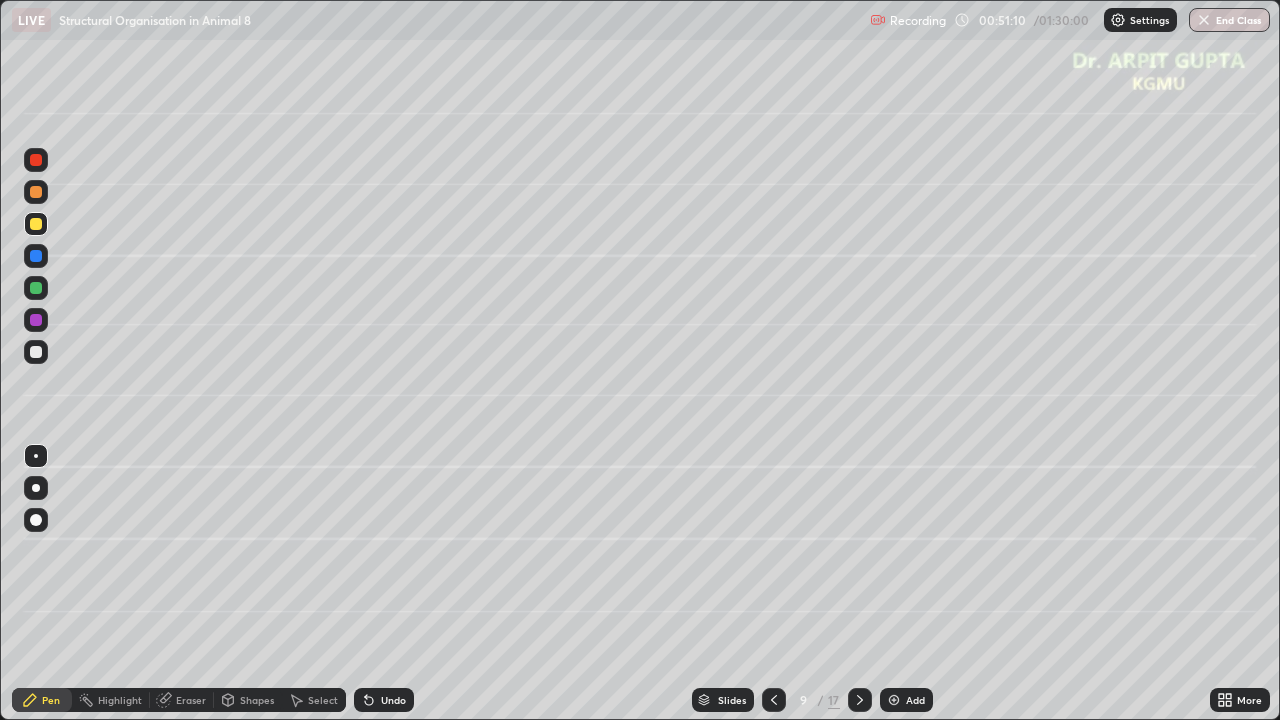 click 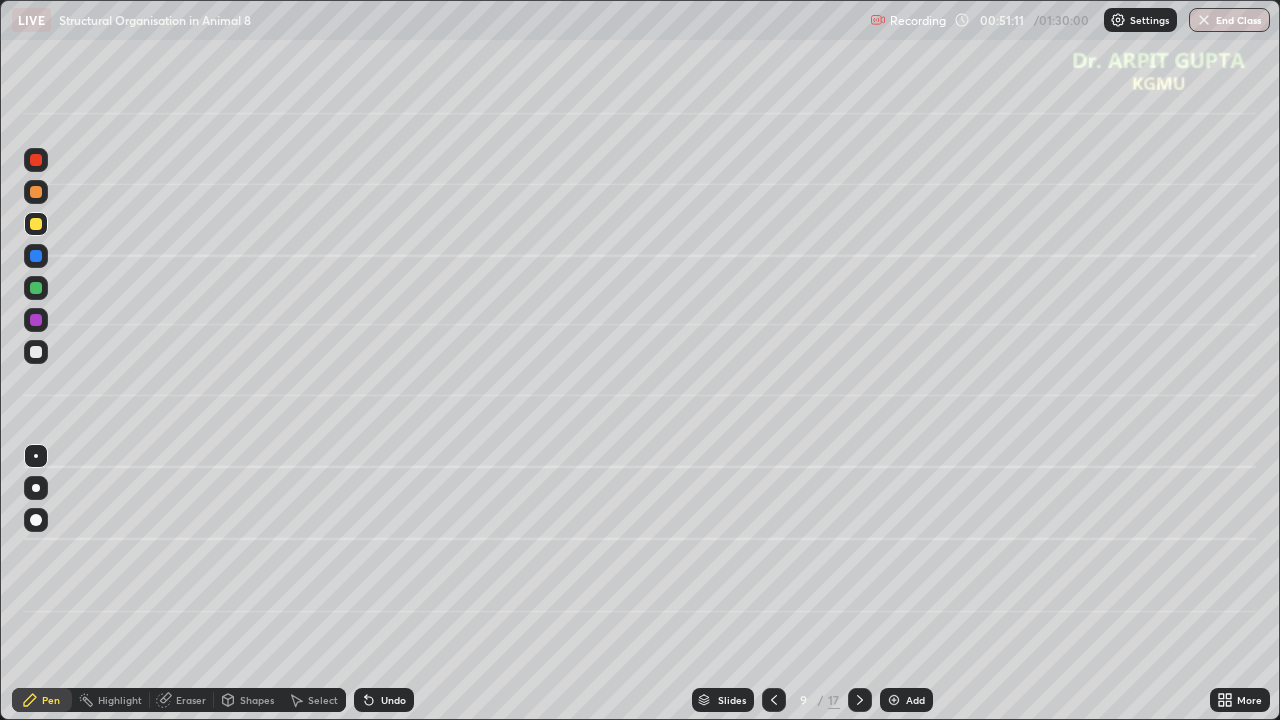 click 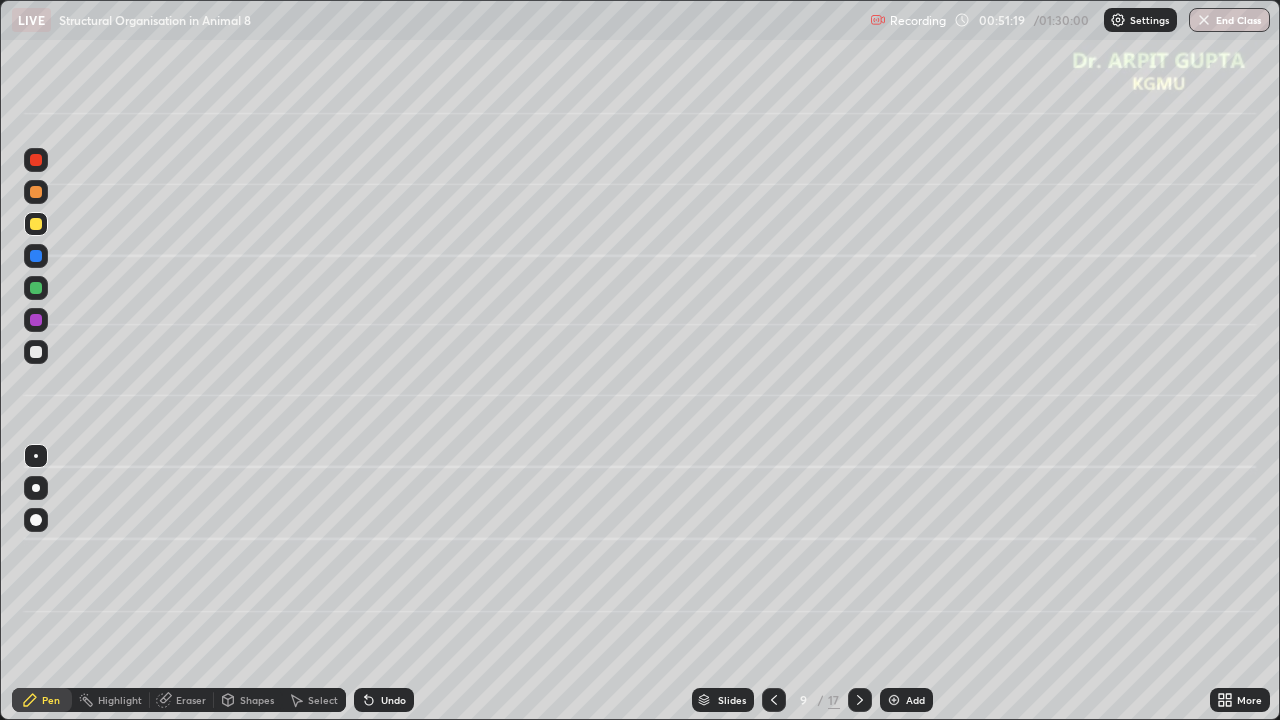 click on "Undo" at bounding box center [384, 700] 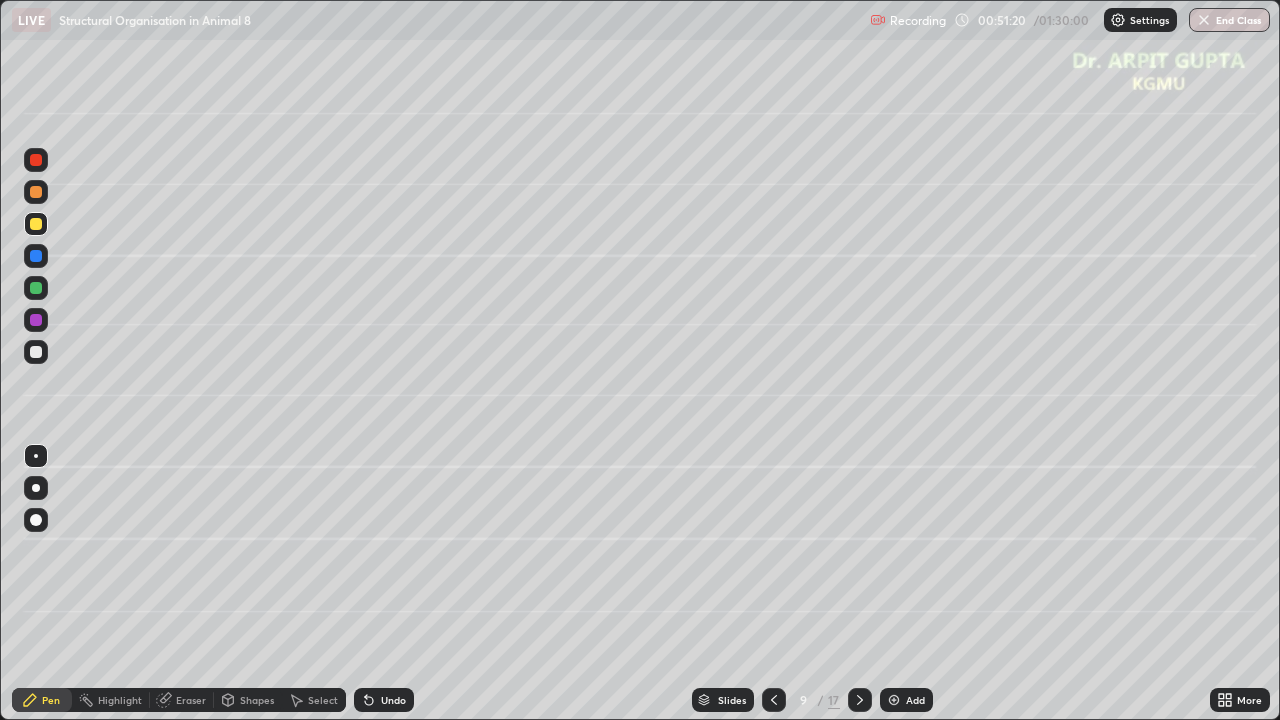 click on "Undo" at bounding box center (393, 700) 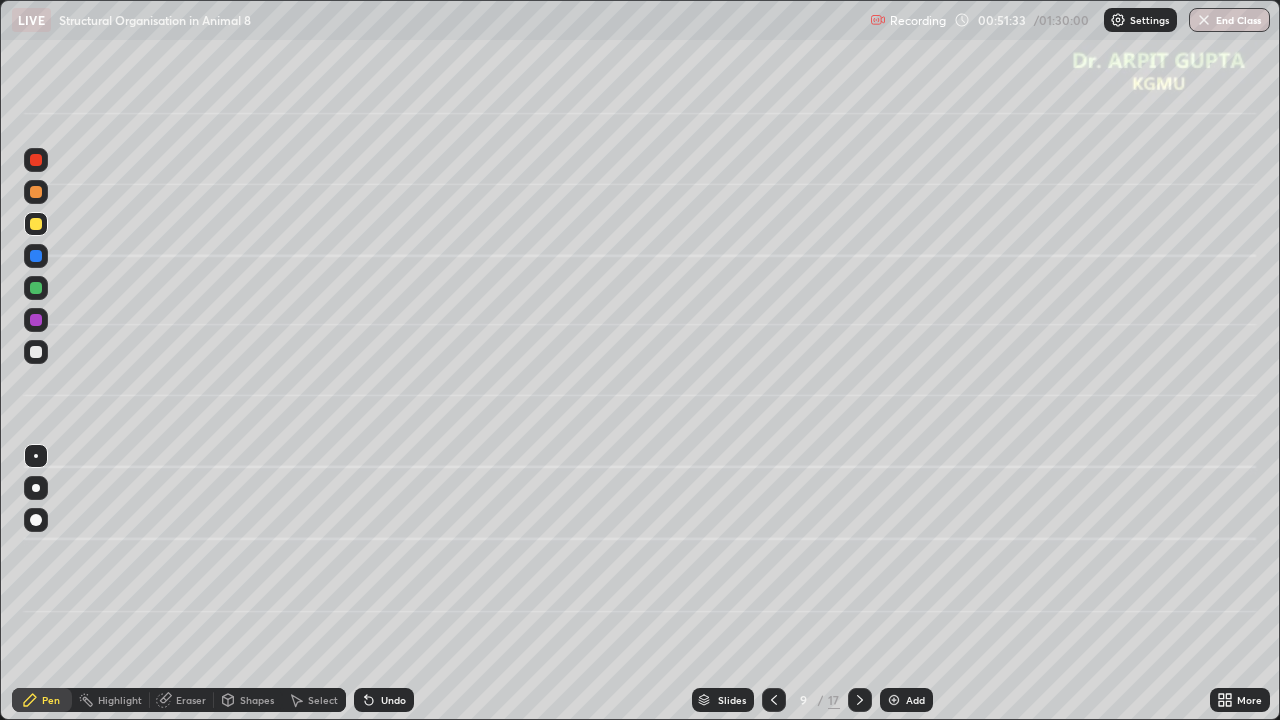 click at bounding box center [36, 320] 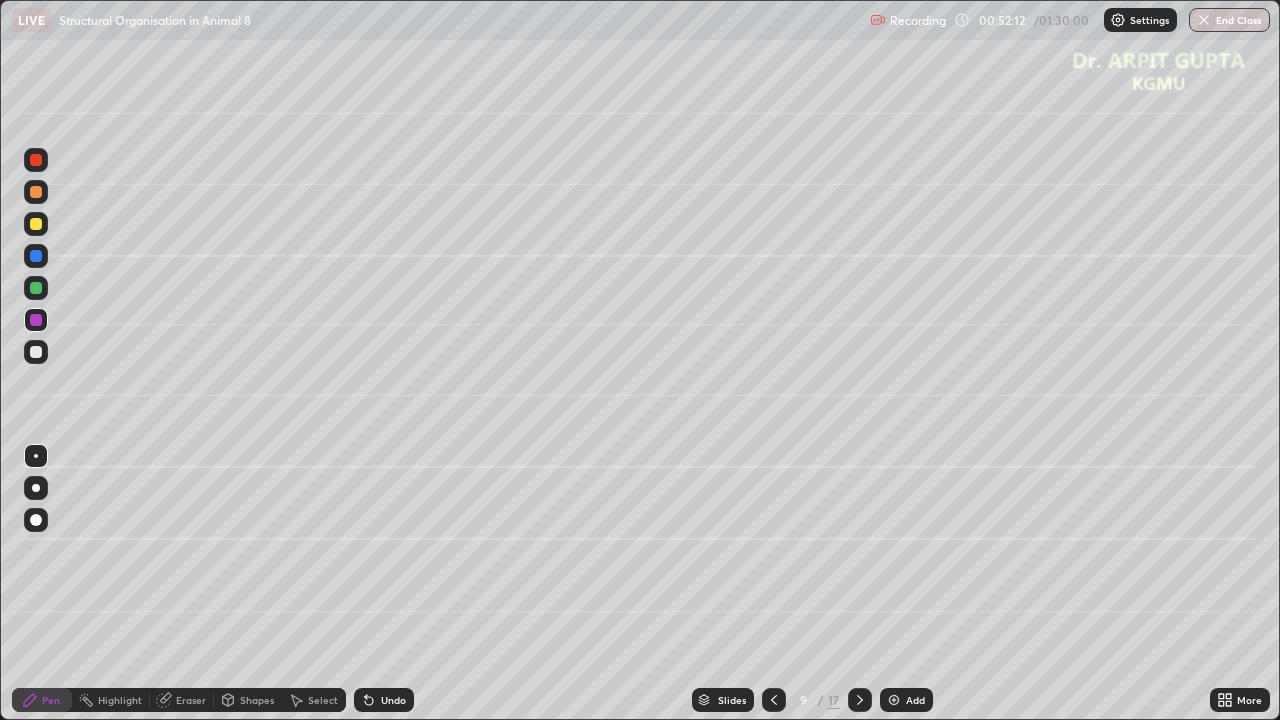click at bounding box center (36, 224) 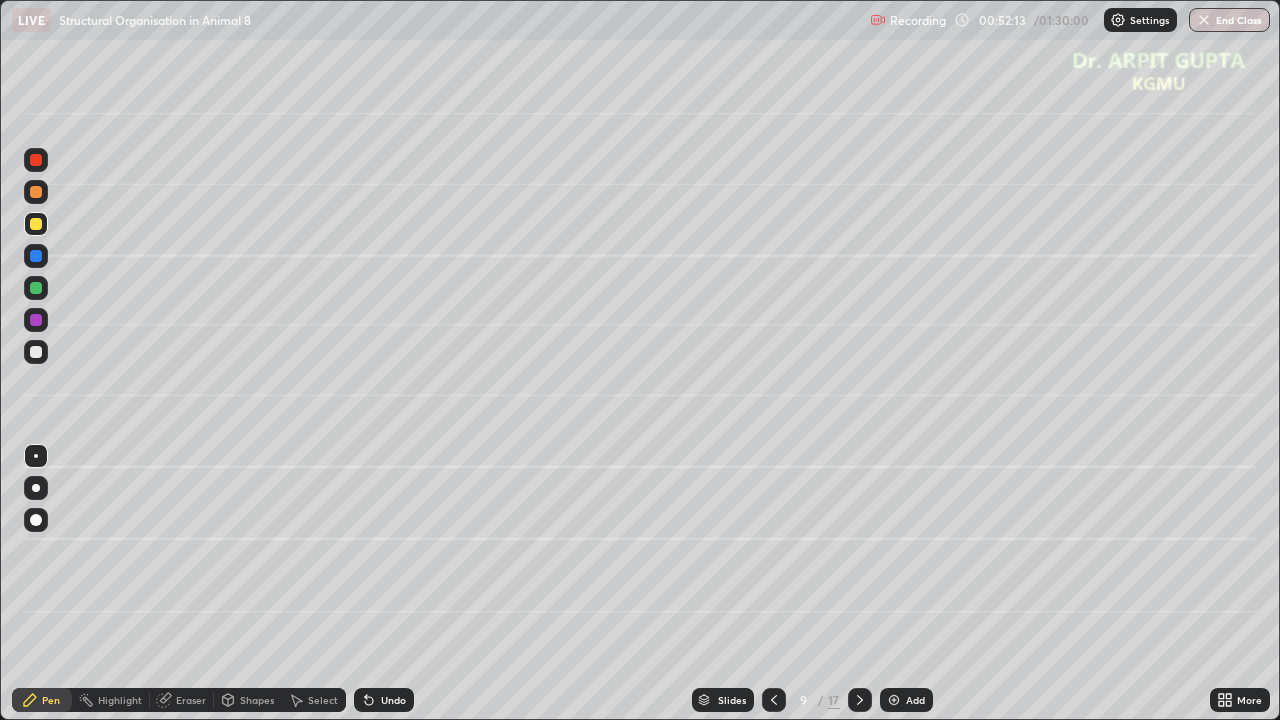 click at bounding box center [36, 488] 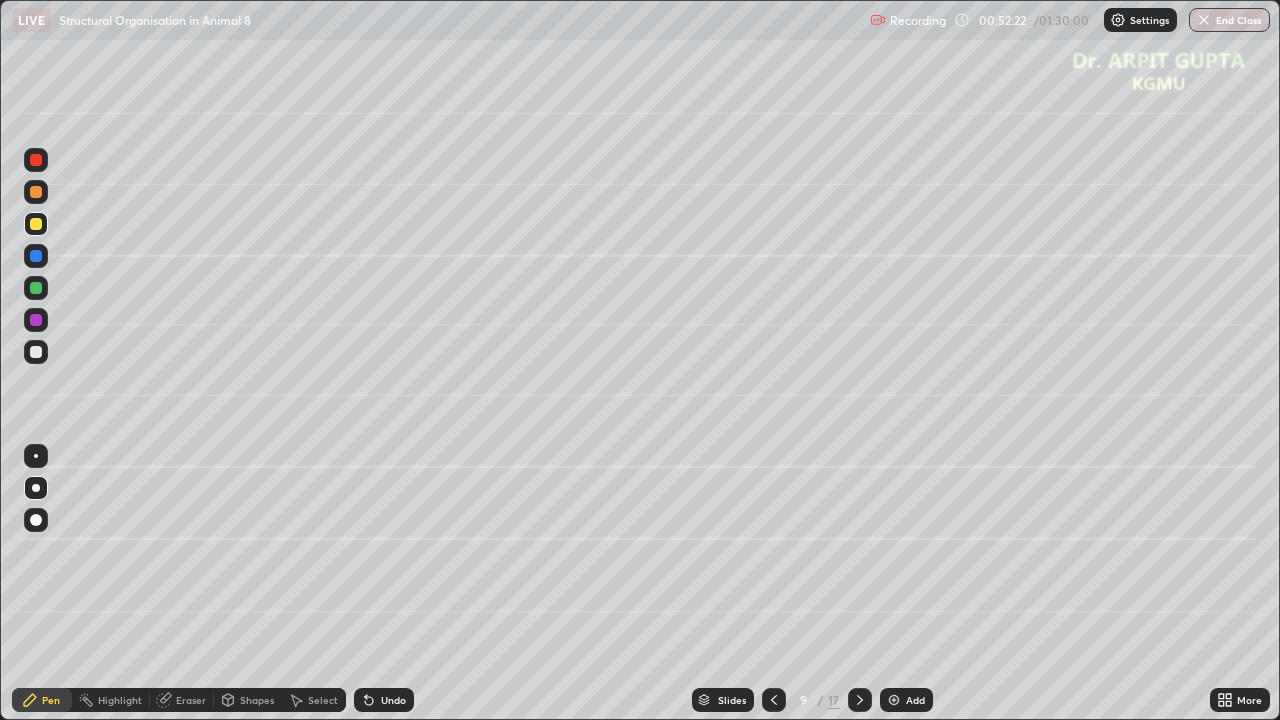 click at bounding box center (36, 320) 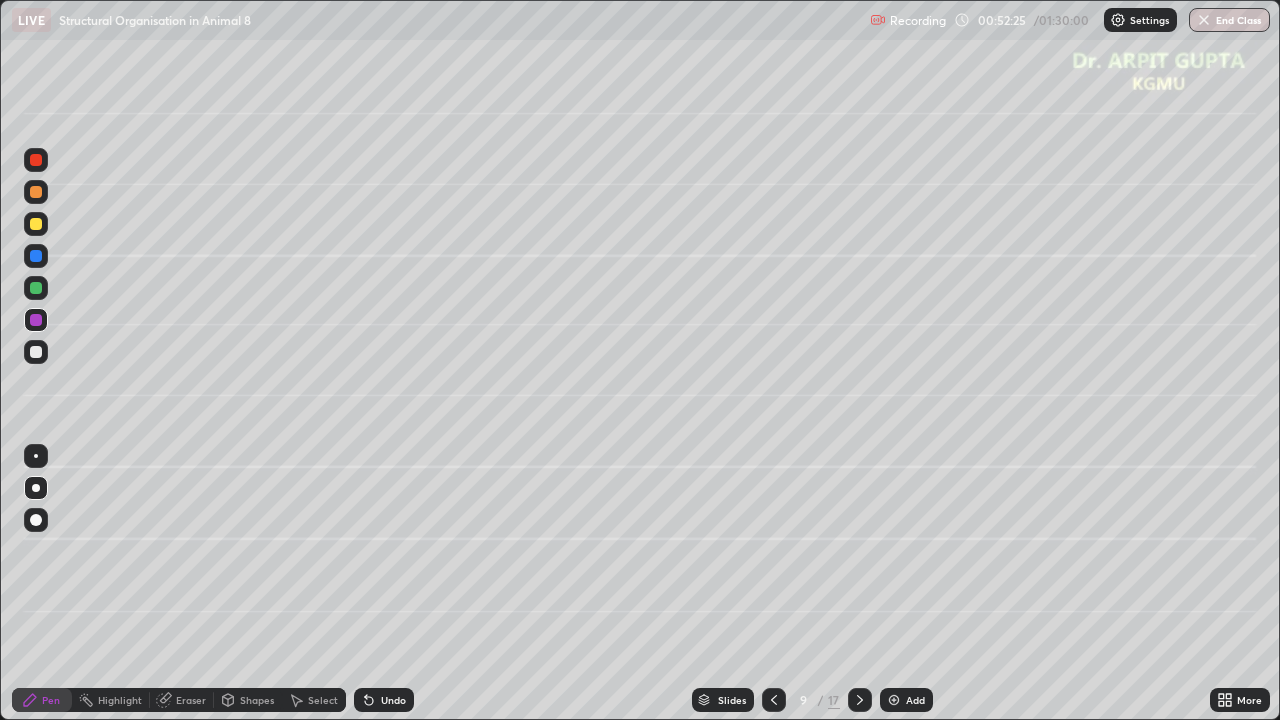 click on "Undo" at bounding box center [393, 700] 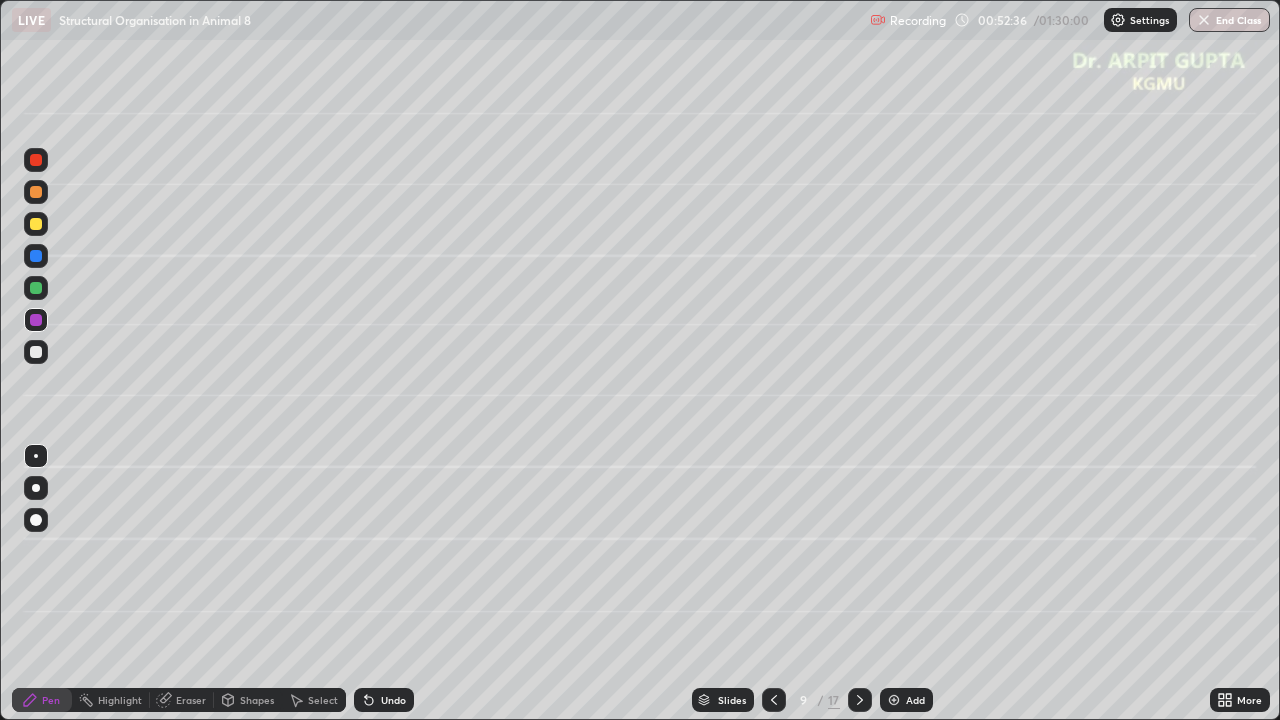 click on "Eraser" at bounding box center (191, 700) 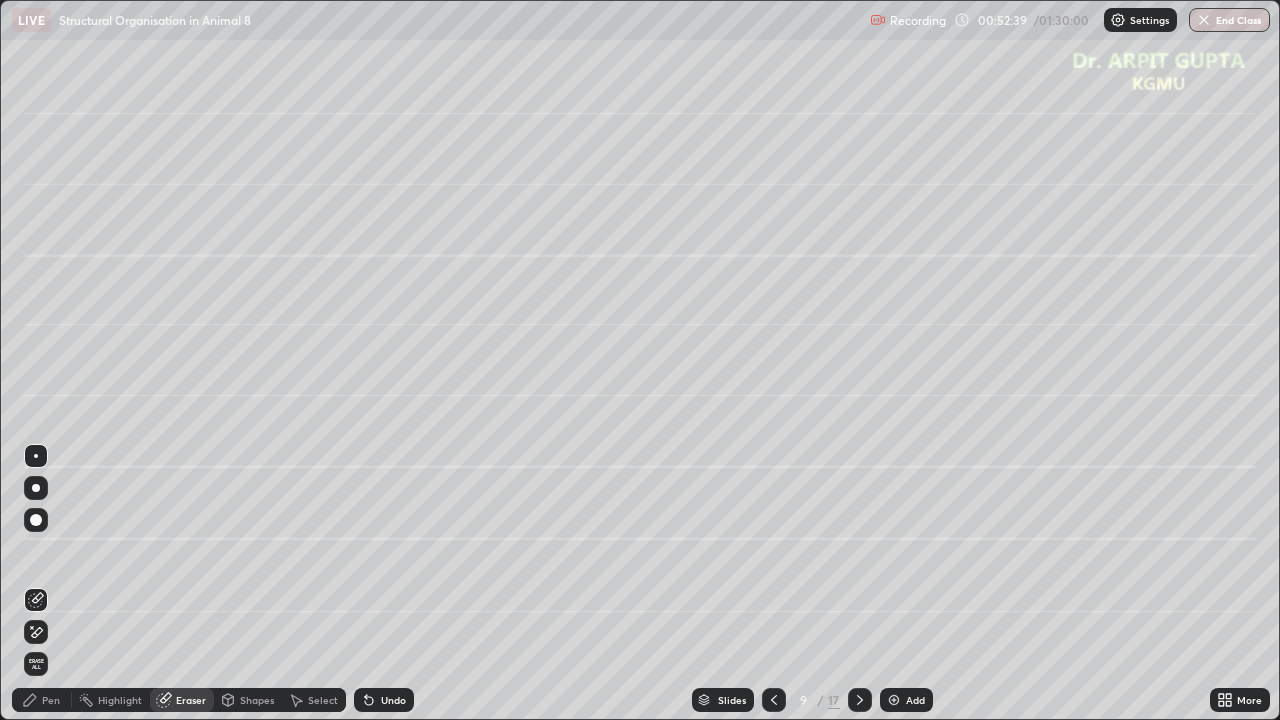 click on "Pen" at bounding box center (51, 700) 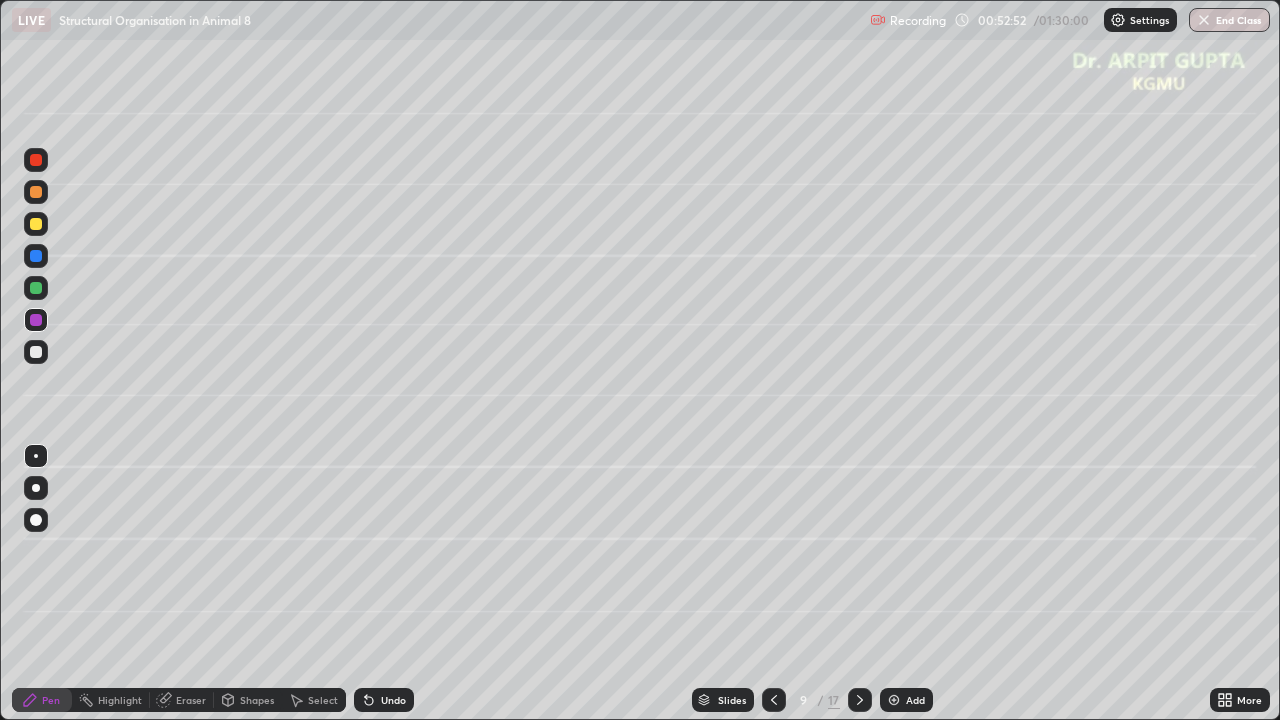 click at bounding box center [36, 224] 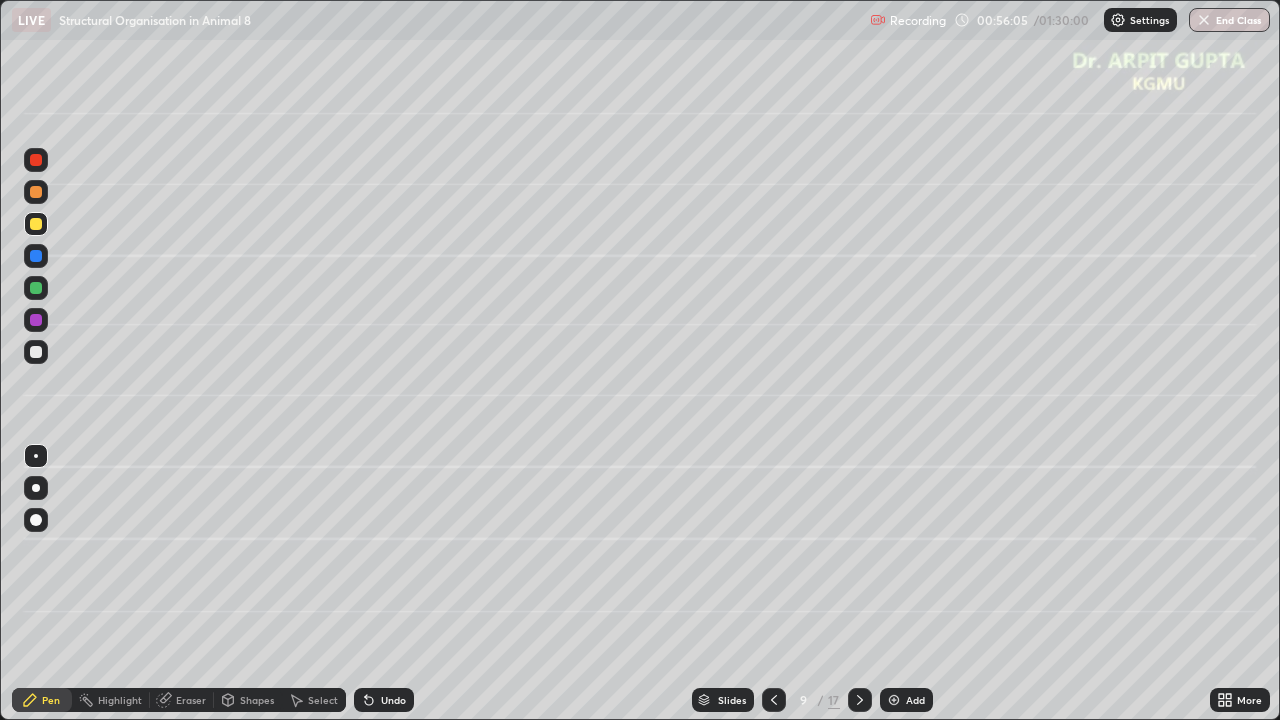 click 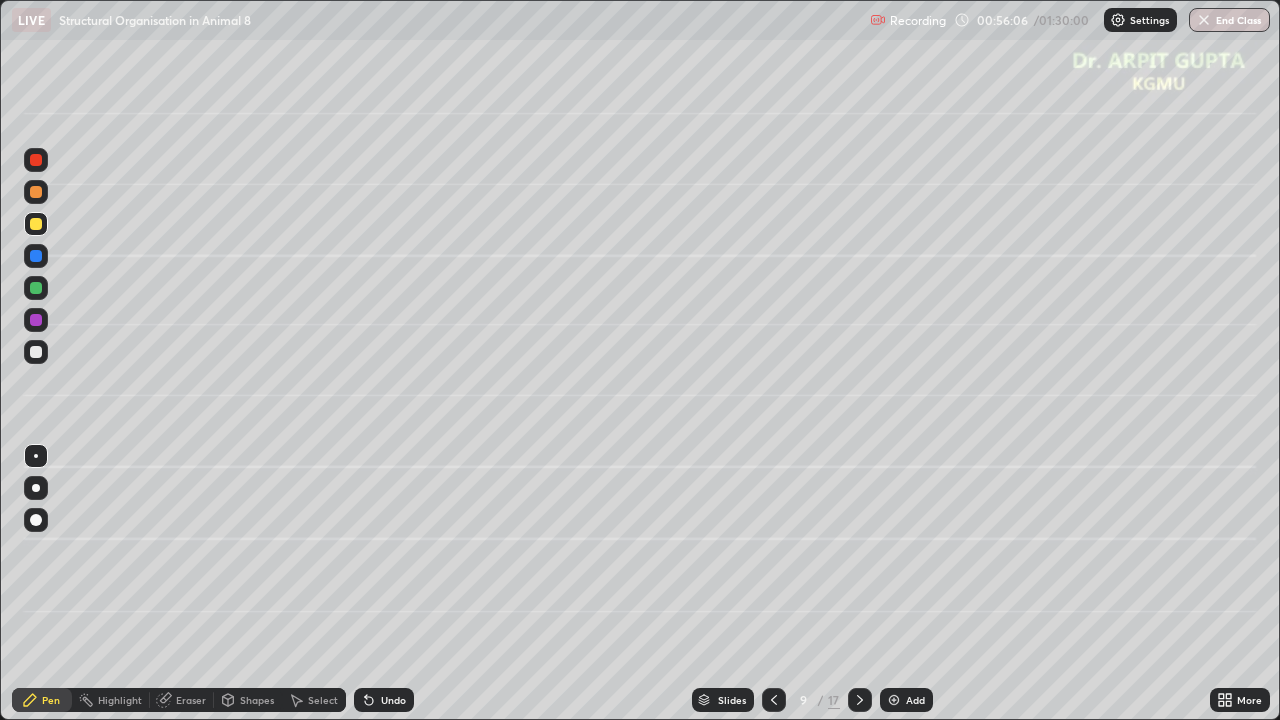 click 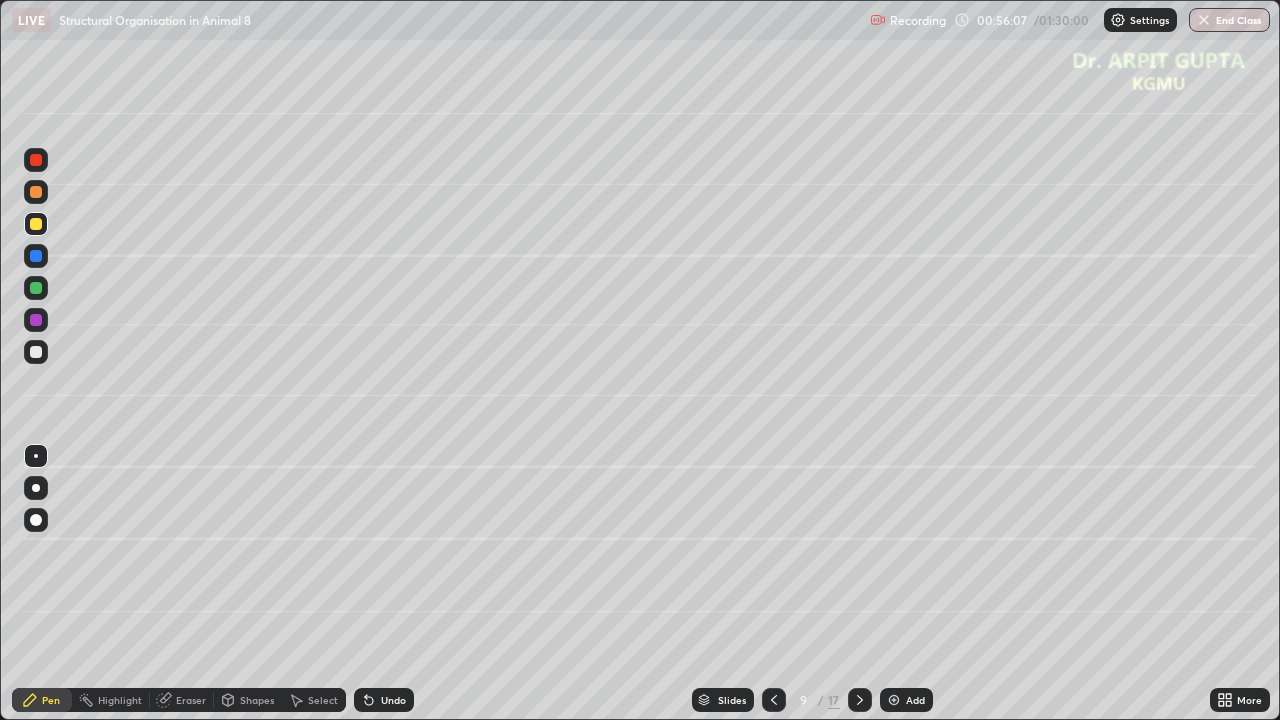 click 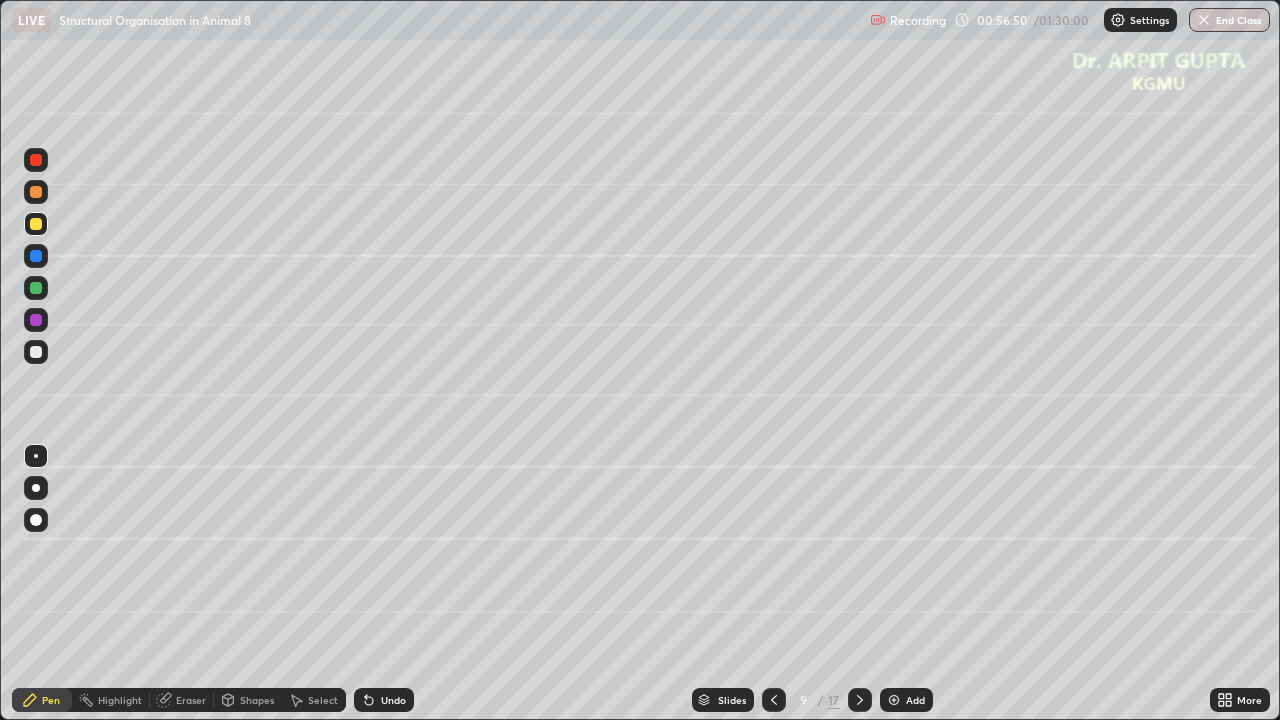 click 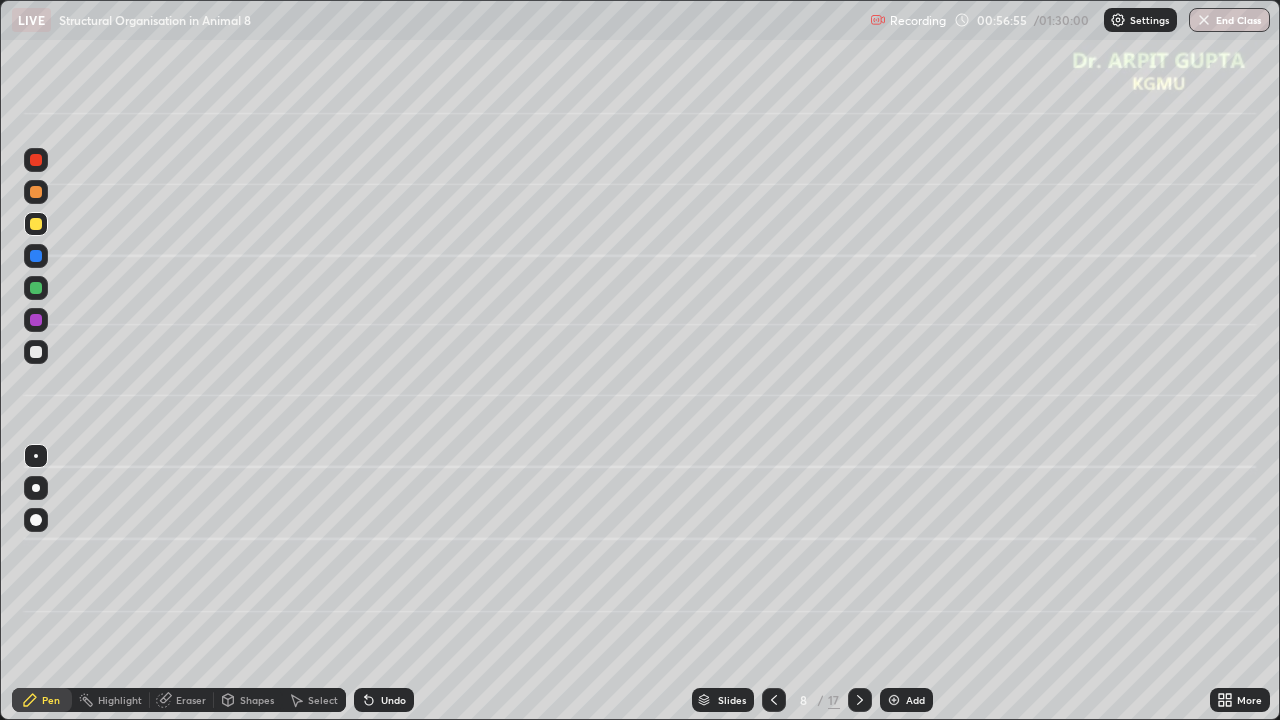 click 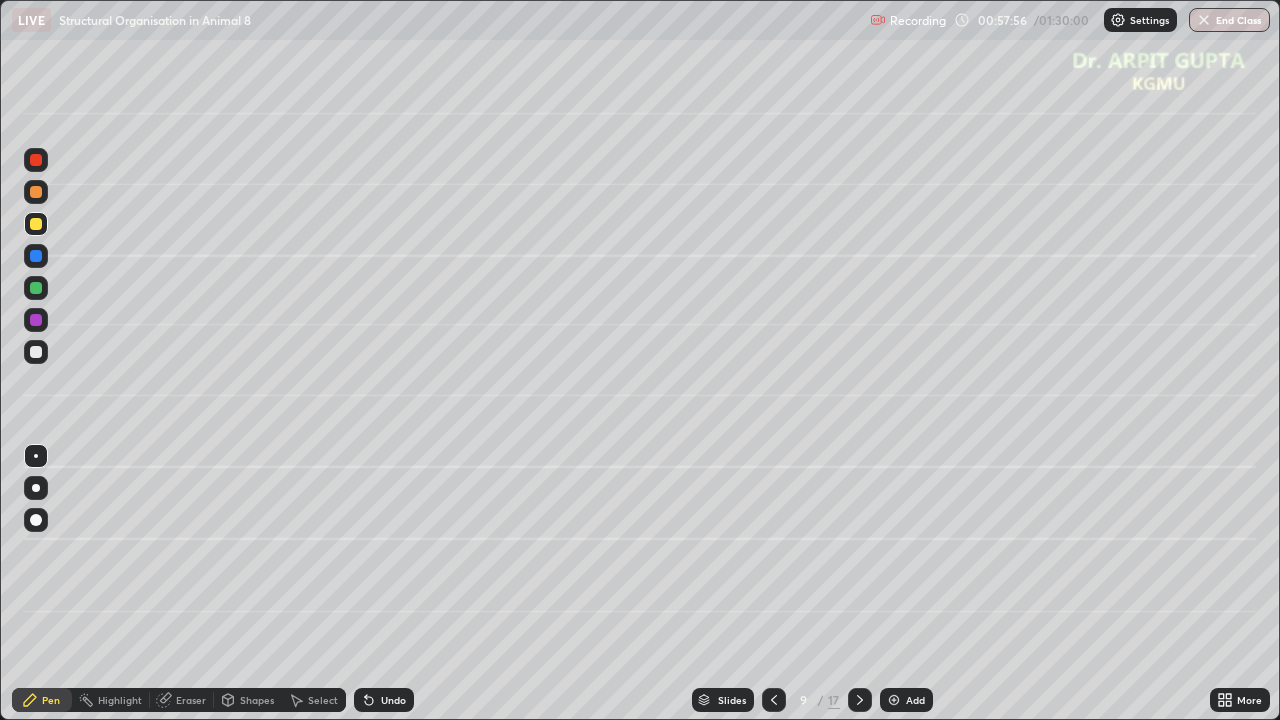 click at bounding box center [36, 352] 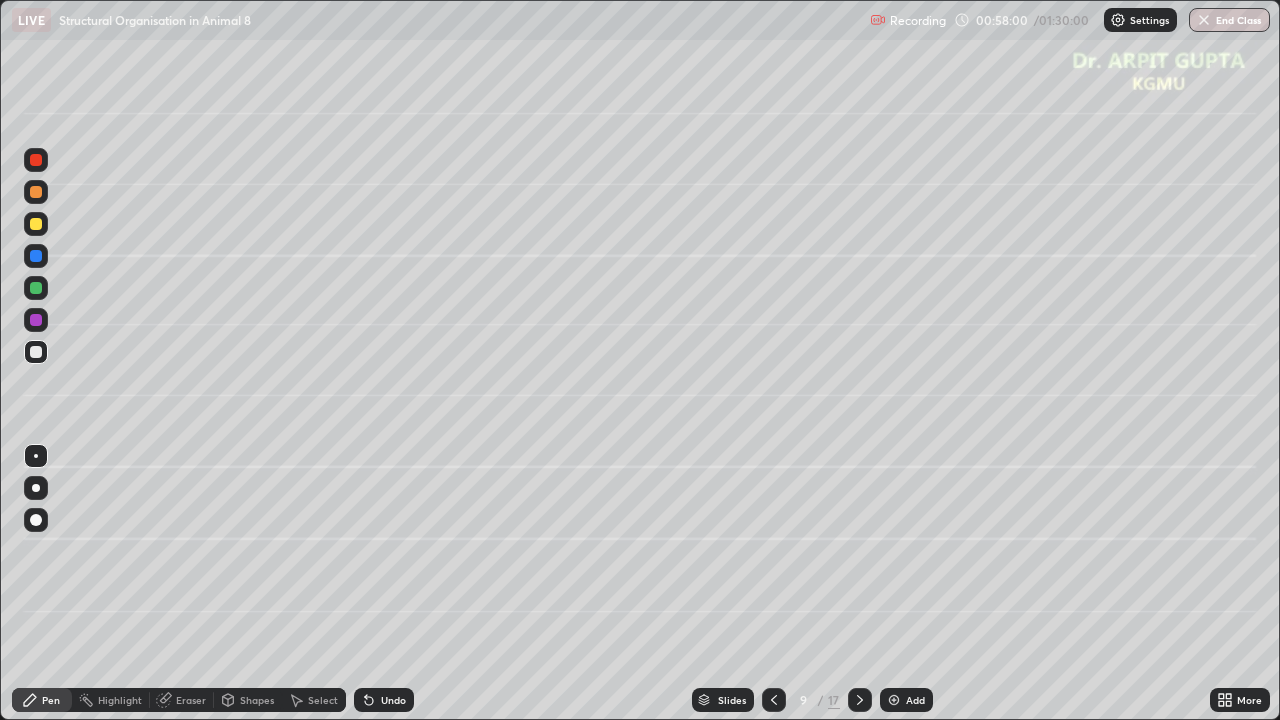click 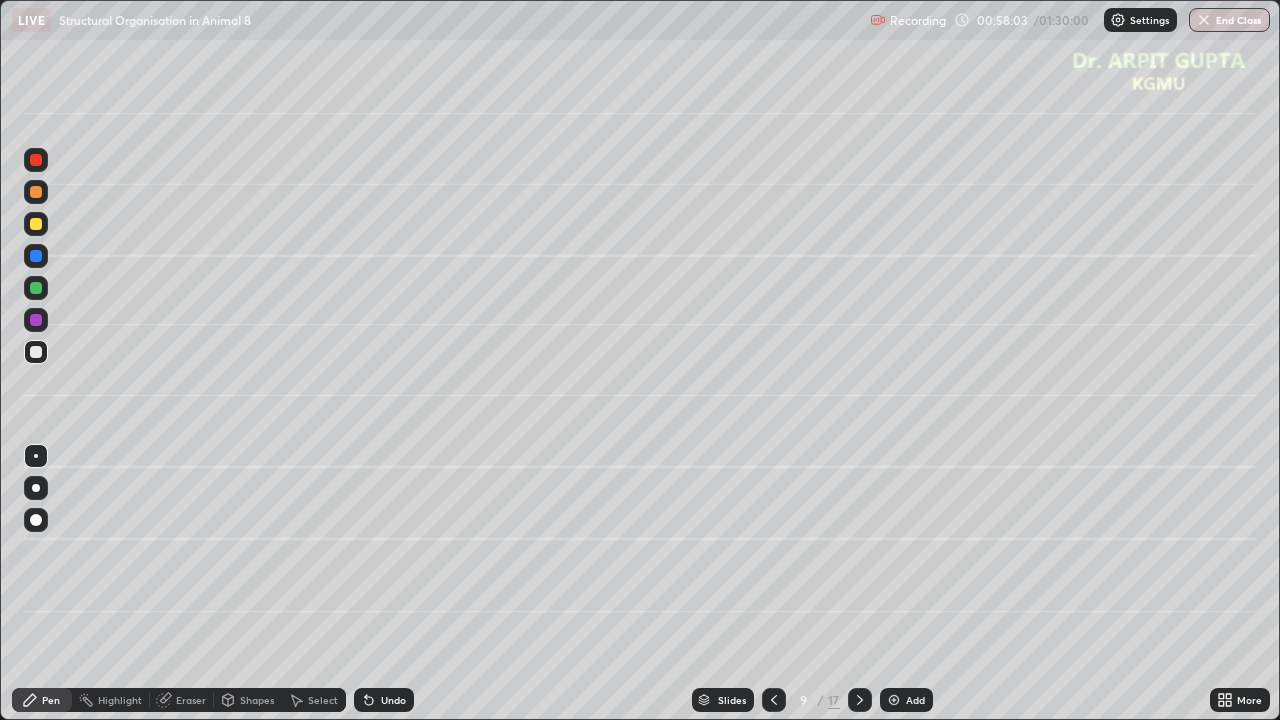 click 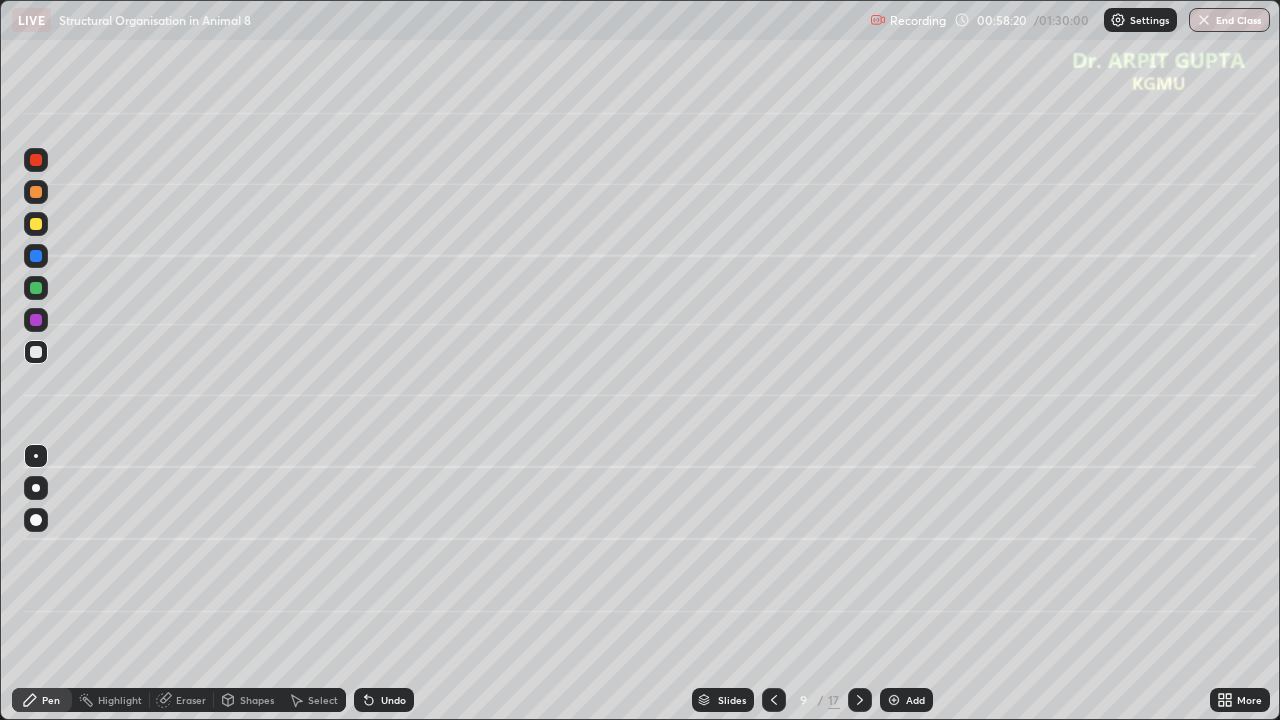 click 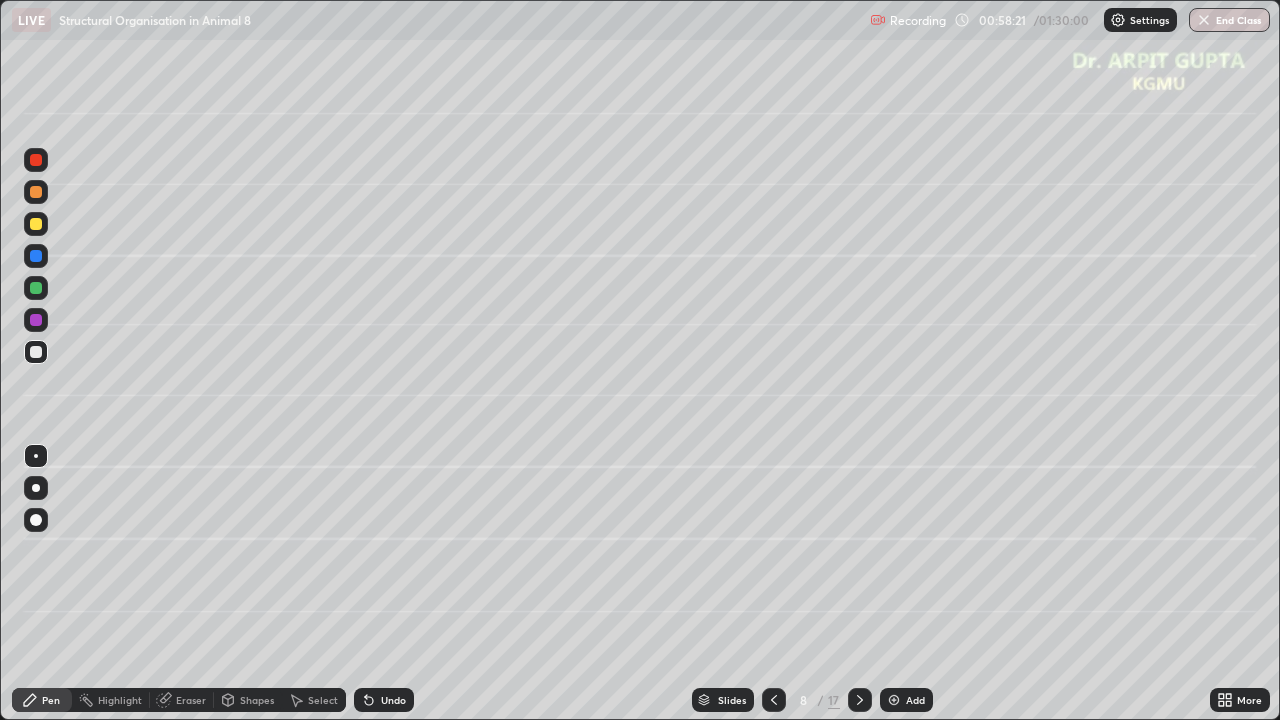 click 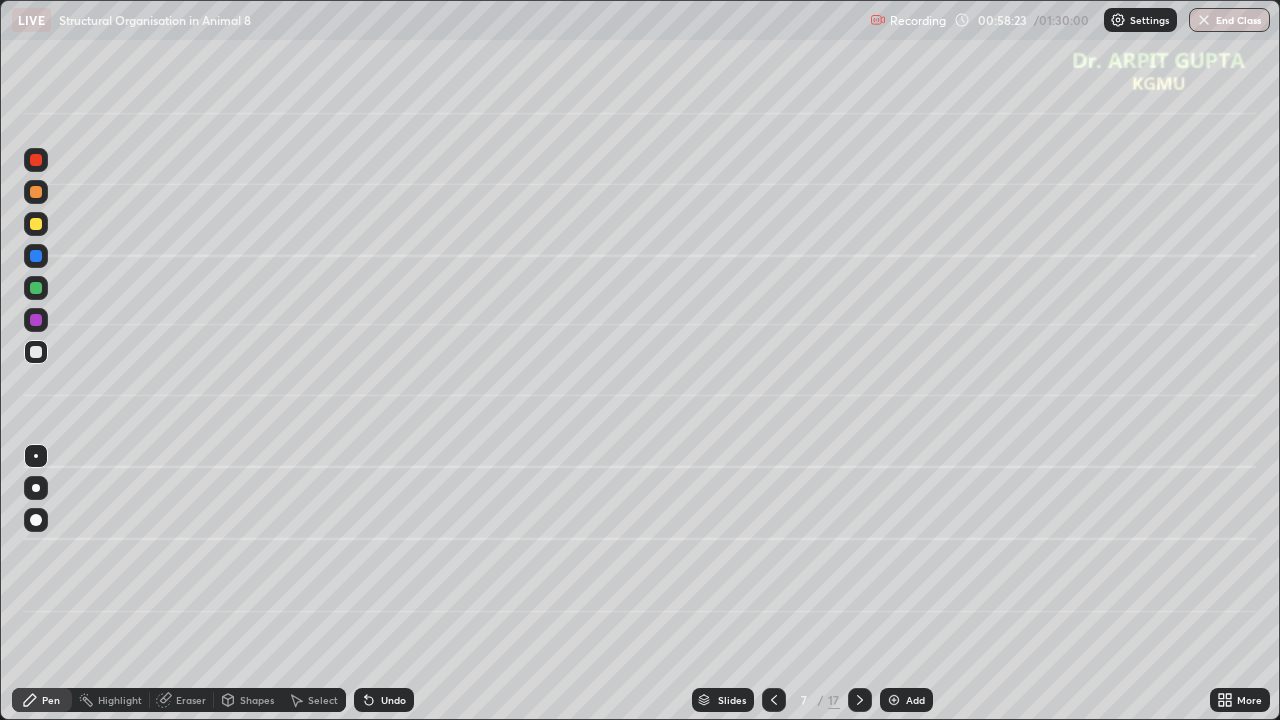 click 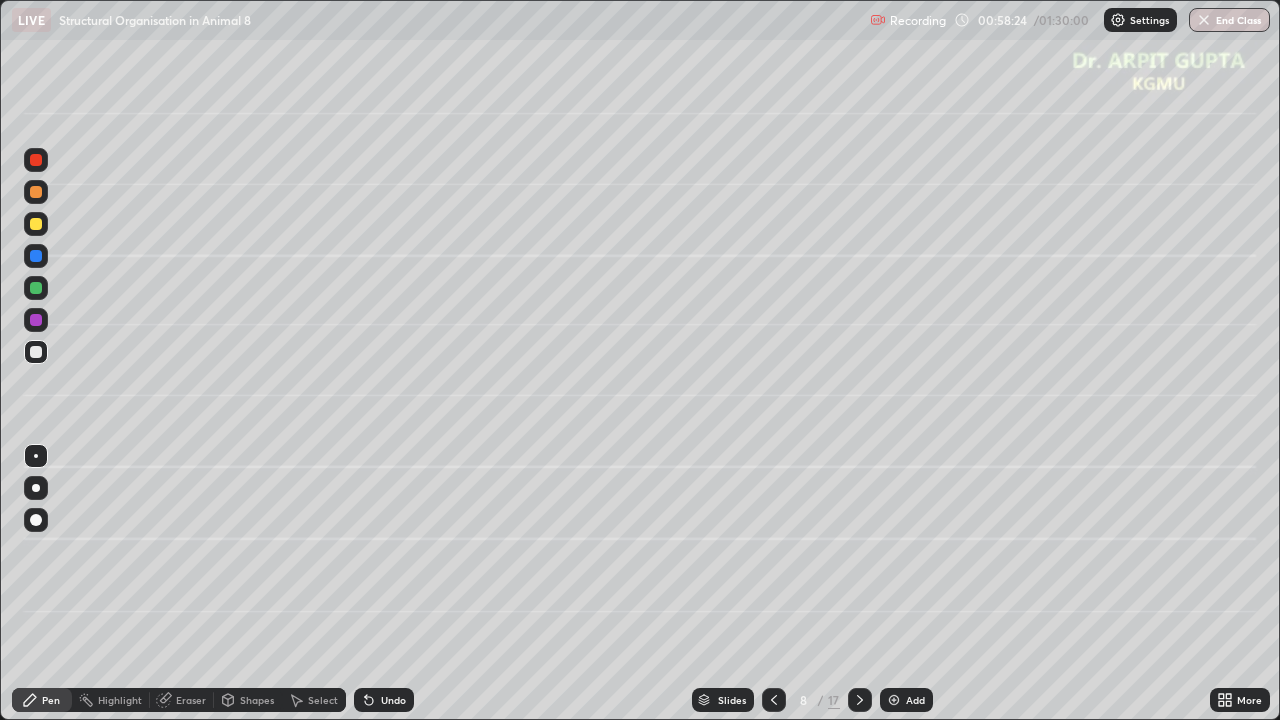 click 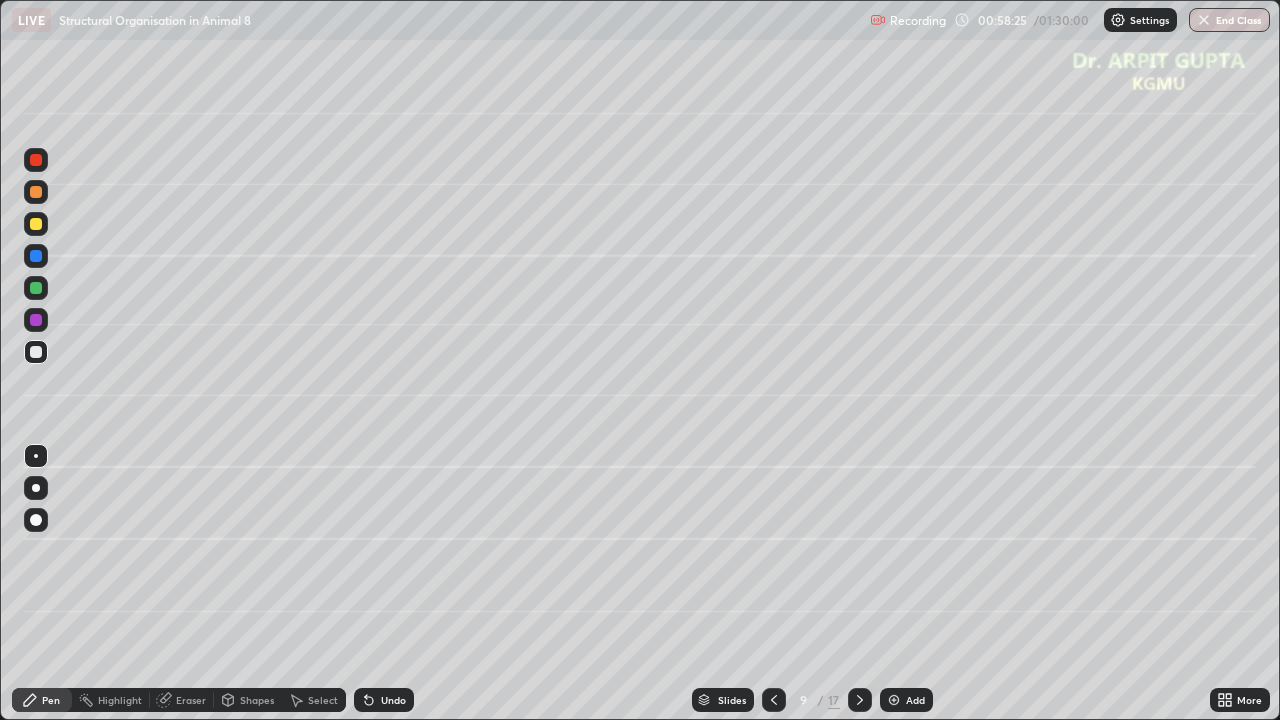 click on "Undo" at bounding box center [393, 700] 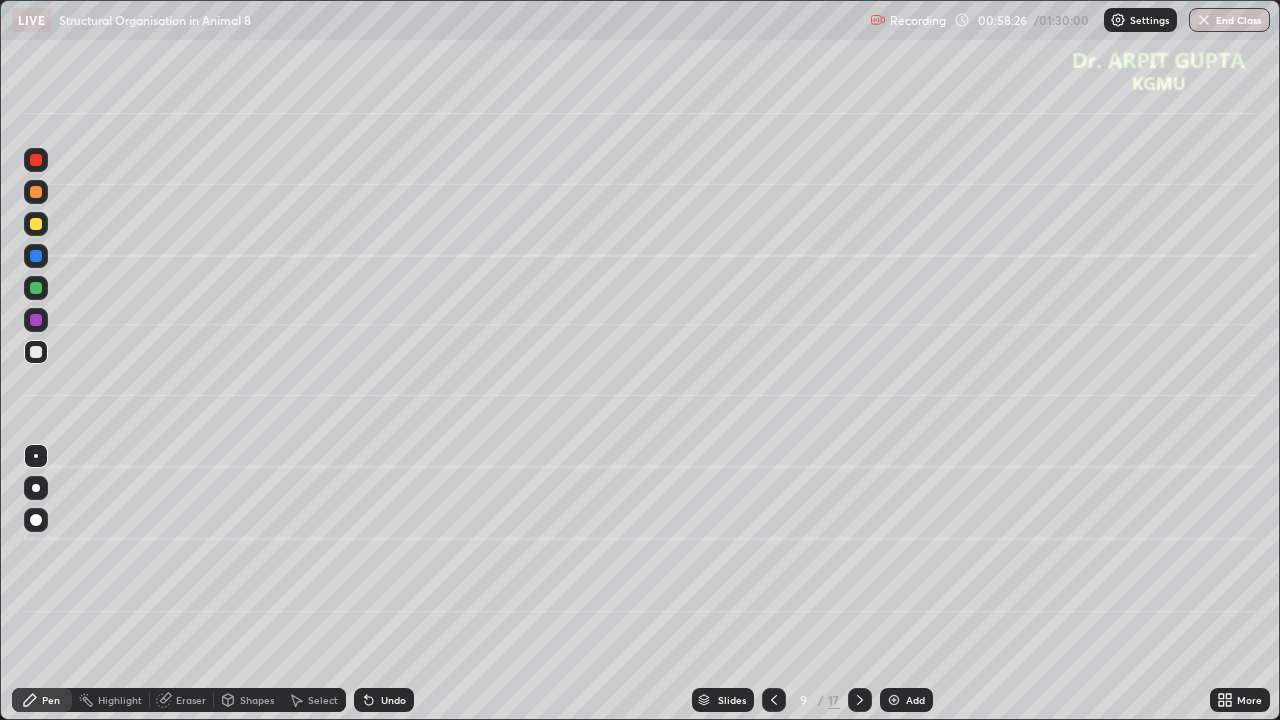 click on "Undo" at bounding box center [393, 700] 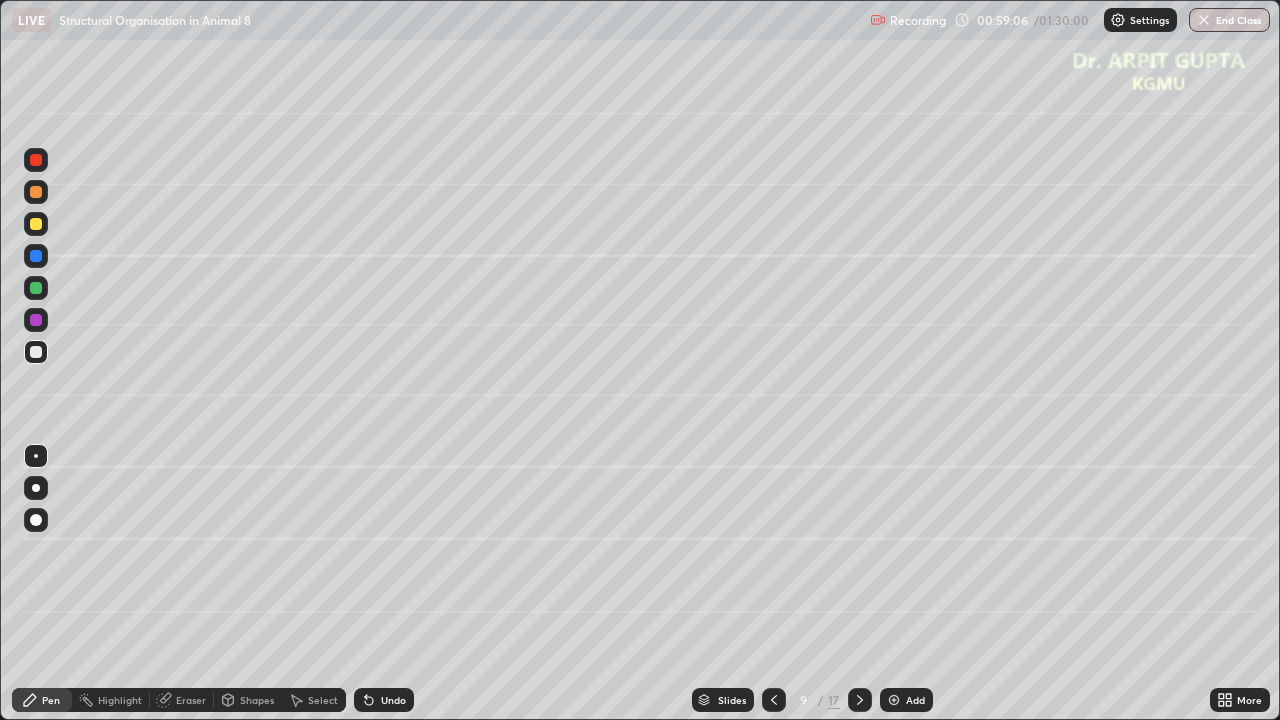 click on "Undo" at bounding box center [393, 700] 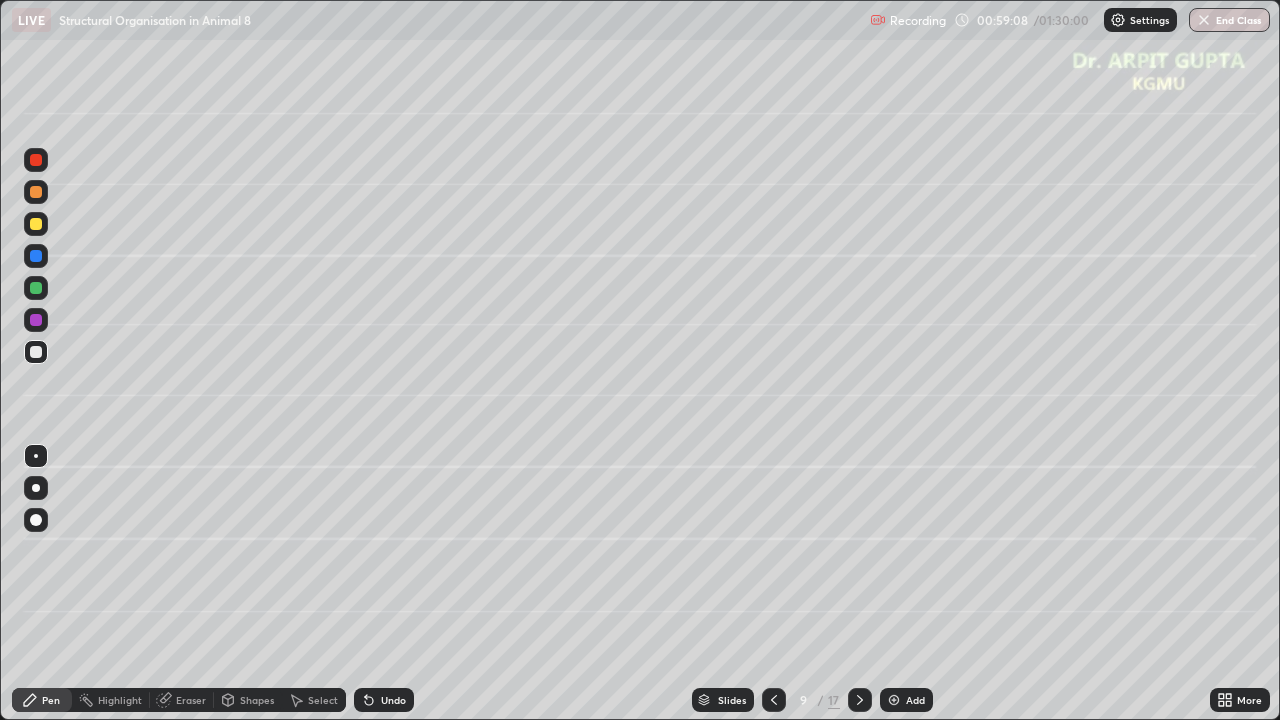 click 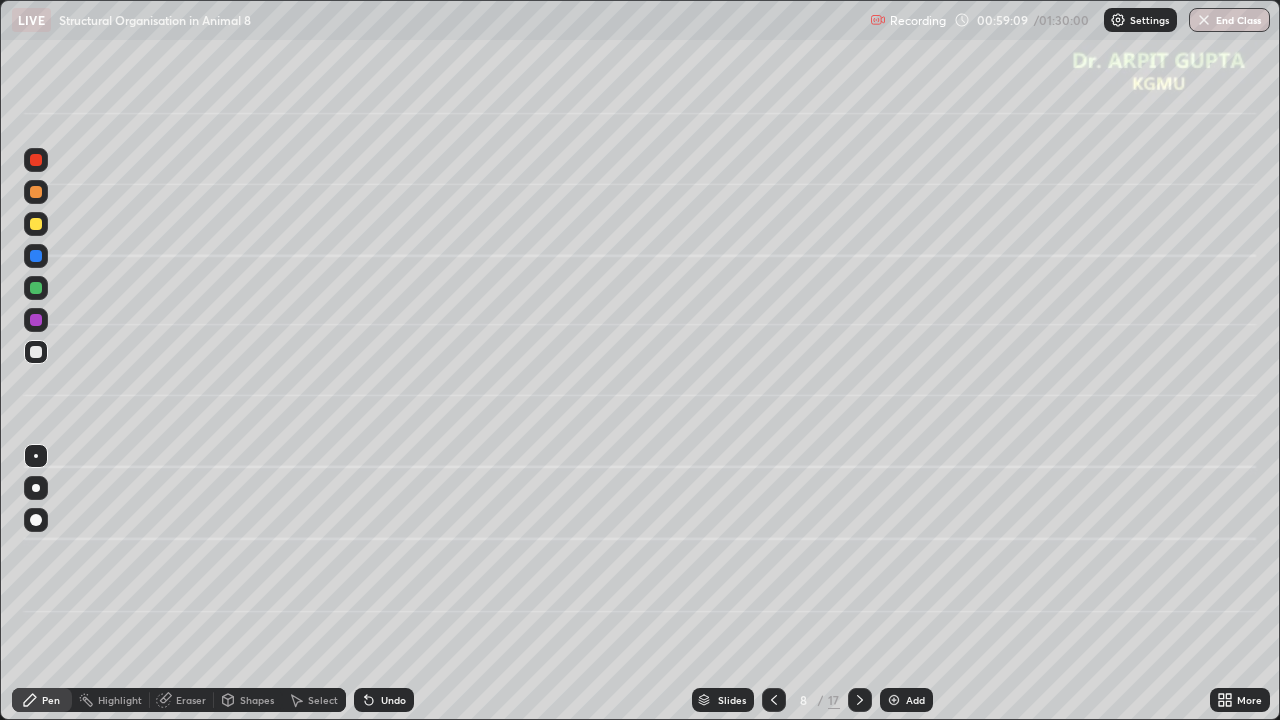 click at bounding box center (36, 488) 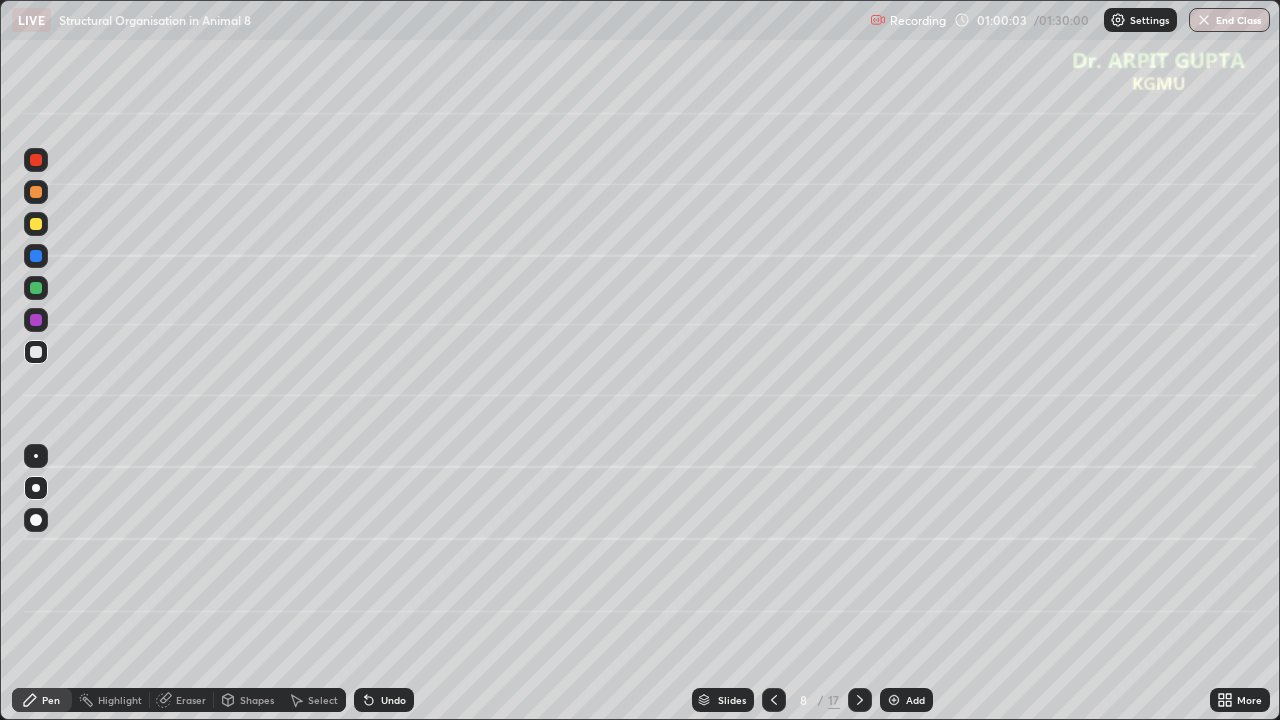 click 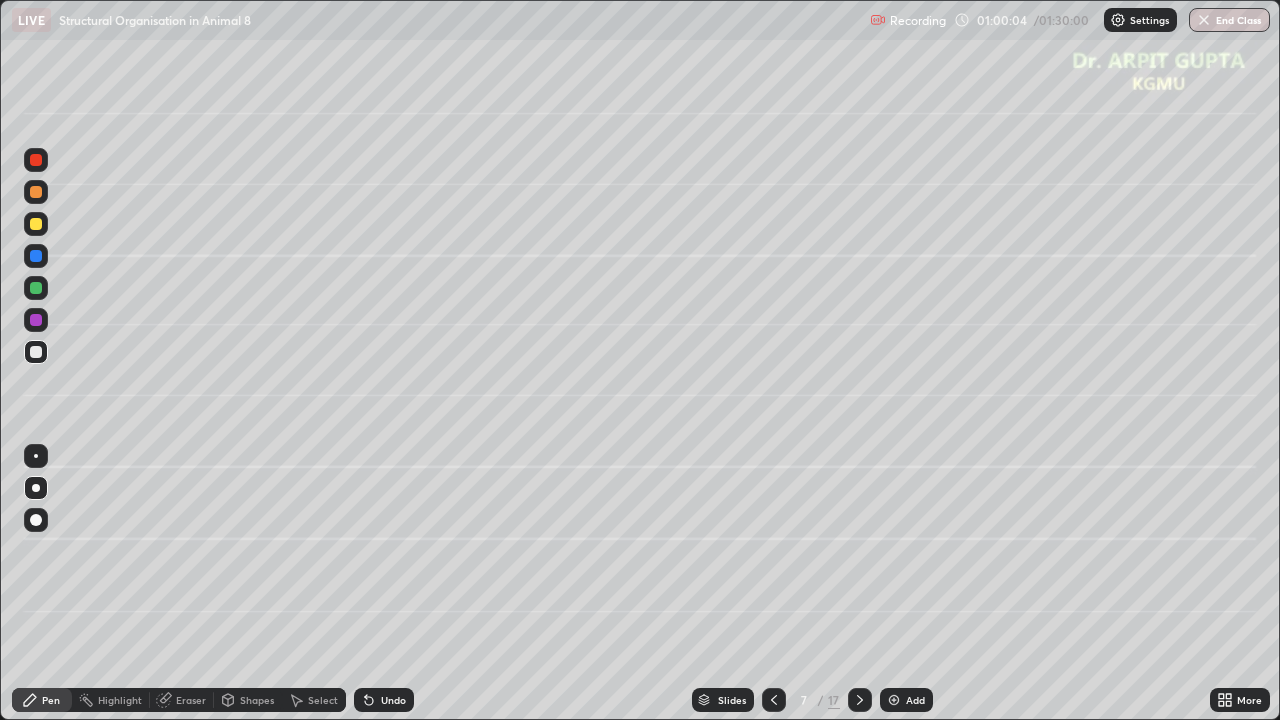 click 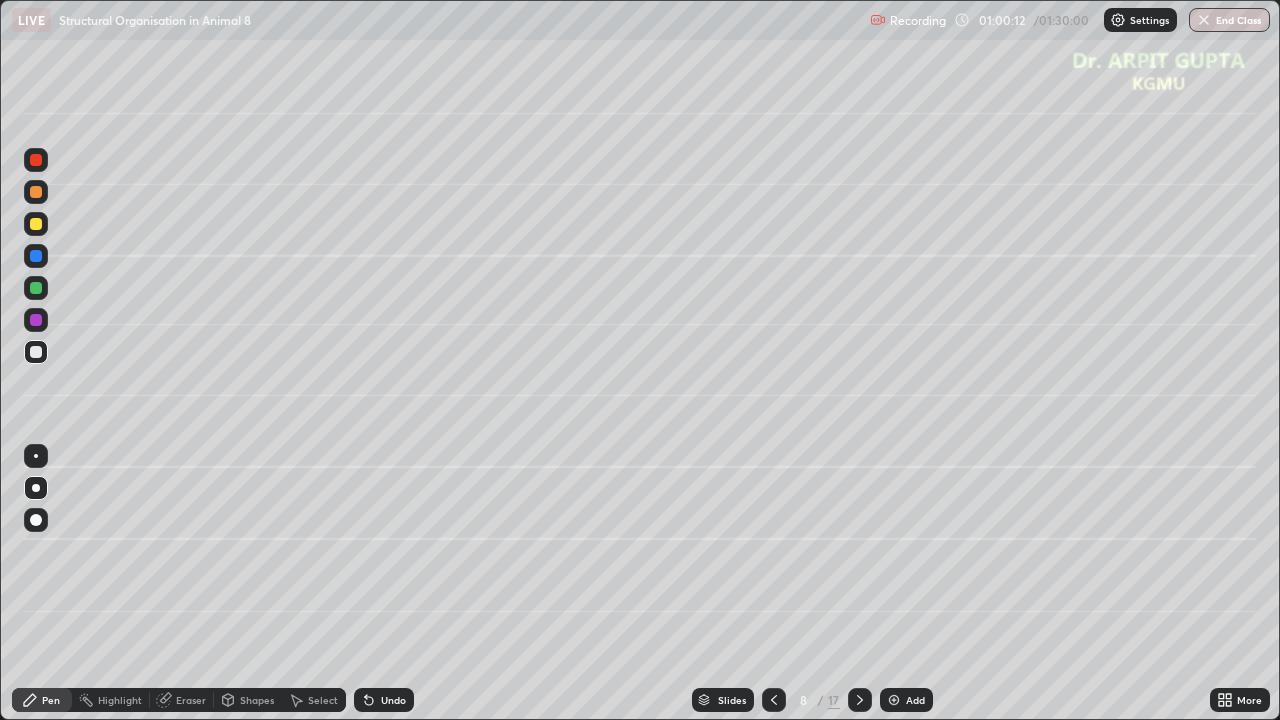 click 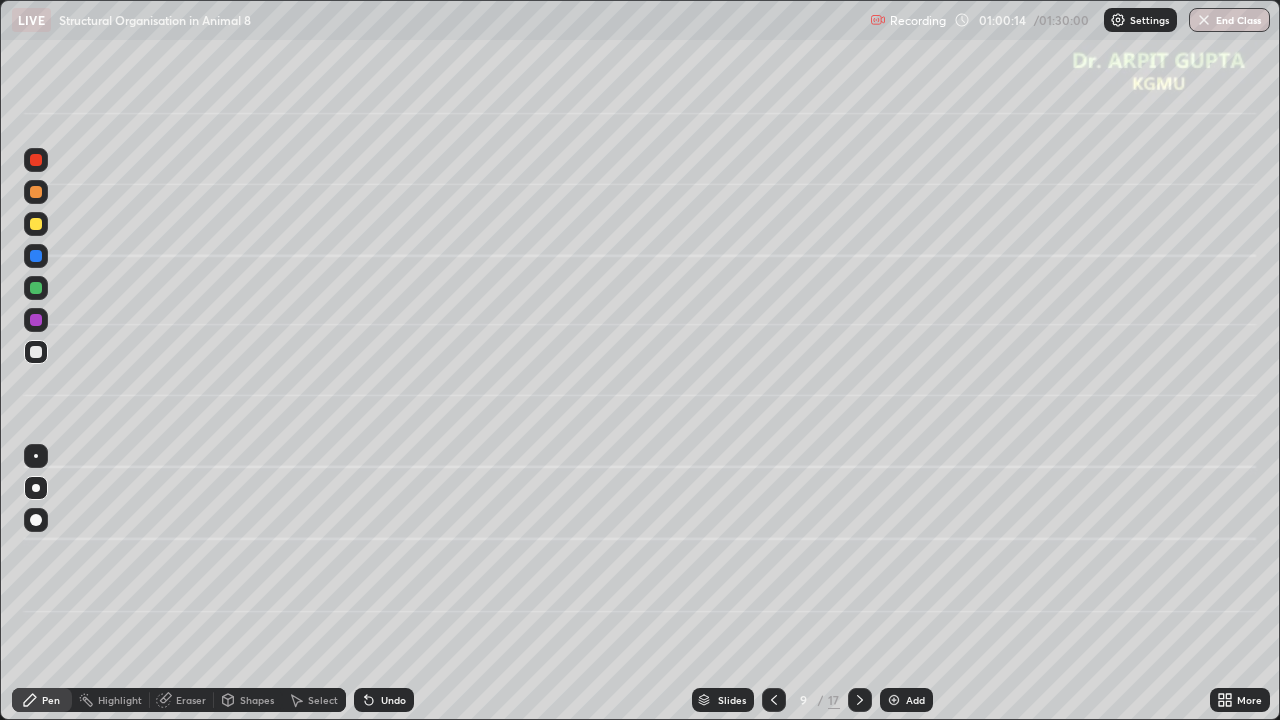 click at bounding box center (774, 700) 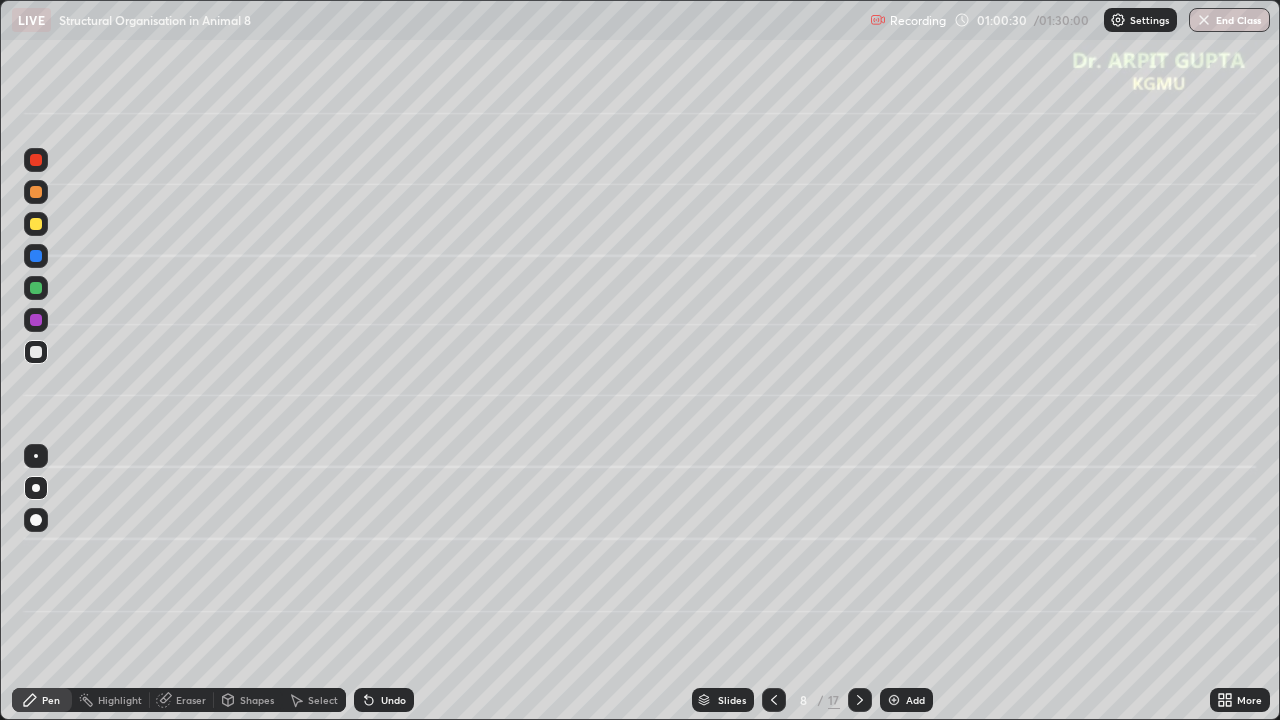 click 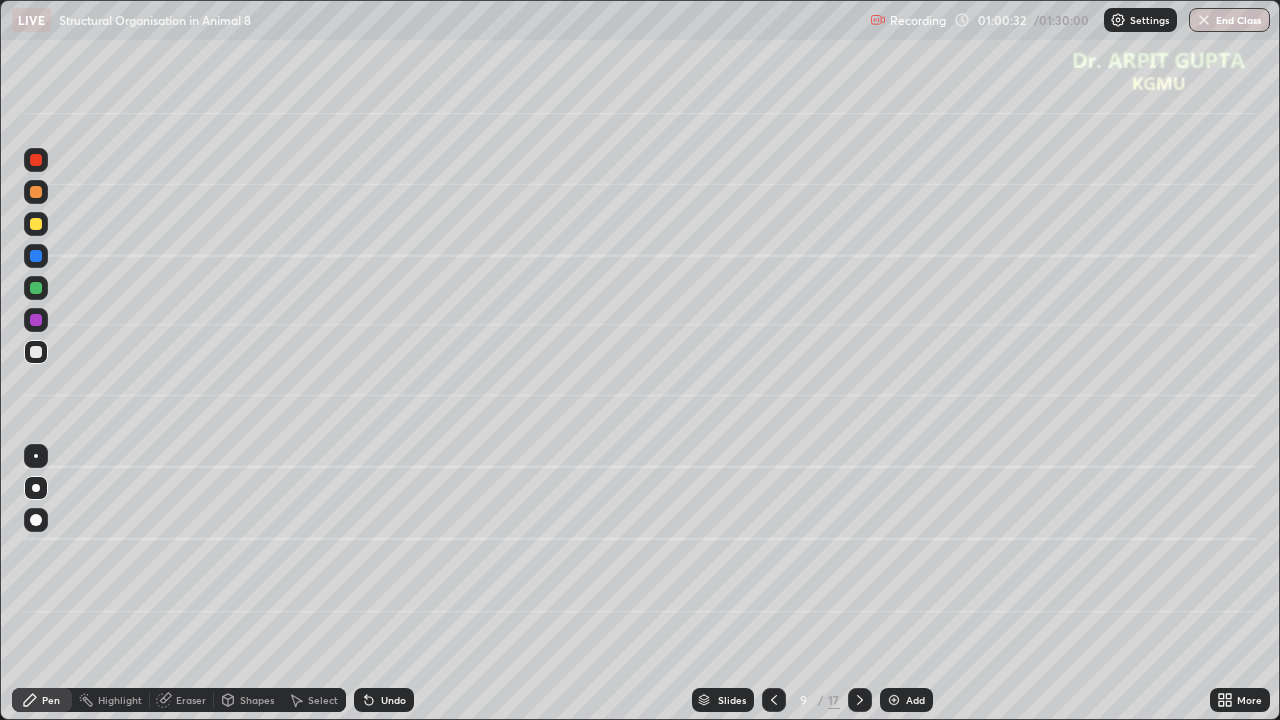 click 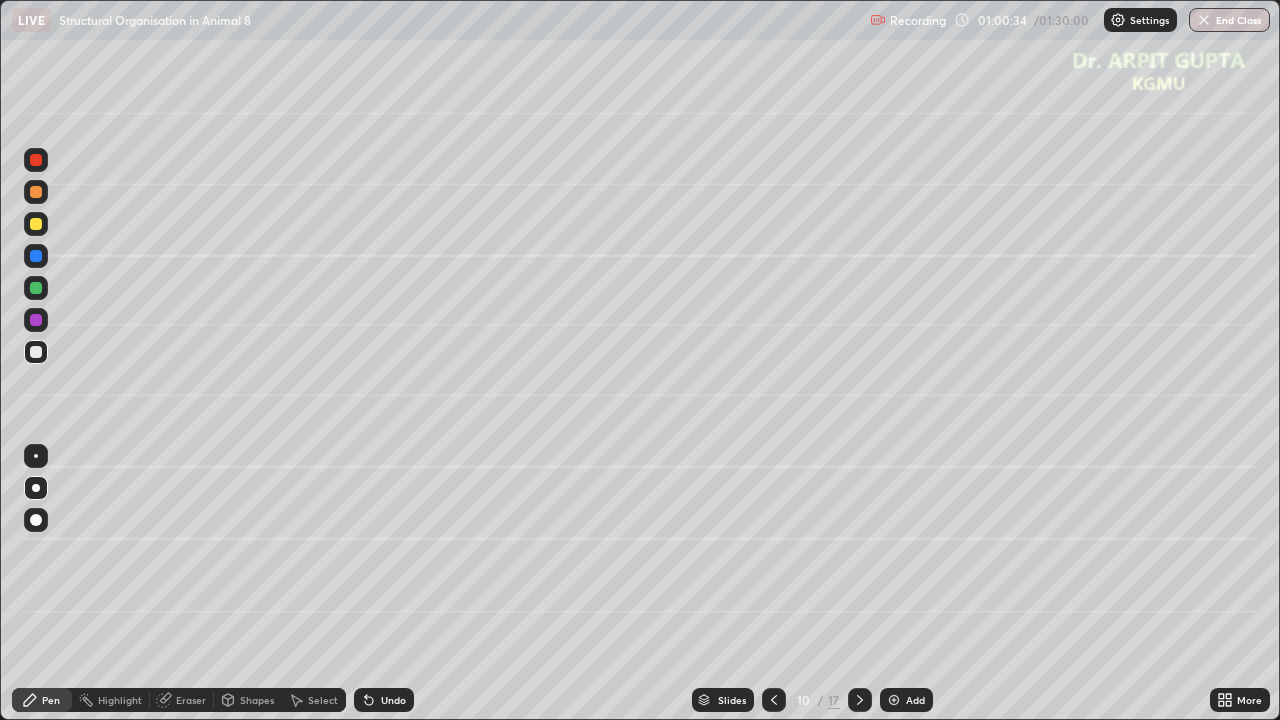 click at bounding box center (36, 224) 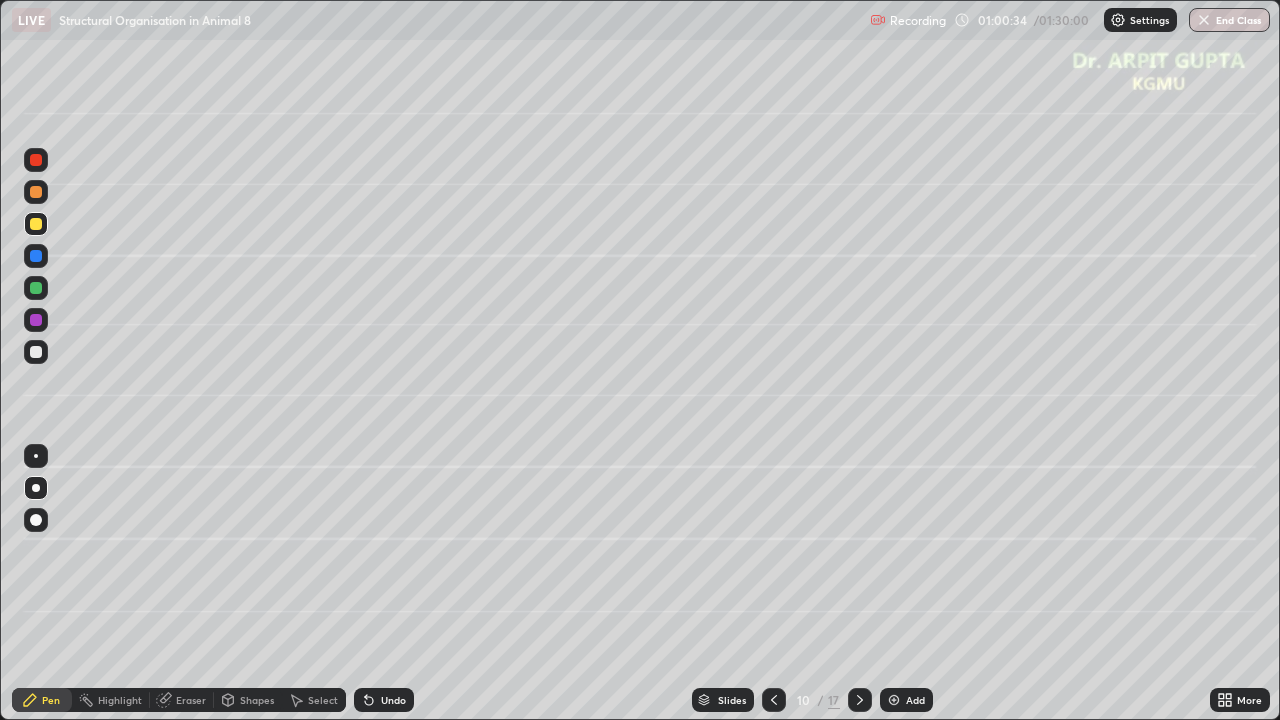 click at bounding box center (36, 192) 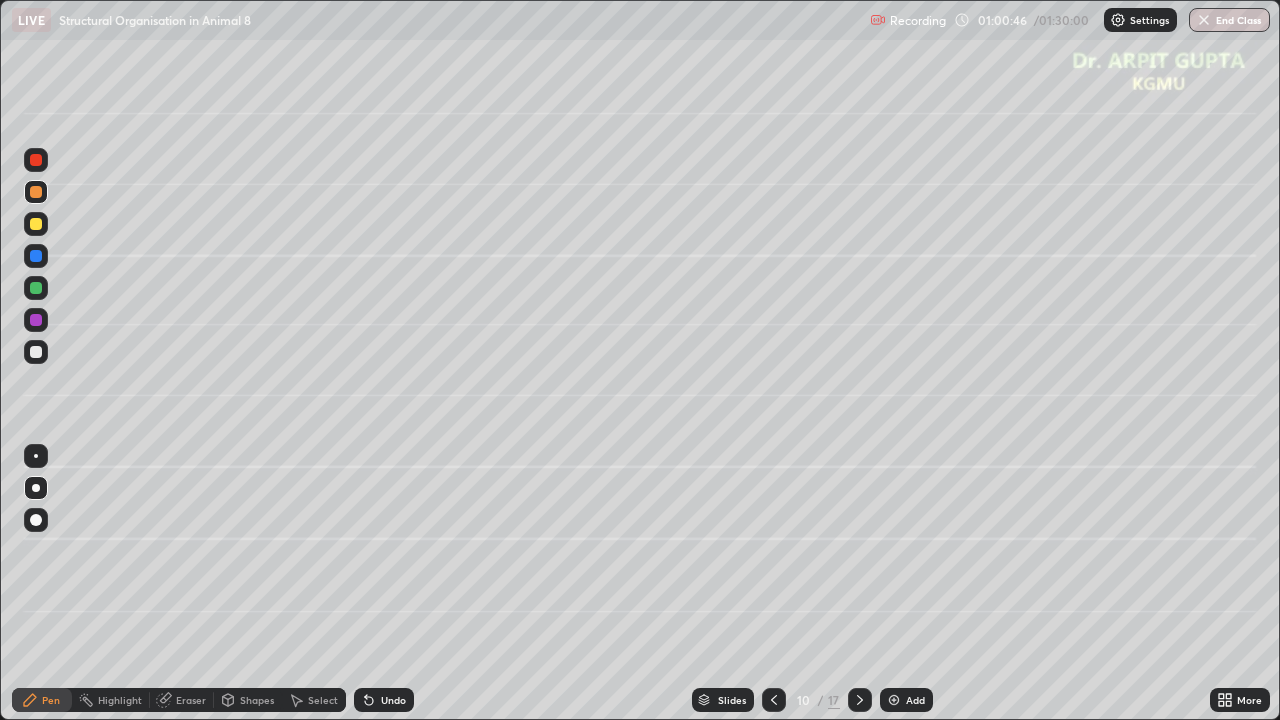 click at bounding box center [36, 352] 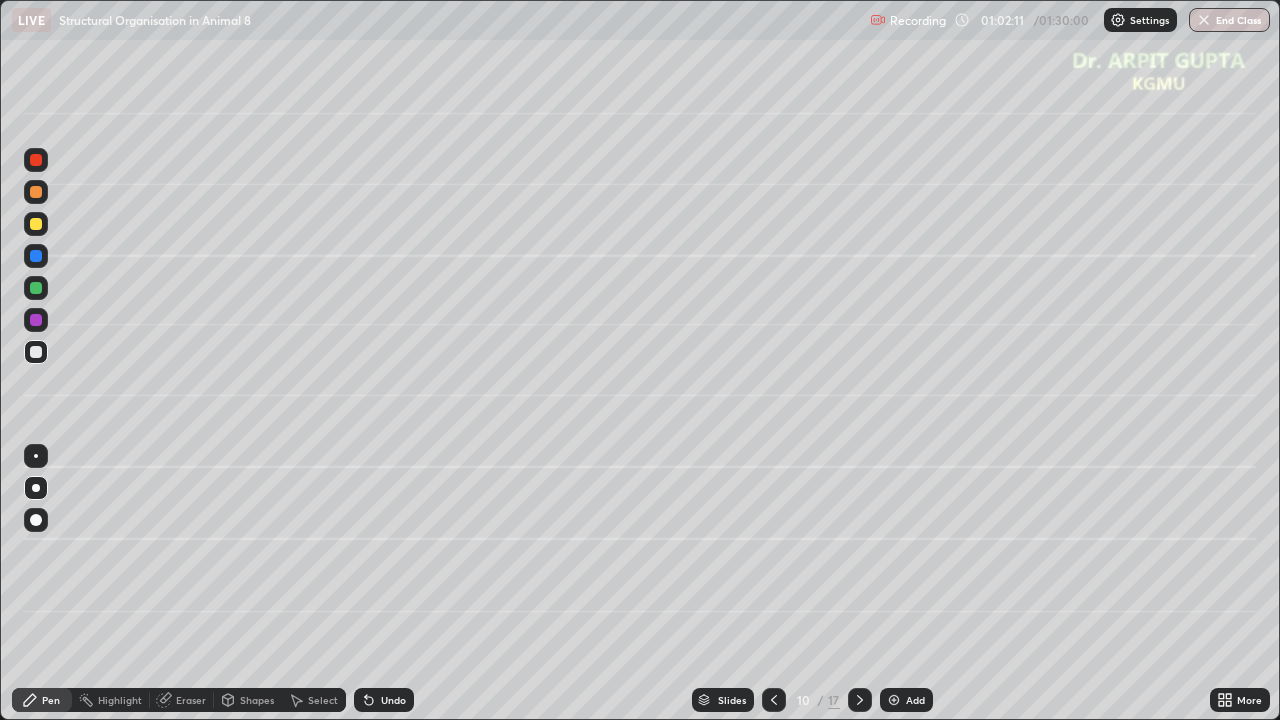 click at bounding box center (36, 224) 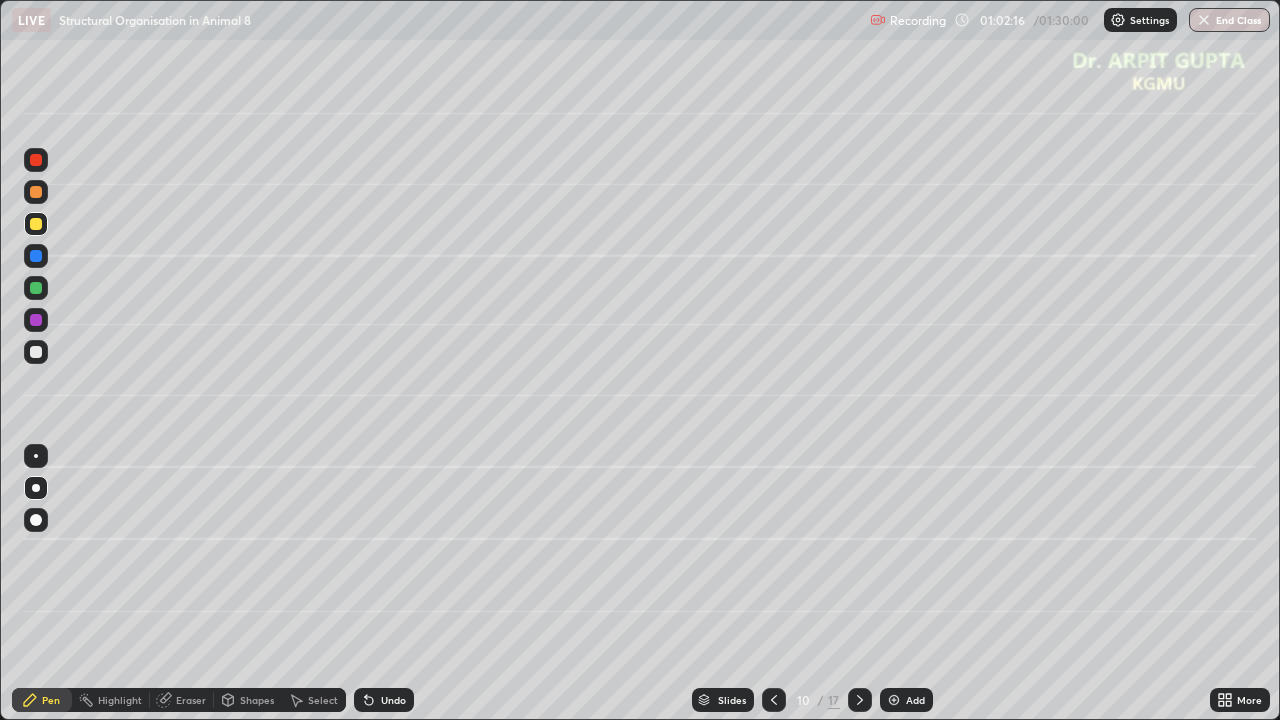 click at bounding box center [36, 352] 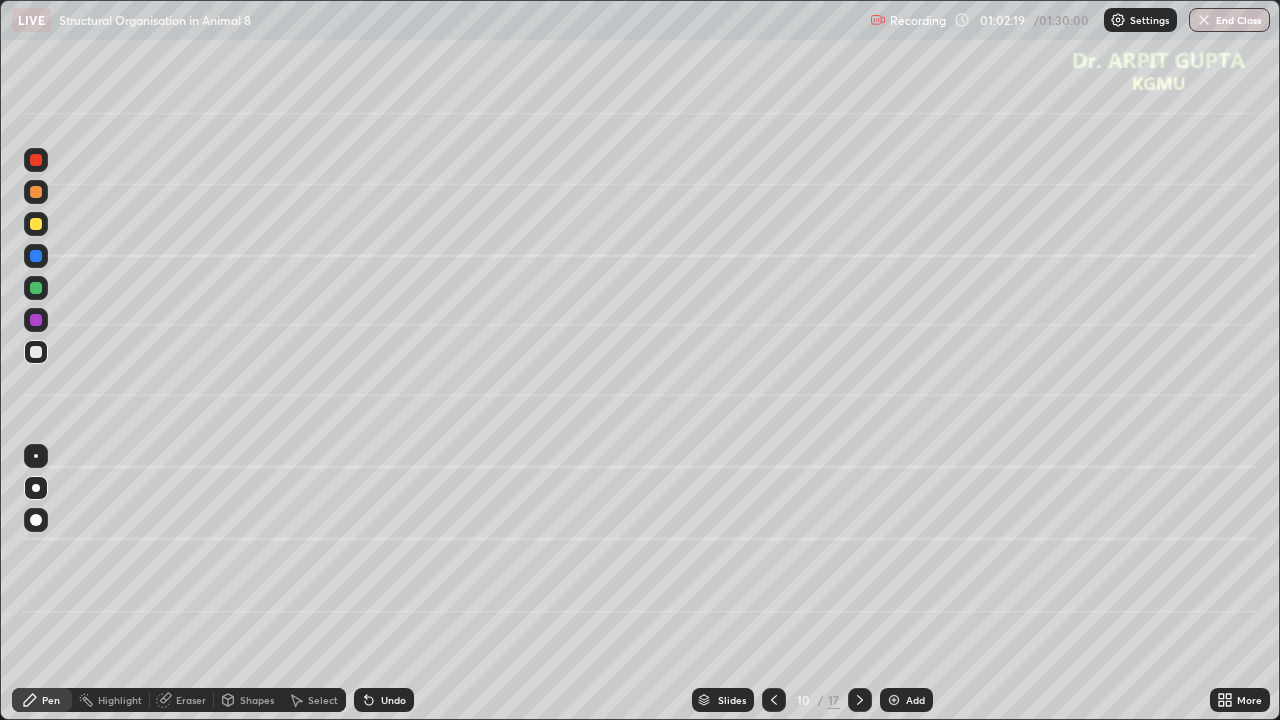 click 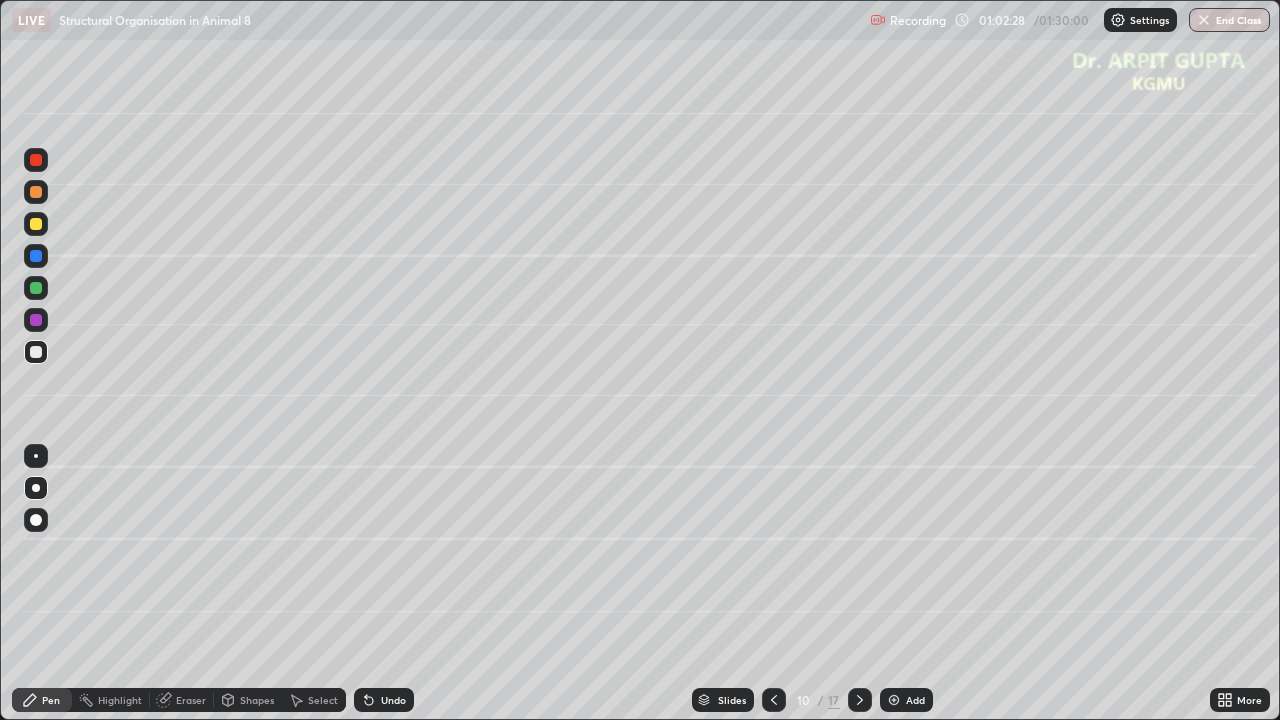 click at bounding box center [36, 288] 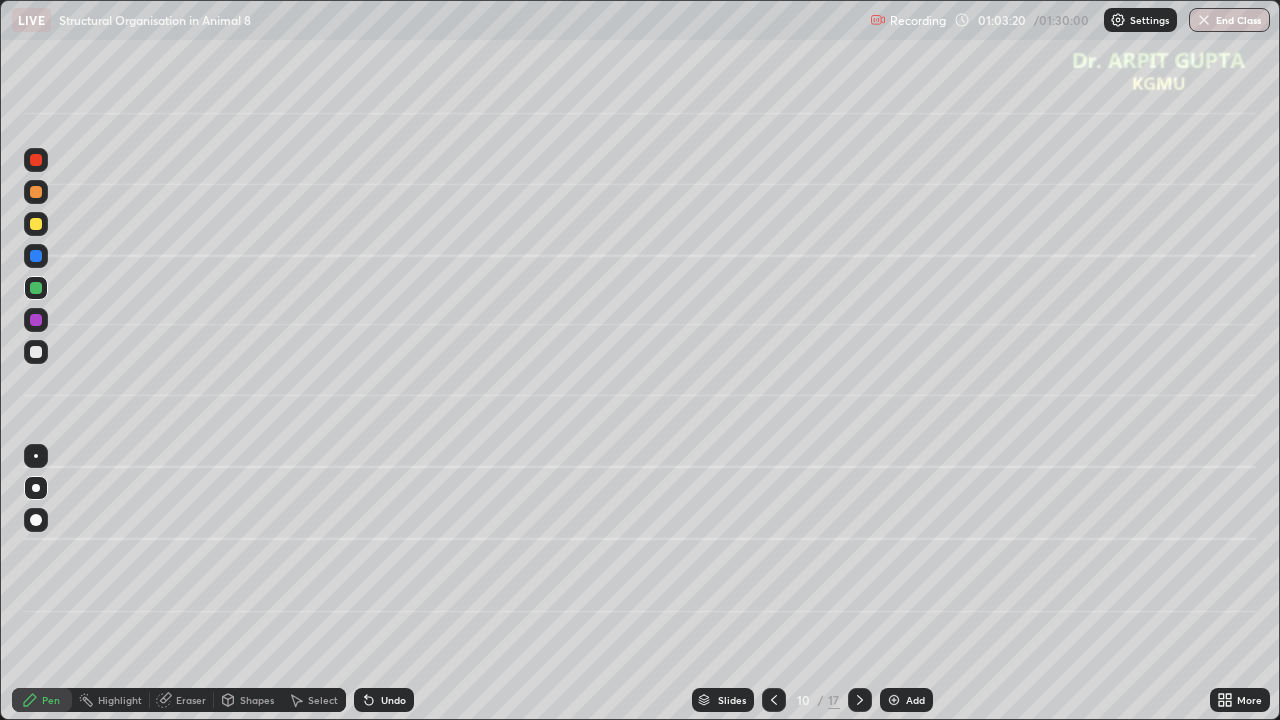 click 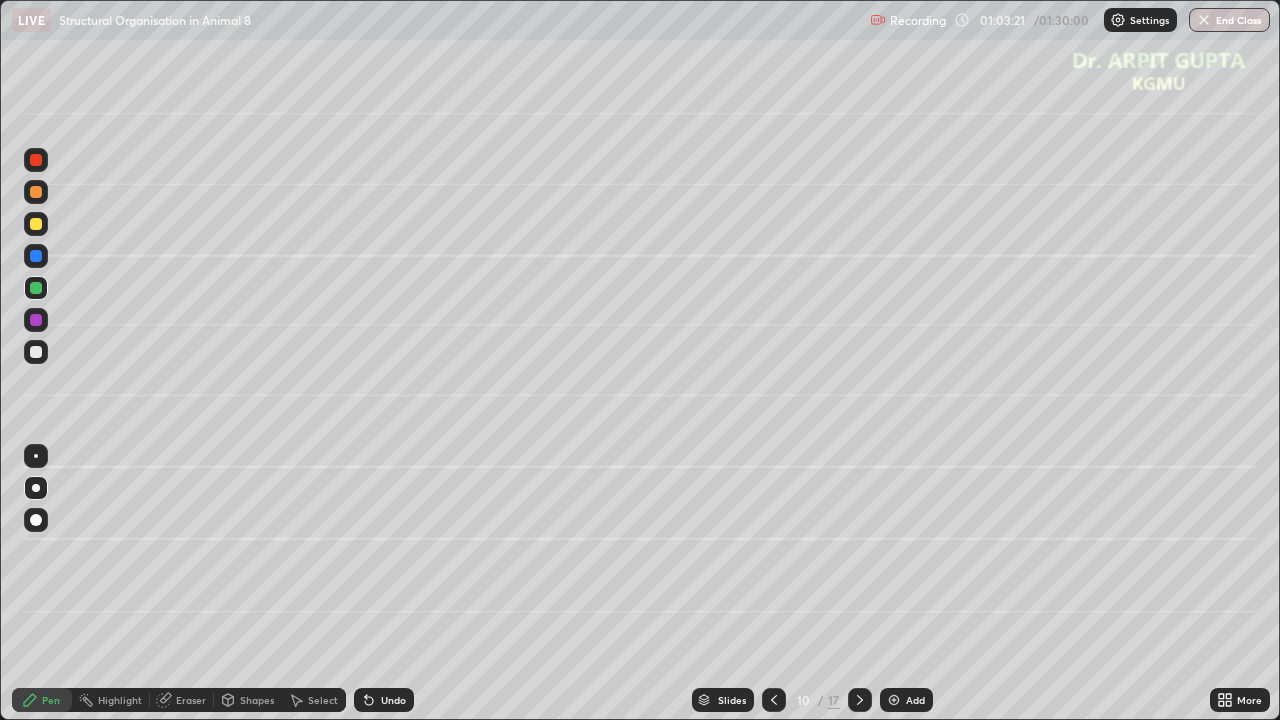 click on "Undo" at bounding box center (384, 700) 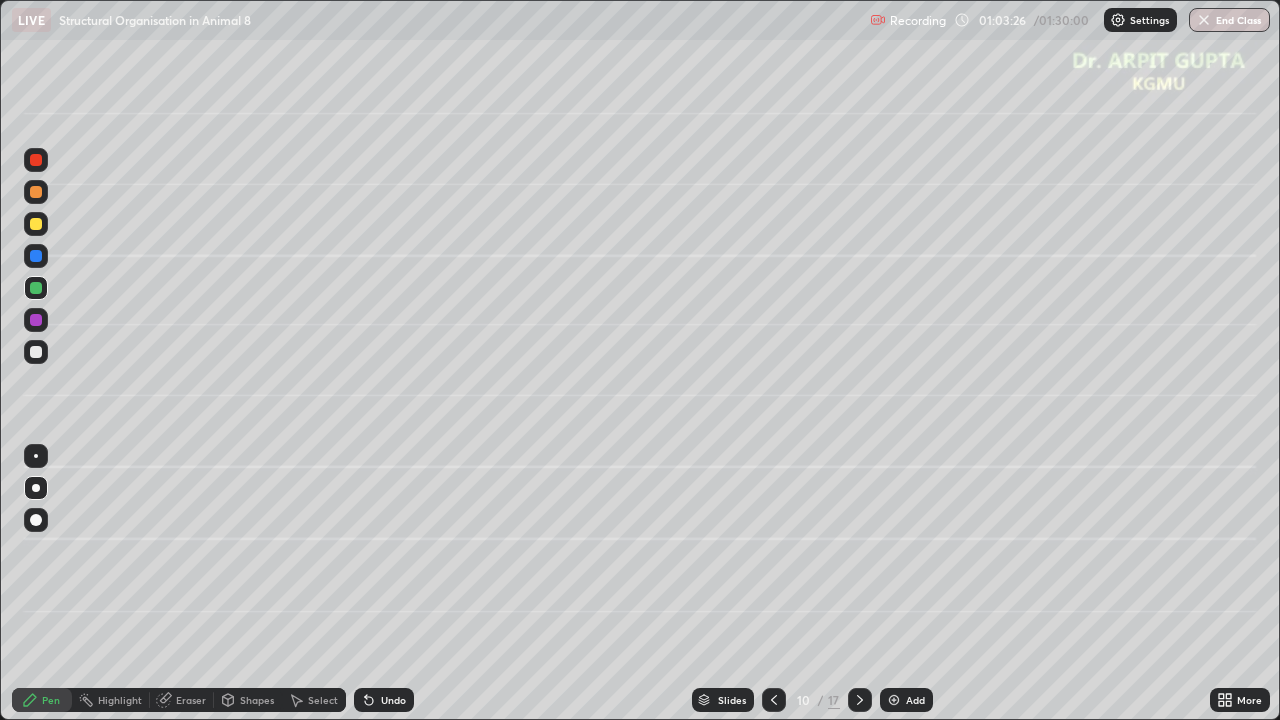 click at bounding box center [36, 352] 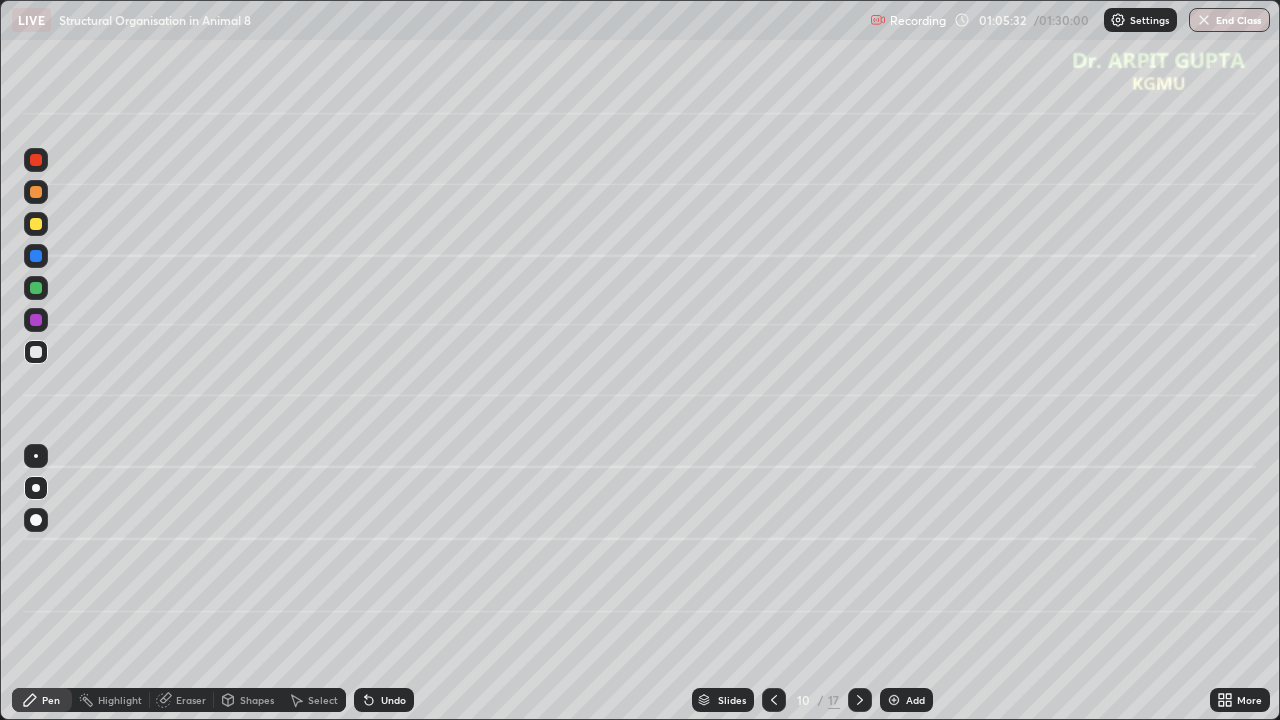 click 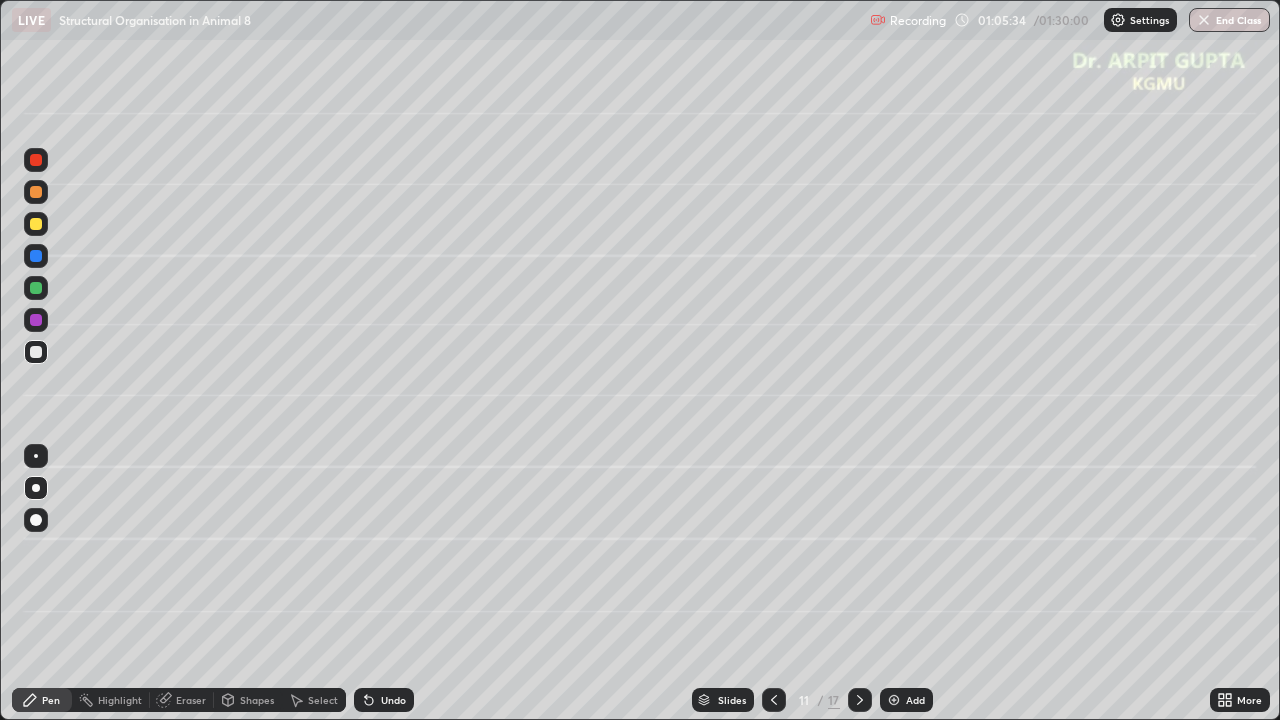 click at bounding box center (36, 192) 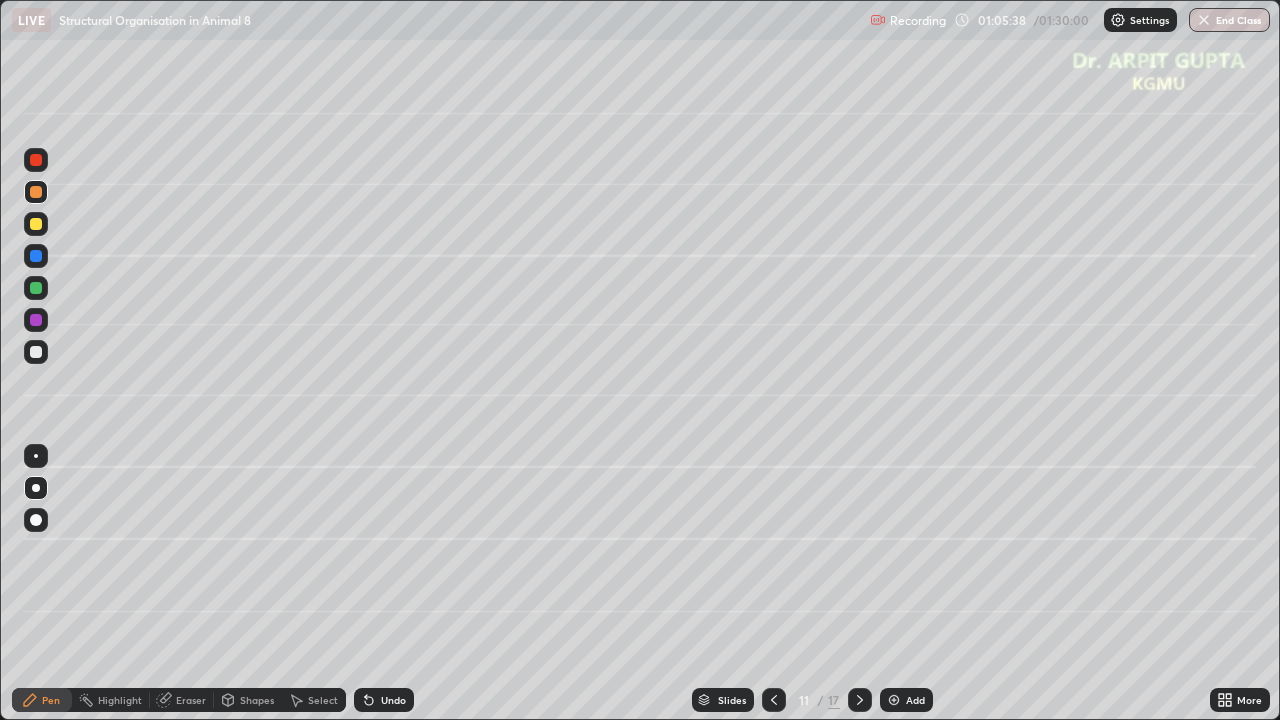 click 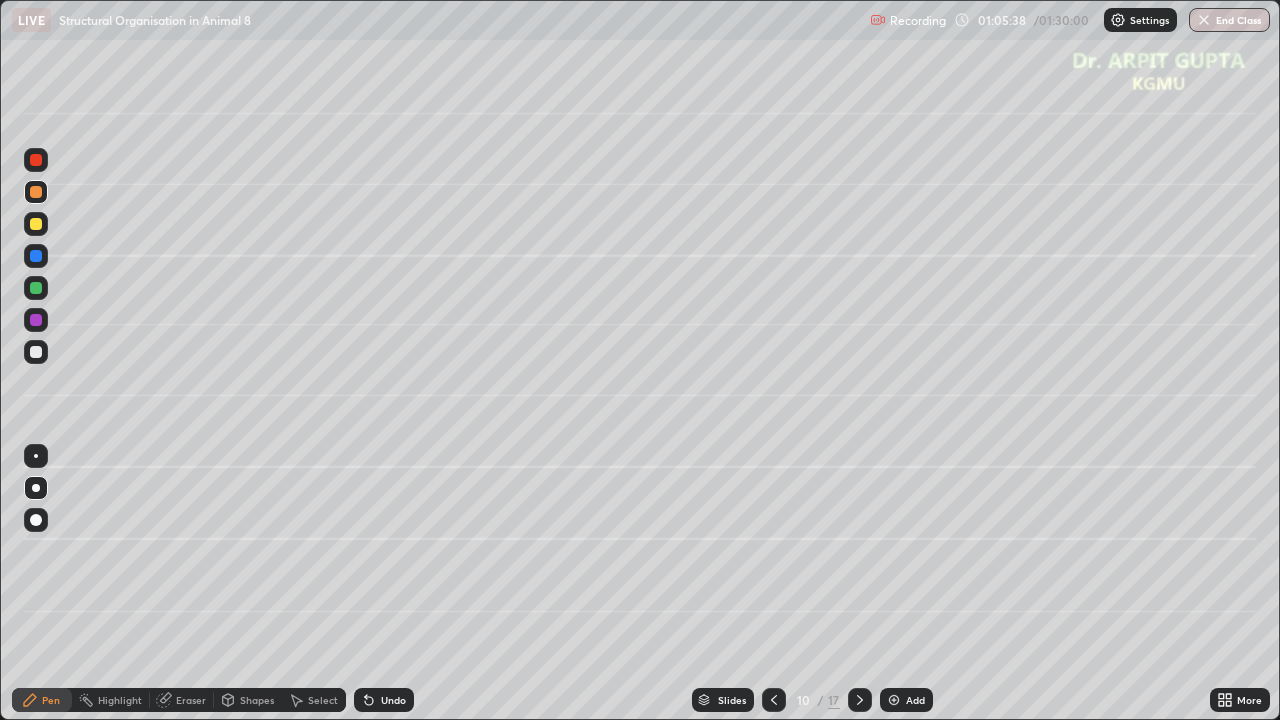 click 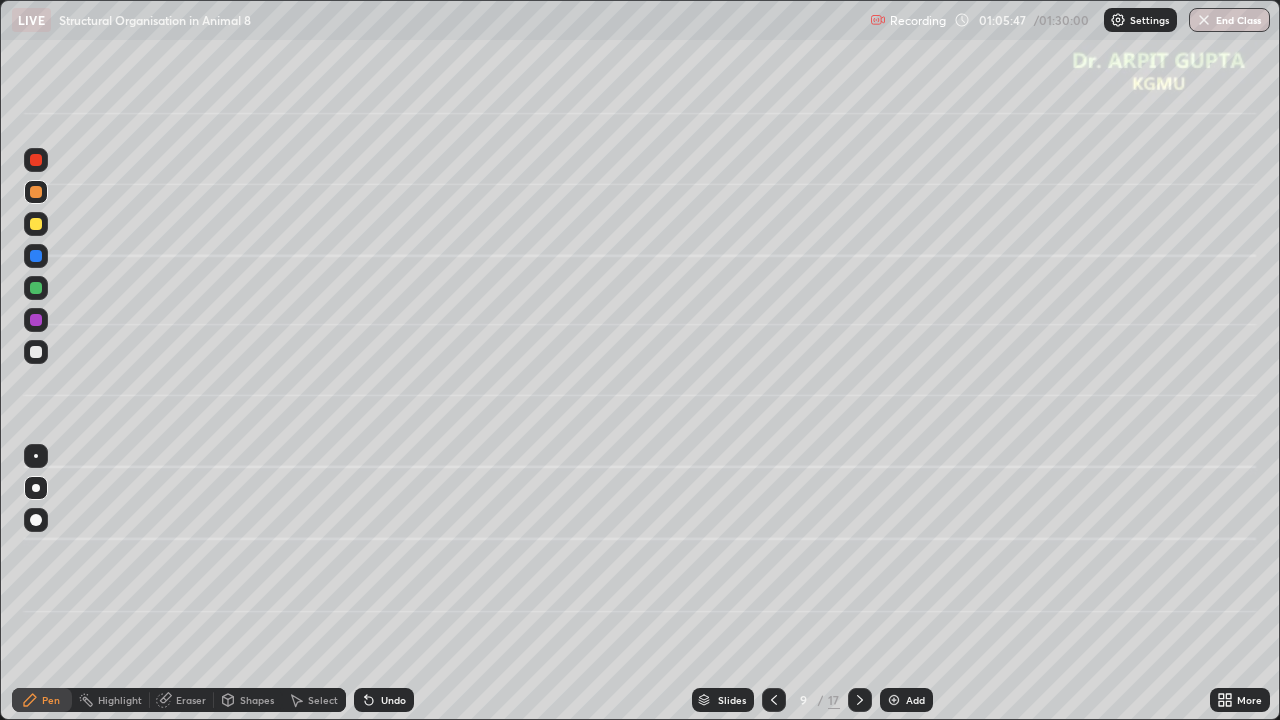 click 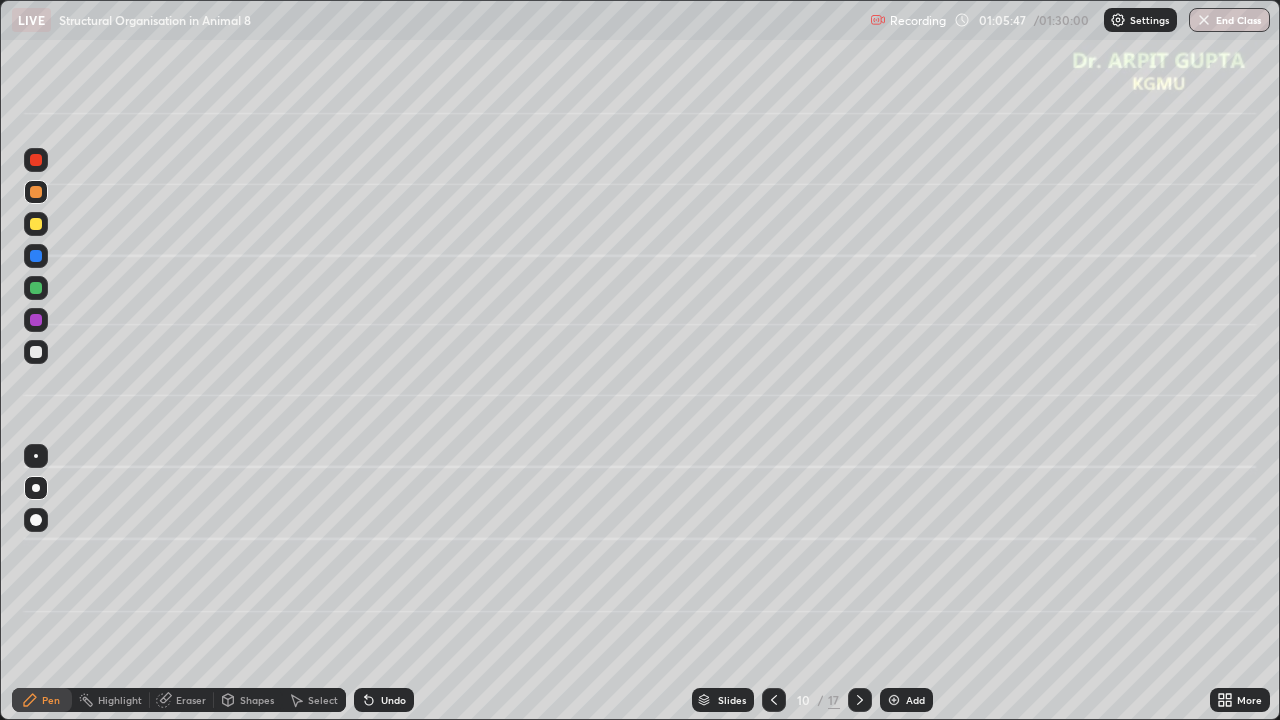 click 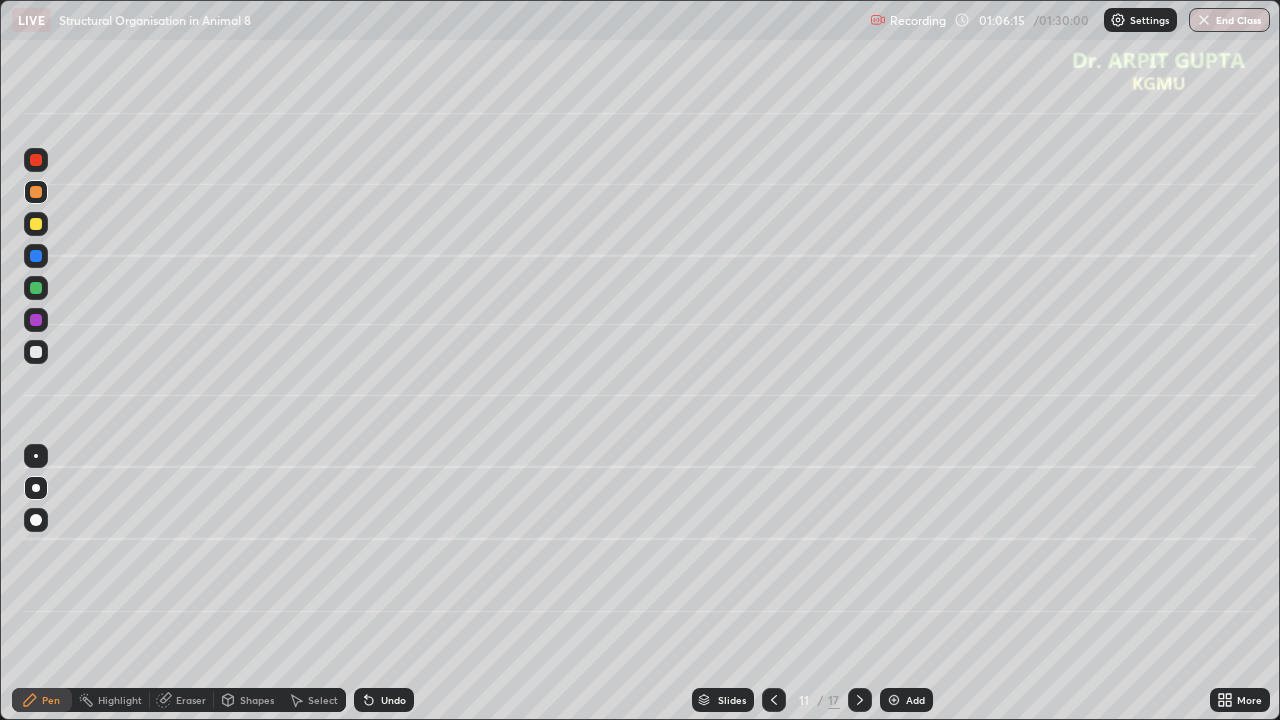 click at bounding box center (36, 224) 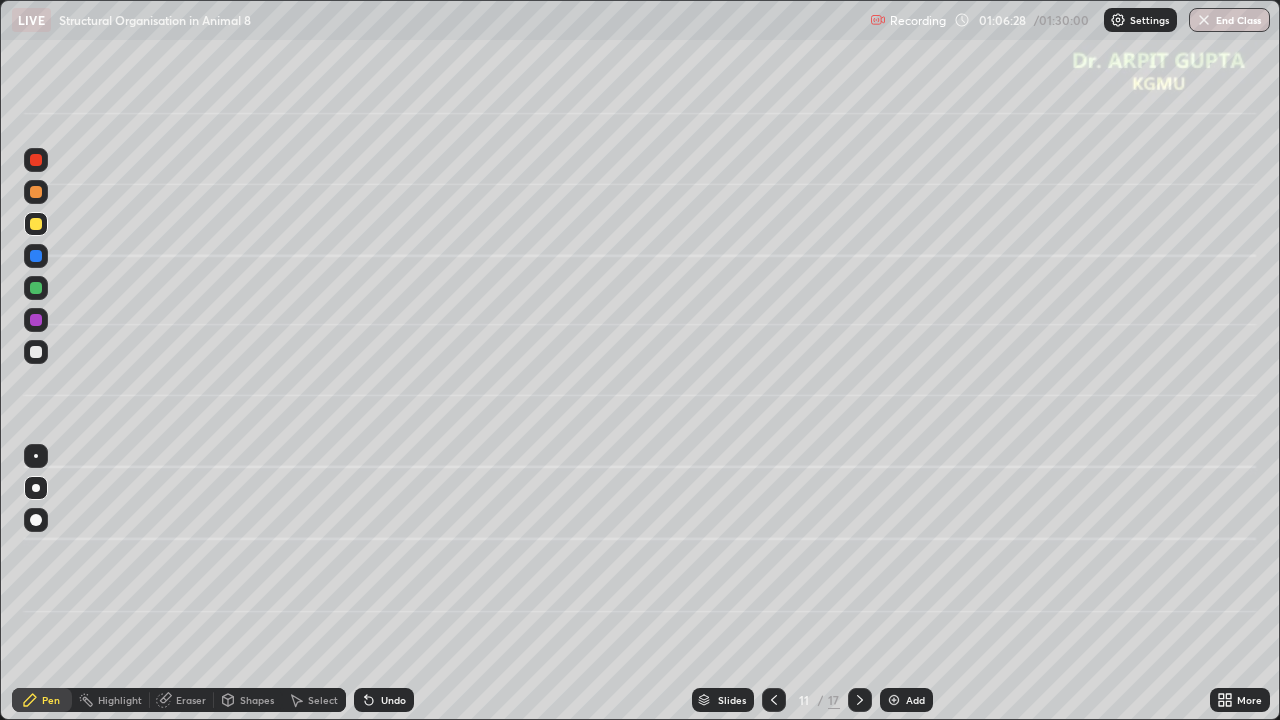 click at bounding box center [36, 352] 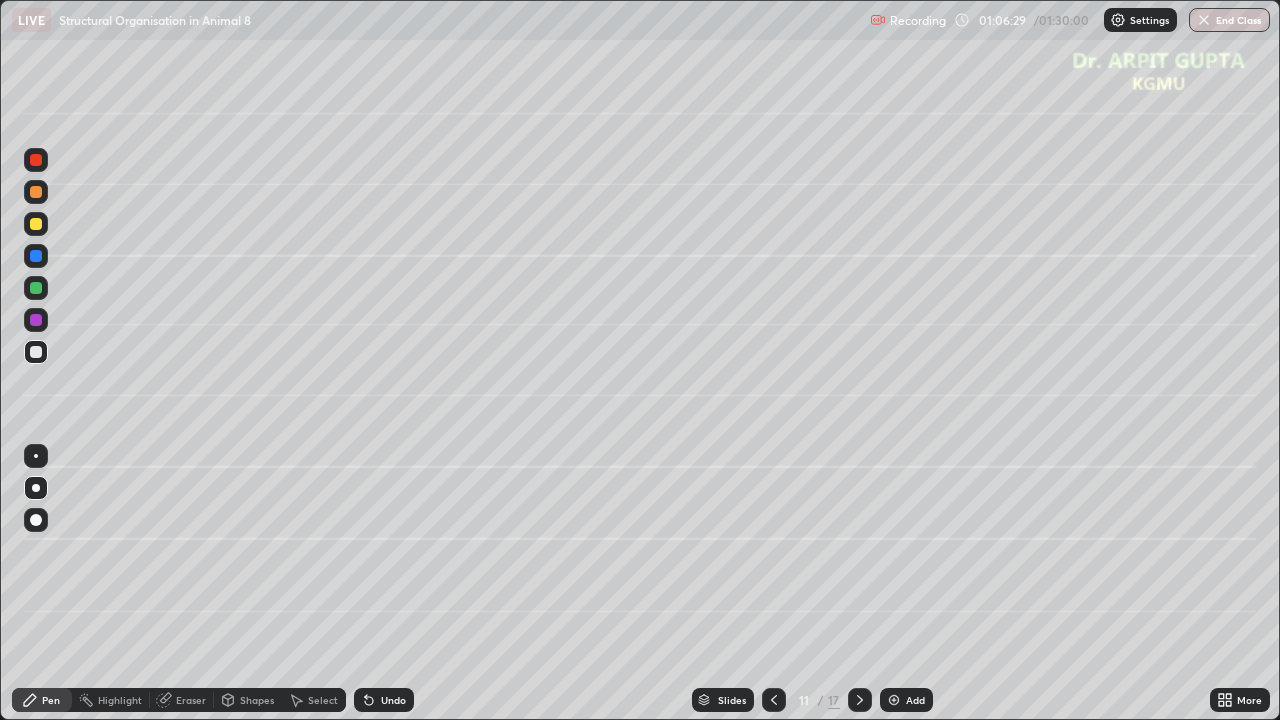 click at bounding box center [36, 352] 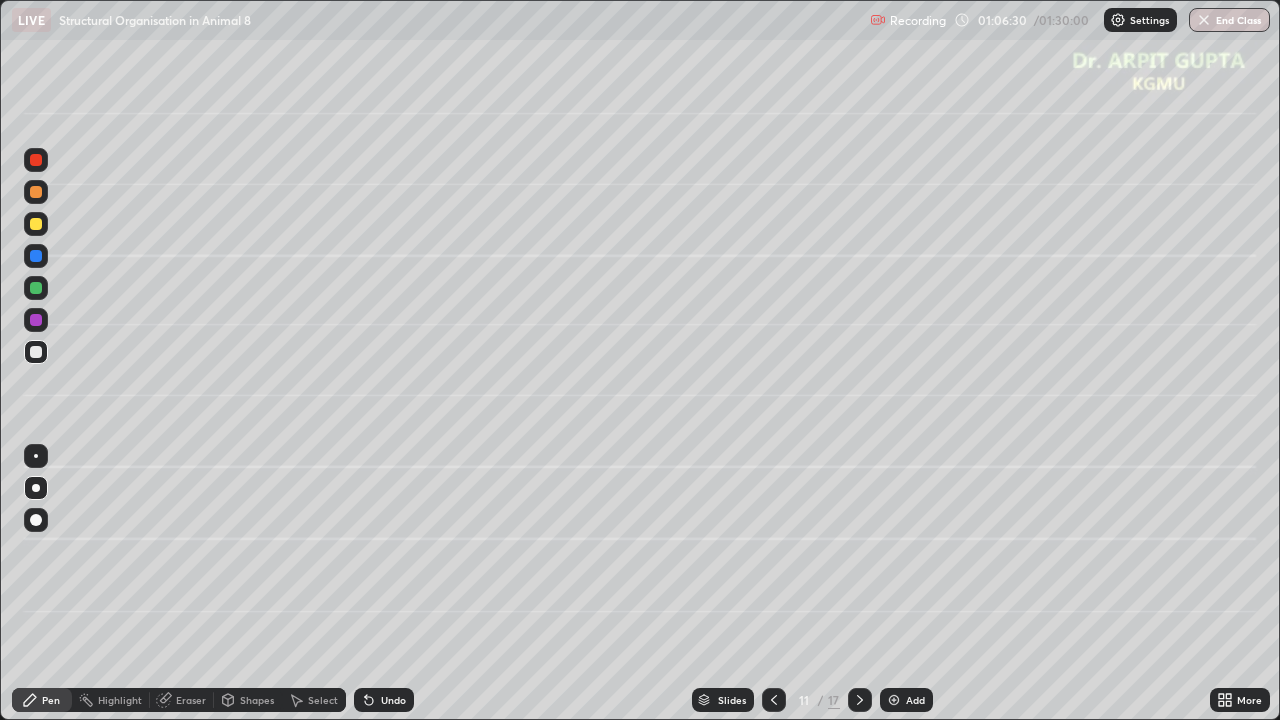 click at bounding box center (36, 288) 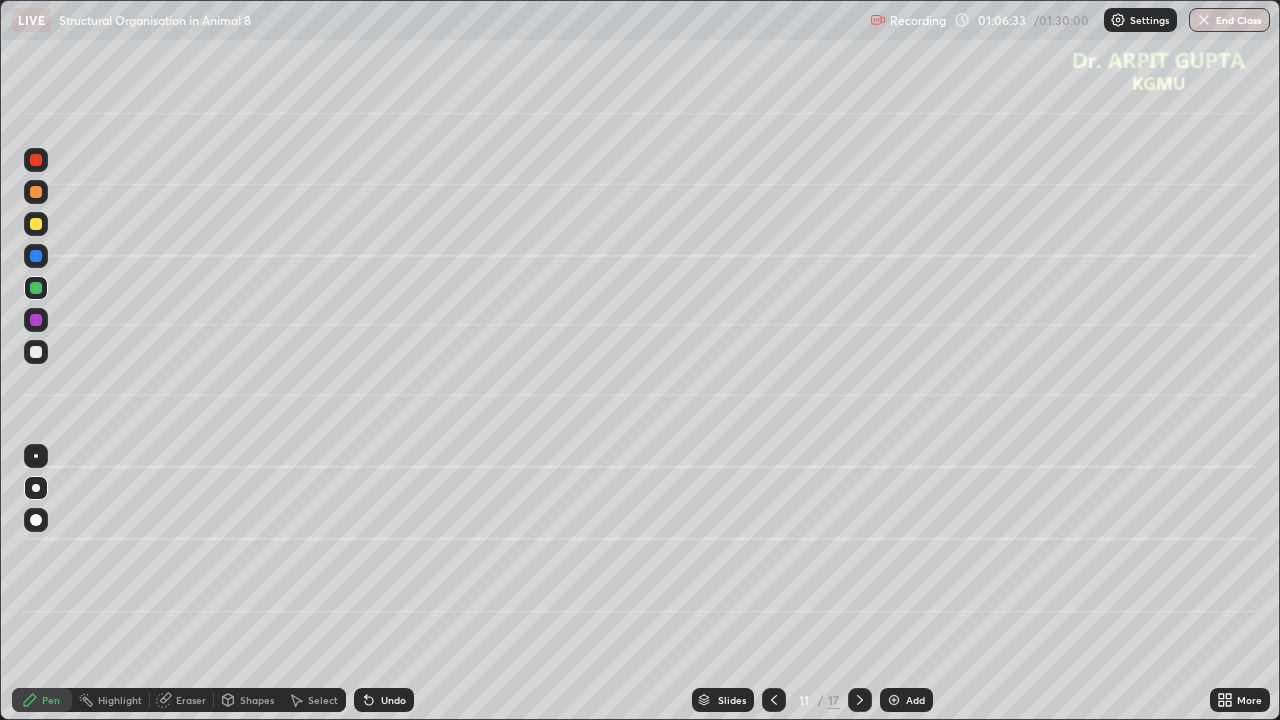 click on "Undo" at bounding box center [384, 700] 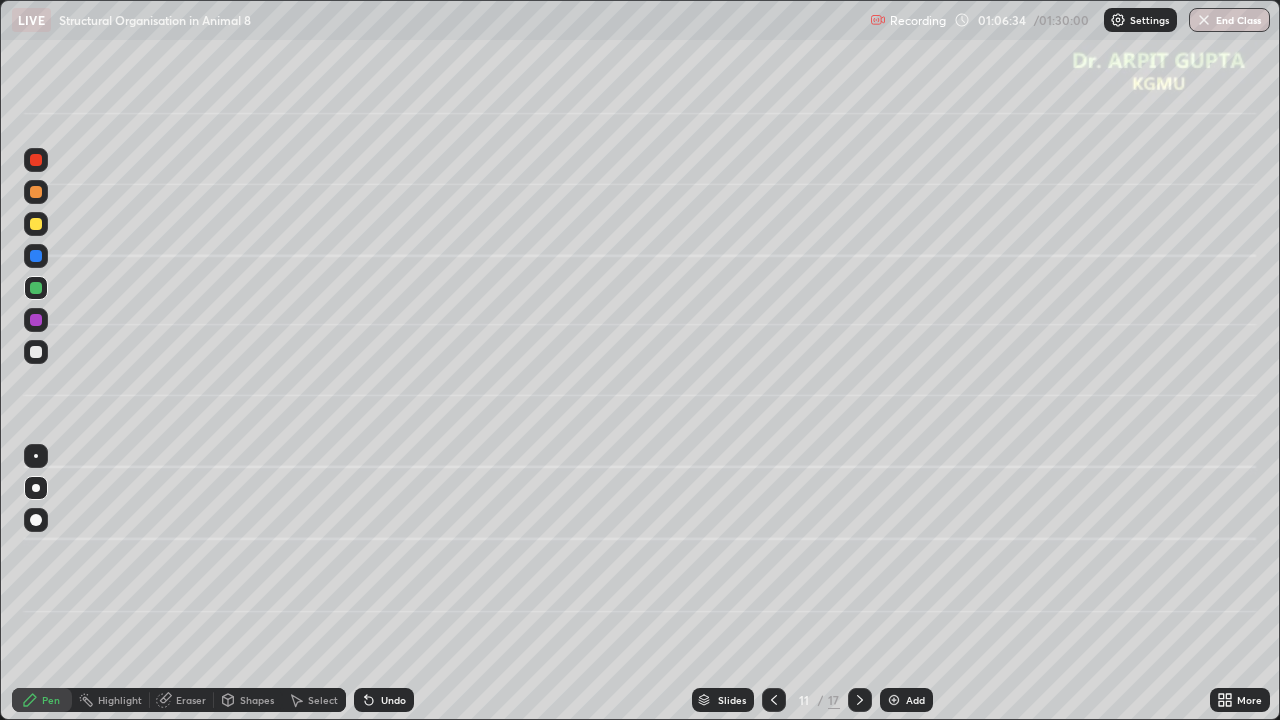 click on "Shapes" at bounding box center (248, 700) 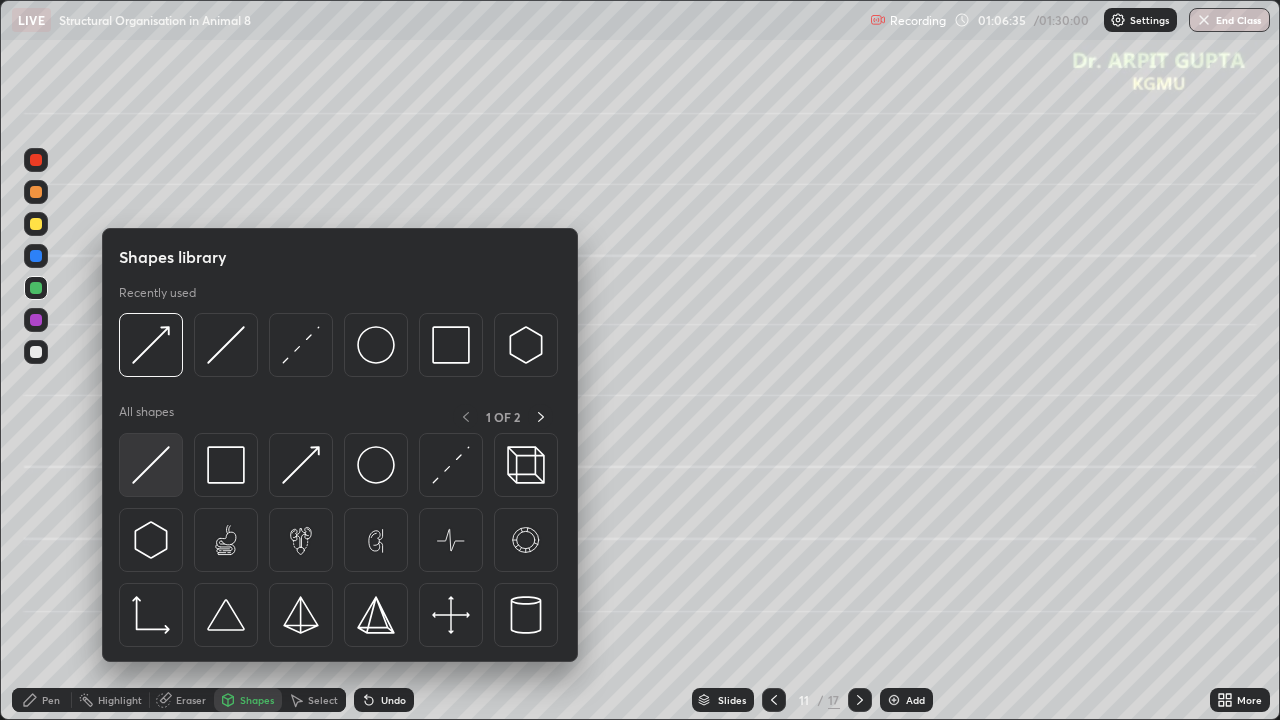 click at bounding box center (151, 465) 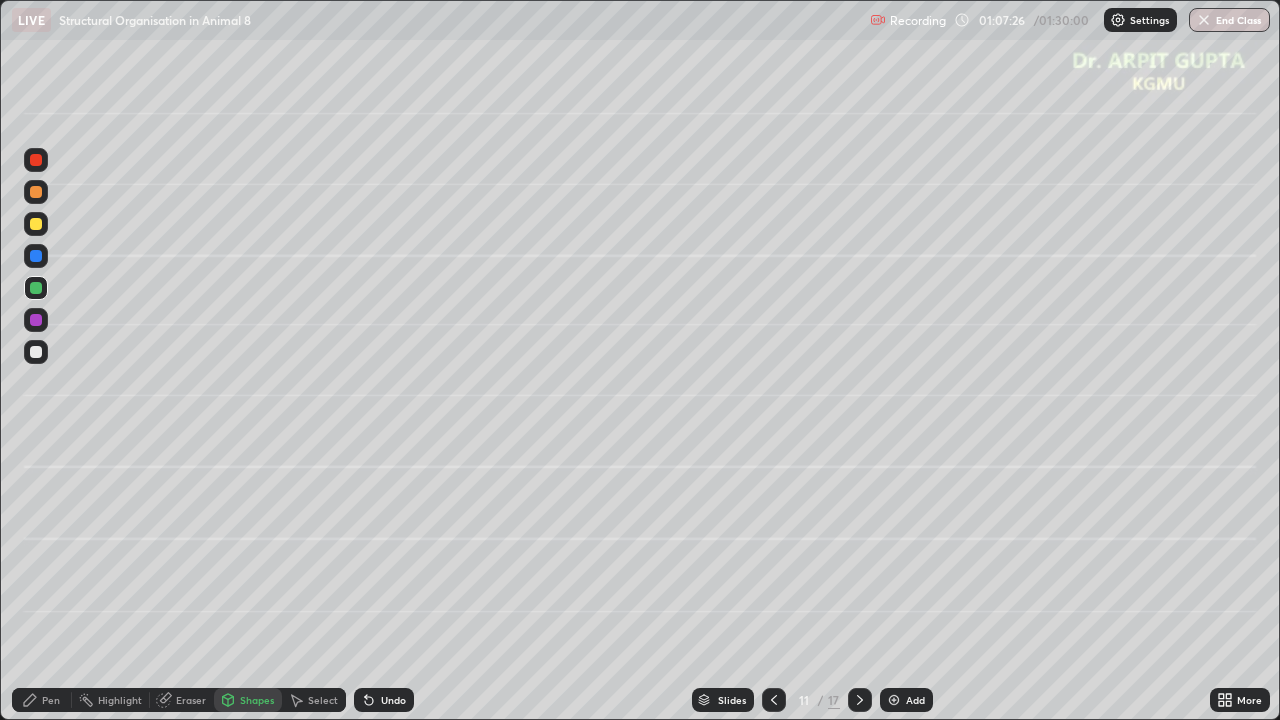 click 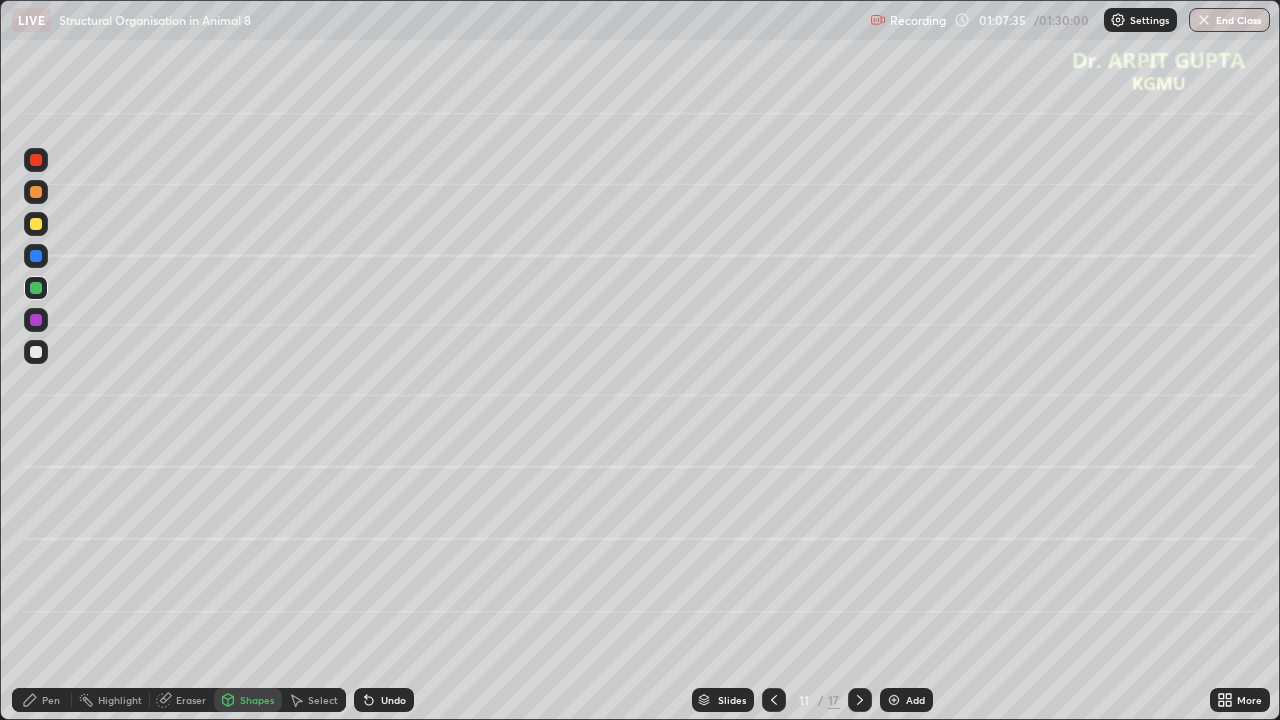 click 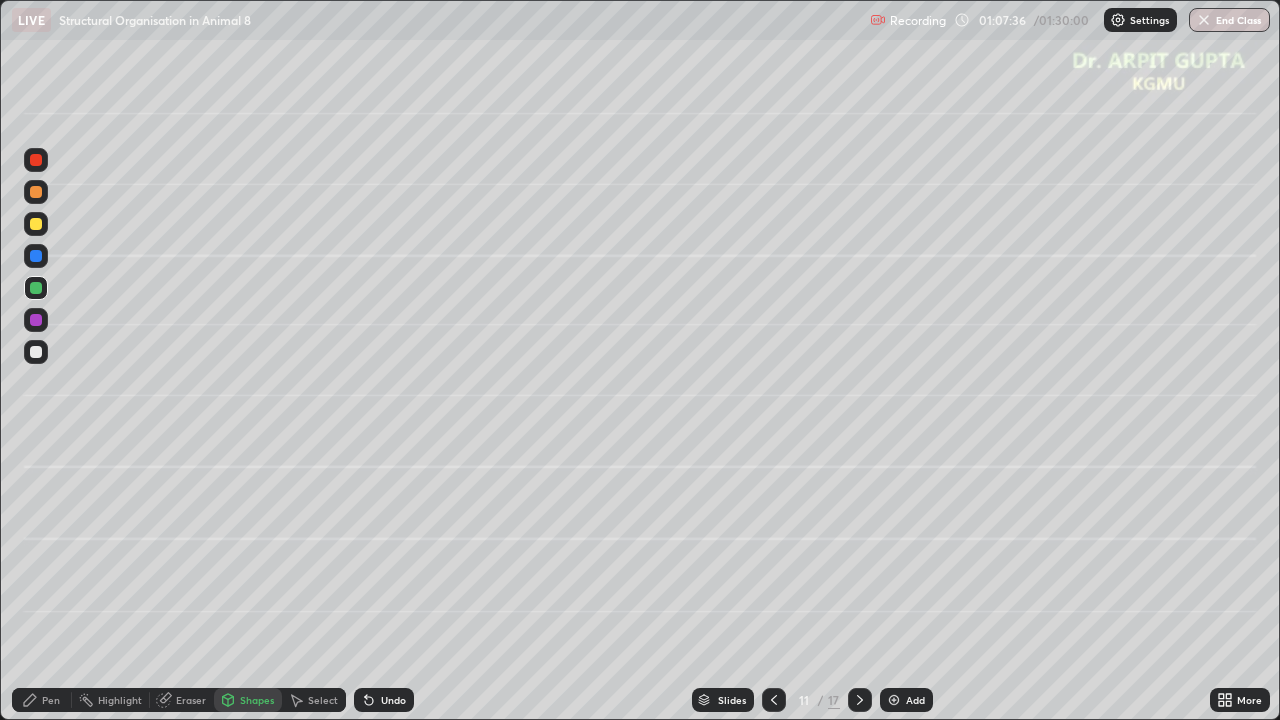 click on "Undo" at bounding box center (393, 700) 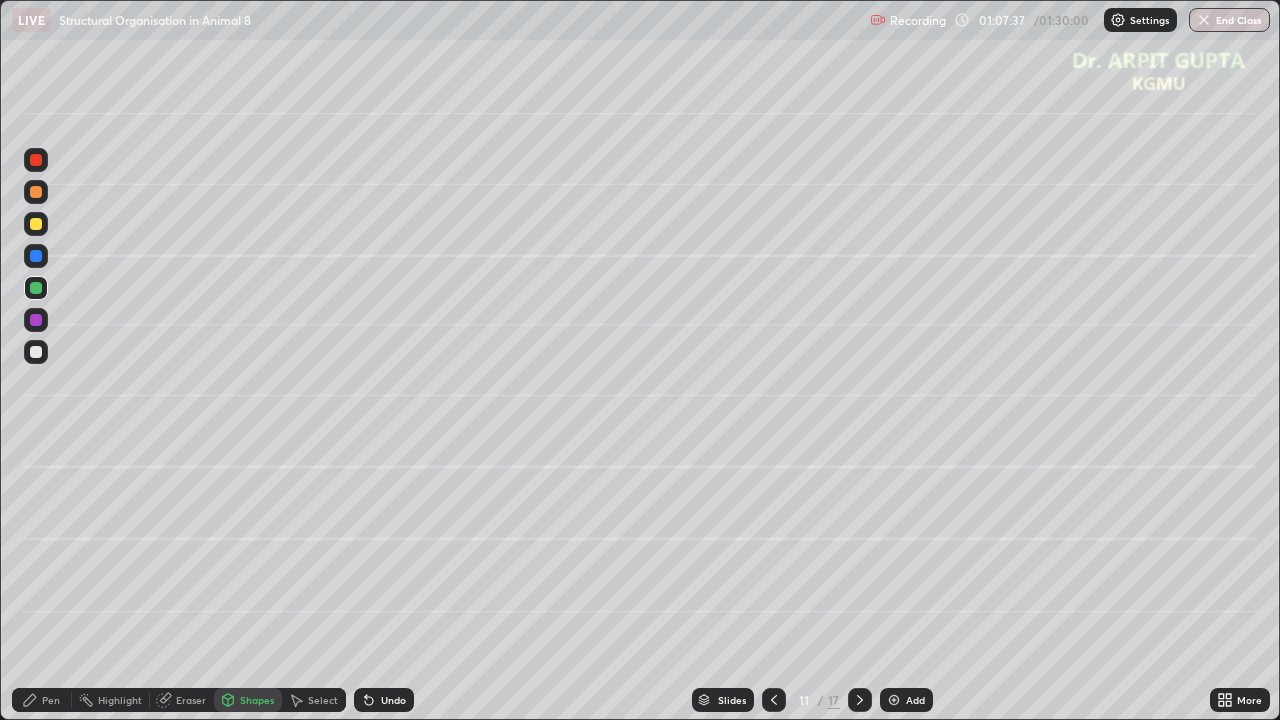 click on "Undo" at bounding box center (384, 700) 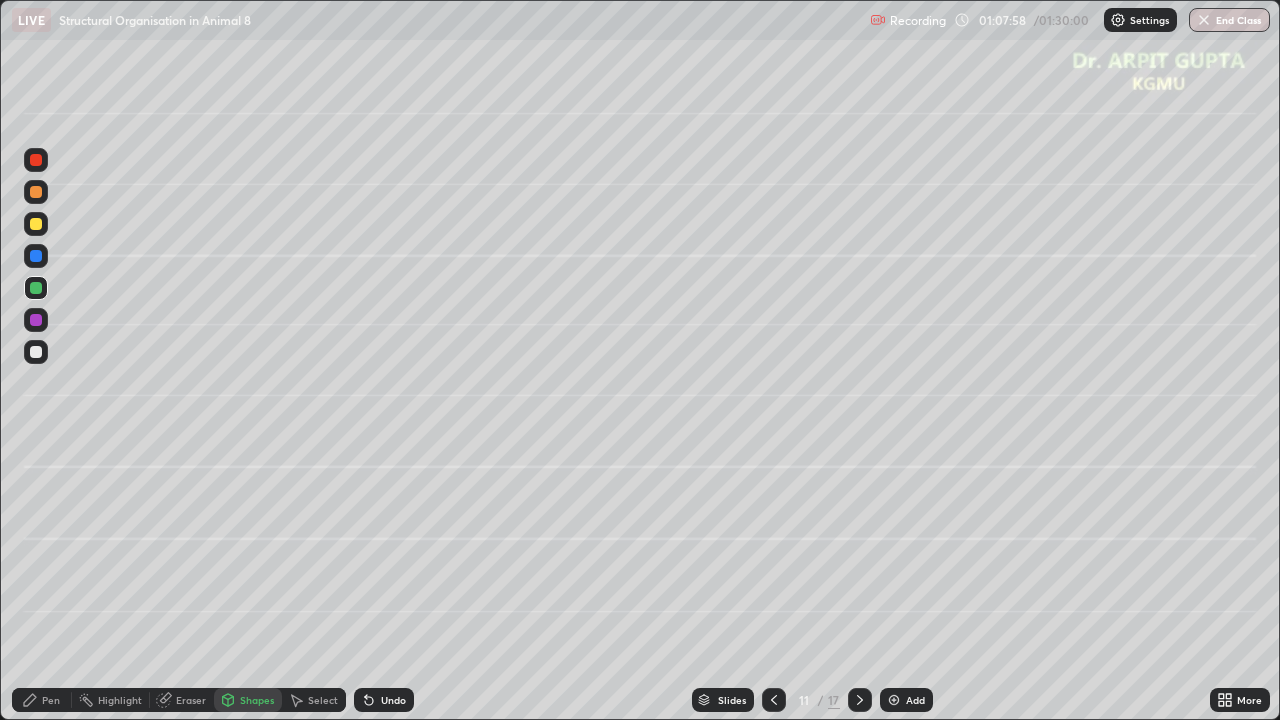 click at bounding box center [36, 352] 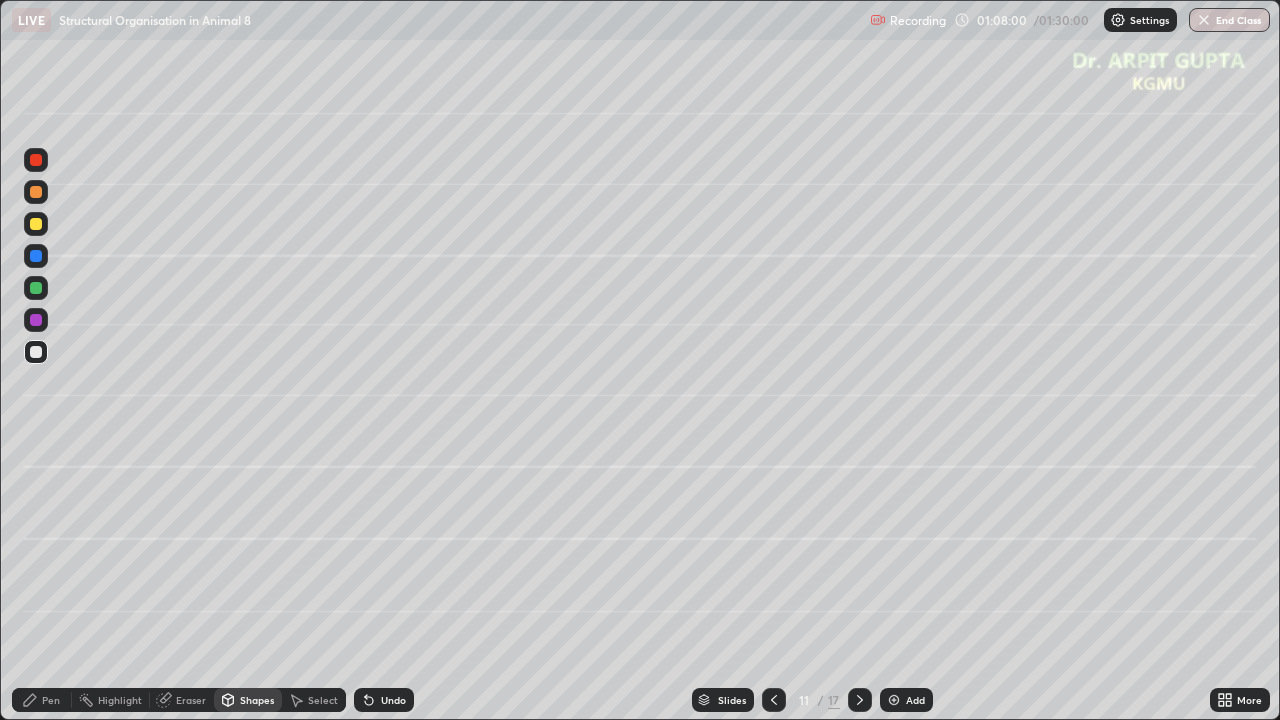 click at bounding box center (36, 288) 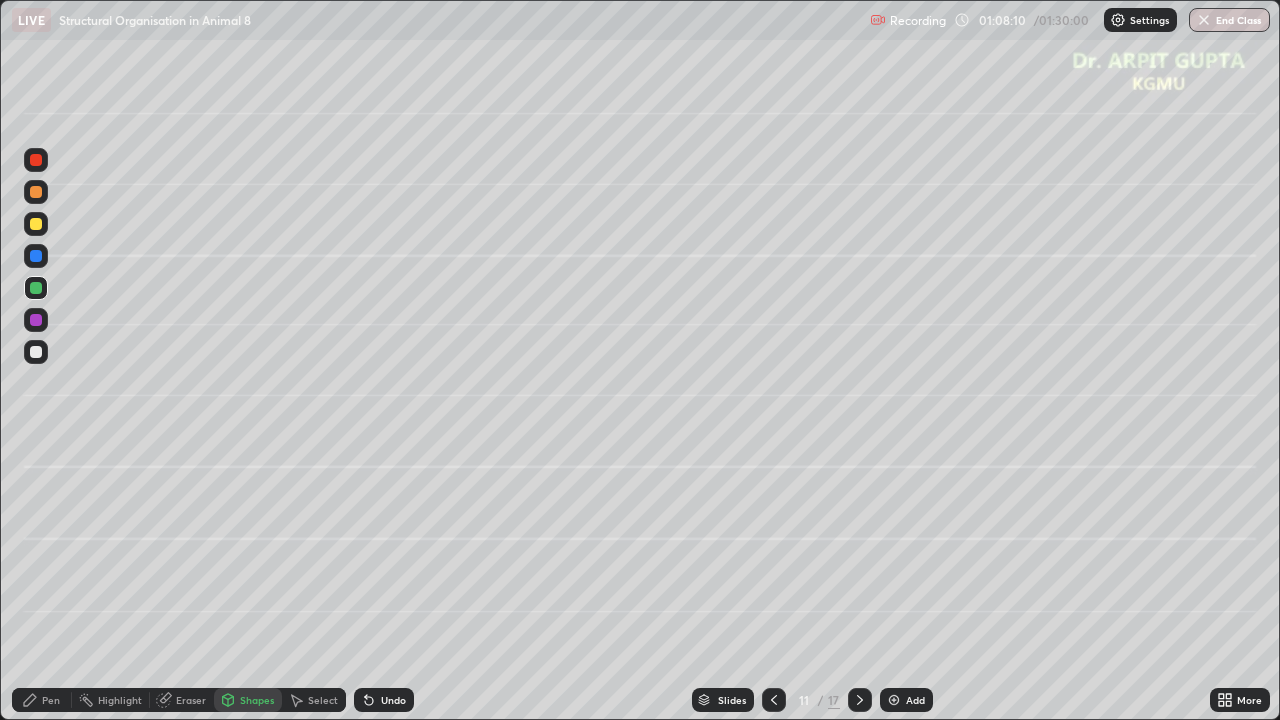 click at bounding box center (36, 352) 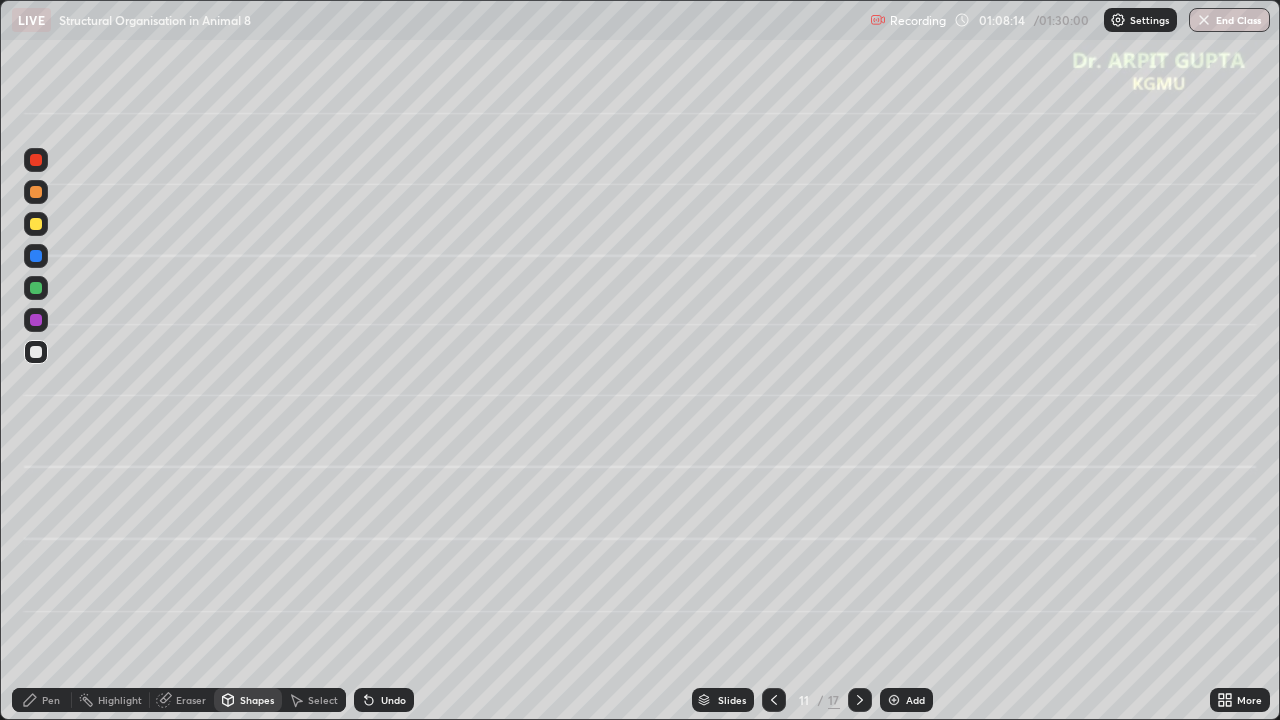 click 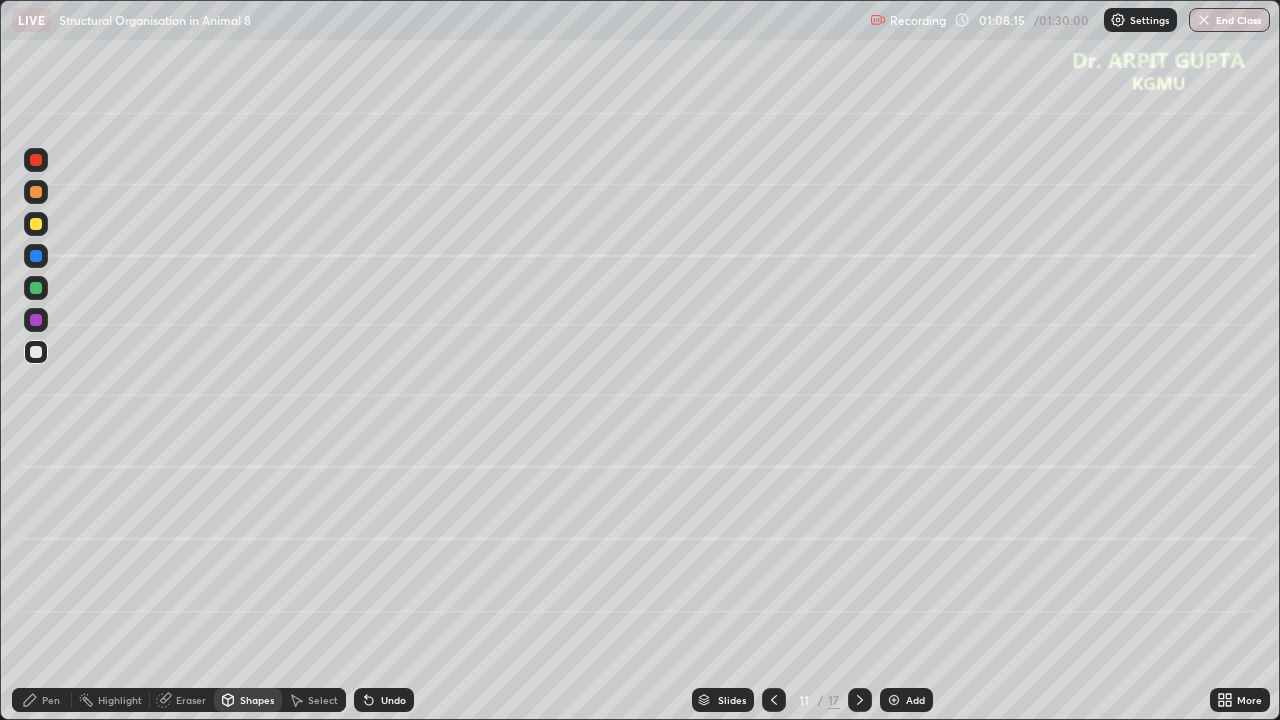 click on "Pen" at bounding box center (51, 700) 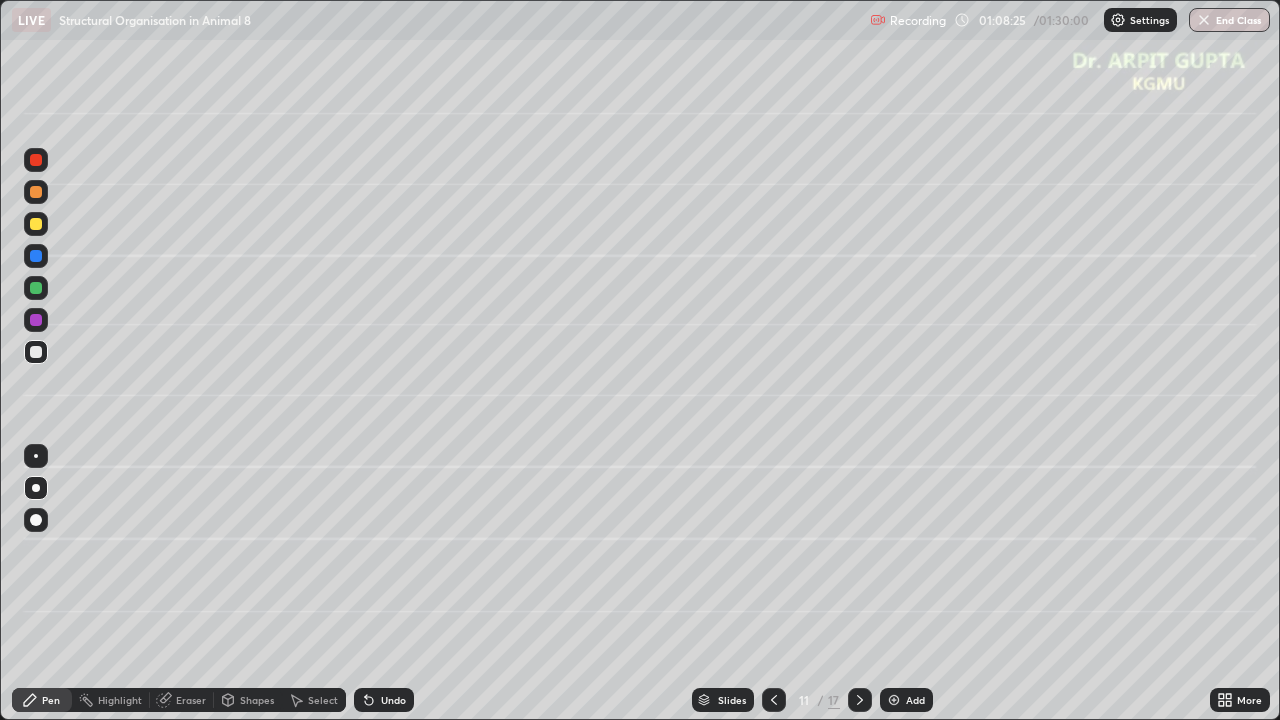 click at bounding box center [36, 320] 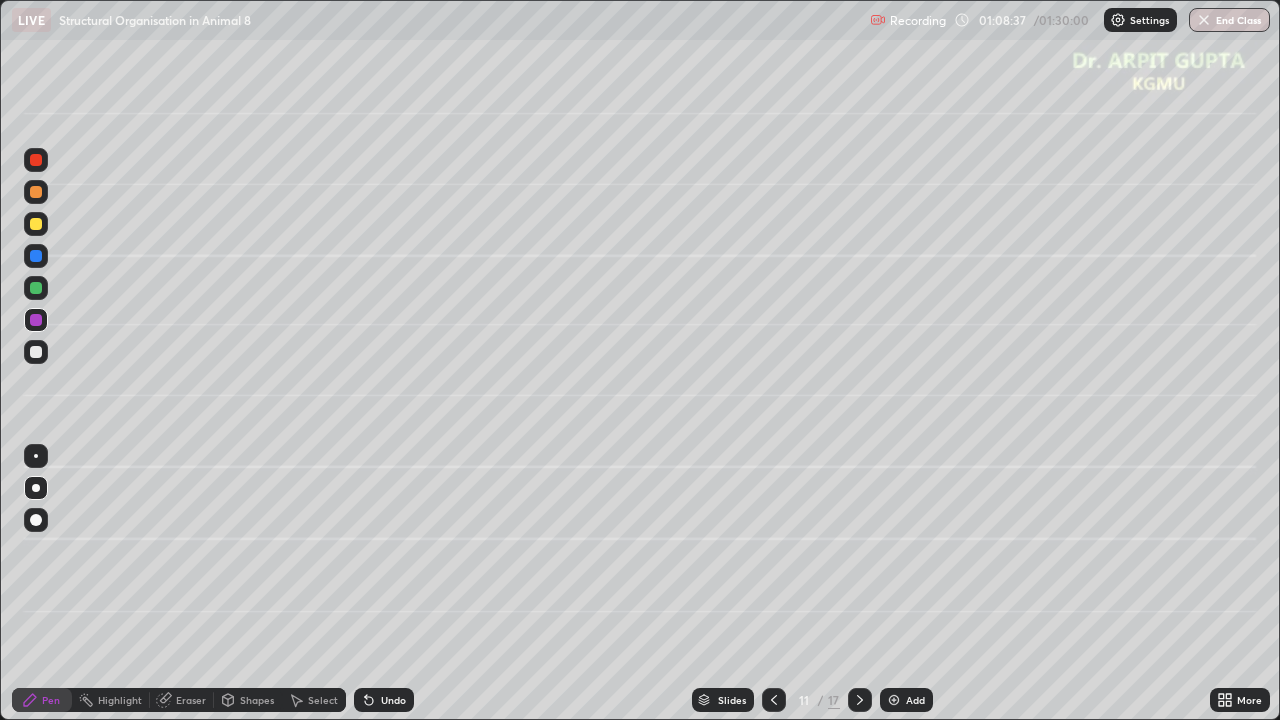 click 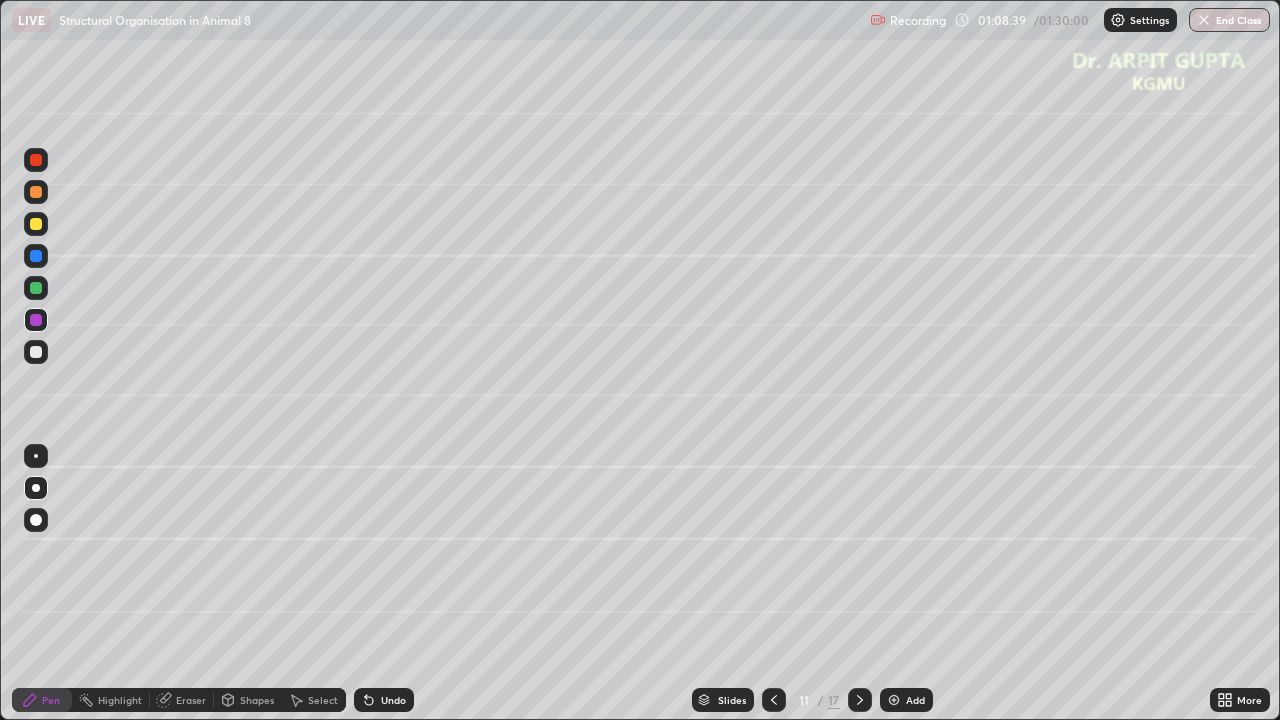 click 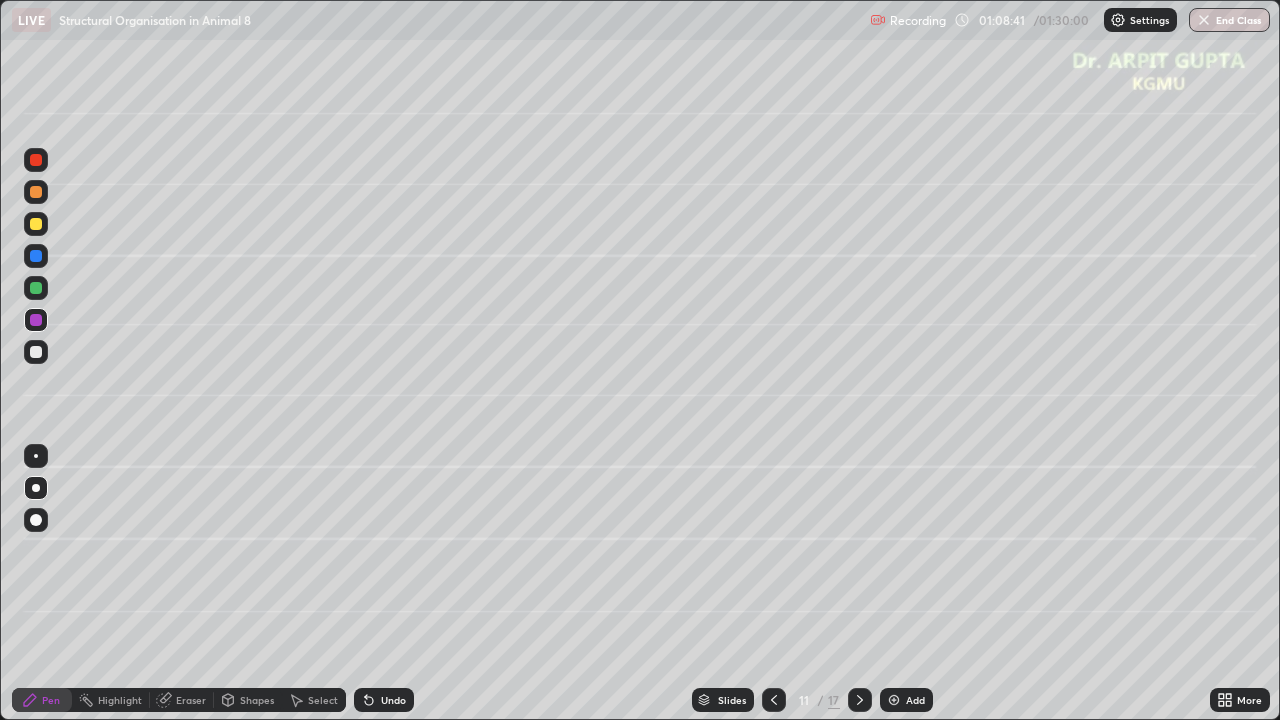 click at bounding box center [36, 352] 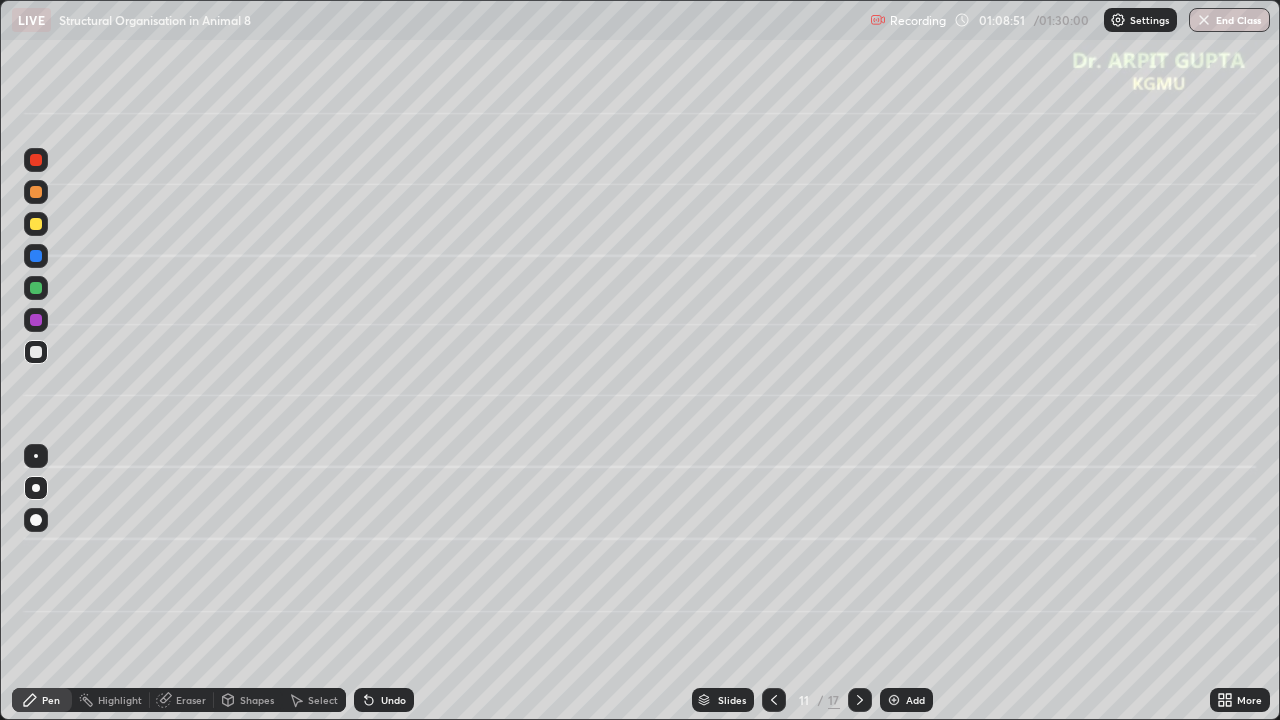 click 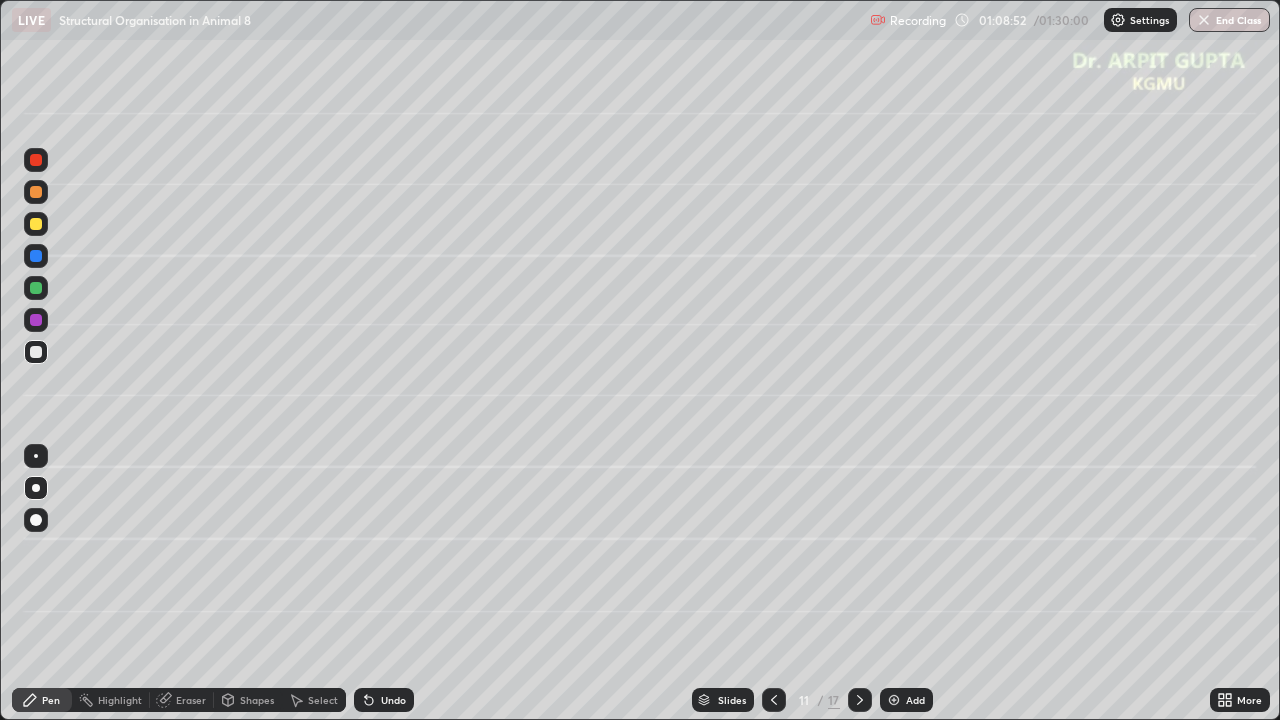 click 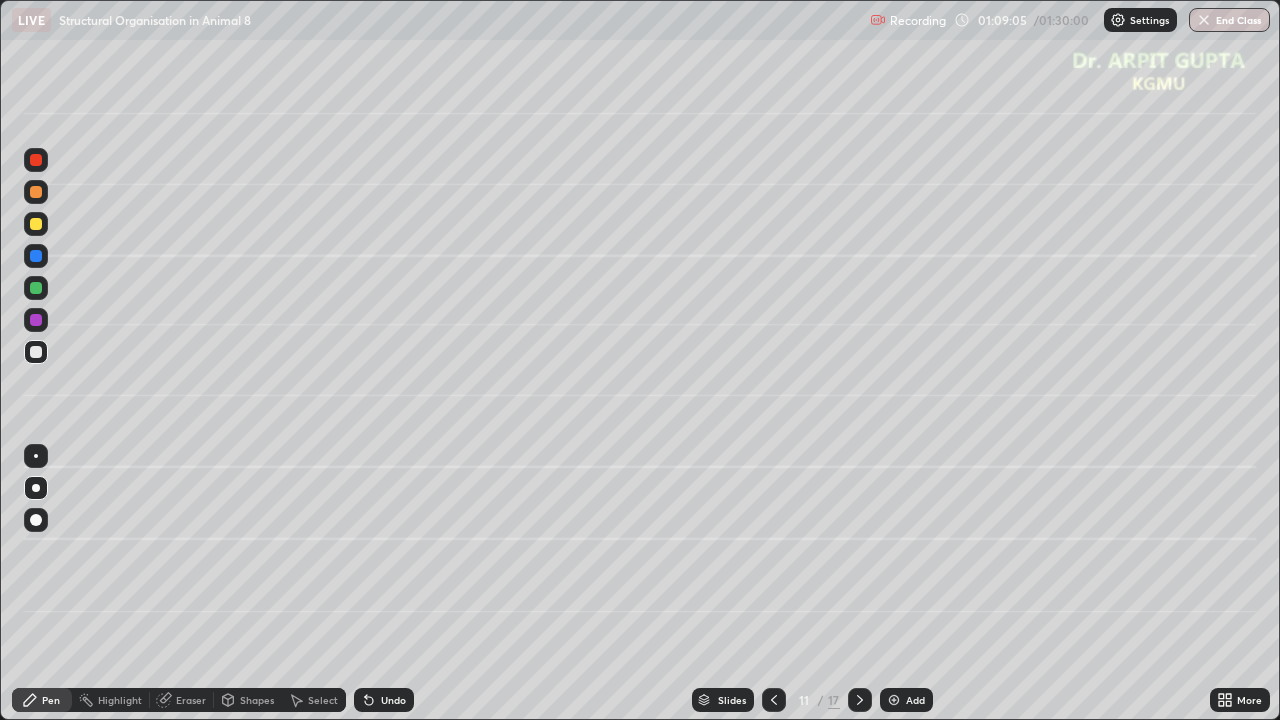 click on "Undo" at bounding box center (384, 700) 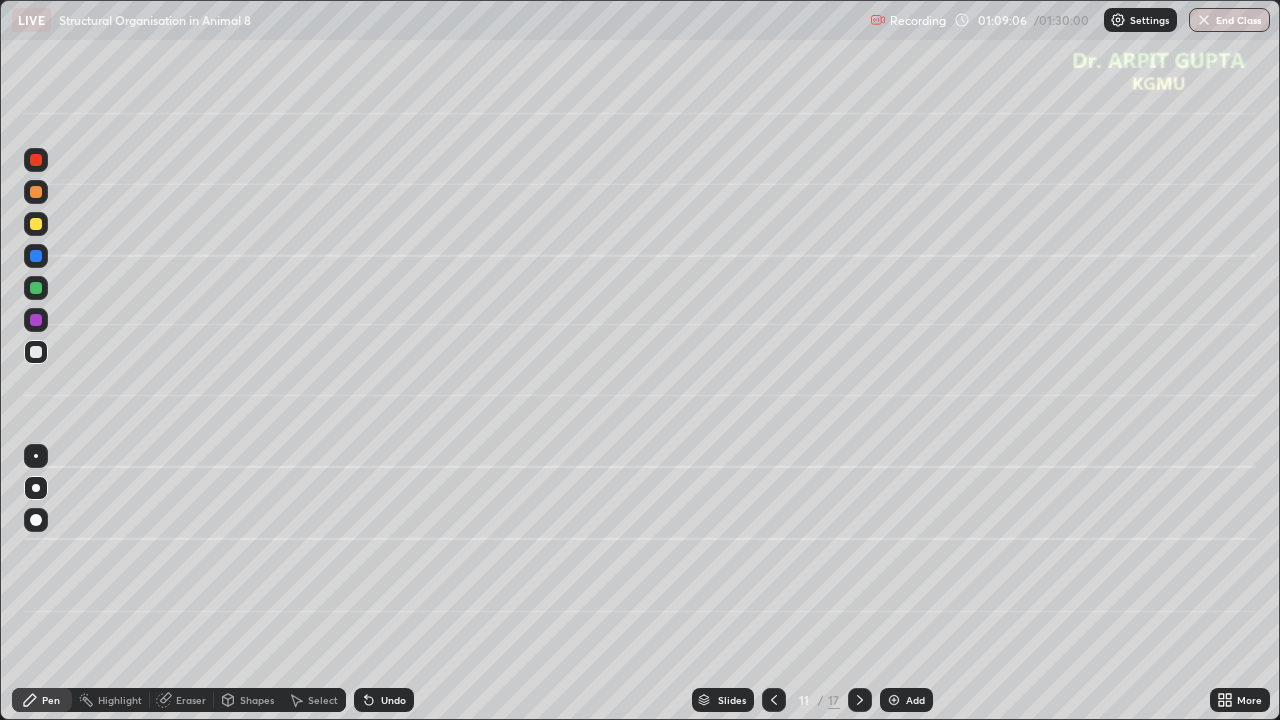click on "Undo" at bounding box center (393, 700) 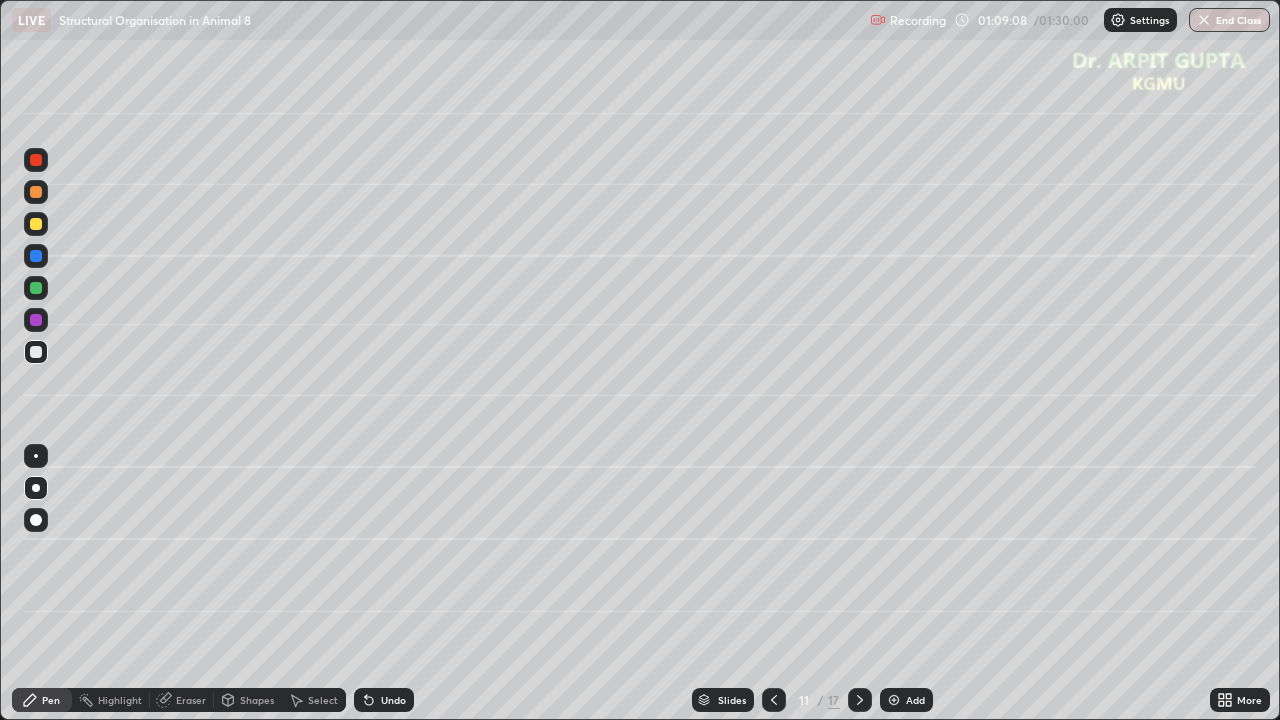 click on "Undo" at bounding box center [384, 700] 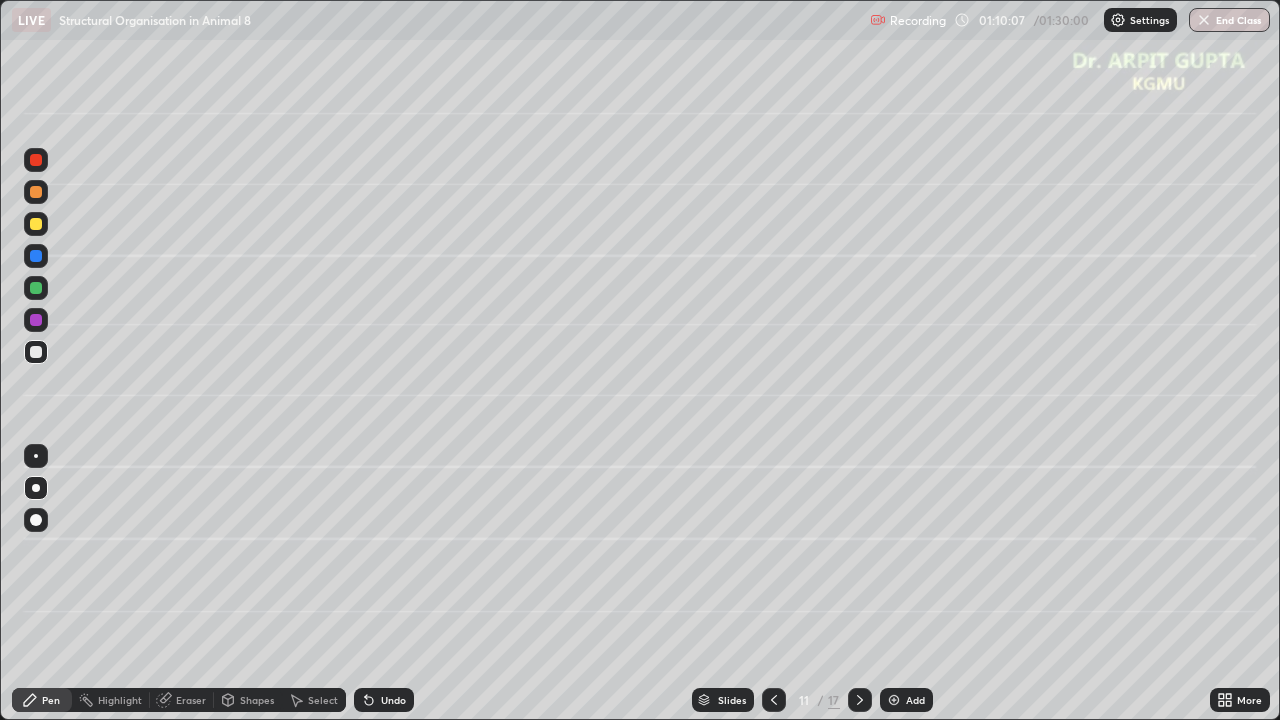 click on "Undo" at bounding box center (393, 700) 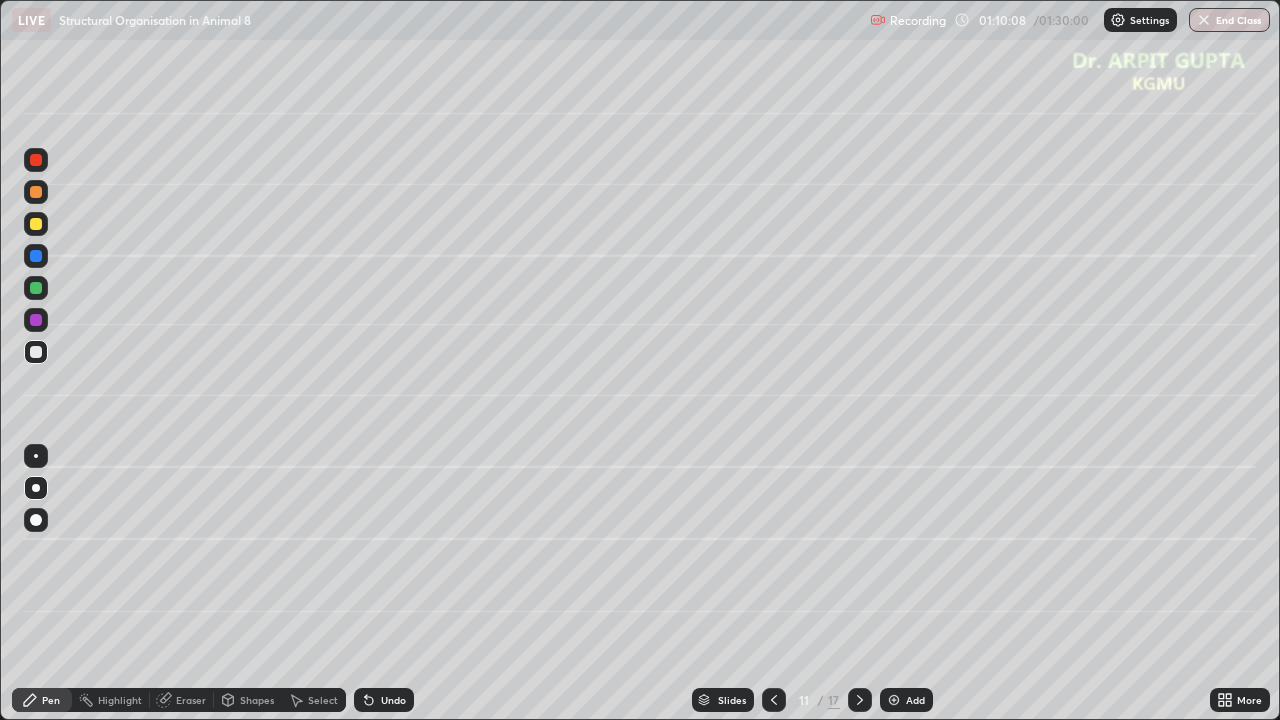 click on "Undo" at bounding box center (393, 700) 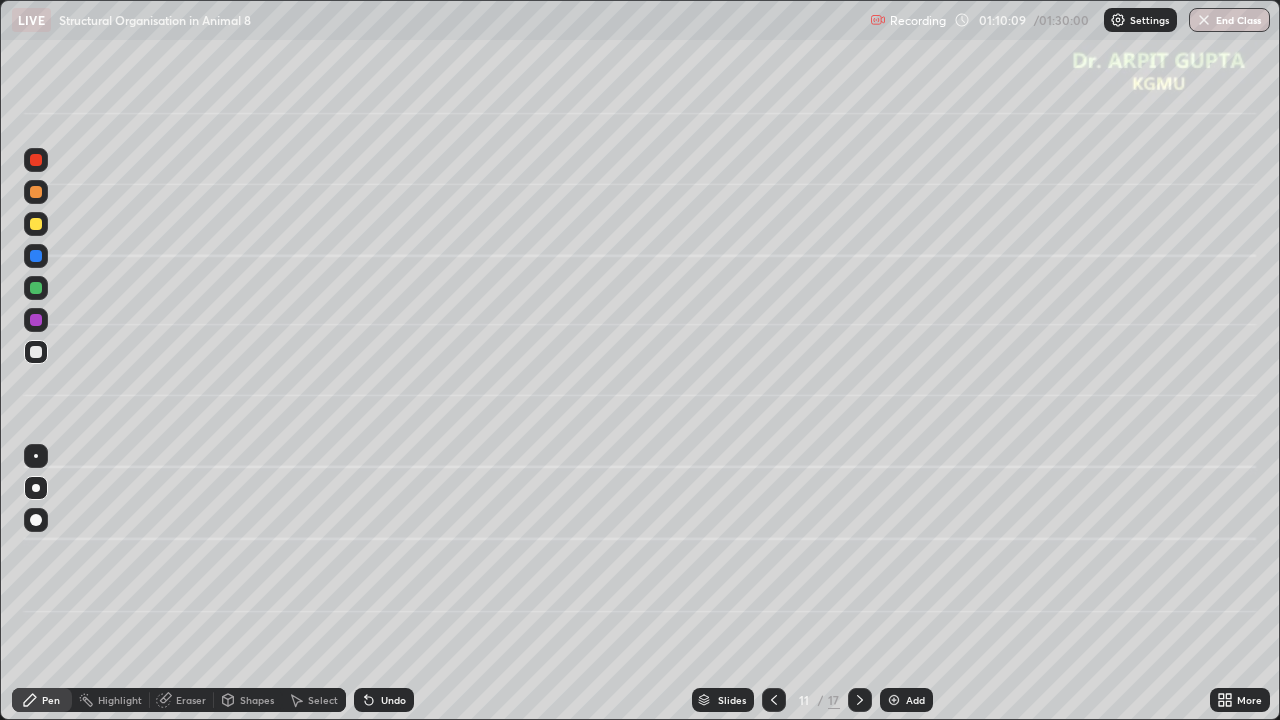 click on "Undo" at bounding box center [393, 700] 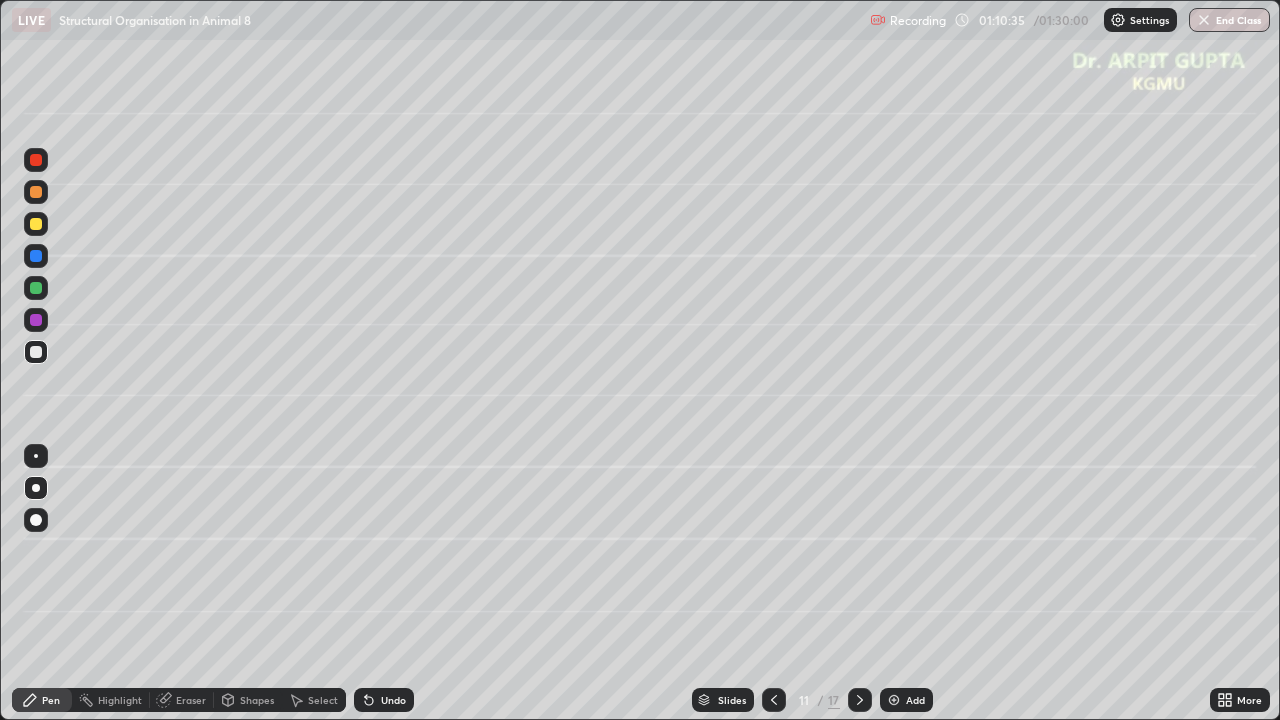 click on "Undo" at bounding box center (384, 700) 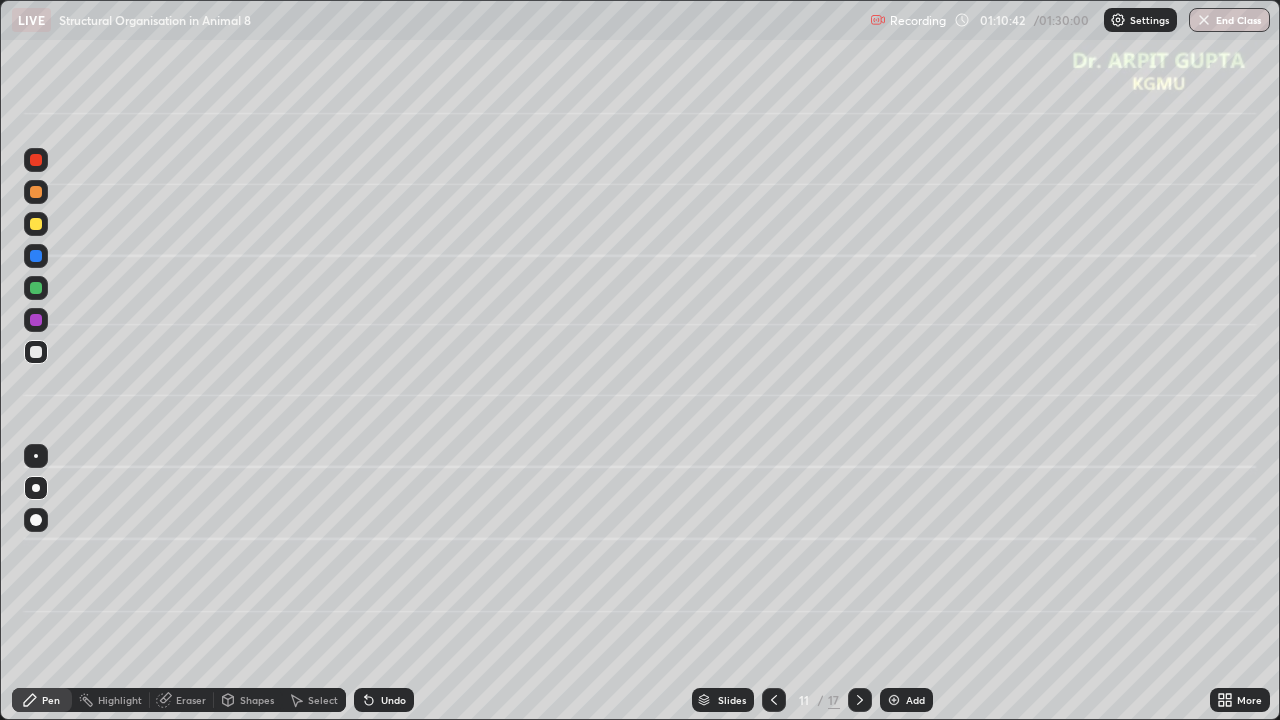 click at bounding box center [36, 256] 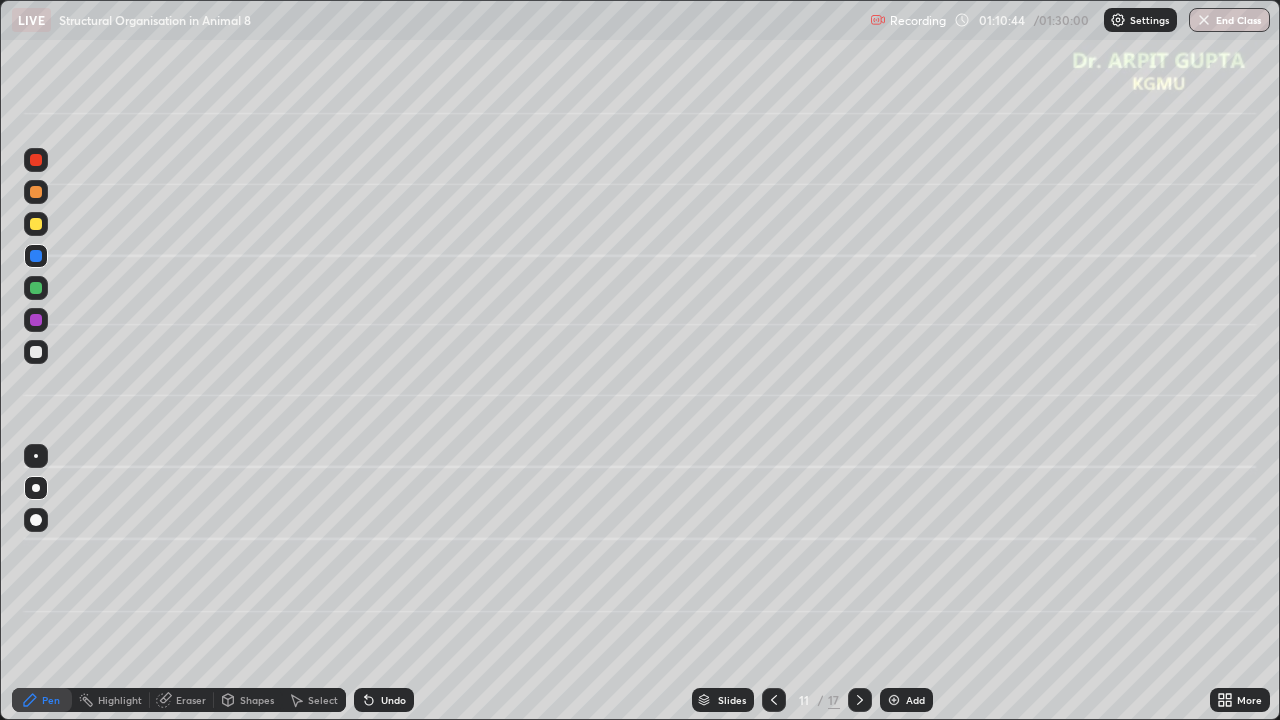 click on "Shapes" at bounding box center [257, 700] 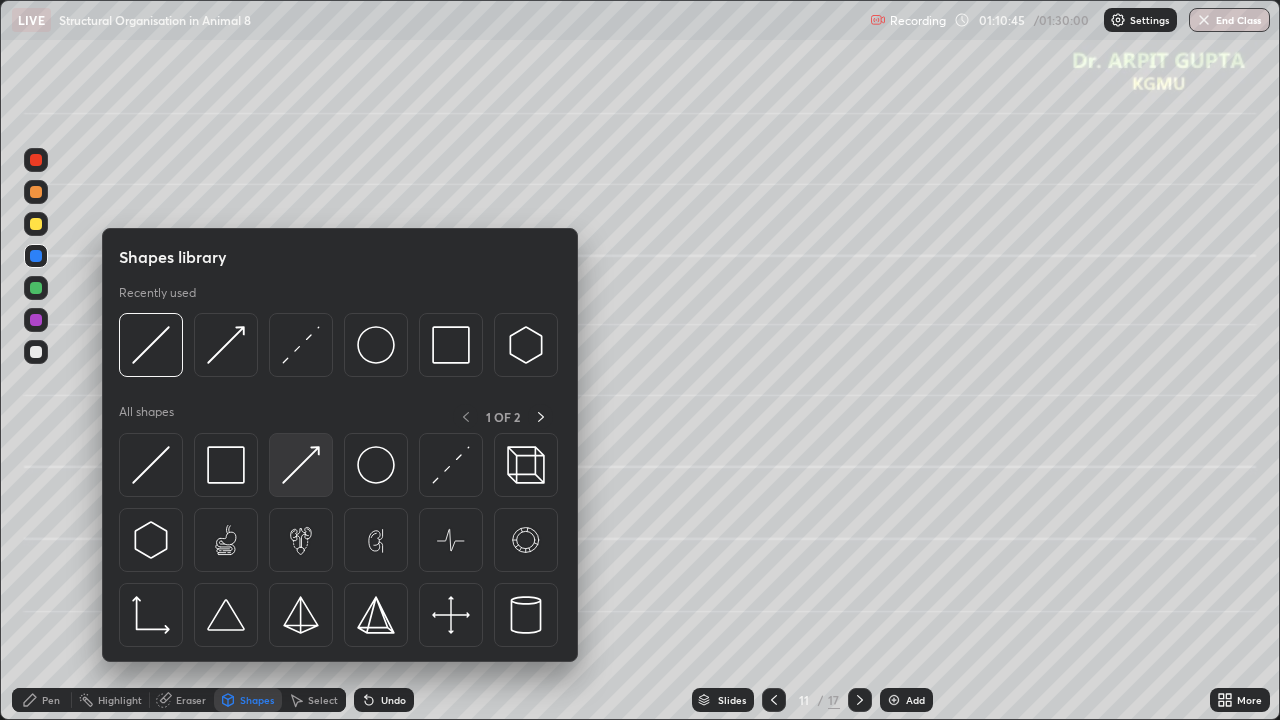 click at bounding box center (301, 465) 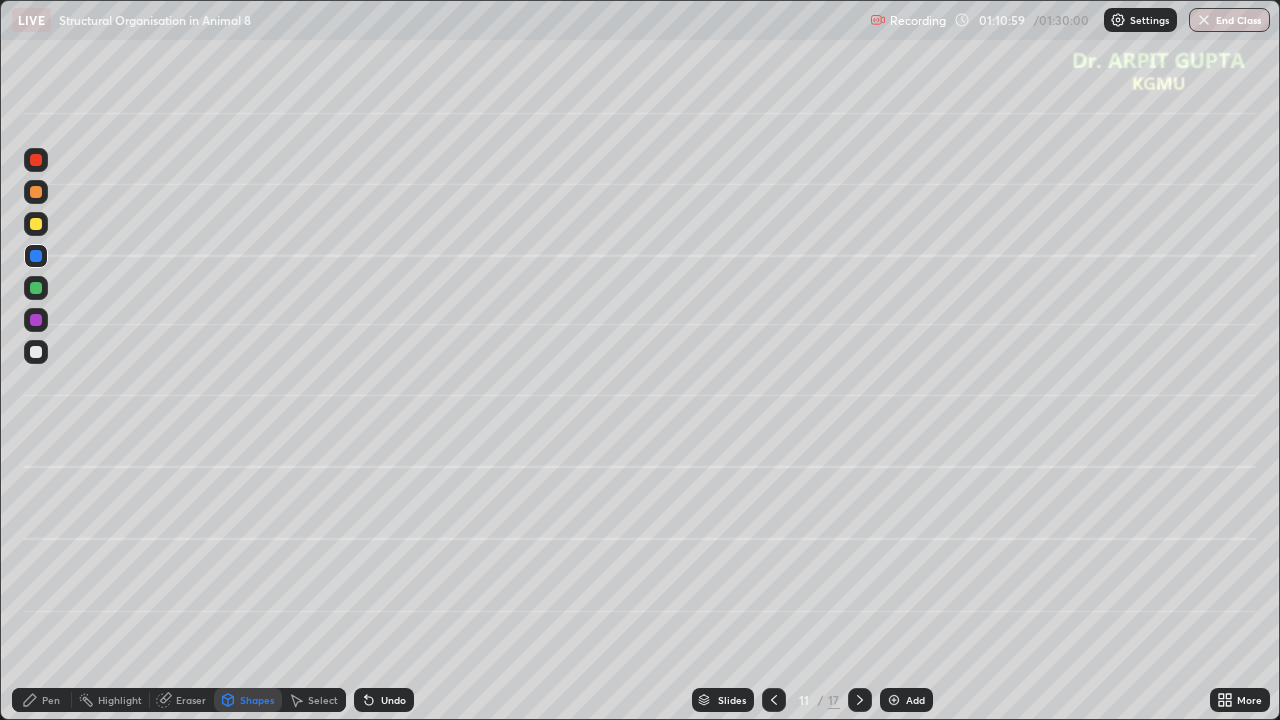 click at bounding box center (36, 352) 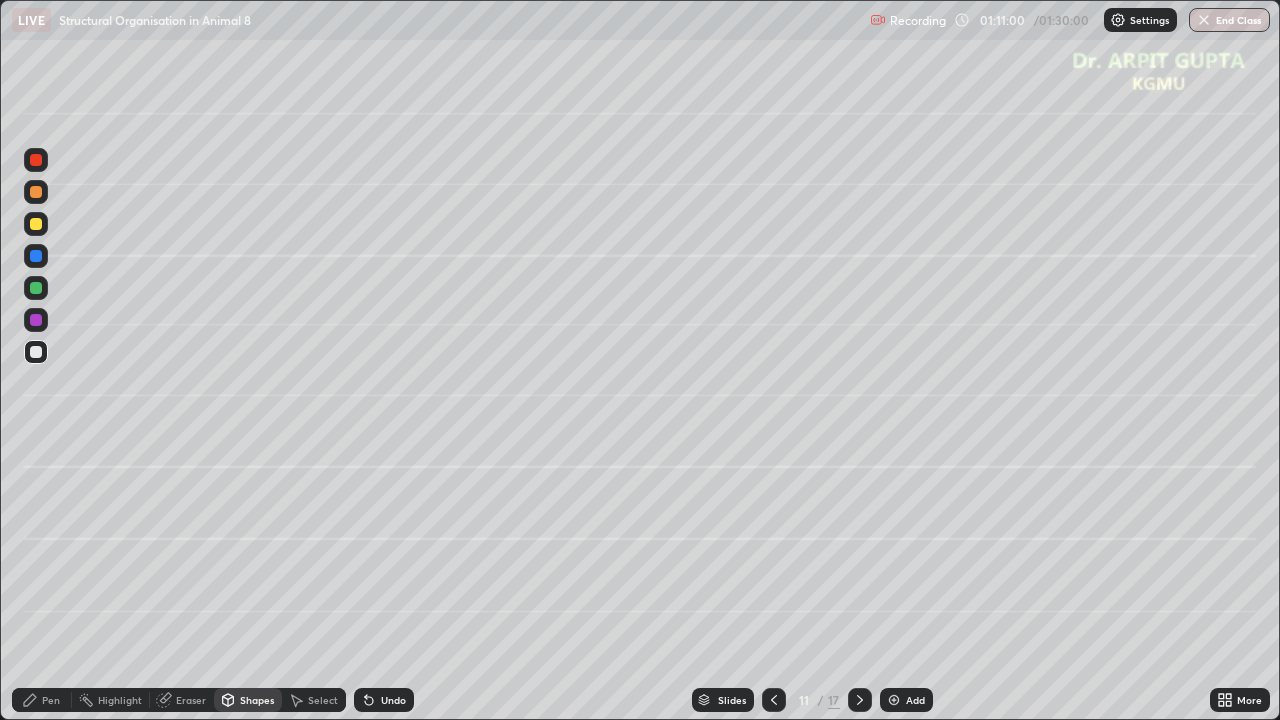 click at bounding box center [36, 256] 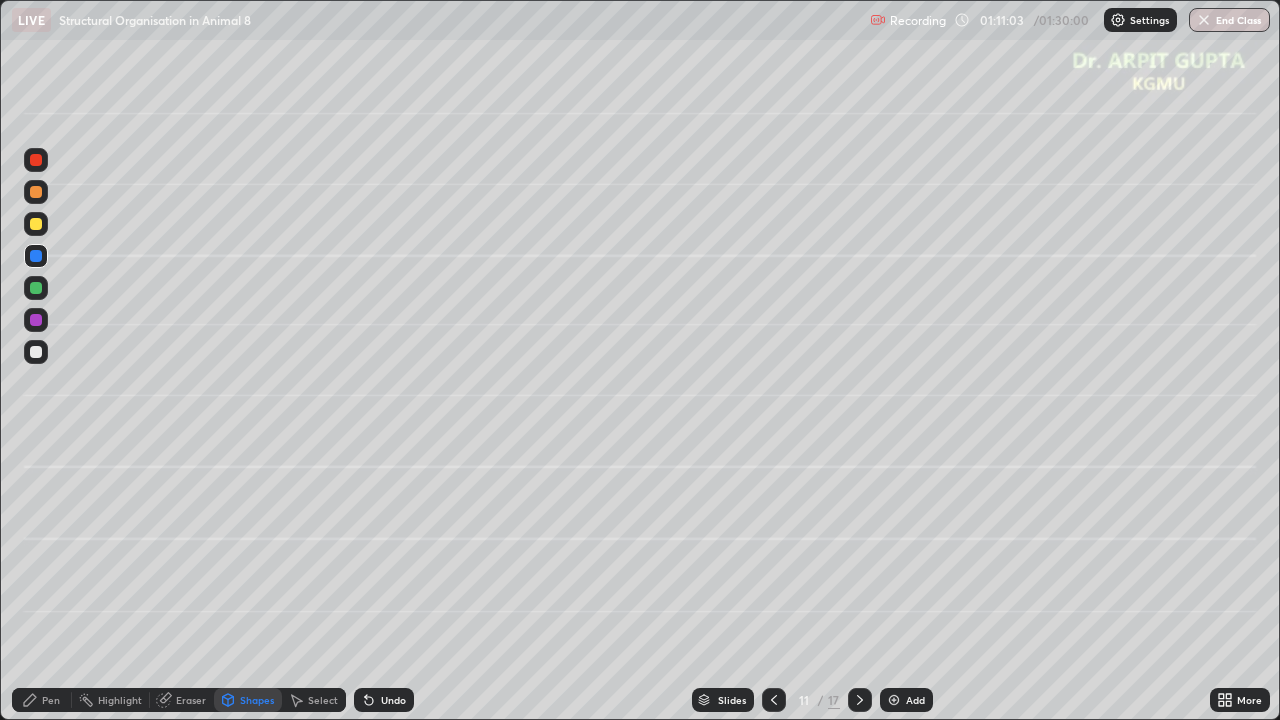 click on "Pen" at bounding box center [51, 700] 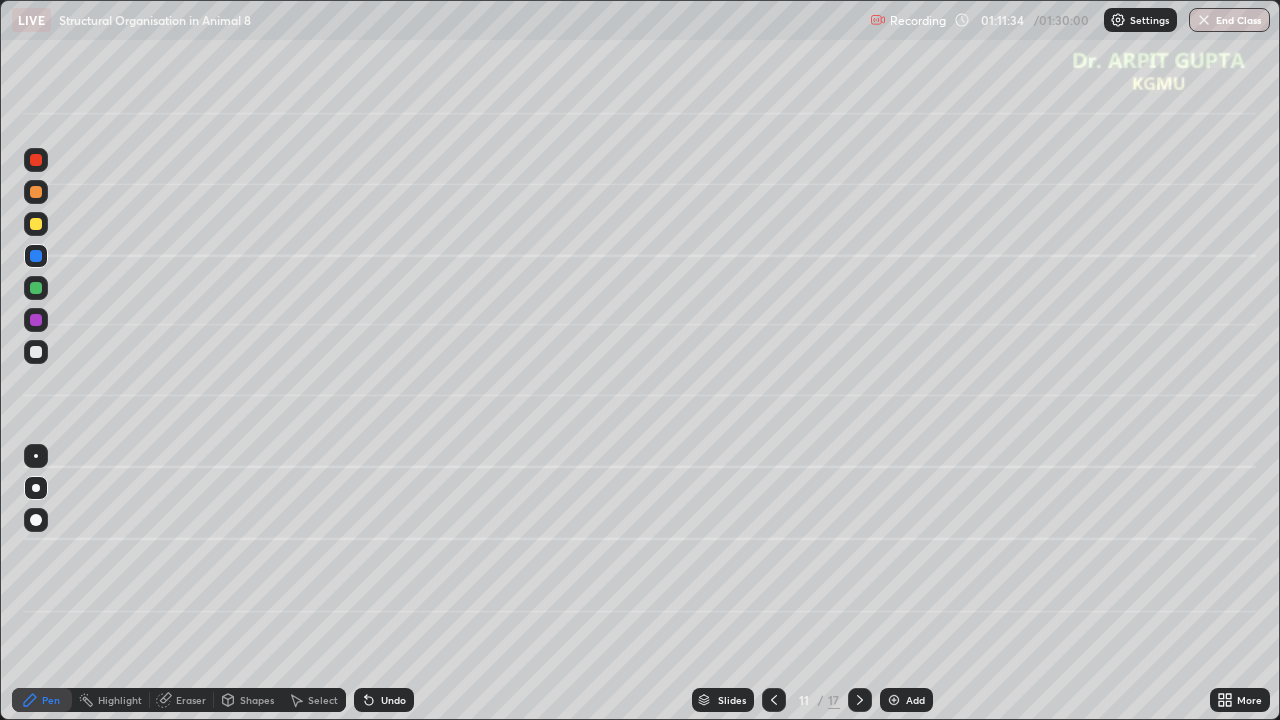 click at bounding box center [36, 320] 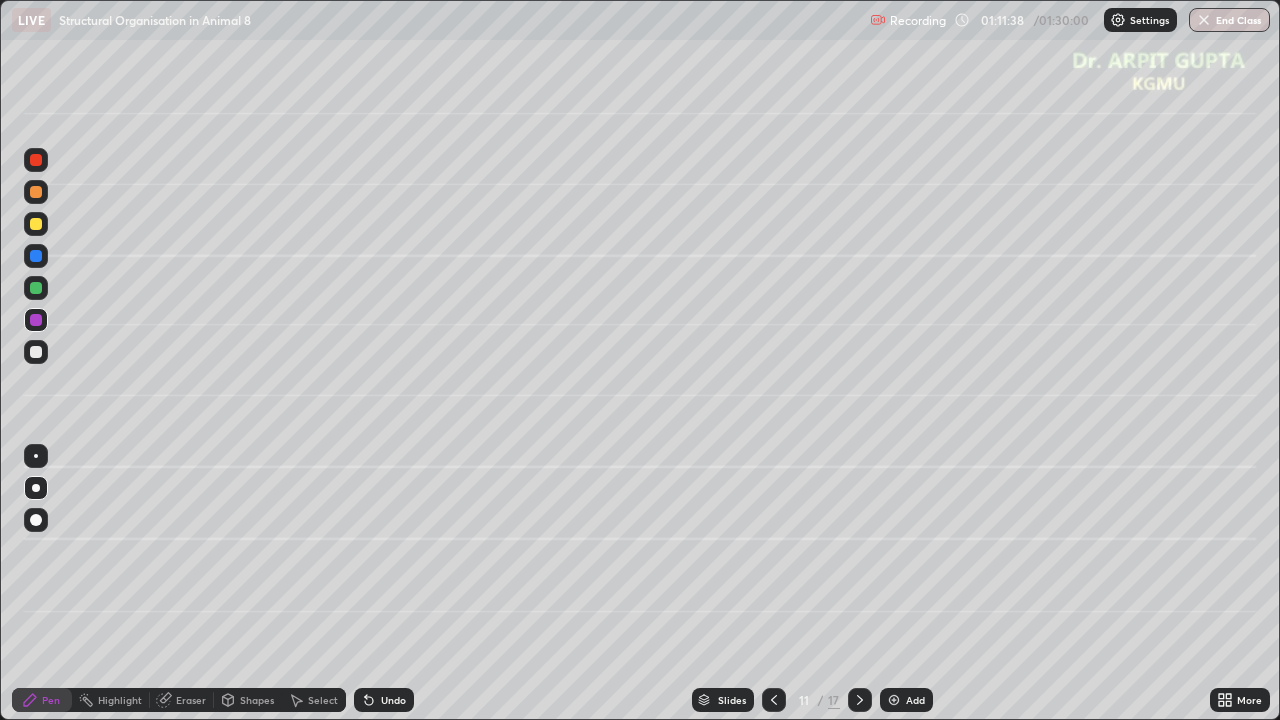 click on "Shapes" at bounding box center [257, 700] 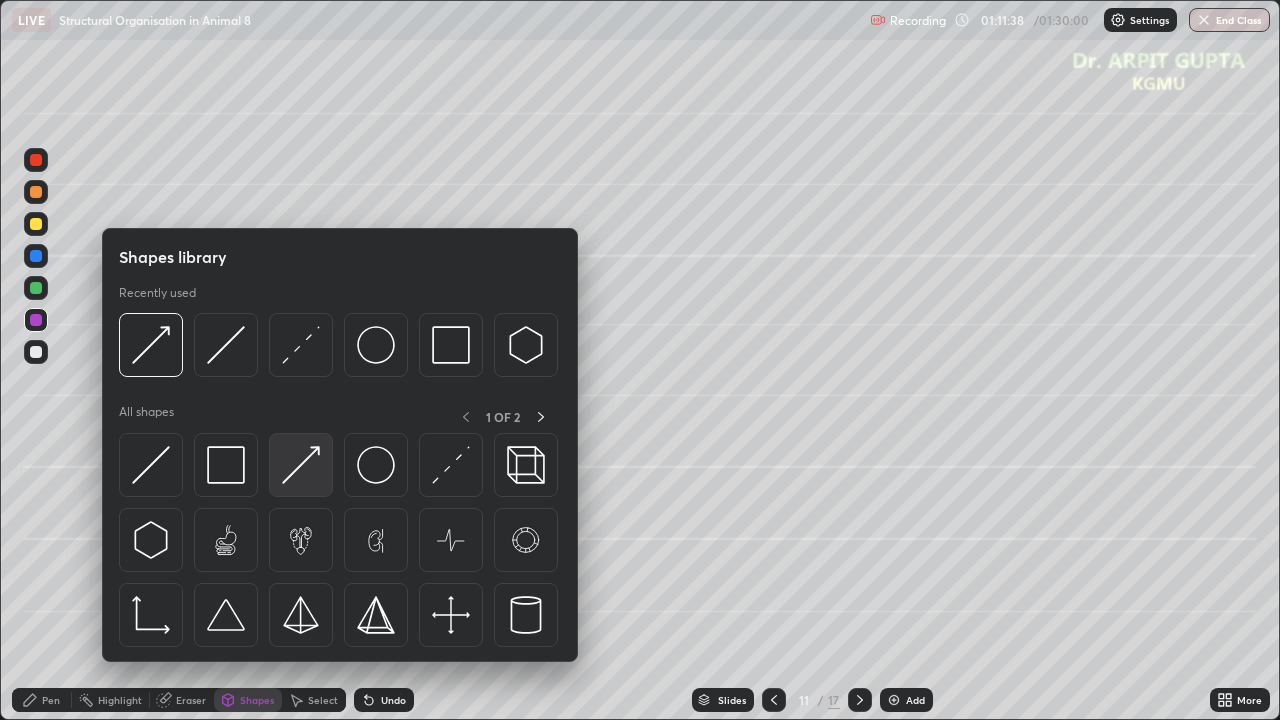 click at bounding box center (301, 465) 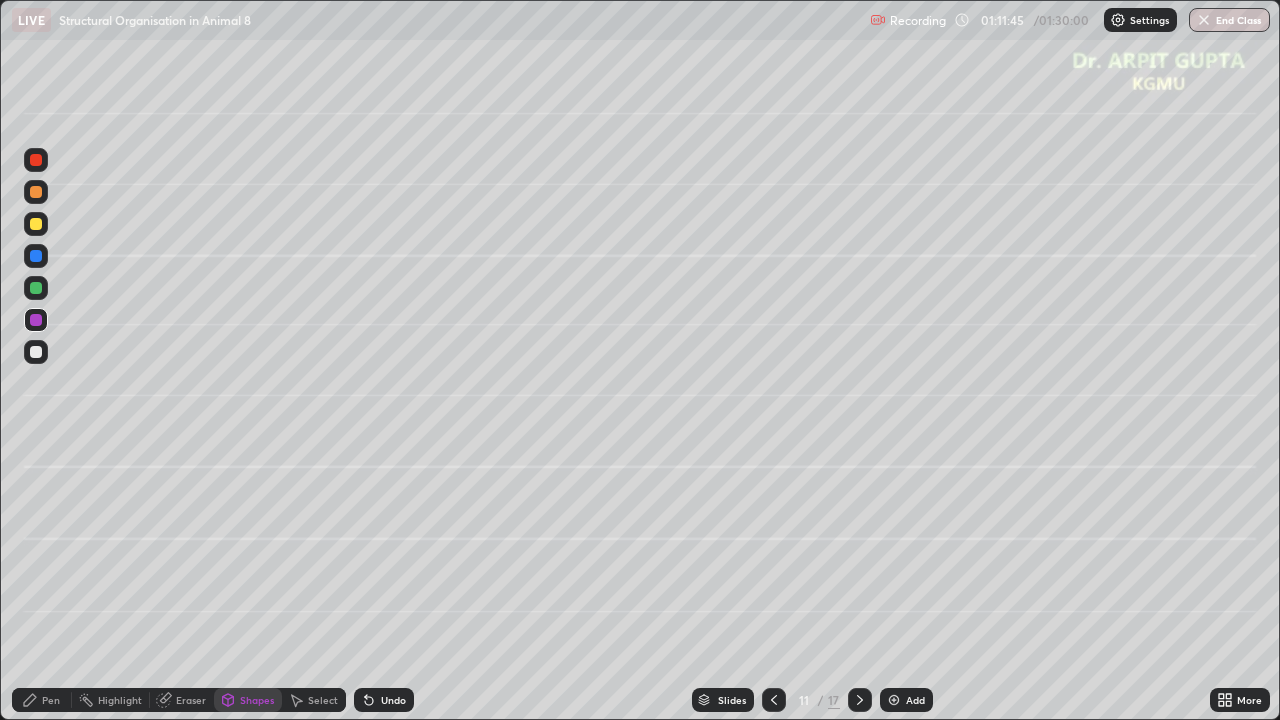 click on "Pen" at bounding box center (51, 700) 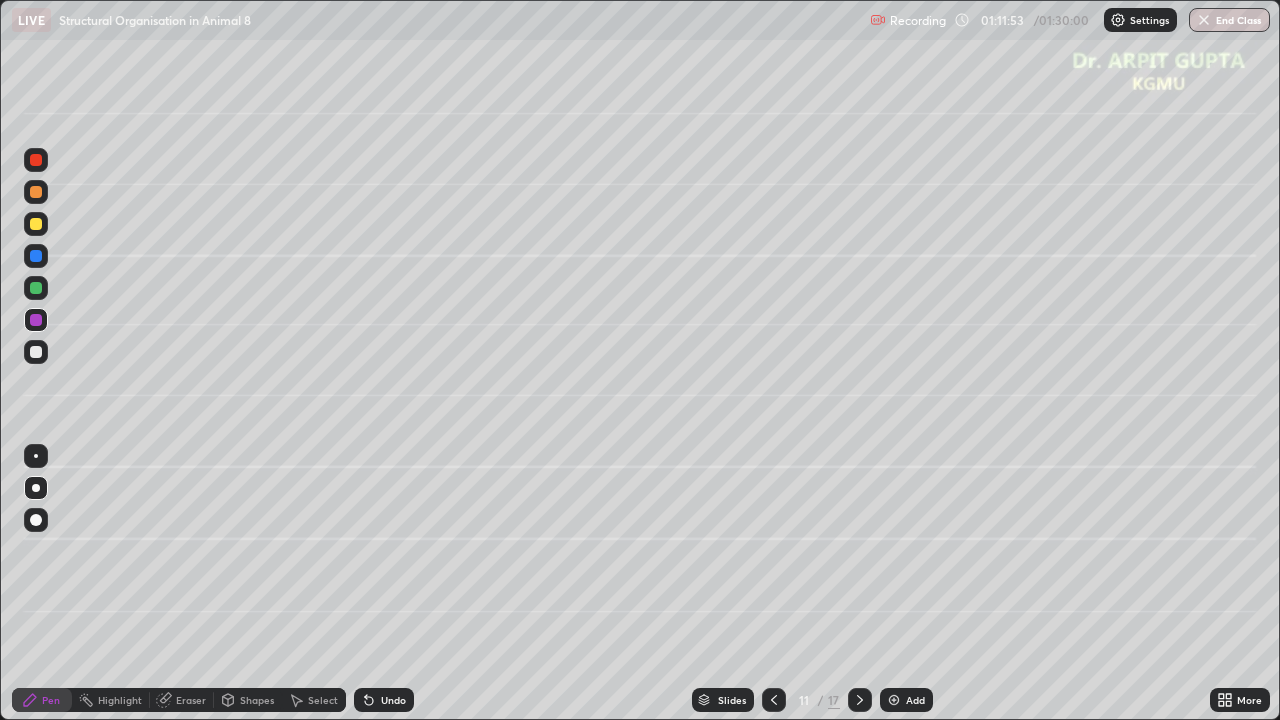 click at bounding box center [36, 192] 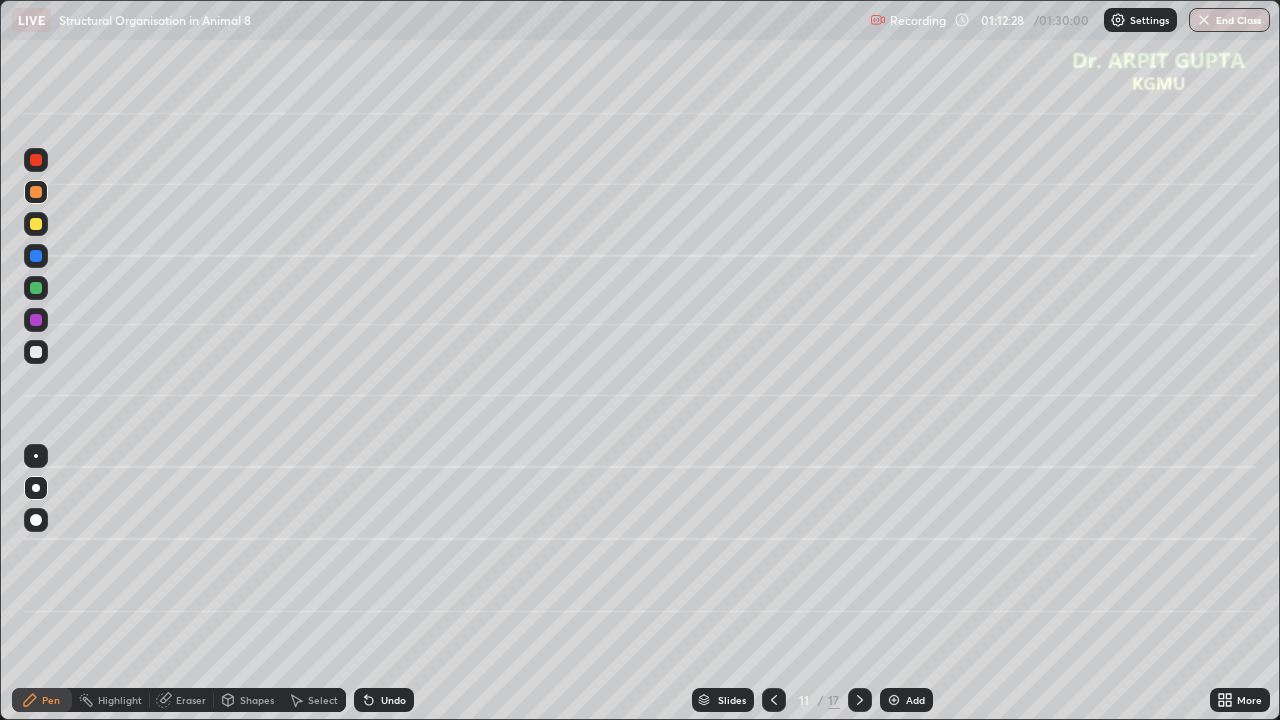 click at bounding box center [36, 288] 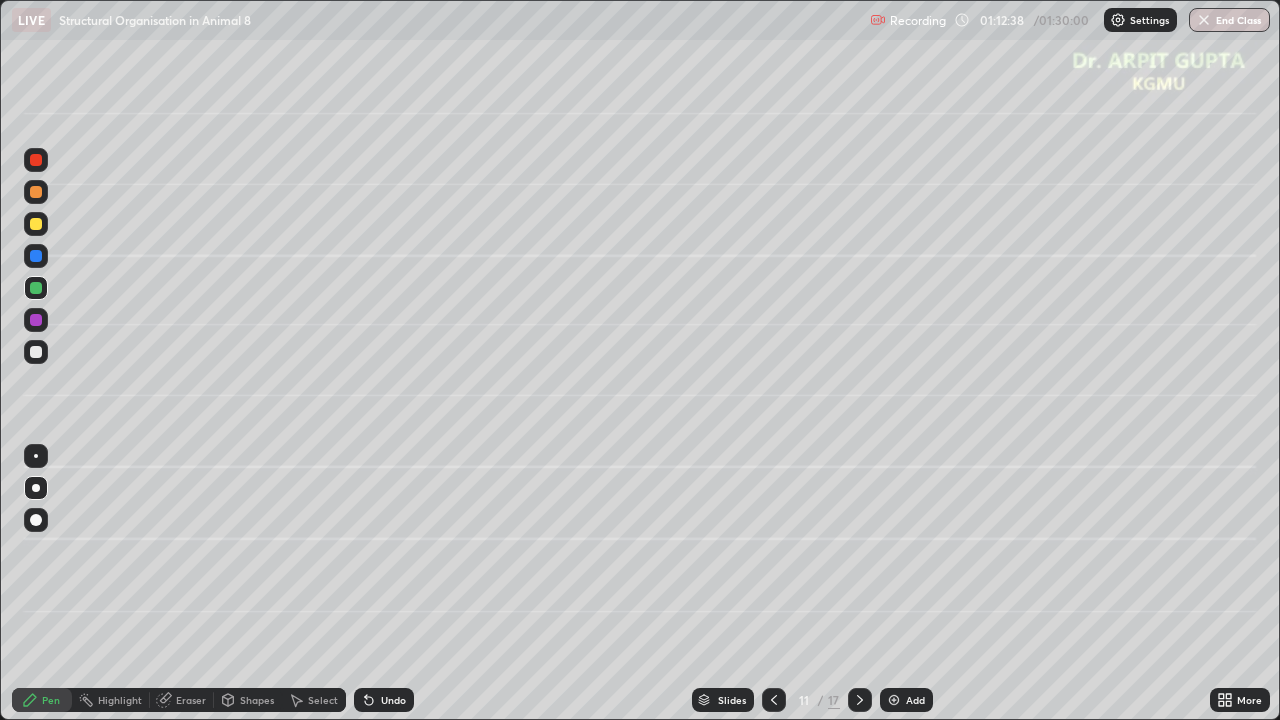 click on "Undo" at bounding box center [393, 700] 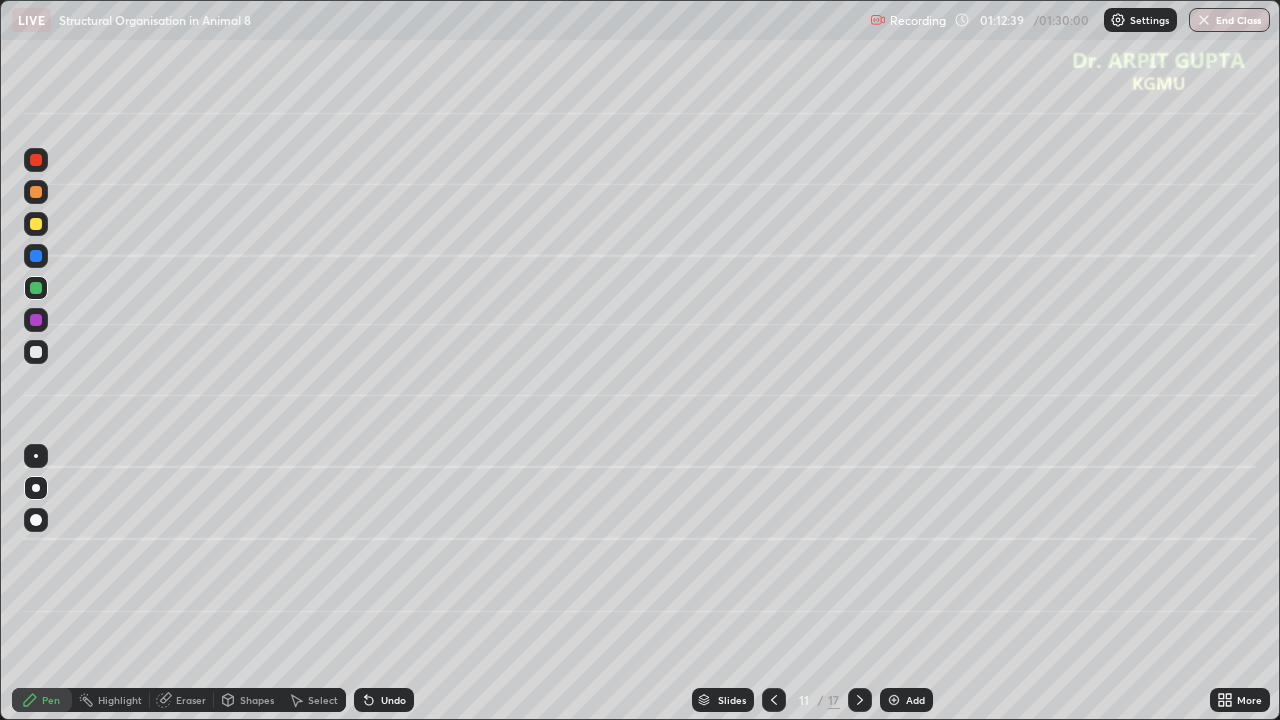 click on "Undo" at bounding box center (393, 700) 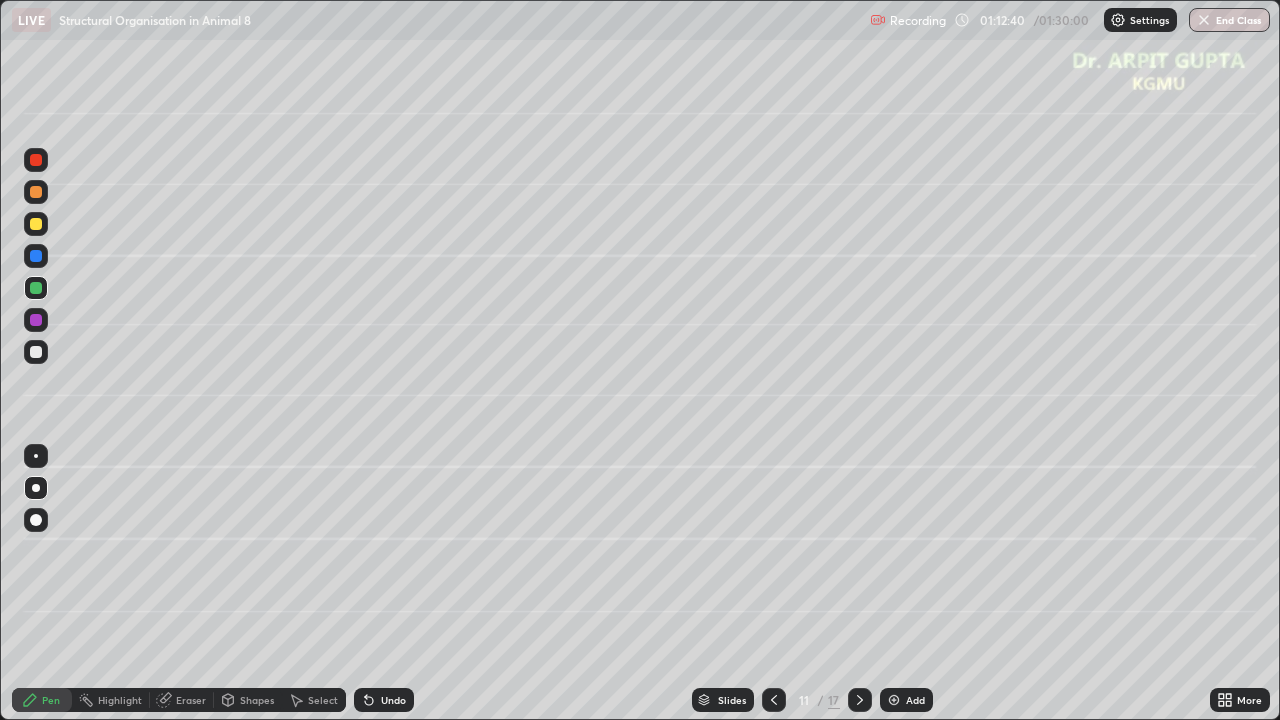 click on "Undo" at bounding box center (384, 700) 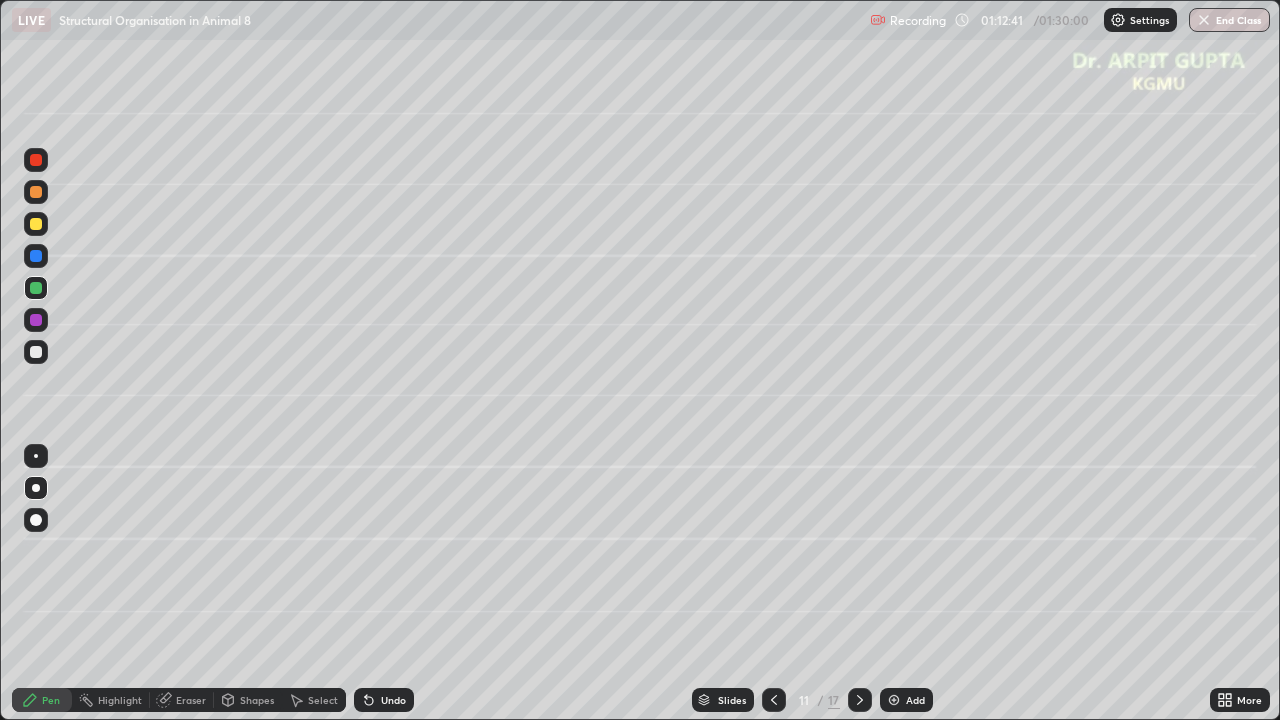 click on "Undo" at bounding box center (384, 700) 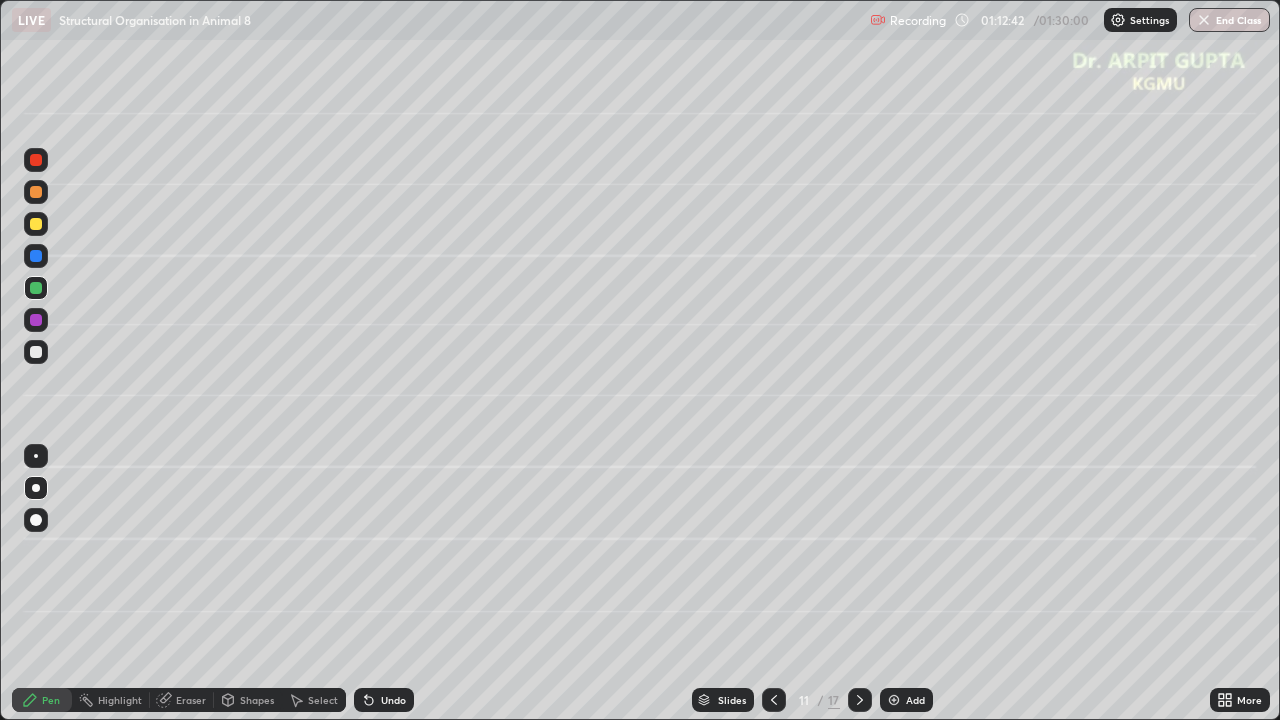 click on "Undo" at bounding box center [384, 700] 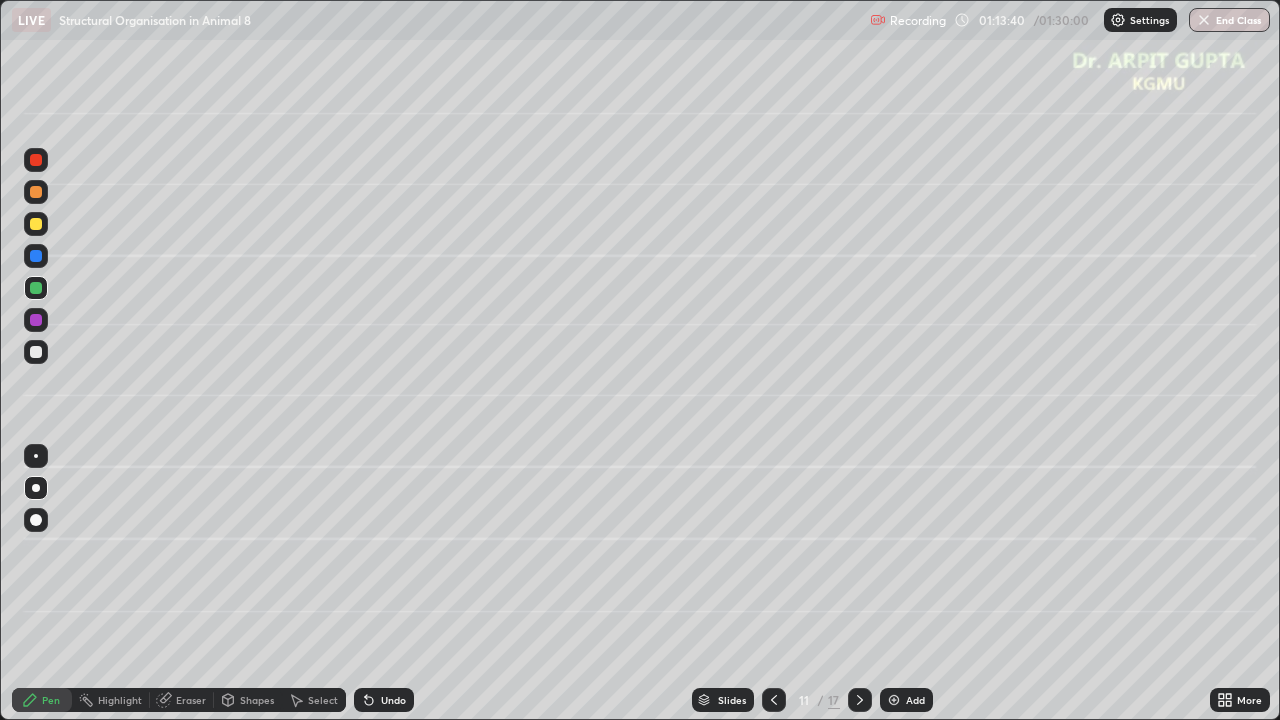 click 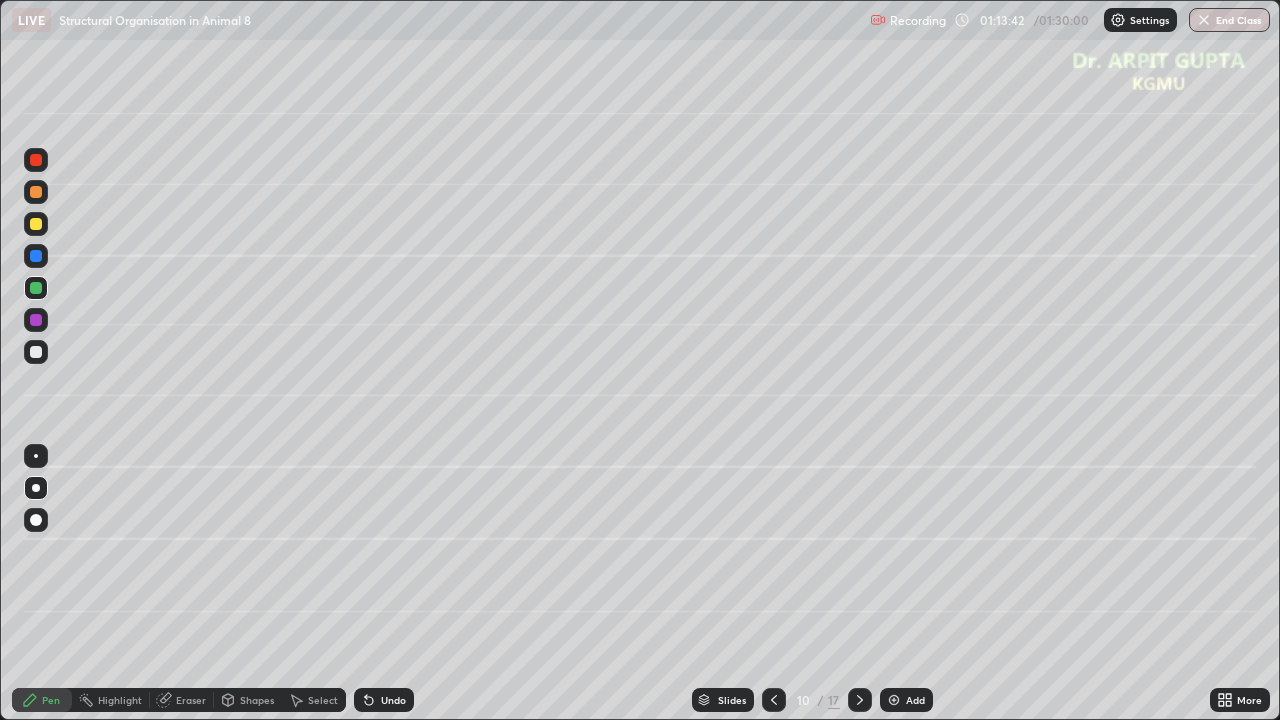 click at bounding box center [36, 352] 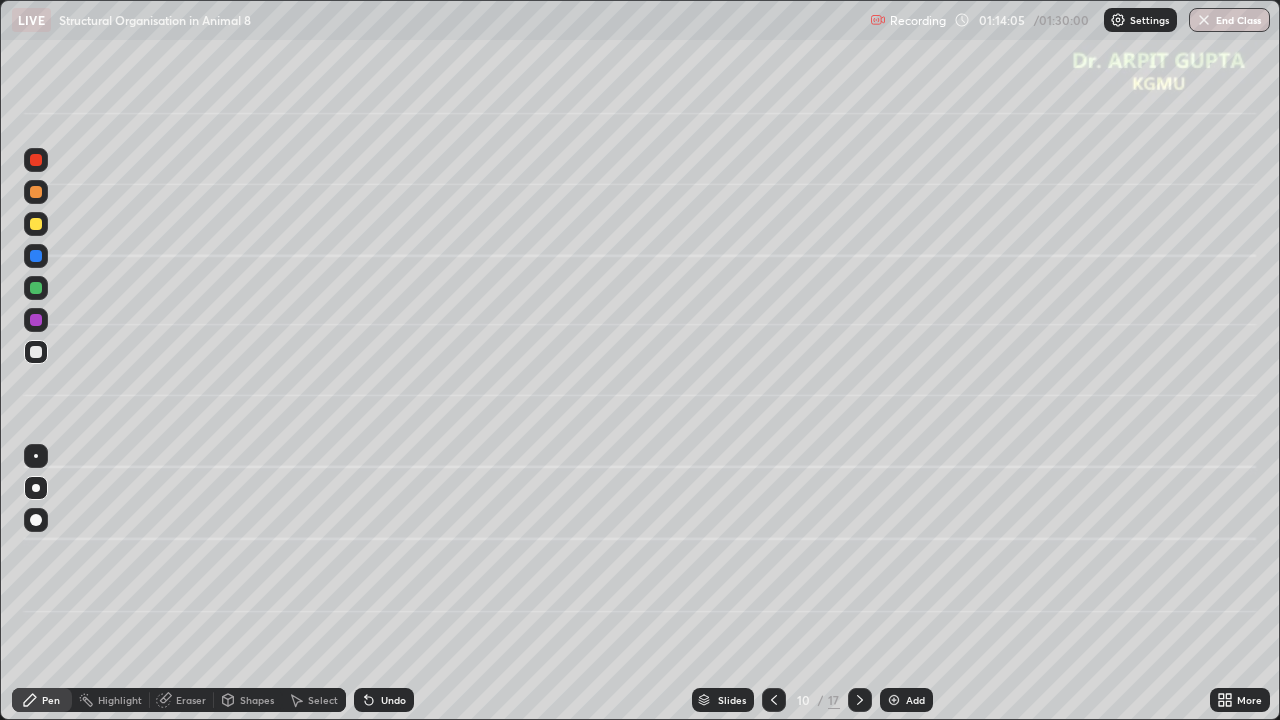 click 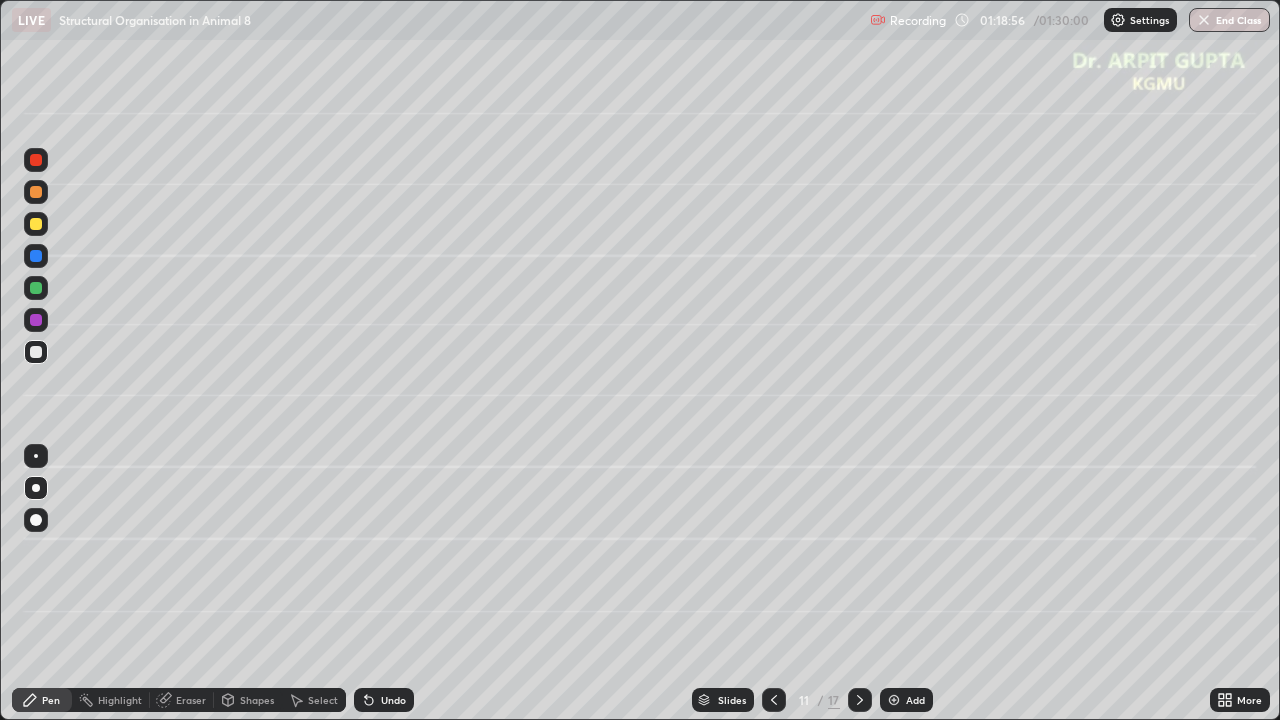 click on "End Class" at bounding box center (1229, 20) 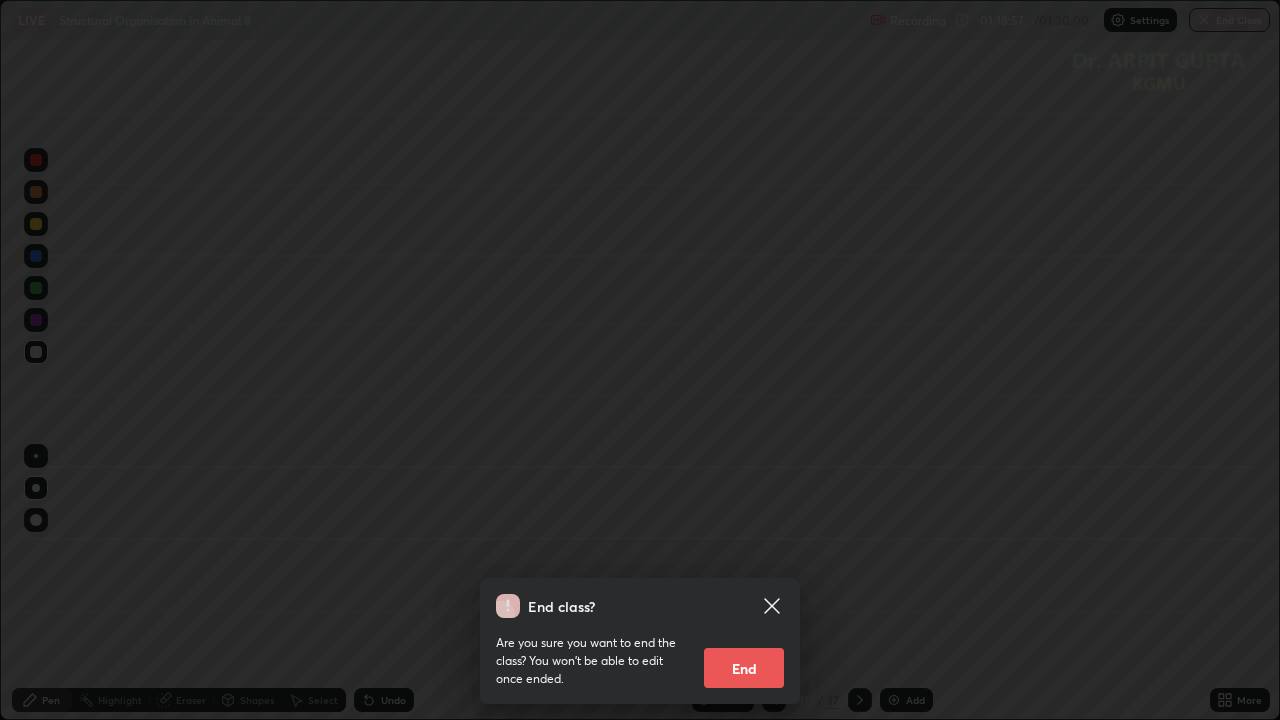click on "End" at bounding box center [744, 668] 